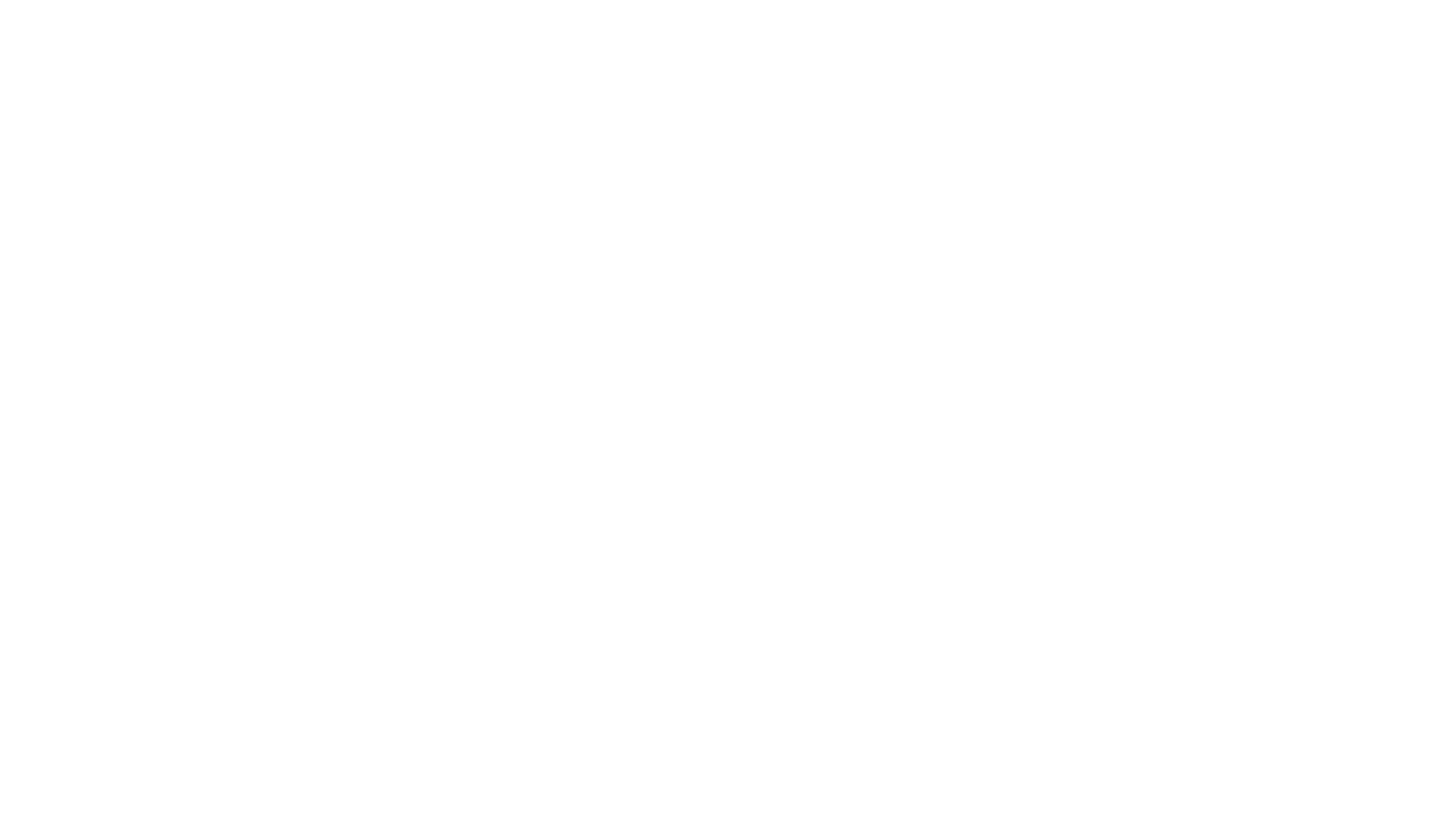 scroll, scrollTop: 0, scrollLeft: 0, axis: both 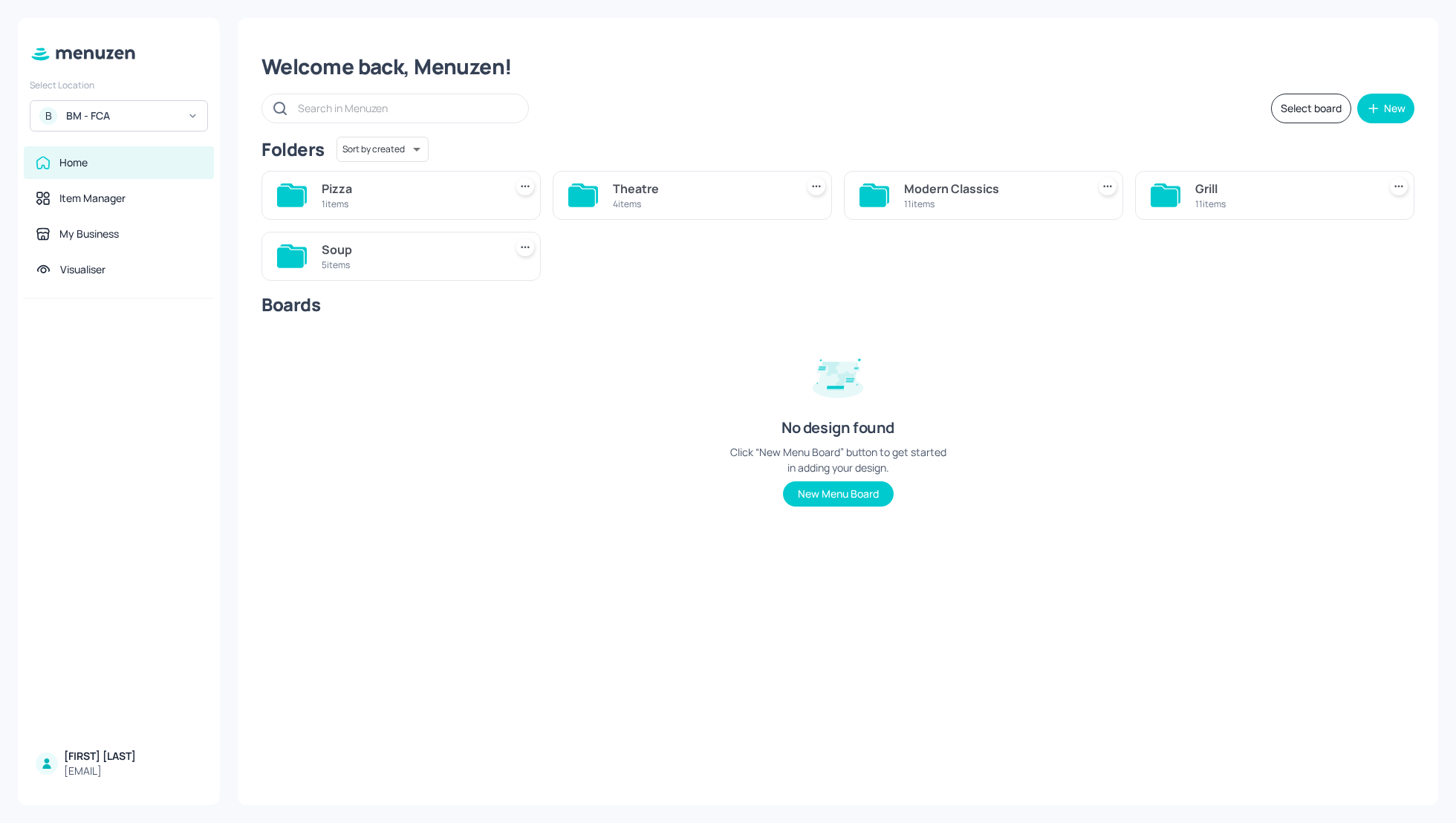 click on "B BM - FCA" at bounding box center [119, 116] 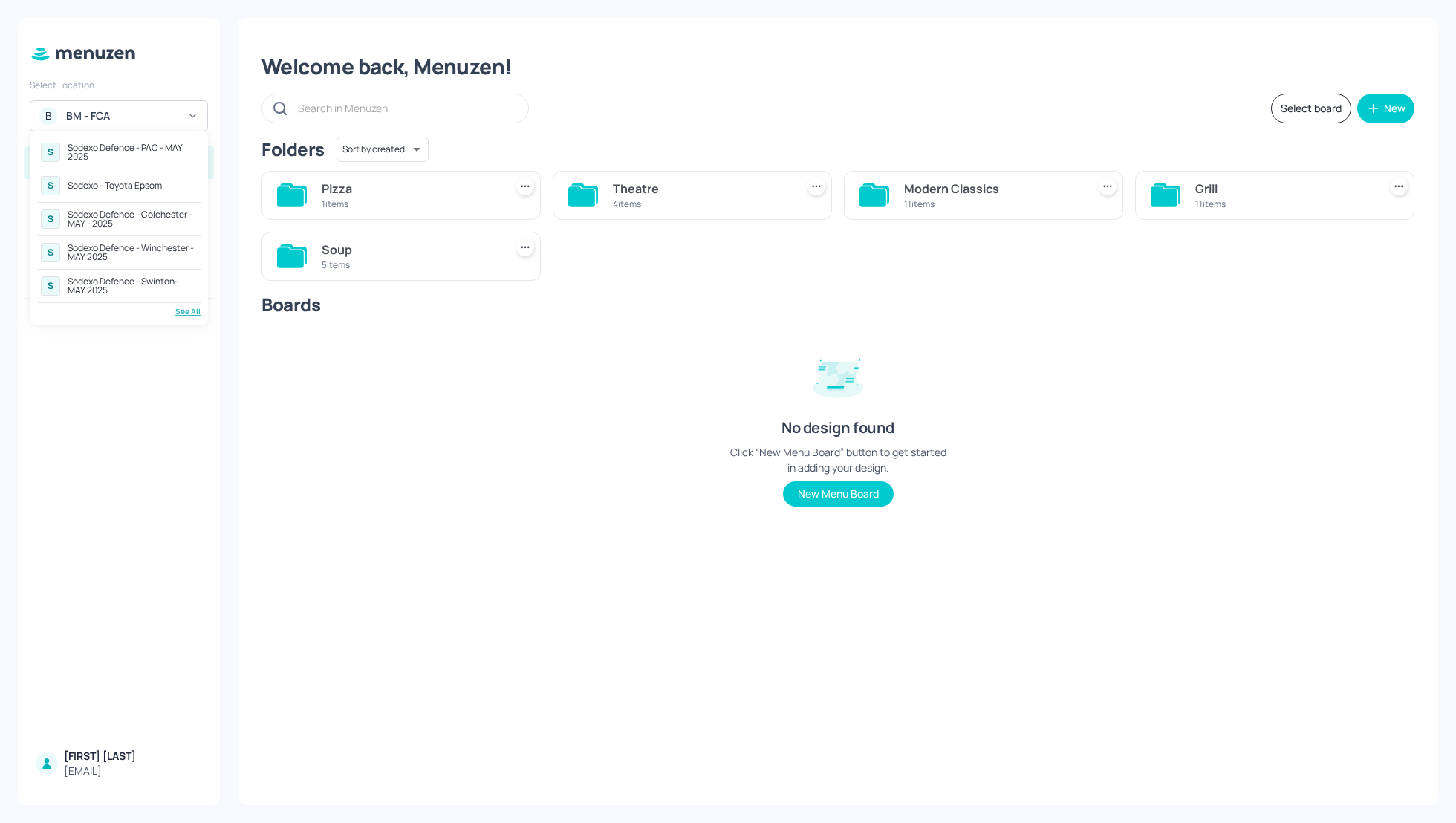 click on "Sodexo Defence - Colchester - MAY - 2025" at bounding box center [132, 219] 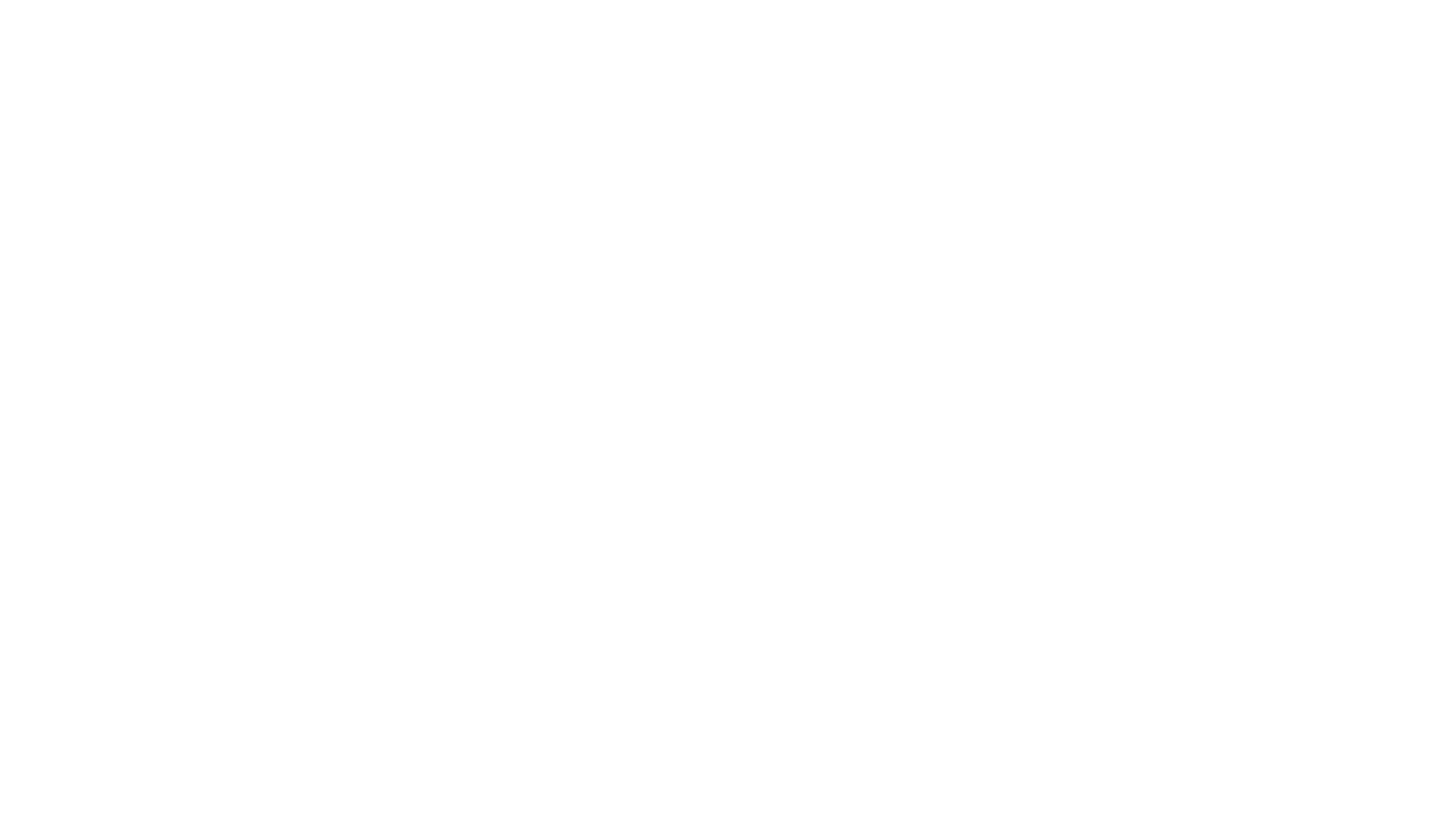 scroll, scrollTop: 0, scrollLeft: 0, axis: both 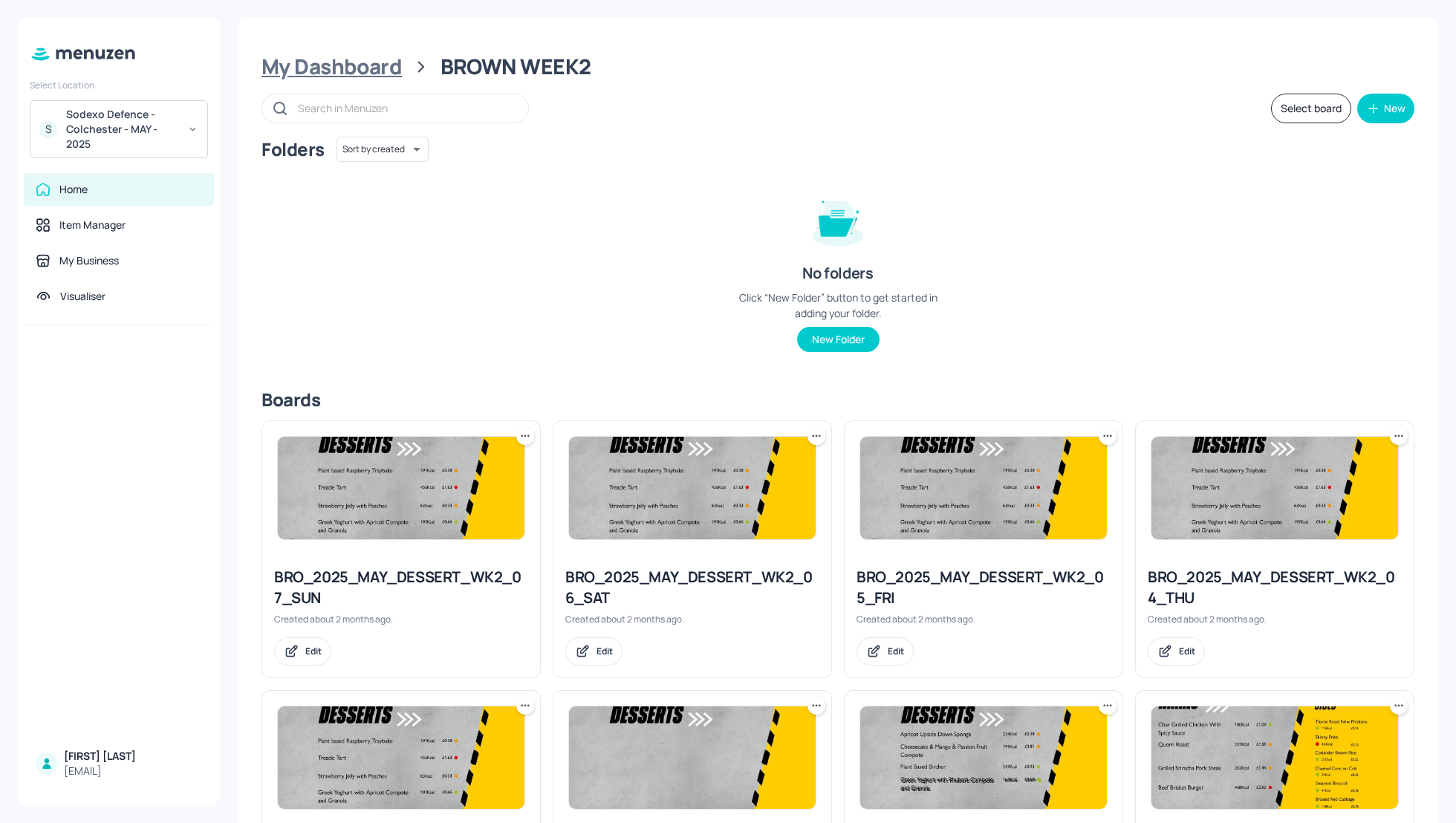 click on "My Dashboard" at bounding box center (331, 67) 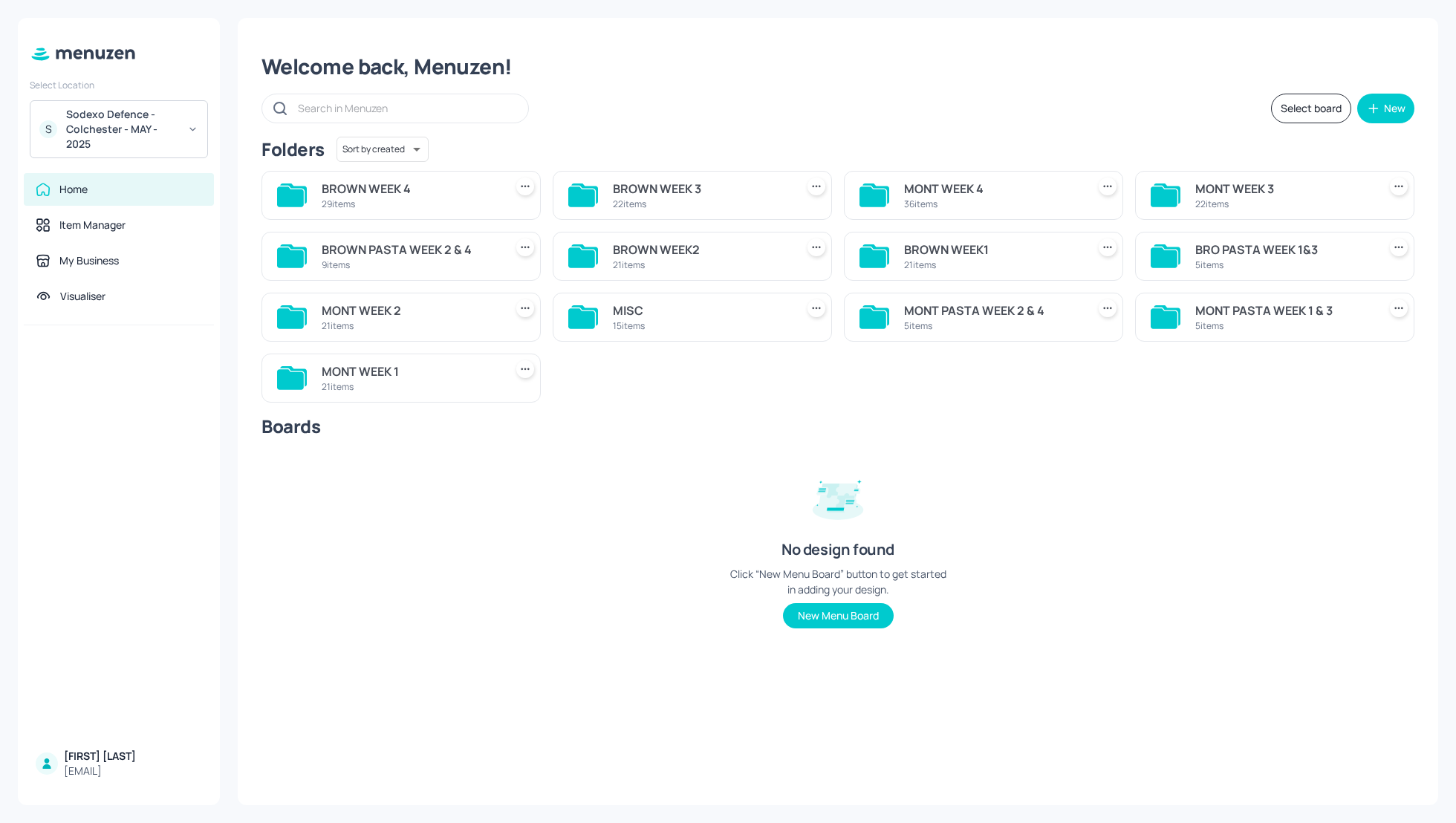 click on "BROWN WEEK1" at bounding box center (992, 250) 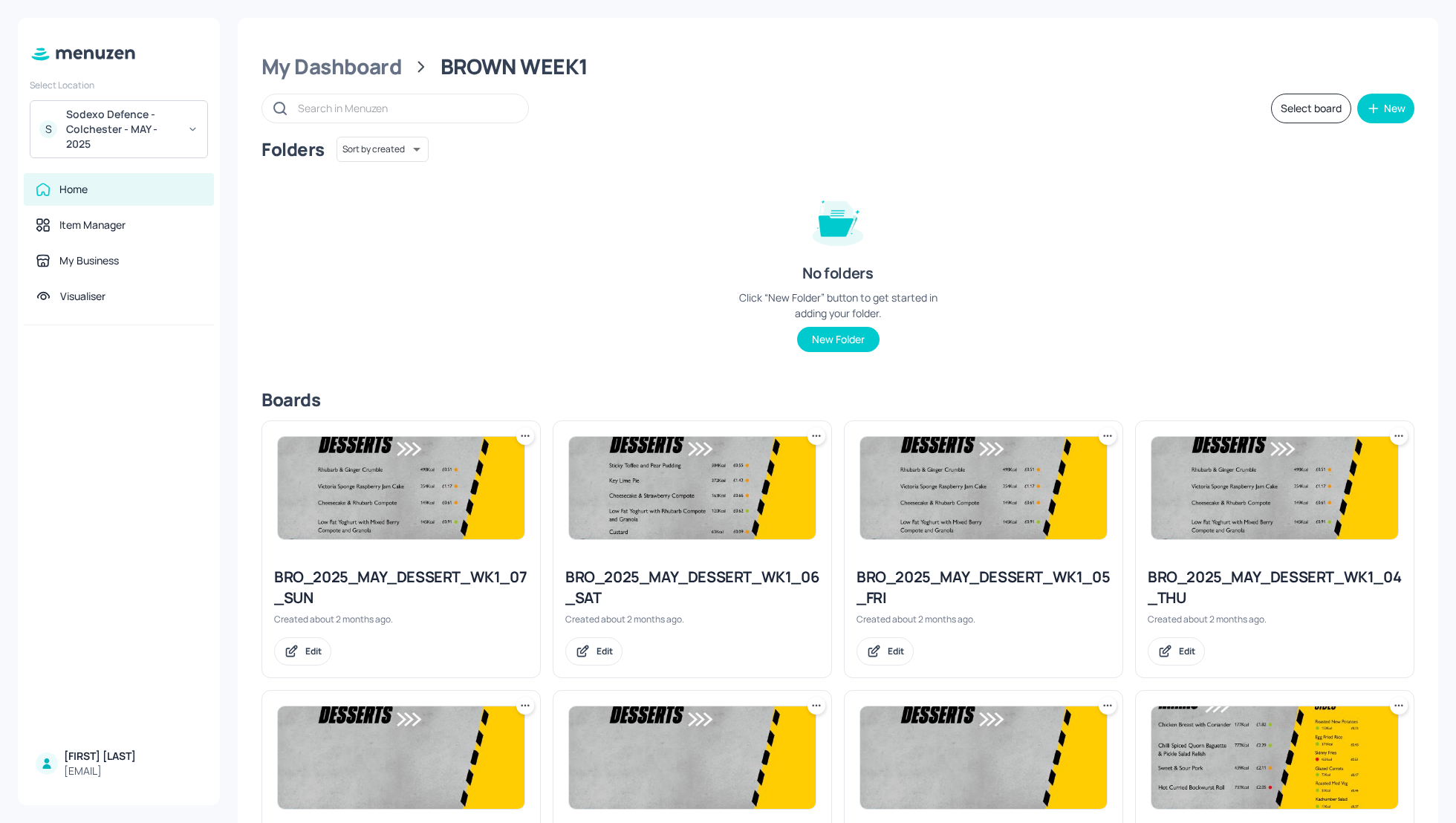 click on "Select board" at bounding box center (1311, 108) 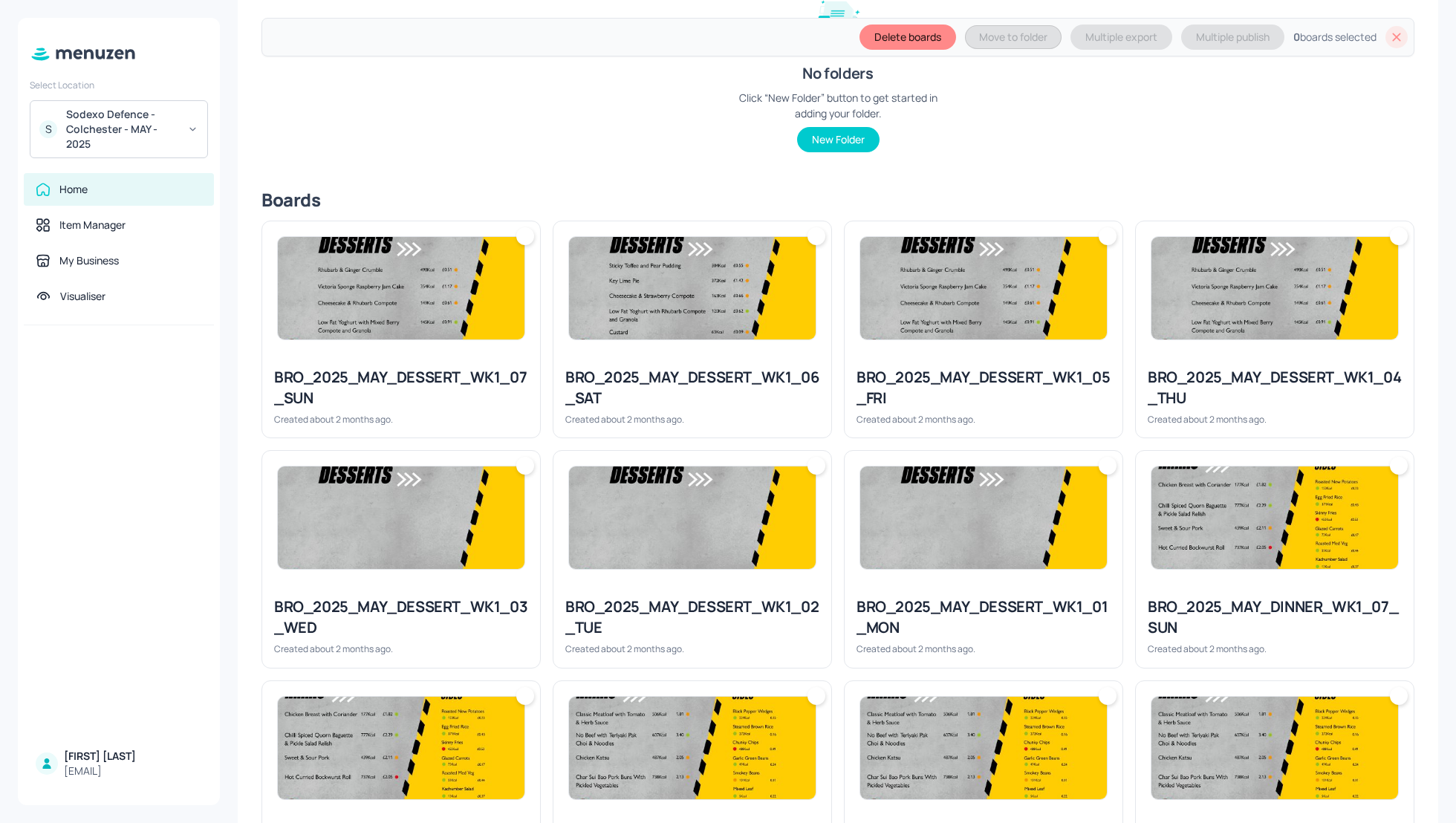 scroll, scrollTop: 248, scrollLeft: 0, axis: vertical 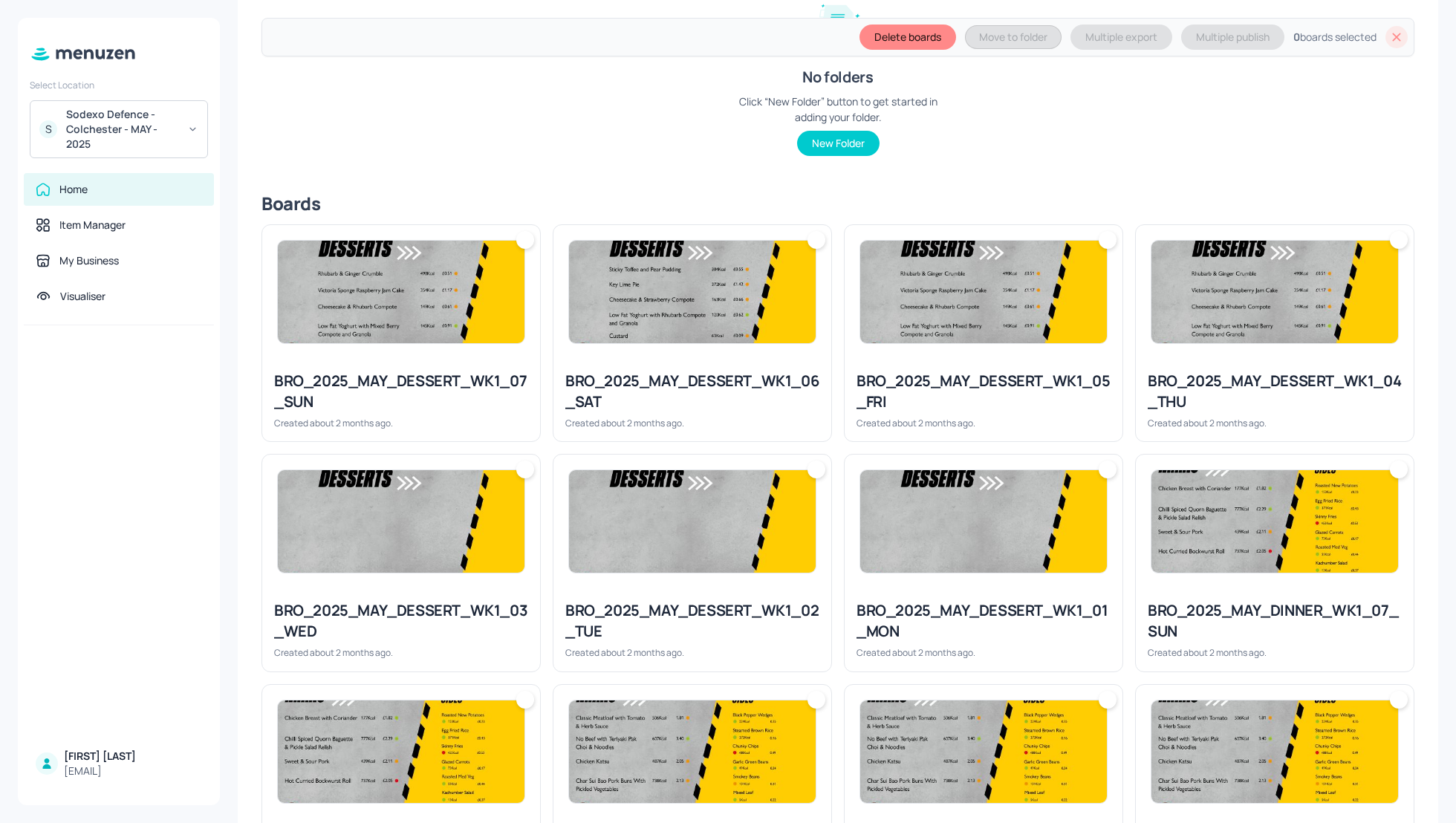 click on "BRO_2025_MAY_DESSERT_WK1_07_SUN" at bounding box center (401, 391) 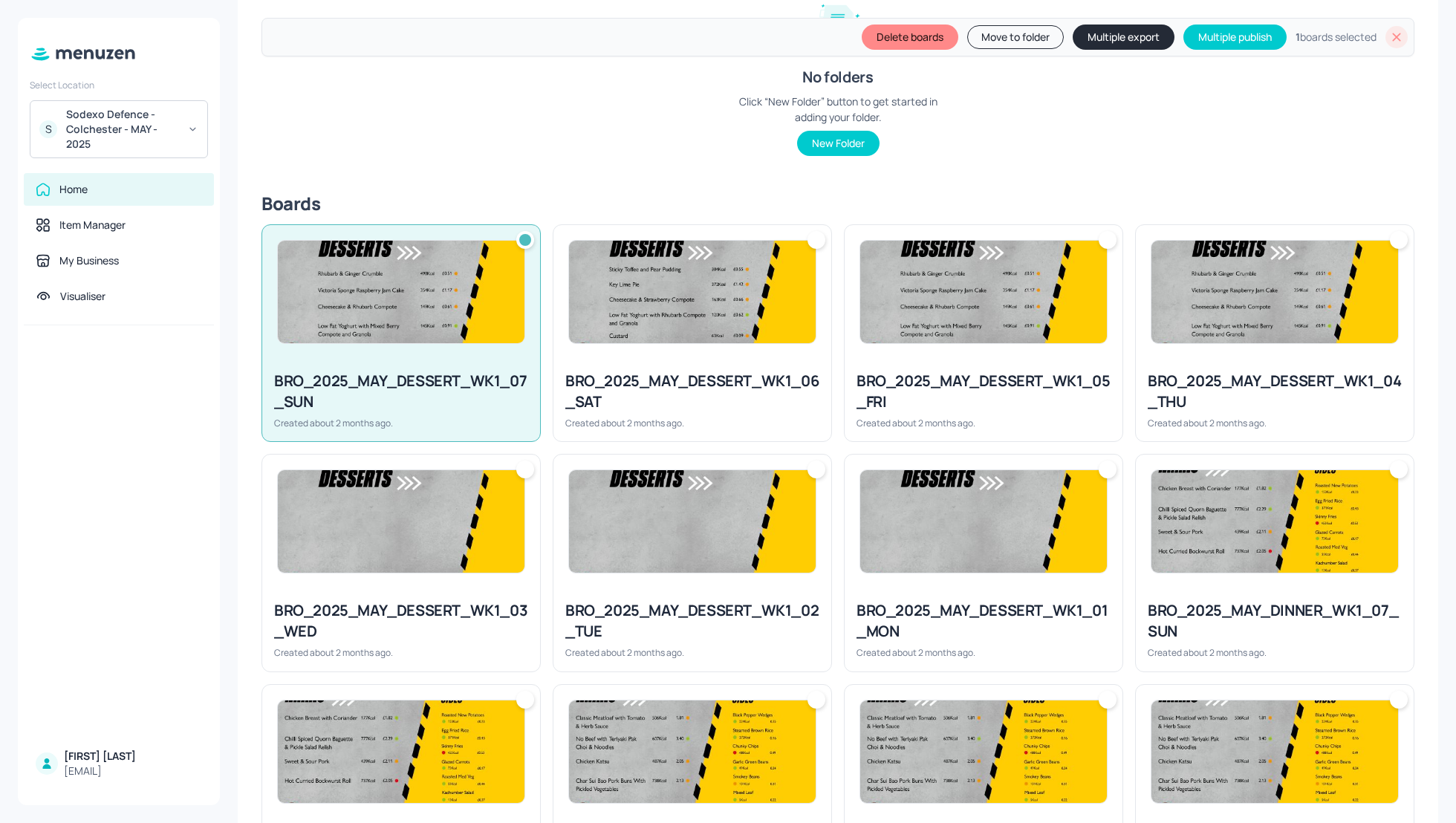 click on "BRO_2025_MAY_DESSERT_WK1_06_SAT Created about 2 months ago." at bounding box center [692, 400] 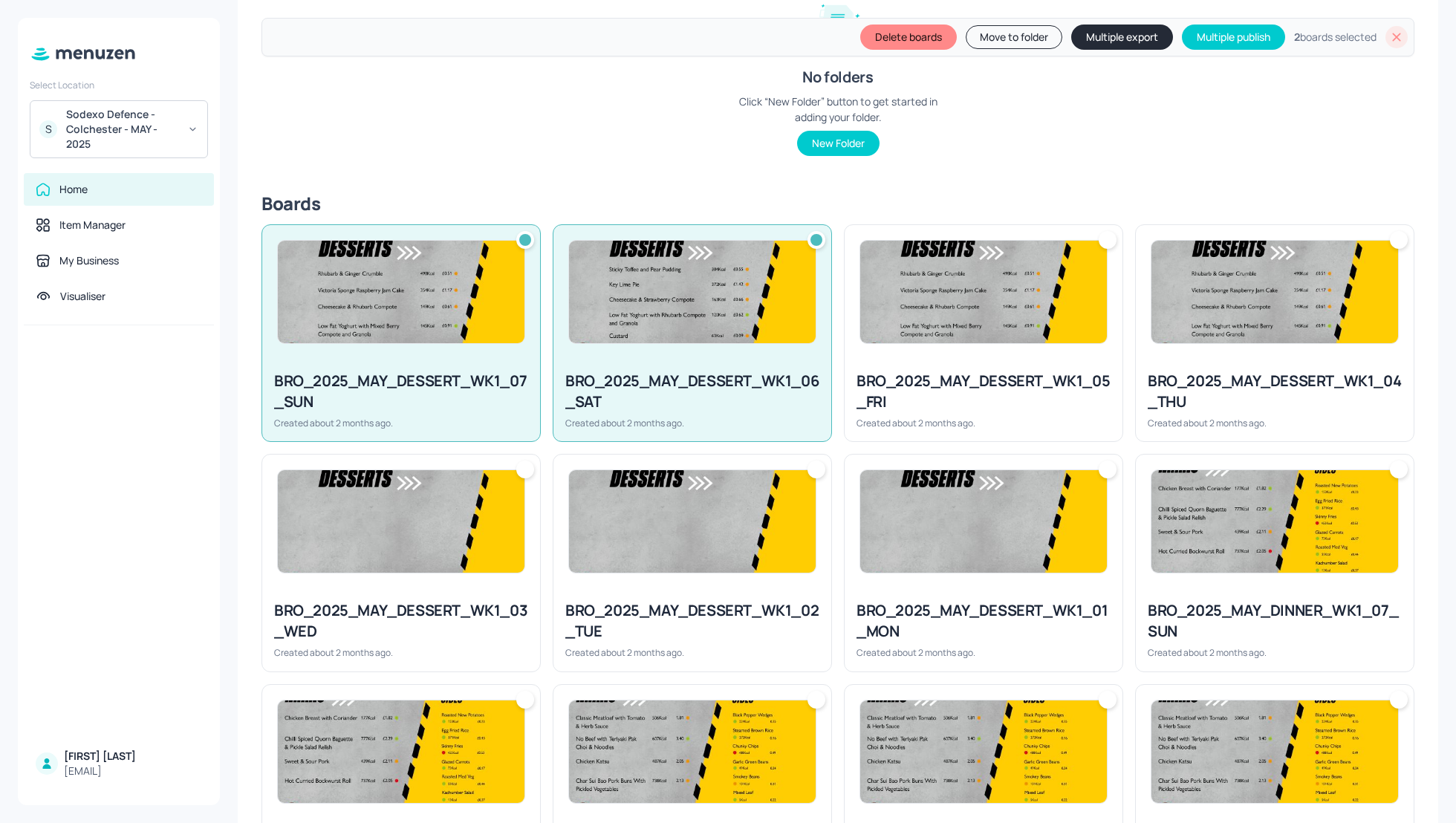 click on "BRO_2025_MAY_DESSERT_WK1_05_FRI" at bounding box center [984, 391] 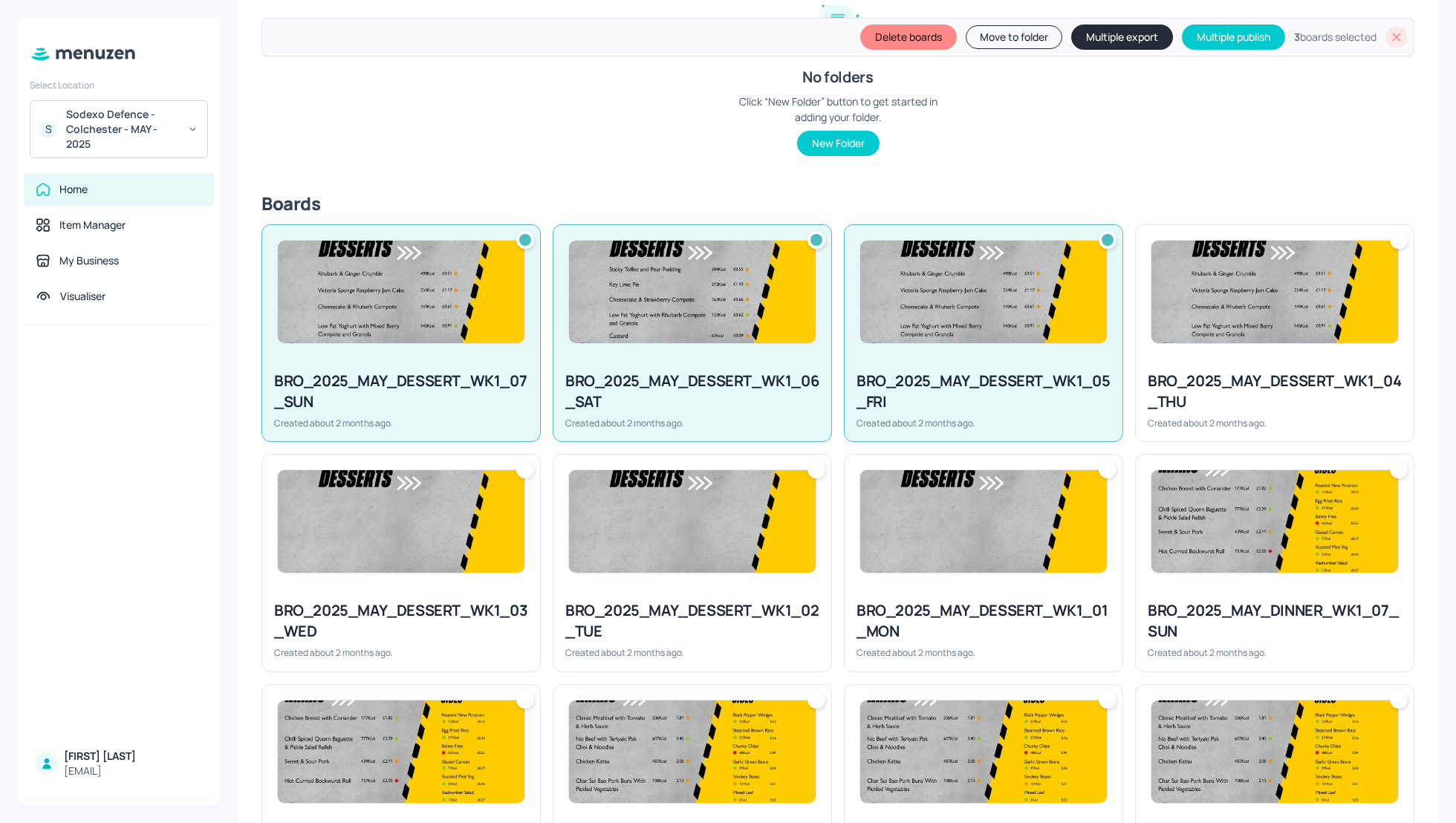 click on "BRO_2025_MAY_DESSERT_WK1_04_THU" at bounding box center (1275, 391) 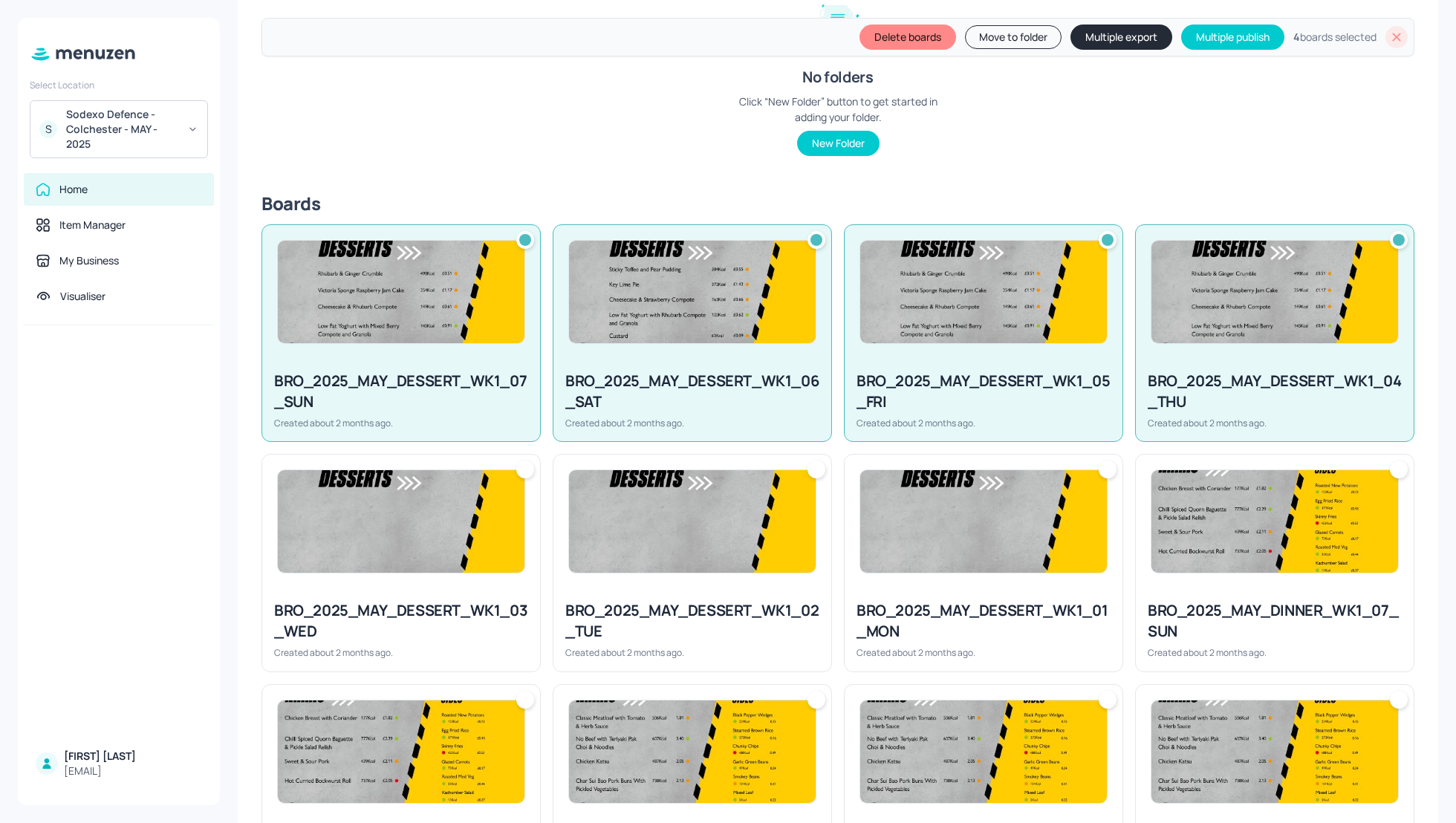 click at bounding box center [401, 521] 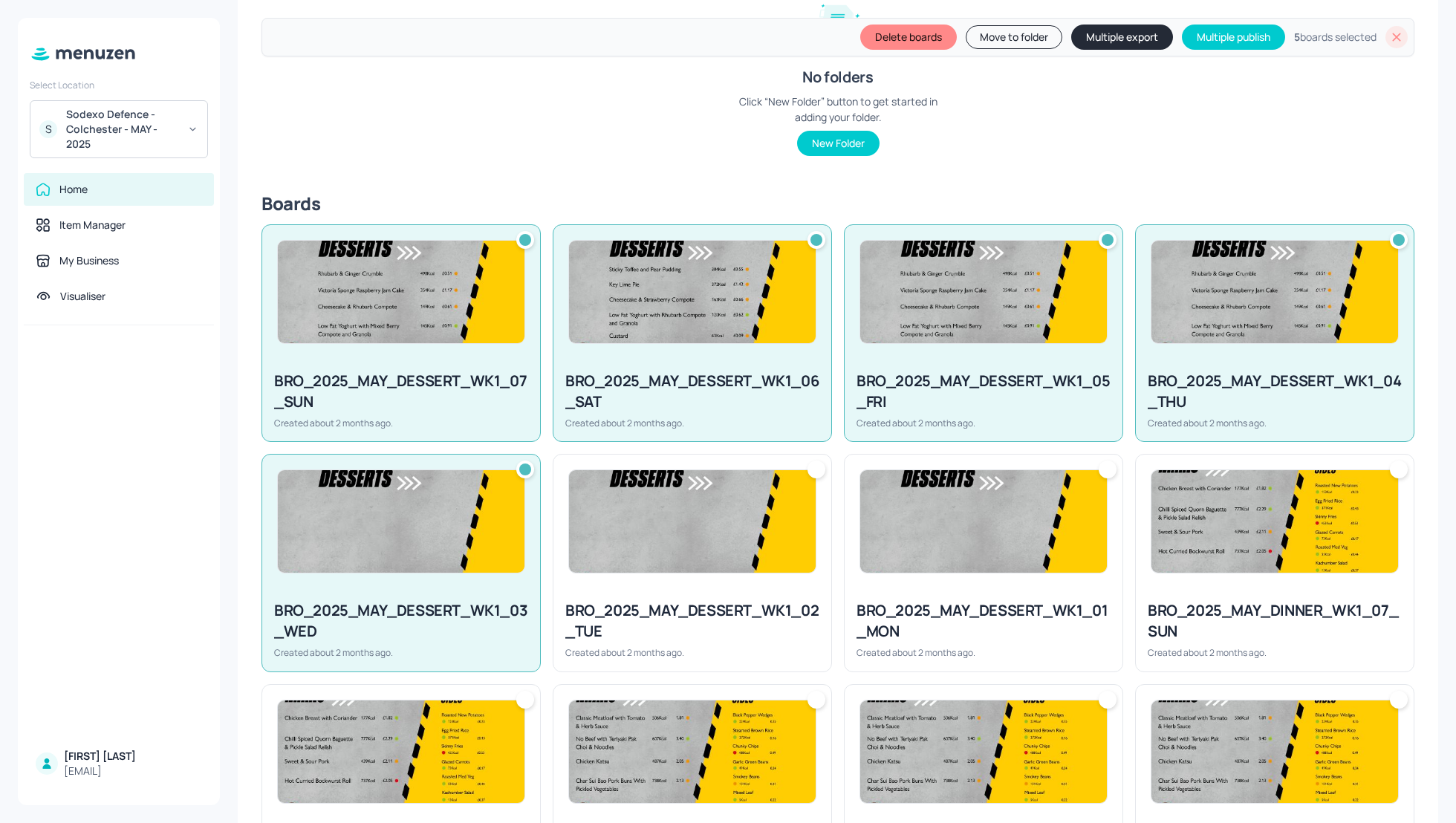 click at bounding box center [692, 521] 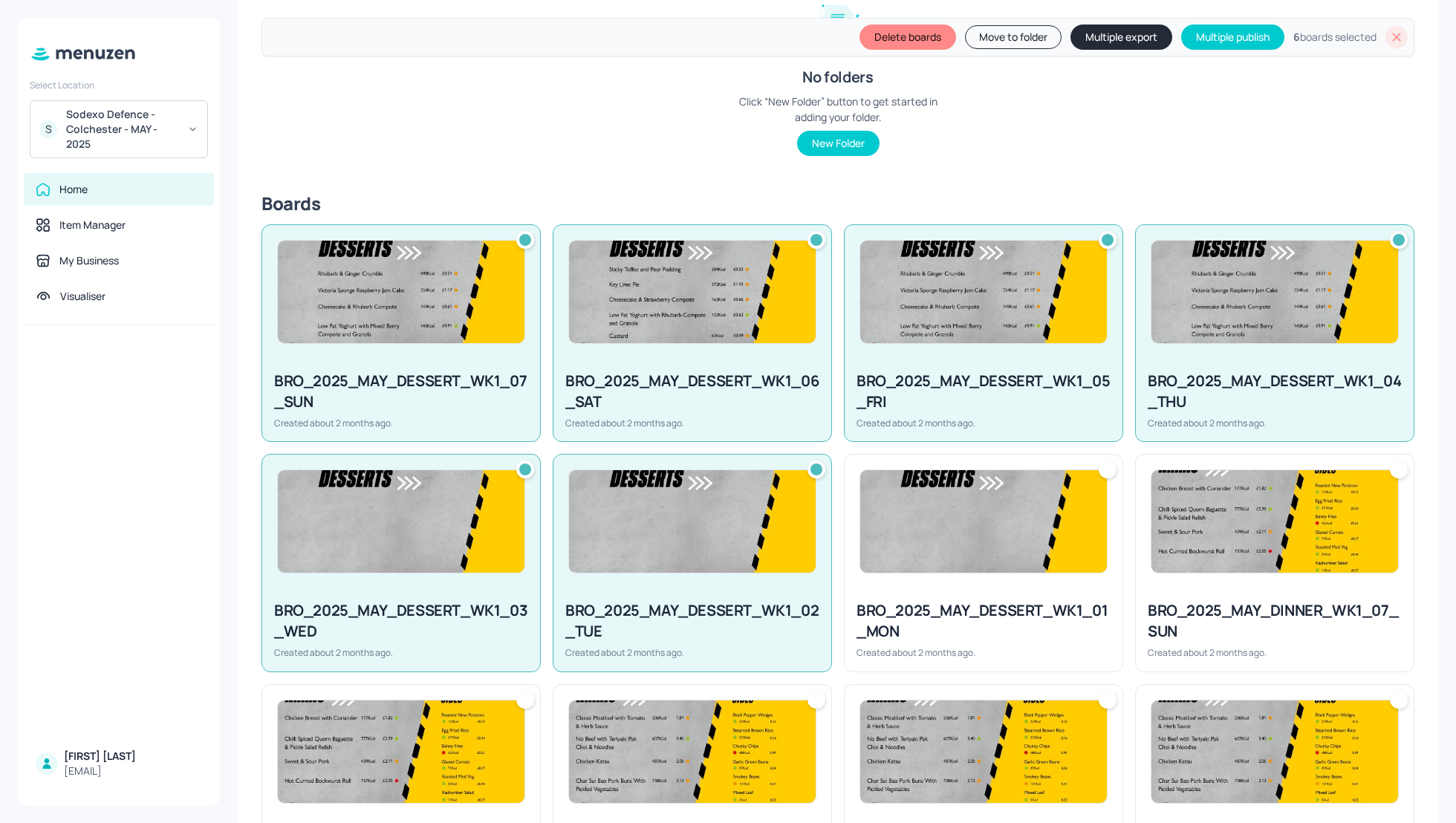 click at bounding box center (984, 521) 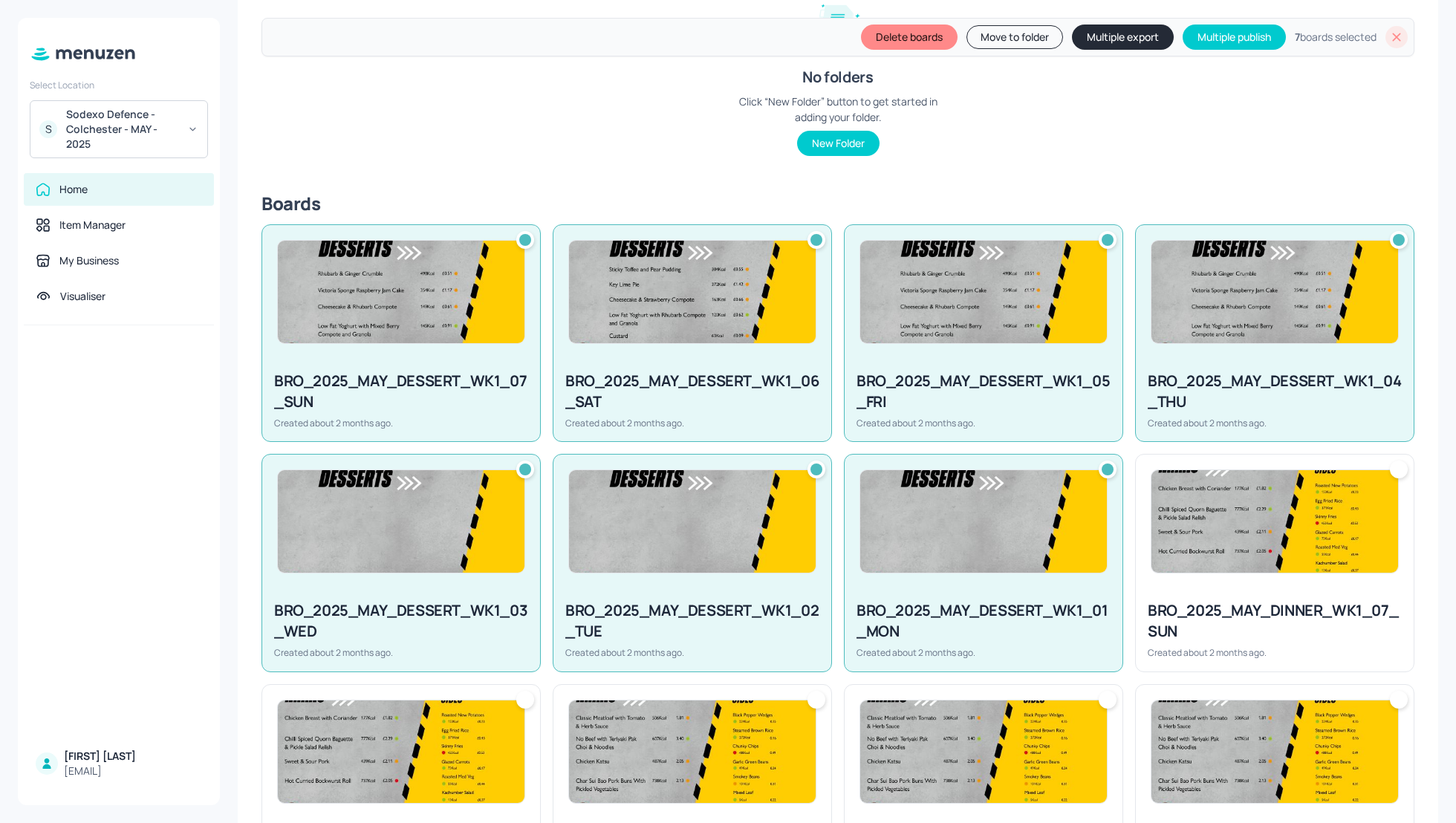 click on "BRO_2025_MAY_DINNER_WK1_07_SUN" at bounding box center [1275, 621] 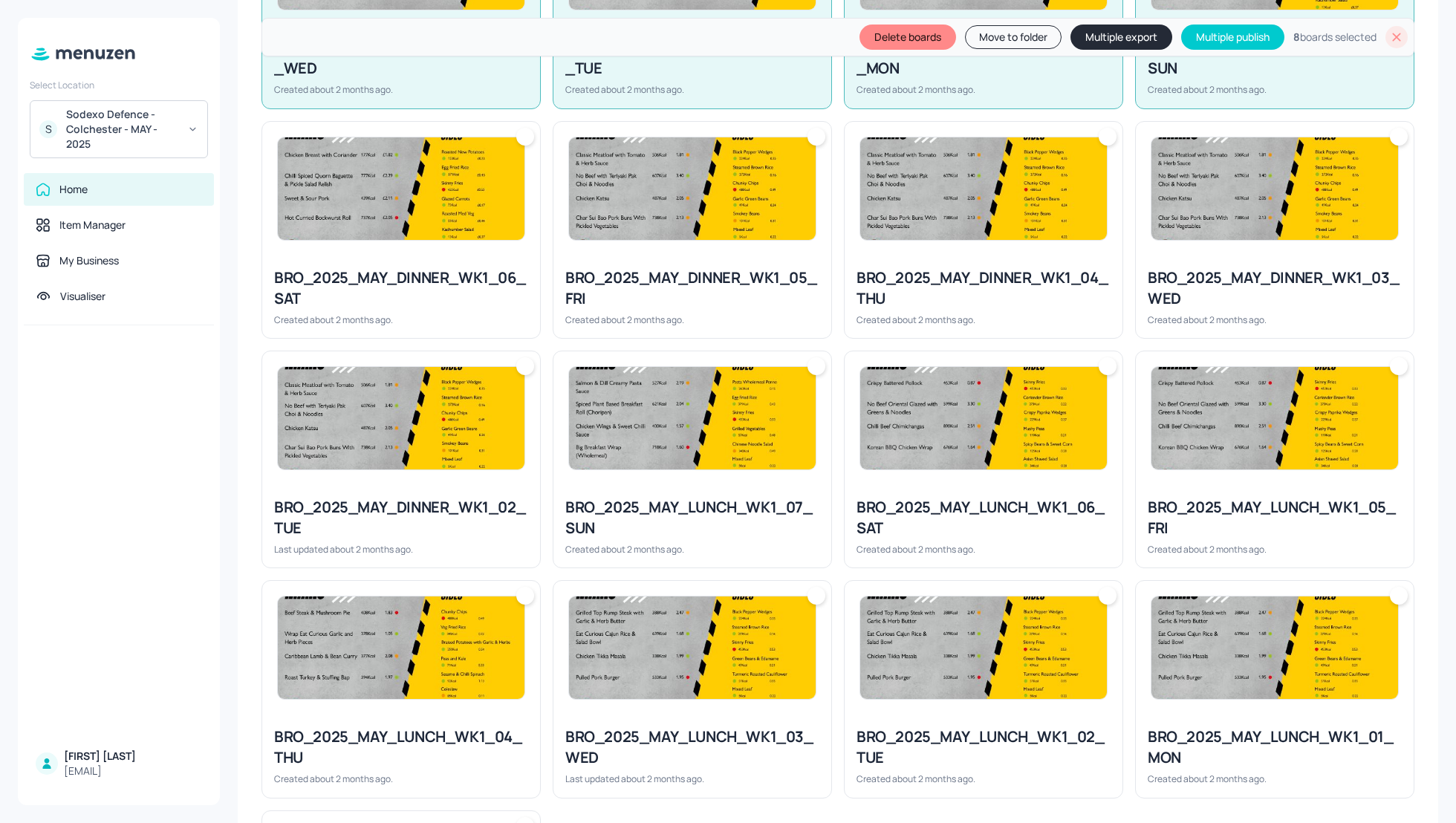 scroll, scrollTop: 821, scrollLeft: 0, axis: vertical 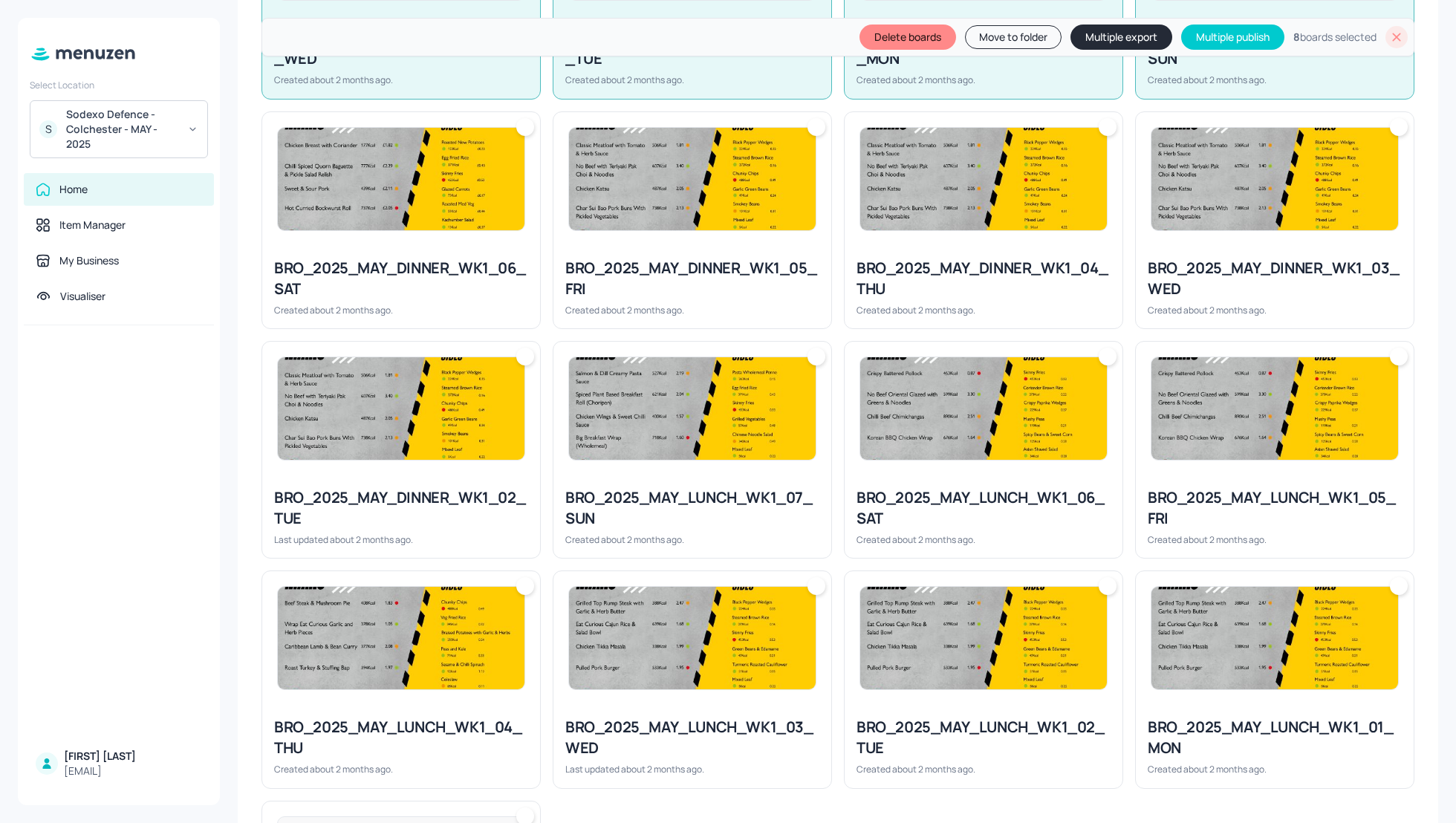 click on "BRO_2025_MAY_DINNER_WK1_06_SAT Created about 2 months ago." at bounding box center (401, 287) 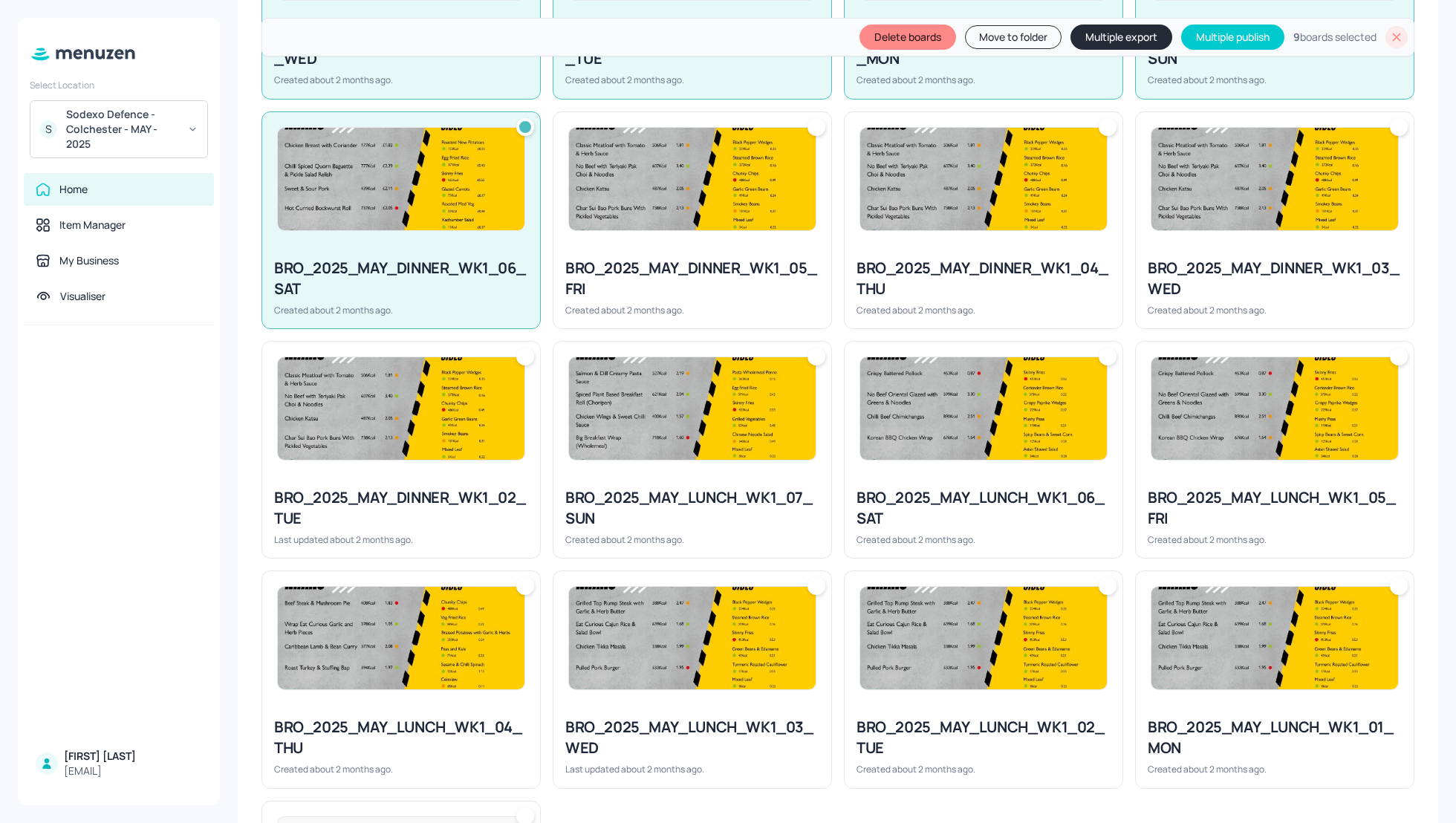 click on "BRO_2025_MAY_DINNER_WK1_05_FRI" at bounding box center (692, 279) 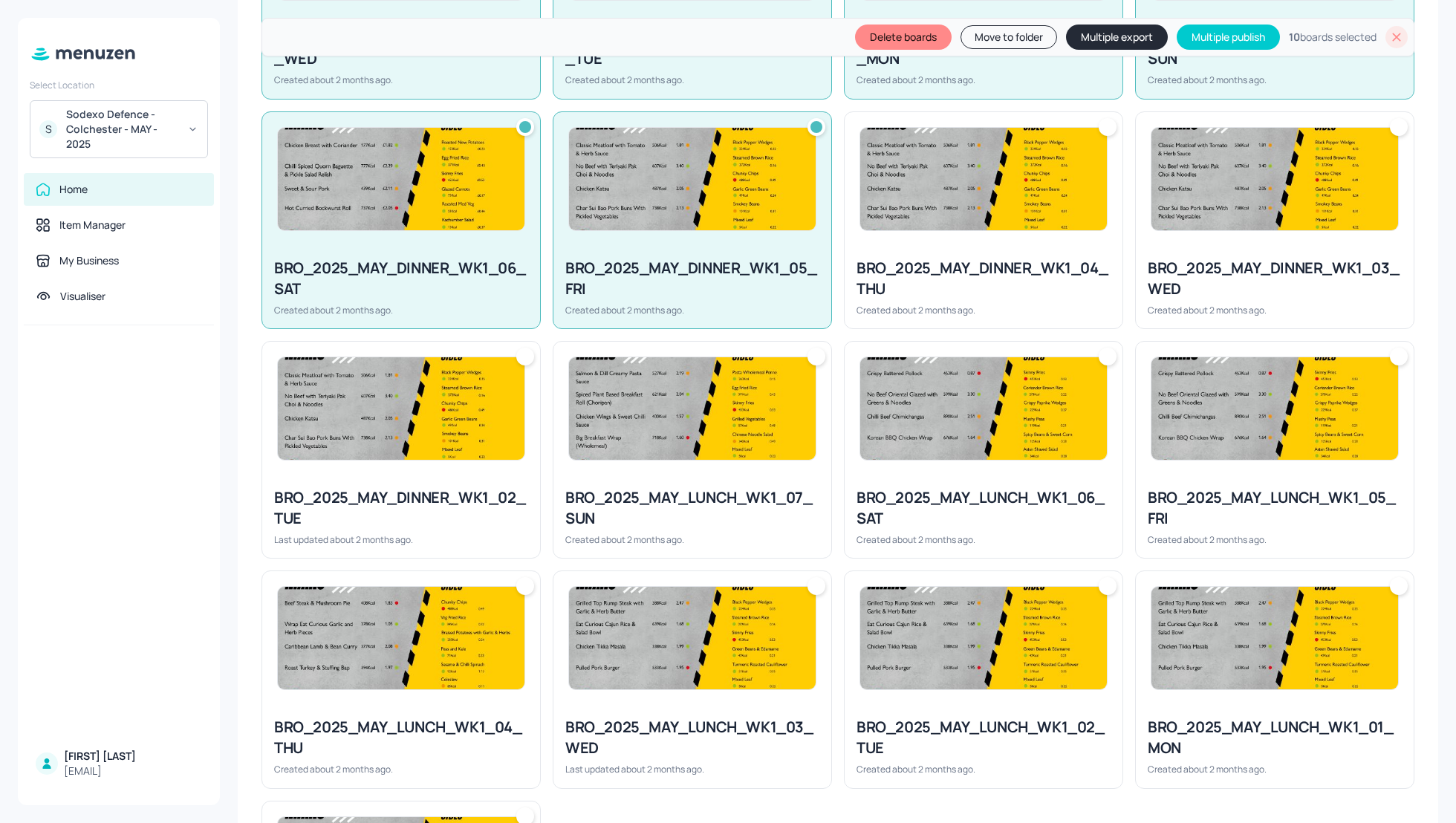 click on "BRO_2025_MAY_DINNER_WK1_04_THU" at bounding box center (984, 279) 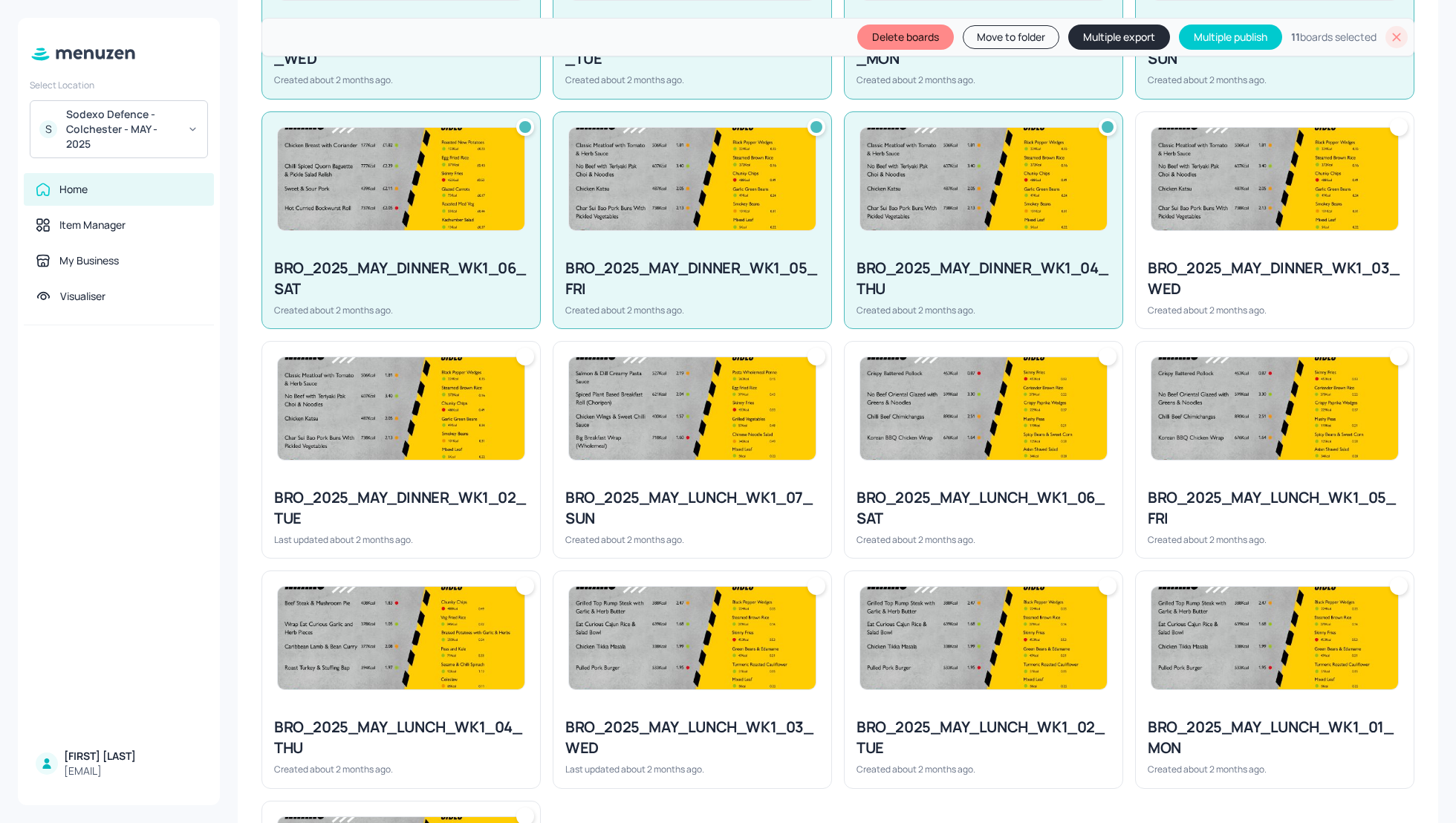 click on "BRO_2025_MAY_DINNER_WK1_03_WED" at bounding box center (1275, 279) 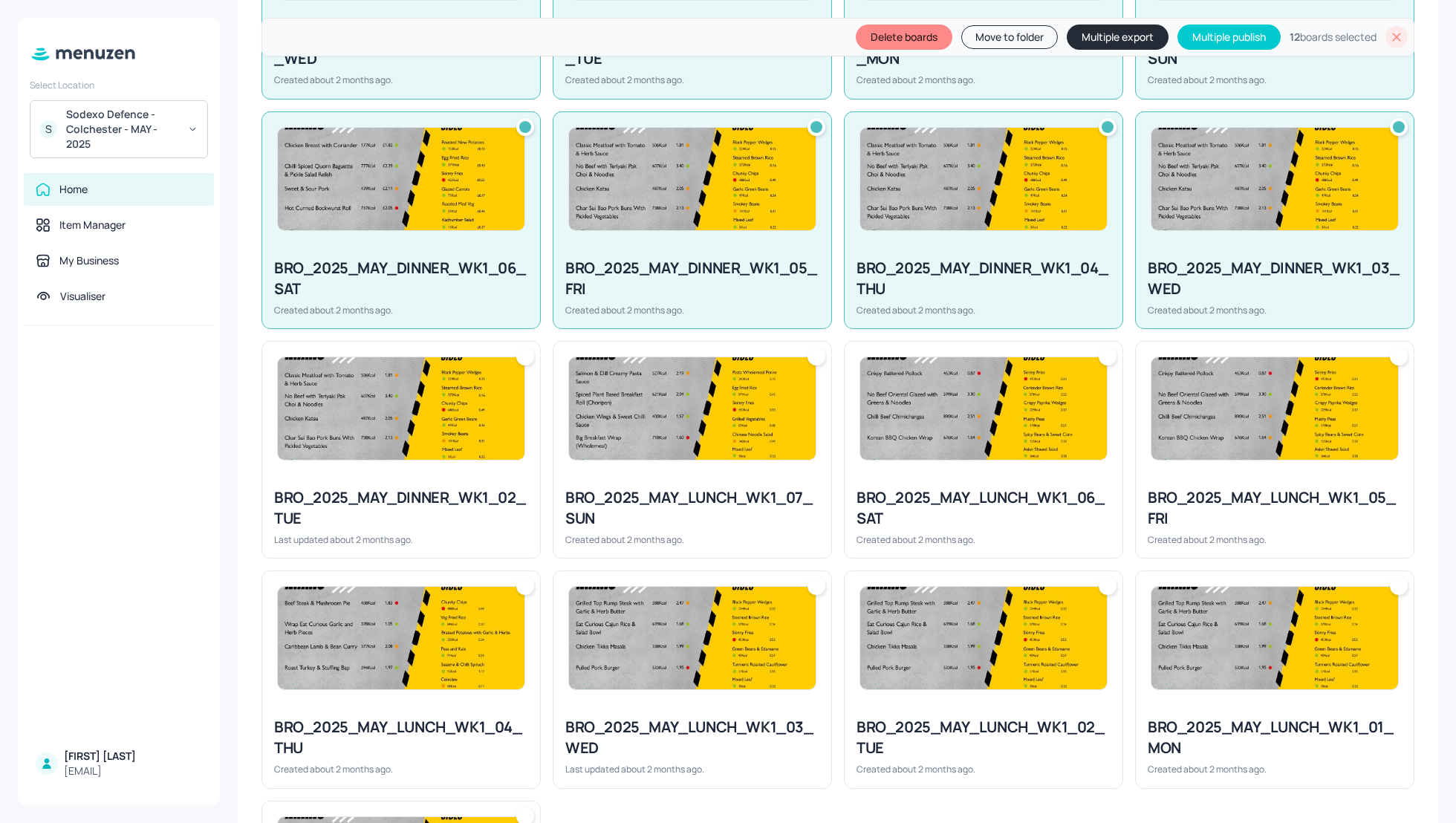 click at bounding box center (401, 409) 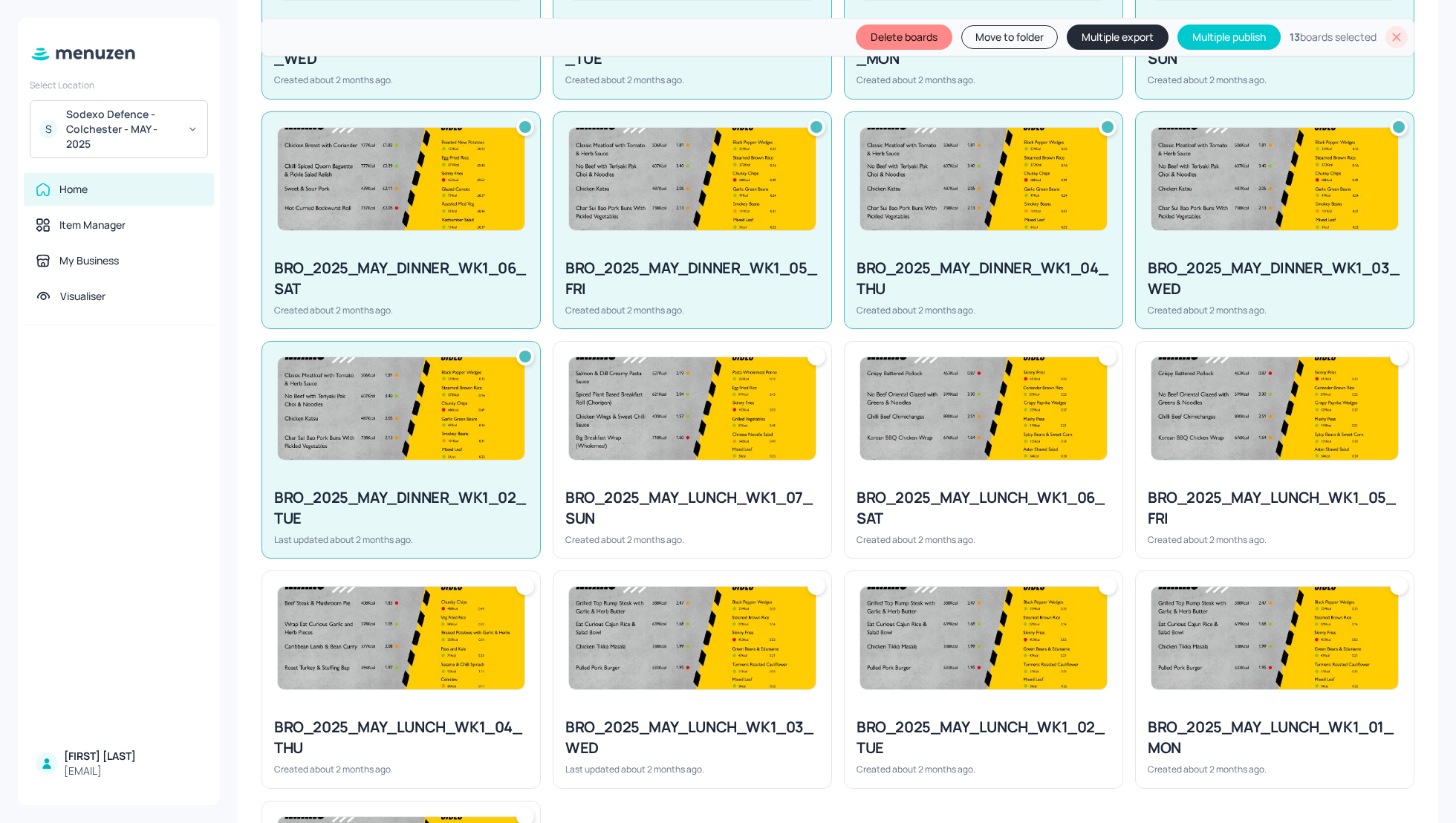 click at bounding box center [692, 409] 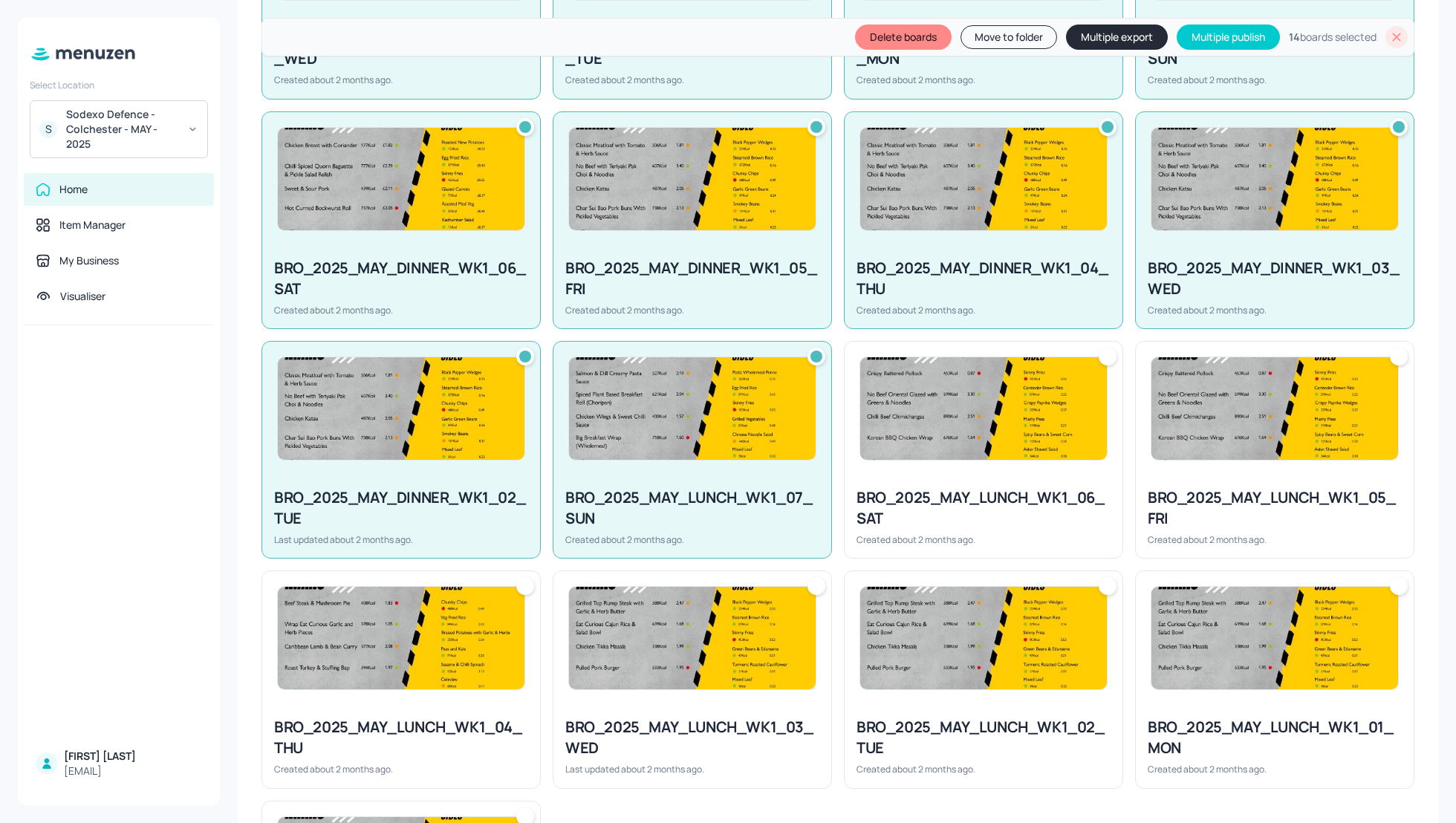 click on "BRO_2025_MAY_LUNCH_WK1_06_SAT Created about 2 months ago." at bounding box center [984, 516] 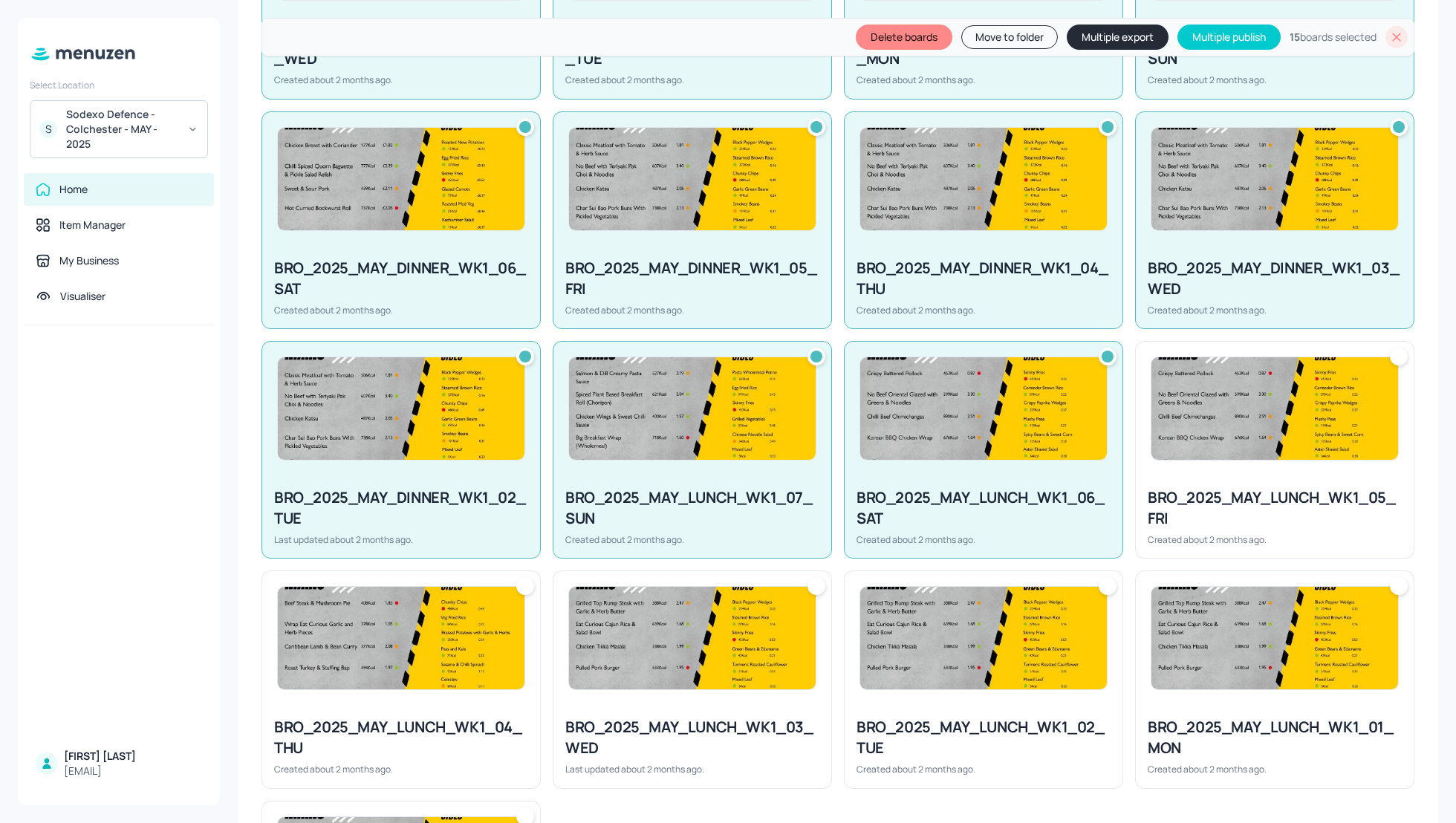 click on "BRO_2025_MAY_LUNCH_WK1_05_FRI Created about 2 months ago." at bounding box center (1275, 516) 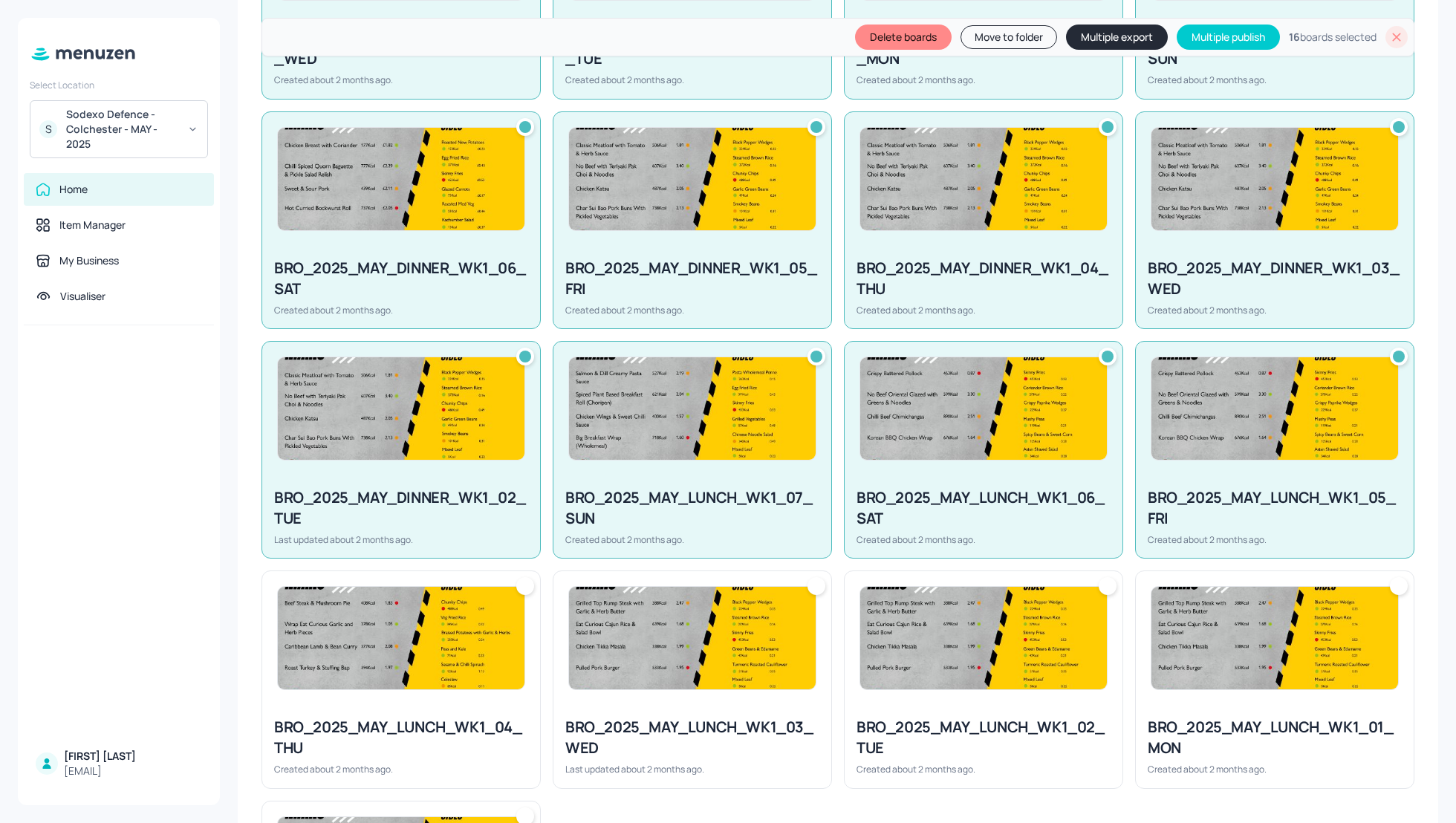 scroll, scrollTop: 1048, scrollLeft: 0, axis: vertical 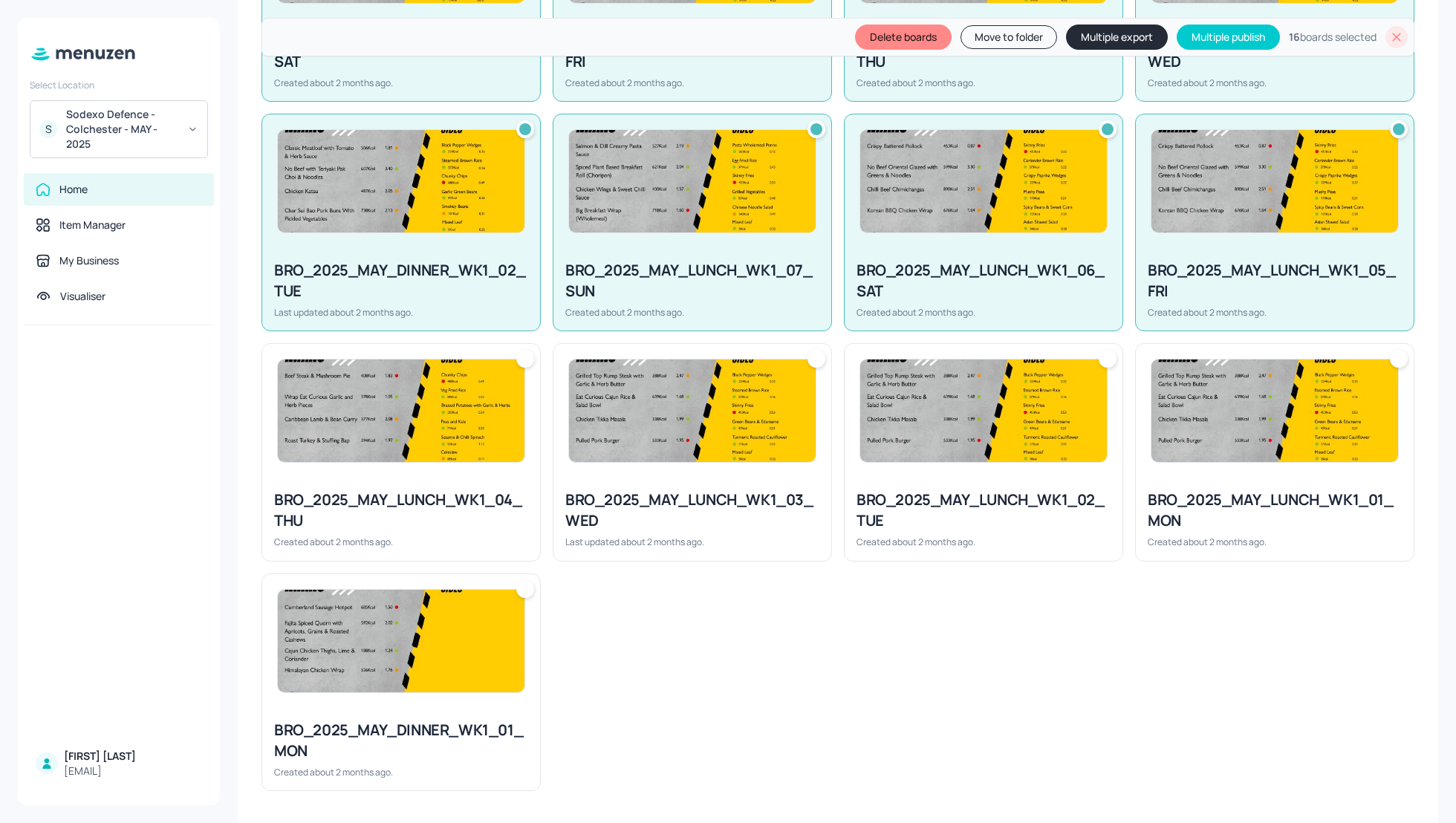click on "BRO_2025_MAY_LUNCH_WK1_04_THU" at bounding box center [401, 510] 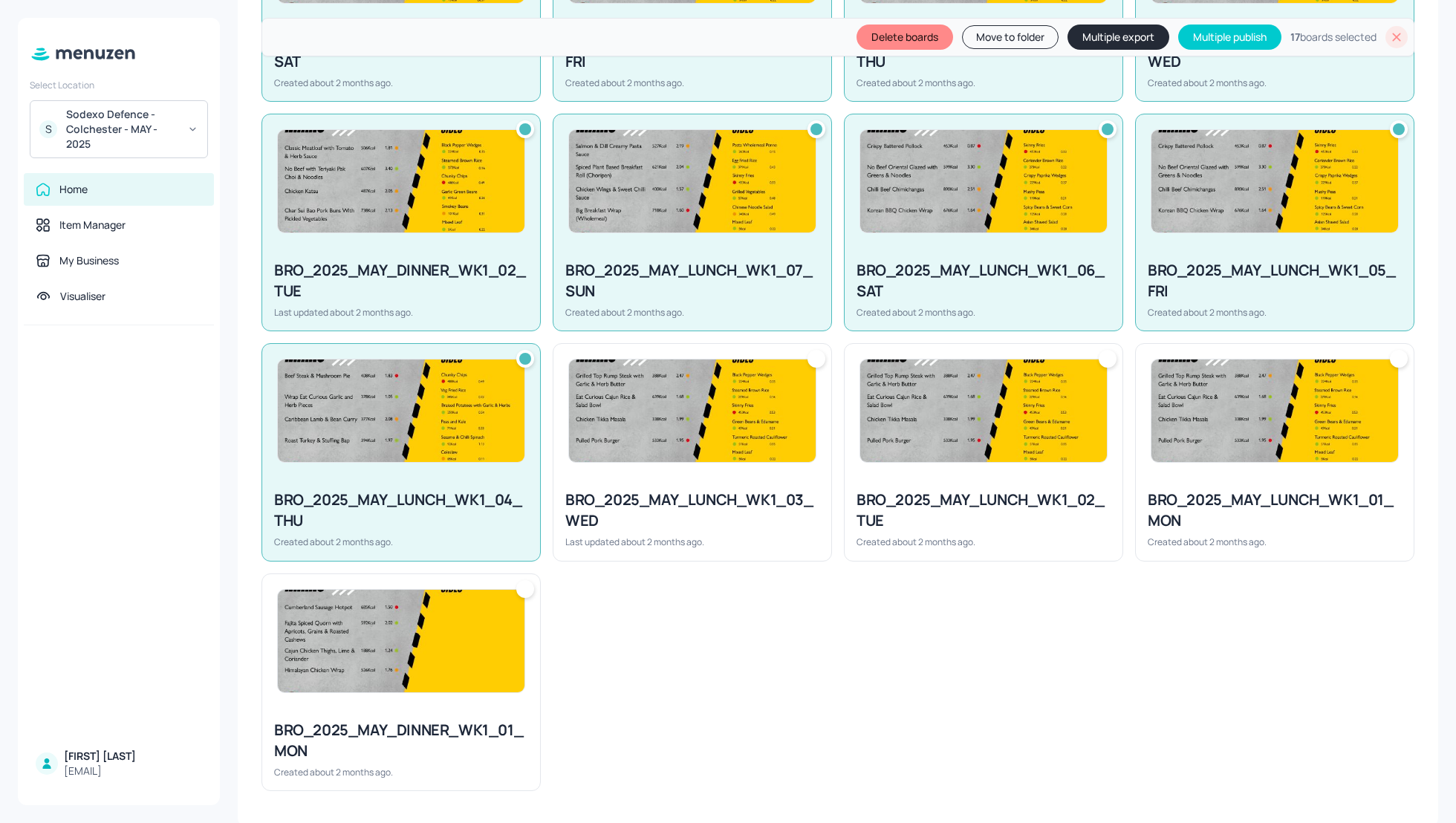 click on "BRO_2025_MAY_LUNCH_WK1_03_WED Last updated about 2 months ago." at bounding box center (692, 518) 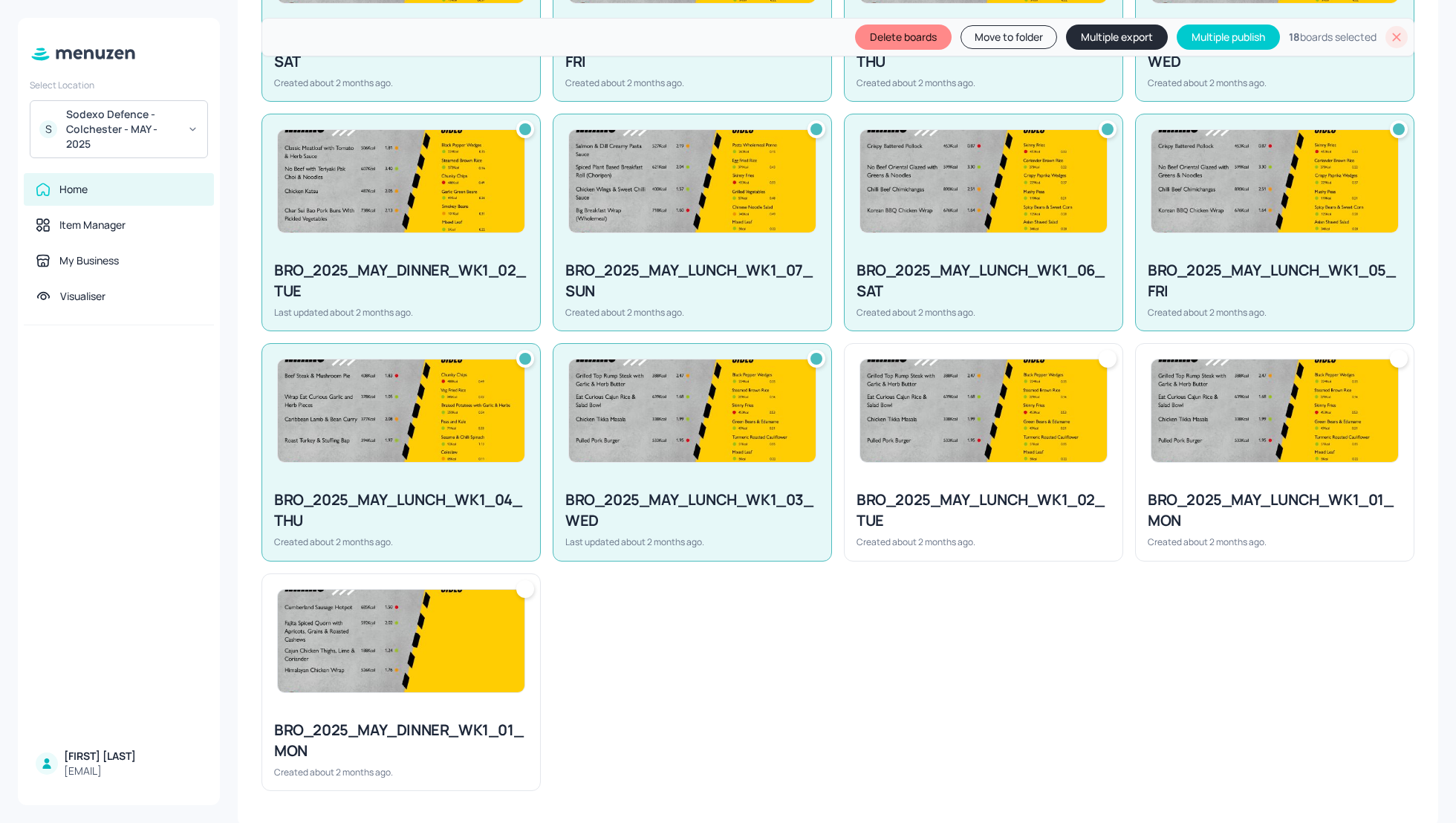 click at bounding box center (984, 411) 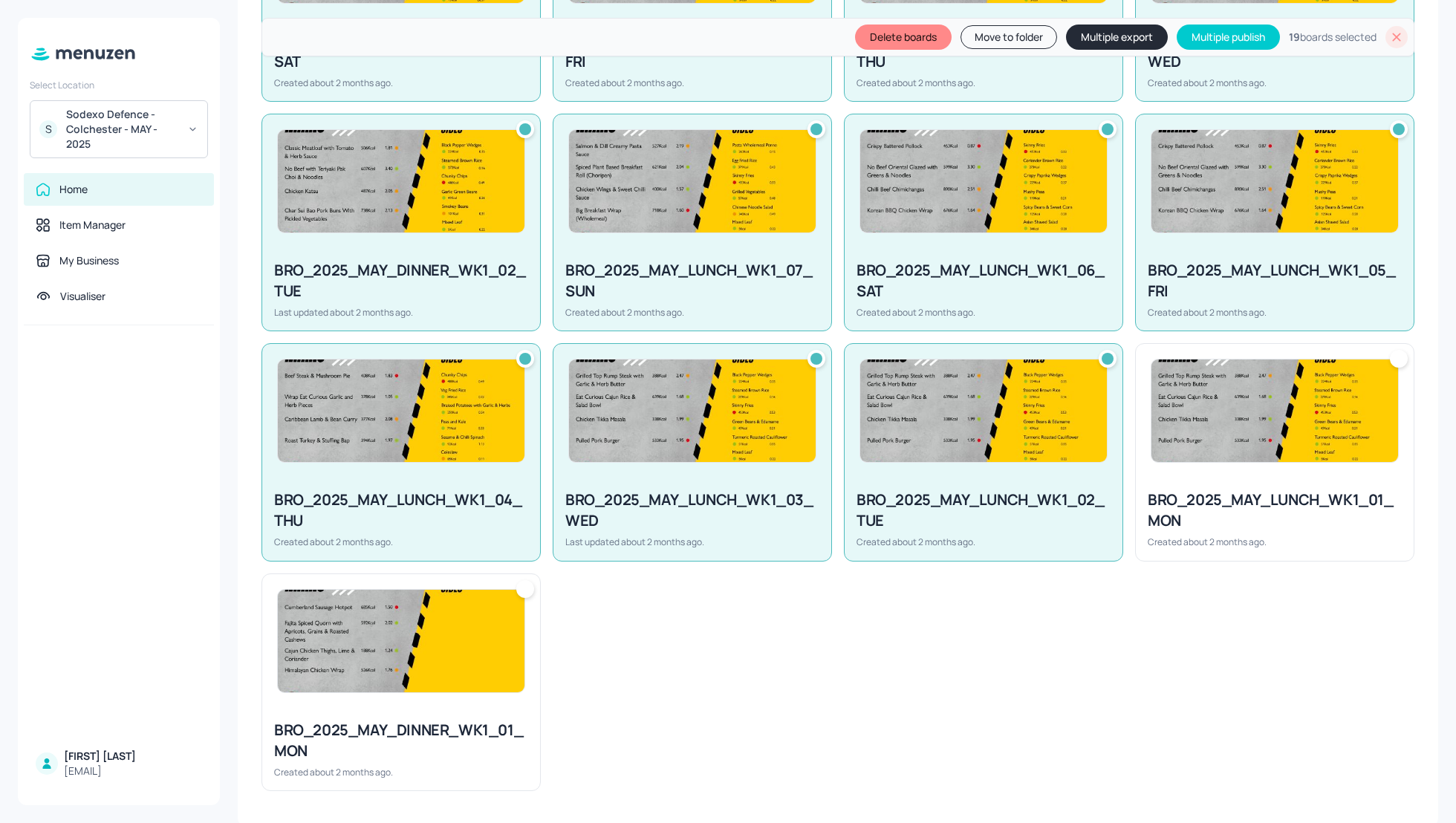 click on "BRO_2025_MAY_LUNCH_WK1_01_MON Created about 2 months ago." at bounding box center [1275, 518] 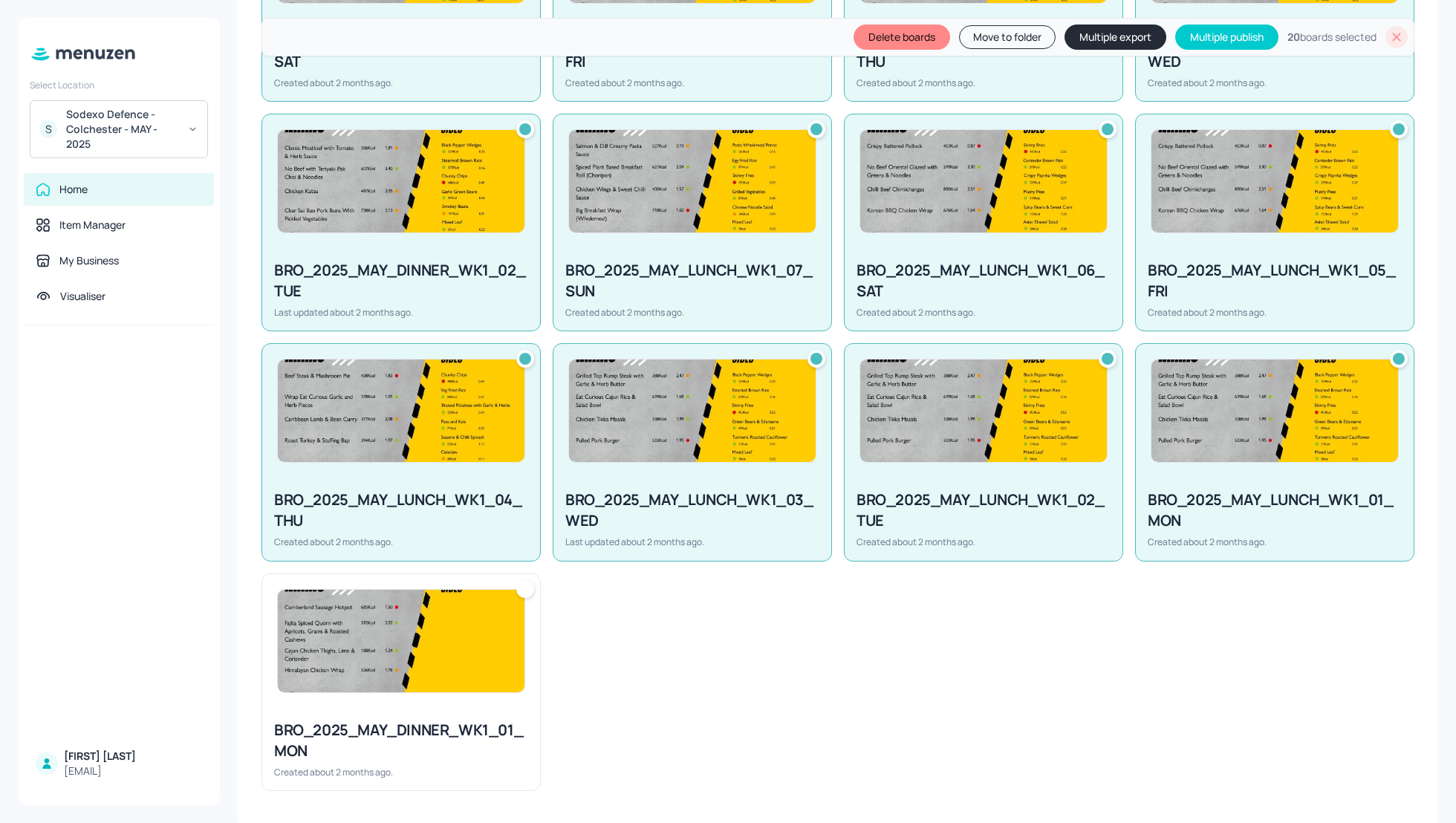 click at bounding box center (401, 641) 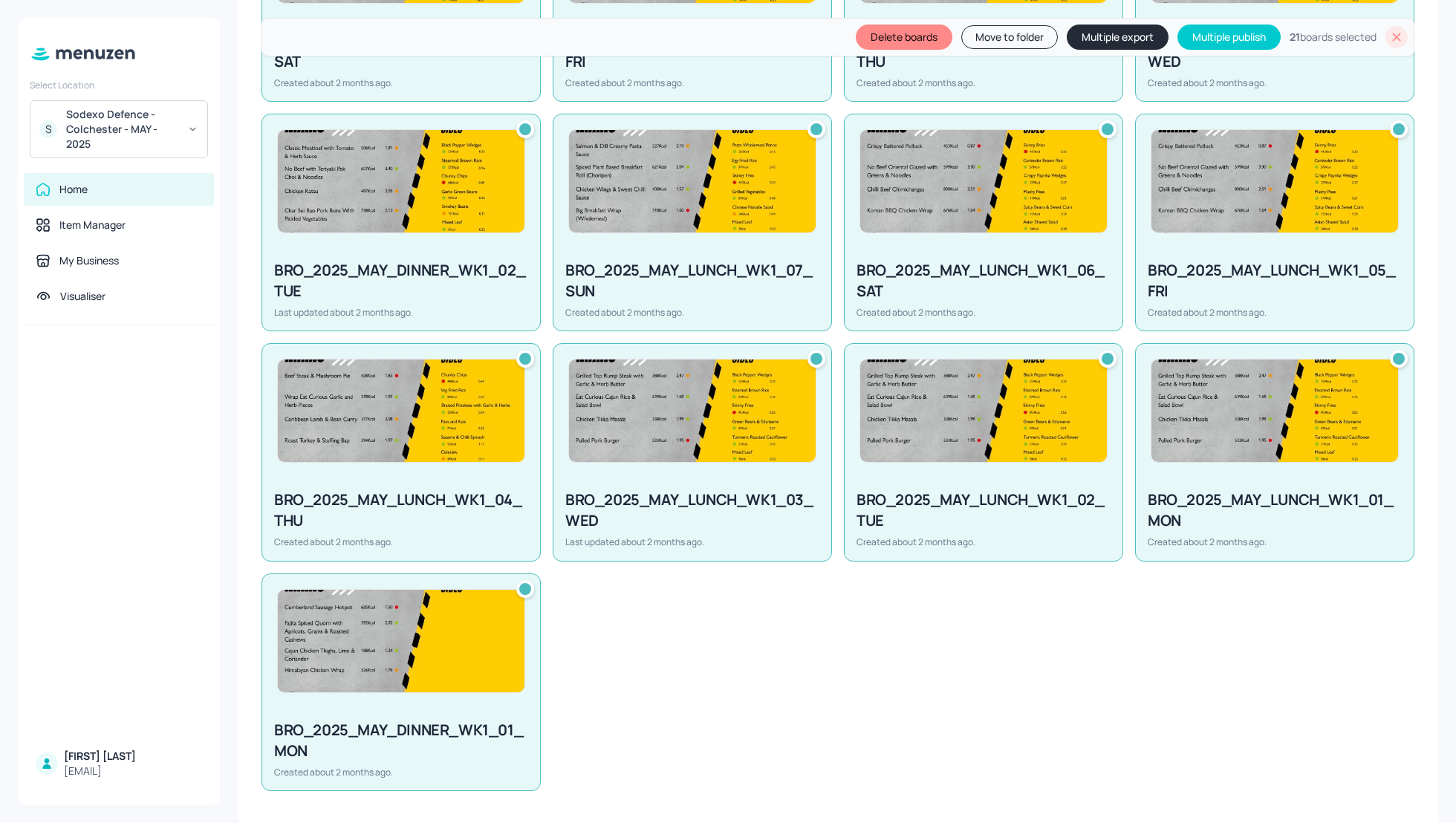 click on "Multiple export" at bounding box center (1117, 37) 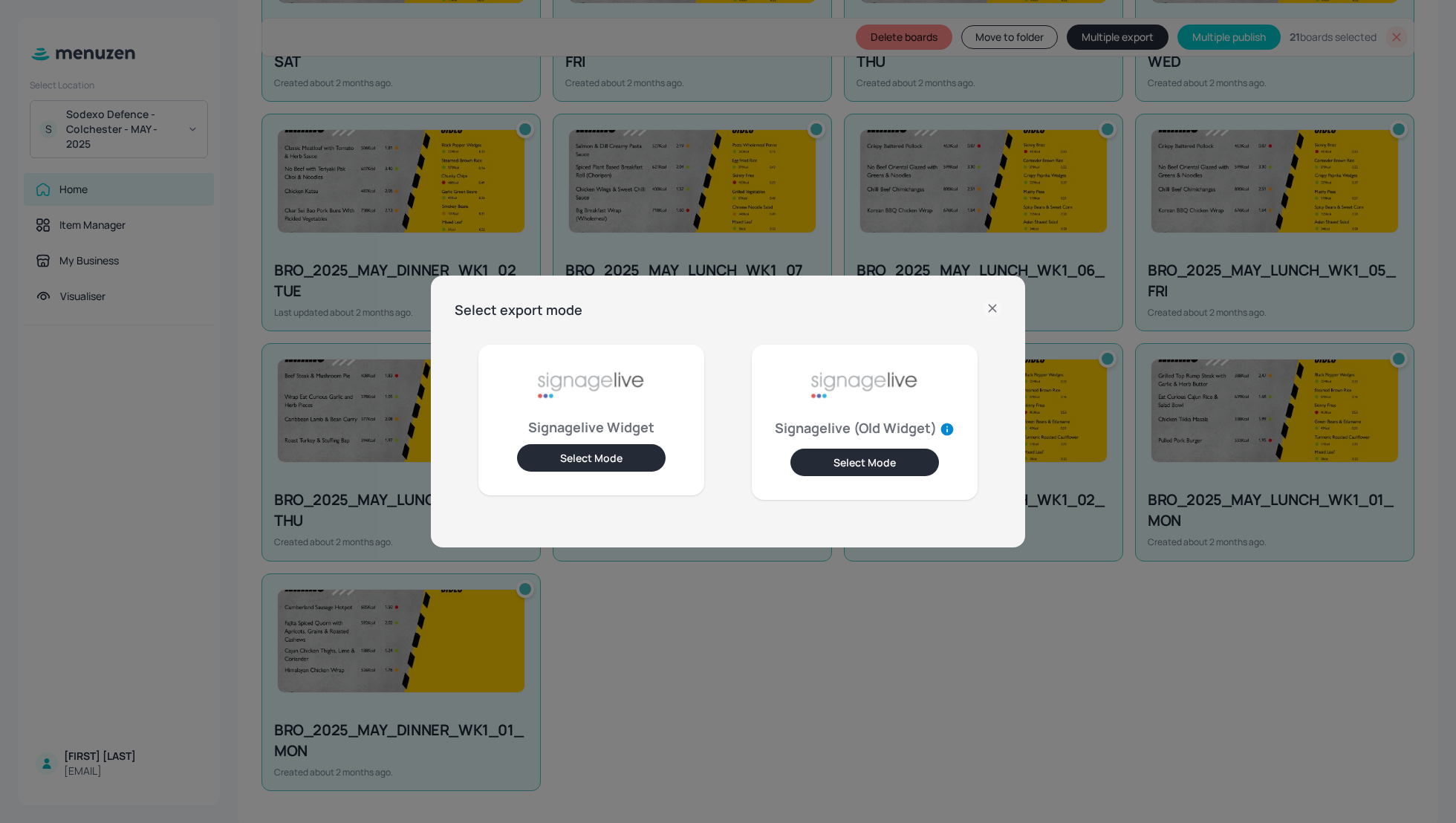 click on "Select Mode" at bounding box center (591, 458) 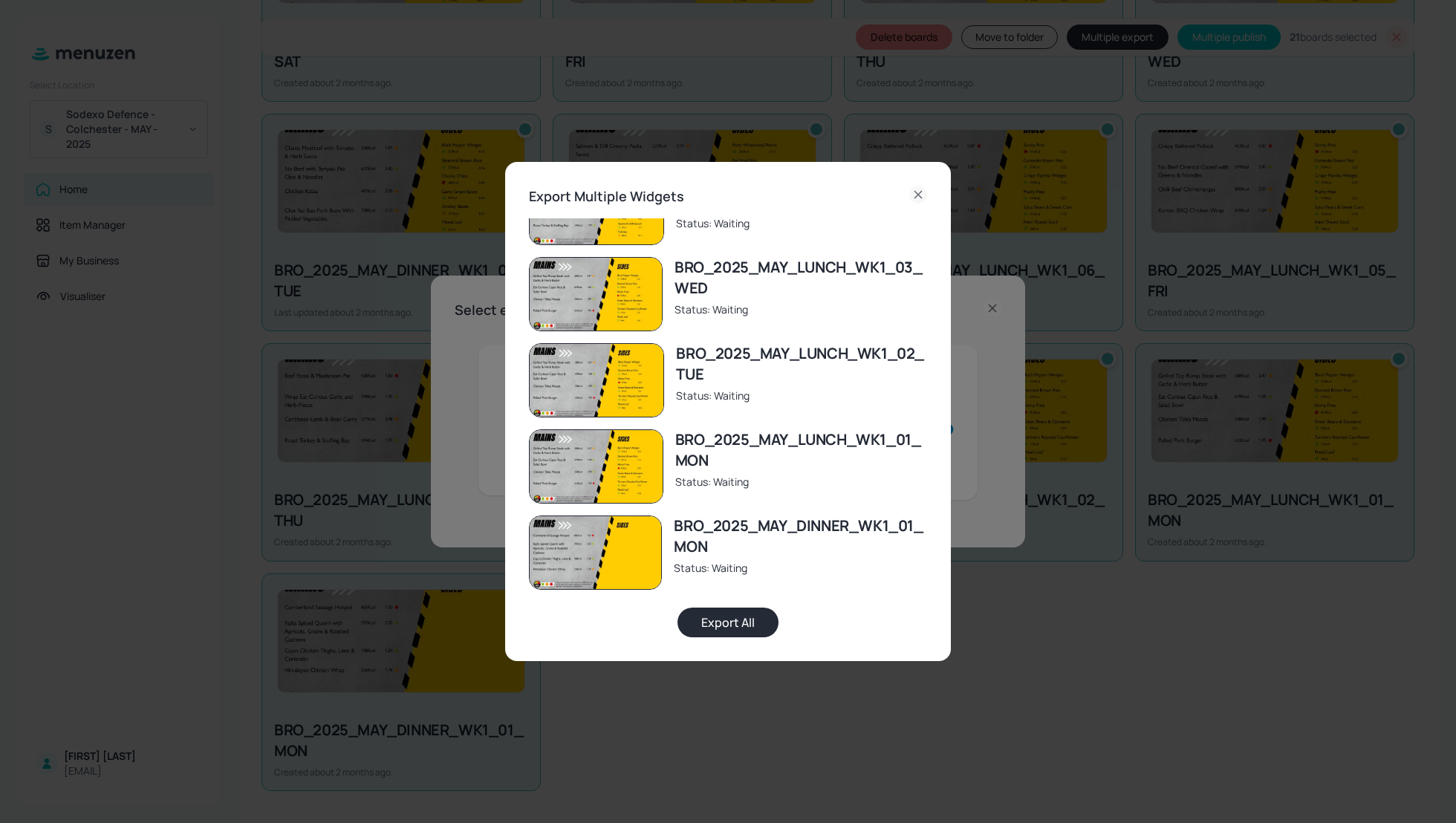 scroll, scrollTop: 0, scrollLeft: 0, axis: both 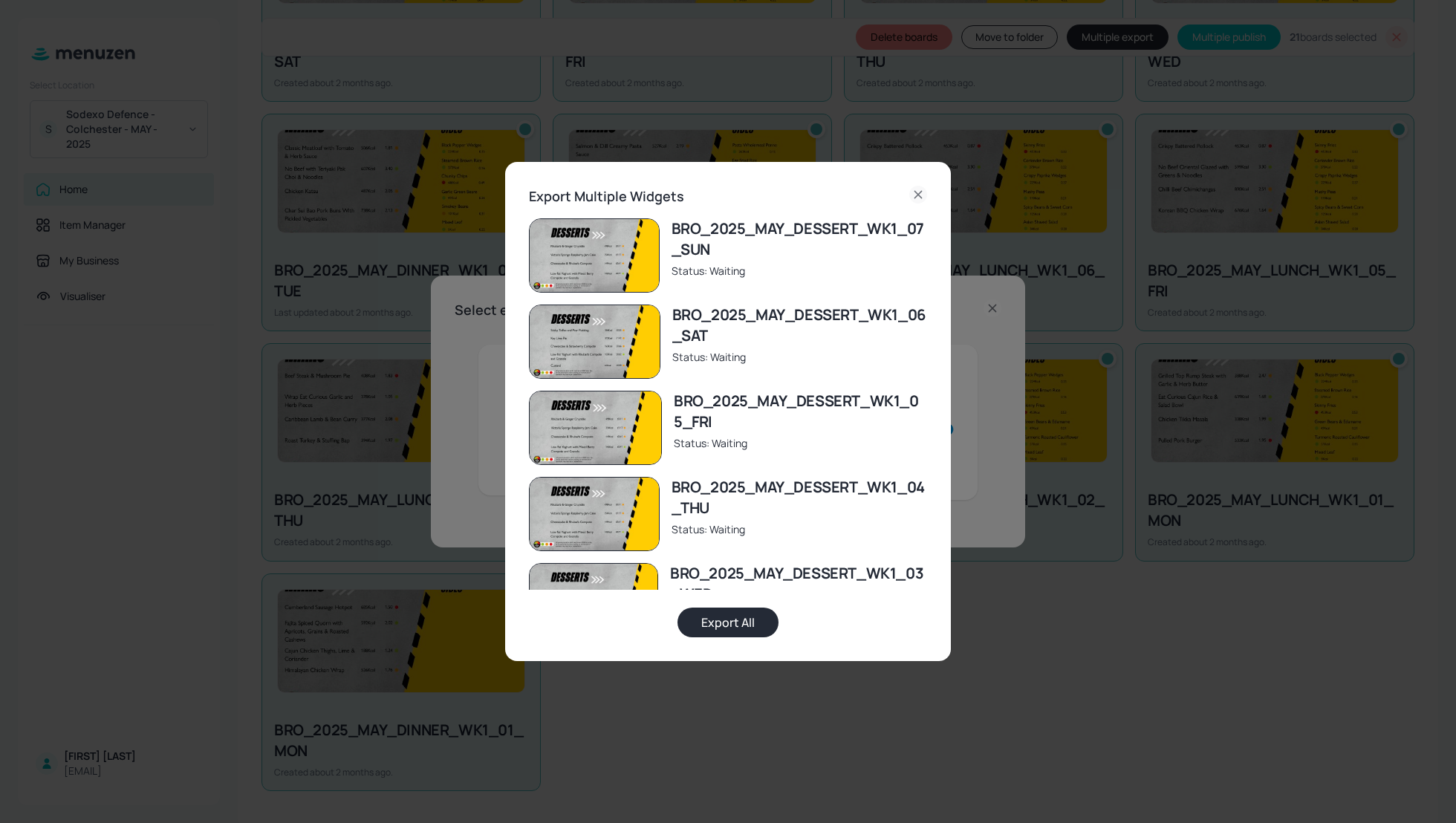 click on "Export All" at bounding box center [728, 622] 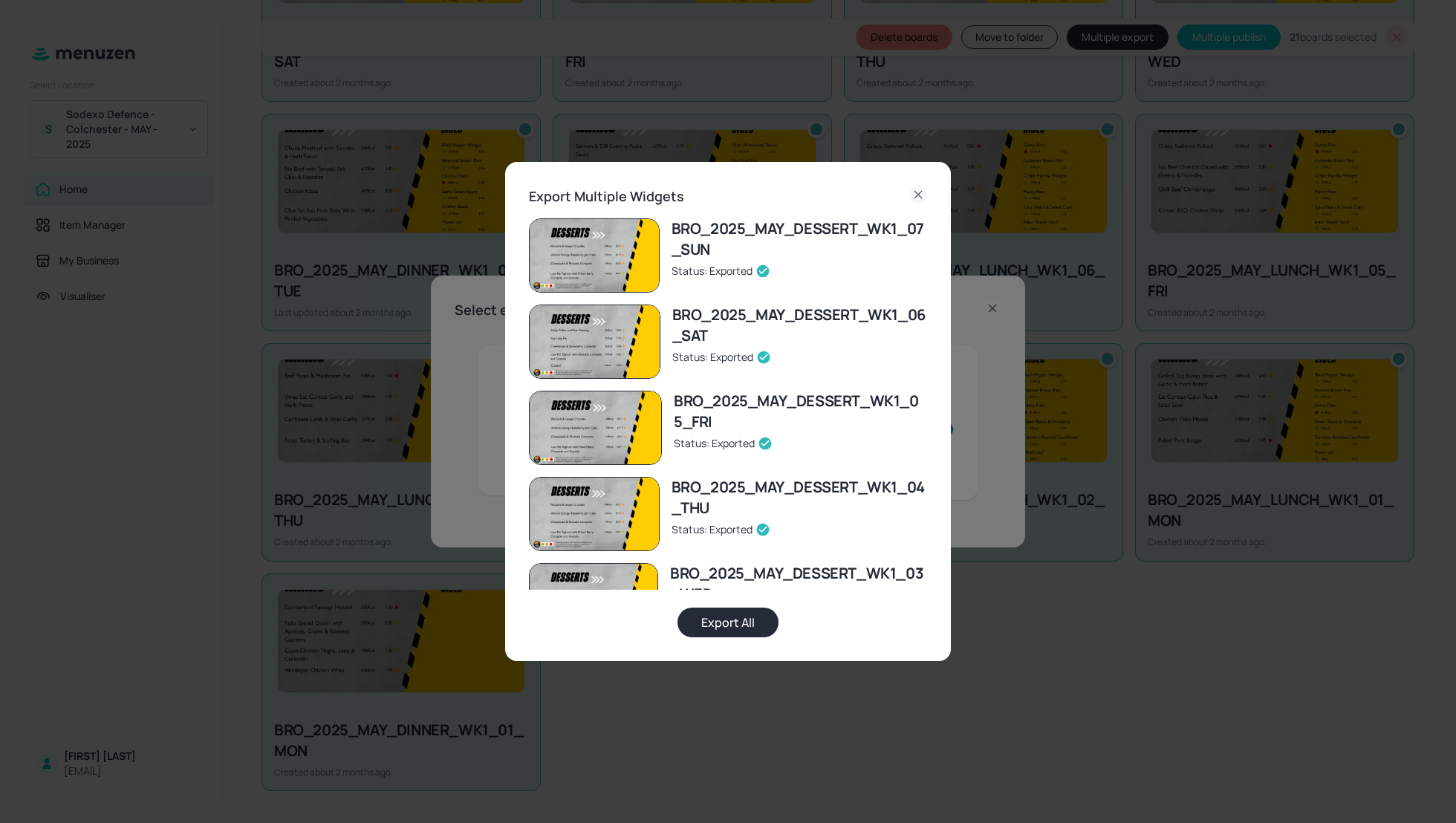 click 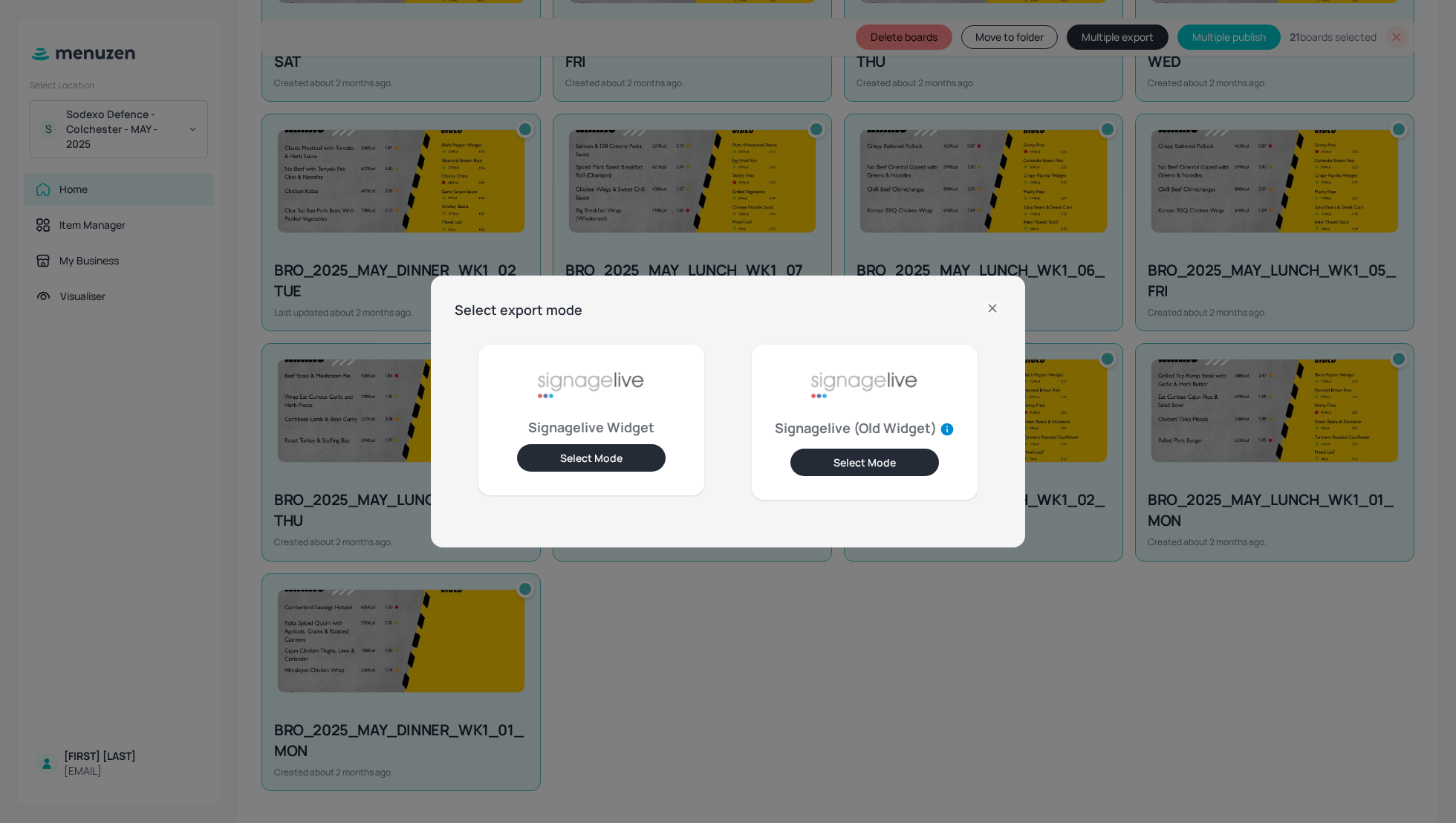 click 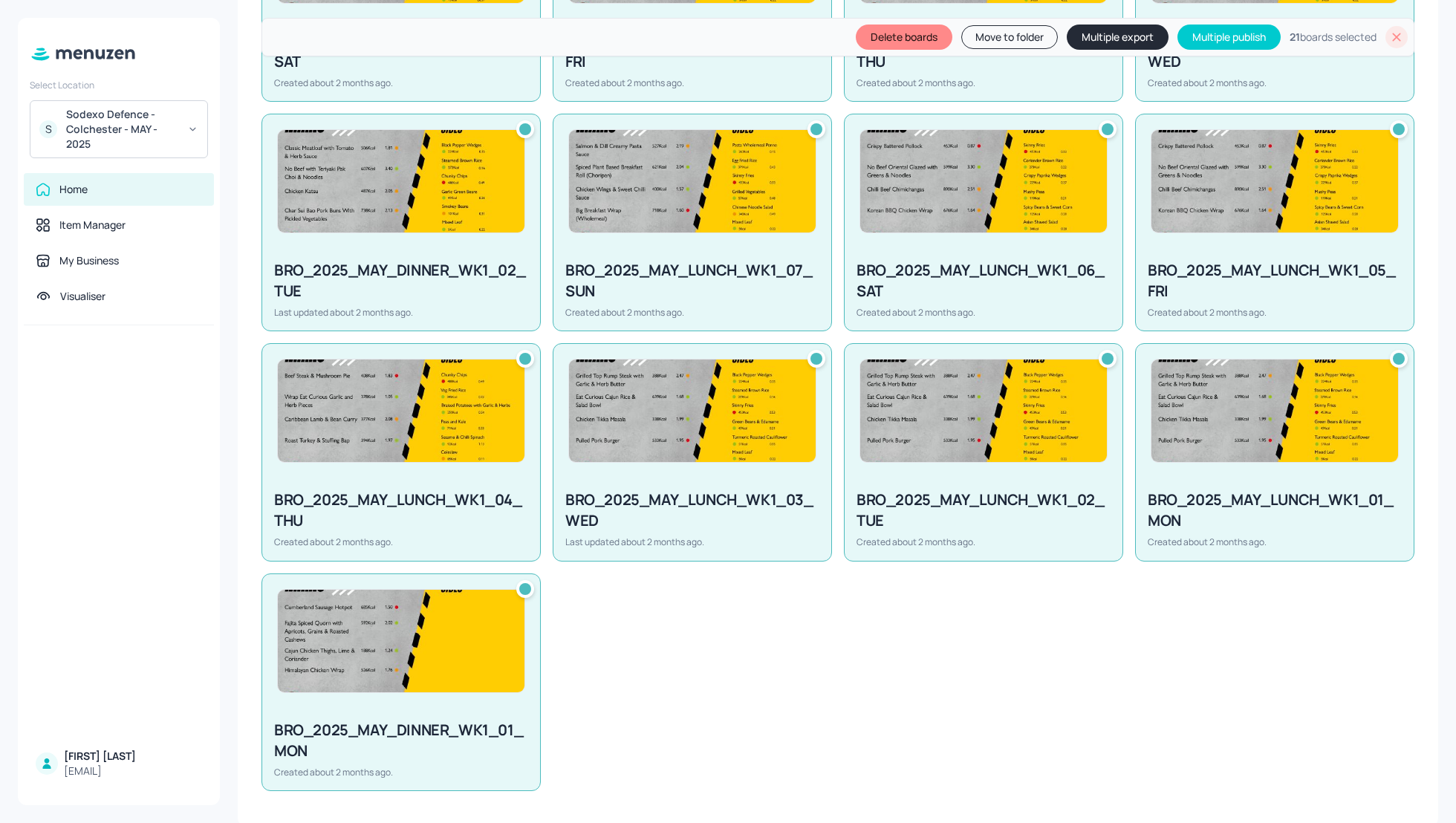 click on "My Dashboard BROWN WEEK1 New Delete boards Move to folder Multiple export Multiple publish 21  boards selected Folders Sort by created id ​ No folders Click “New Folder” button to get started in adding your folder. New Folder Boards BRO_2025_MAY_DESSERT_WK1_07_SUN Created about 2 months ago. BRO_2025_MAY_DESSERT_WK1_06_SAT Created about 2 months ago. BRO_2025_MAY_DESSERT_WK1_05_FRI Created about 2 months ago. BRO_2025_MAY_DESSERT_WK1_04_THU Created about 2 months ago. BRO_2025_MAY_DESSERT_WK1_03_WED Created about 2 months ago. BRO_2025_MAY_DESSERT_WK1_02_TUE Created about 2 months ago. BRO_2025_MAY_DESSERT_WK1_01_MON Created about 2 months ago. BRO_2025_MAY_DINNER_WK1_07_SUN Created about 2 months ago. BRO_2025_MAY_DINNER_WK1_06_SAT Created about 2 months ago. BRO_2025_MAY_DINNER_WK1_05_FRI Created about 2 months ago. BRO_2025_MAY_DINNER_WK1_04_THU Created about 2 months ago. BRO_2025_MAY_DINNER_WK1_03_WED Created about 2 months ago. BRO_2025_MAY_DINNER_WK1_02_TUE Last updated about 2 months ago." at bounding box center [838, 412] 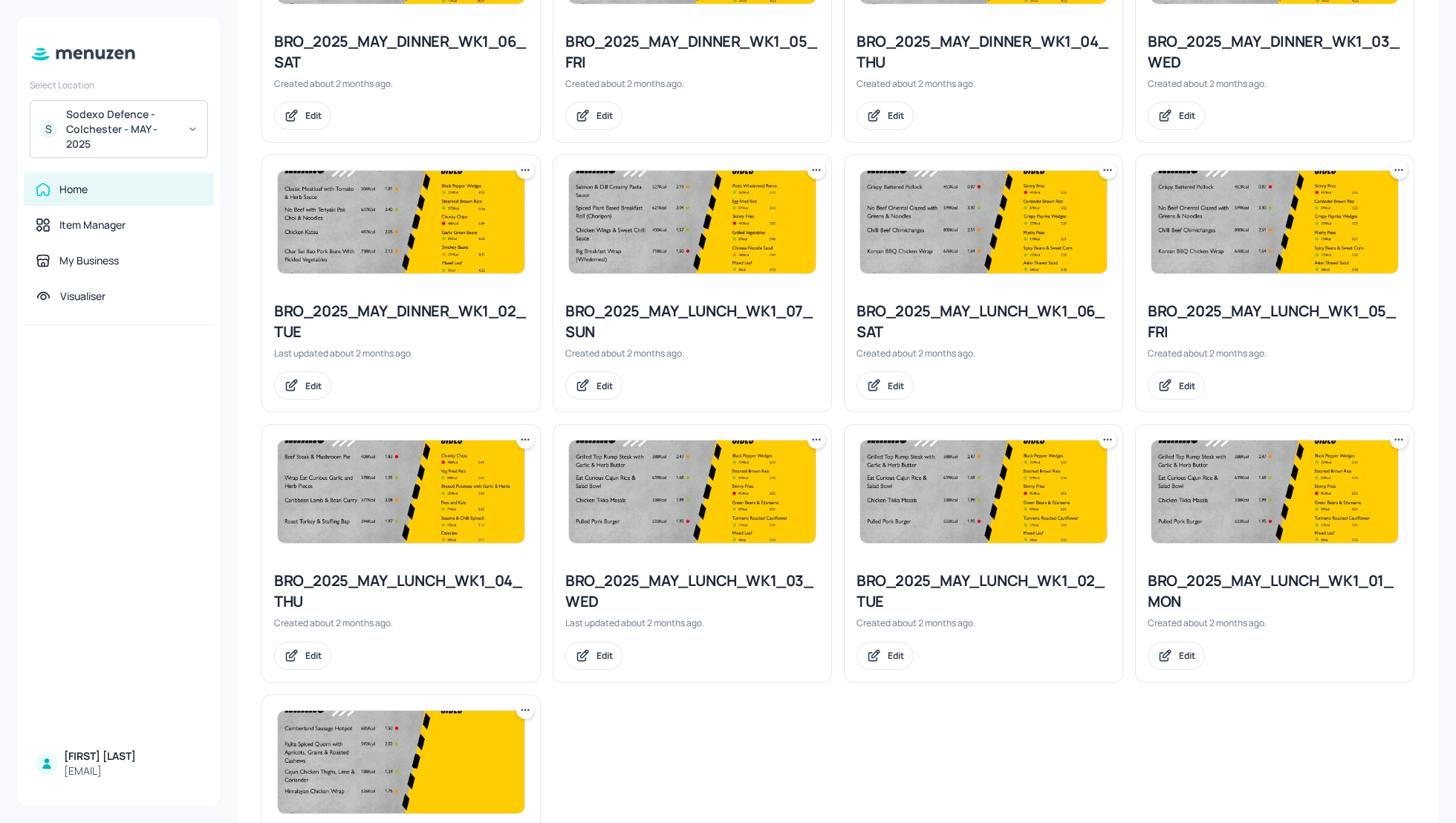 click on "My Dashboard BROWN WEEK1 Select board New Folders Sort by created id ​ No folders Click “New Folder” button to get started in adding your folder. New Folder Boards BRO_2025_MAY_DESSERT_WK1_07_SUN Created about 2 months ago. Edit BRO_2025_MAY_DESSERT_WK1_06_SAT Created about 2 months ago. Edit BRO_2025_MAY_DESSERT_WK1_05_FRI Created about 2 months ago. Edit BRO_2025_MAY_DESSERT_WK1_04_THU Created about 2 months ago. Edit BRO_2025_MAY_DESSERT_WK1_03_WED Created about 2 months ago. Edit BRO_2025_MAY_DESSERT_WK1_02_TUE Created about 2 months ago. Edit BRO_2025_MAY_DESSERT_WK1_01_MON Created about 2 months ago. Edit BRO_2025_MAY_DINNER_WK1_07_SUN Created about 2 months ago. Edit BRO_2025_MAY_DINNER_WK1_06_SAT Created about 2 months ago. Edit BRO_2025_MAY_DINNER_WK1_05_FRI Created about 2 months ago. Edit BRO_2025_MAY_DINNER_WK1_04_THU Created about 2 months ago. Edit BRO_2025_MAY_DINNER_WK1_03_WED Created about 2 months ago. Edit BRO_2025_MAY_DINNER_WK1_02_TUE Last updated about 2 months ago. Edit Edit Edit" at bounding box center (838, -35) 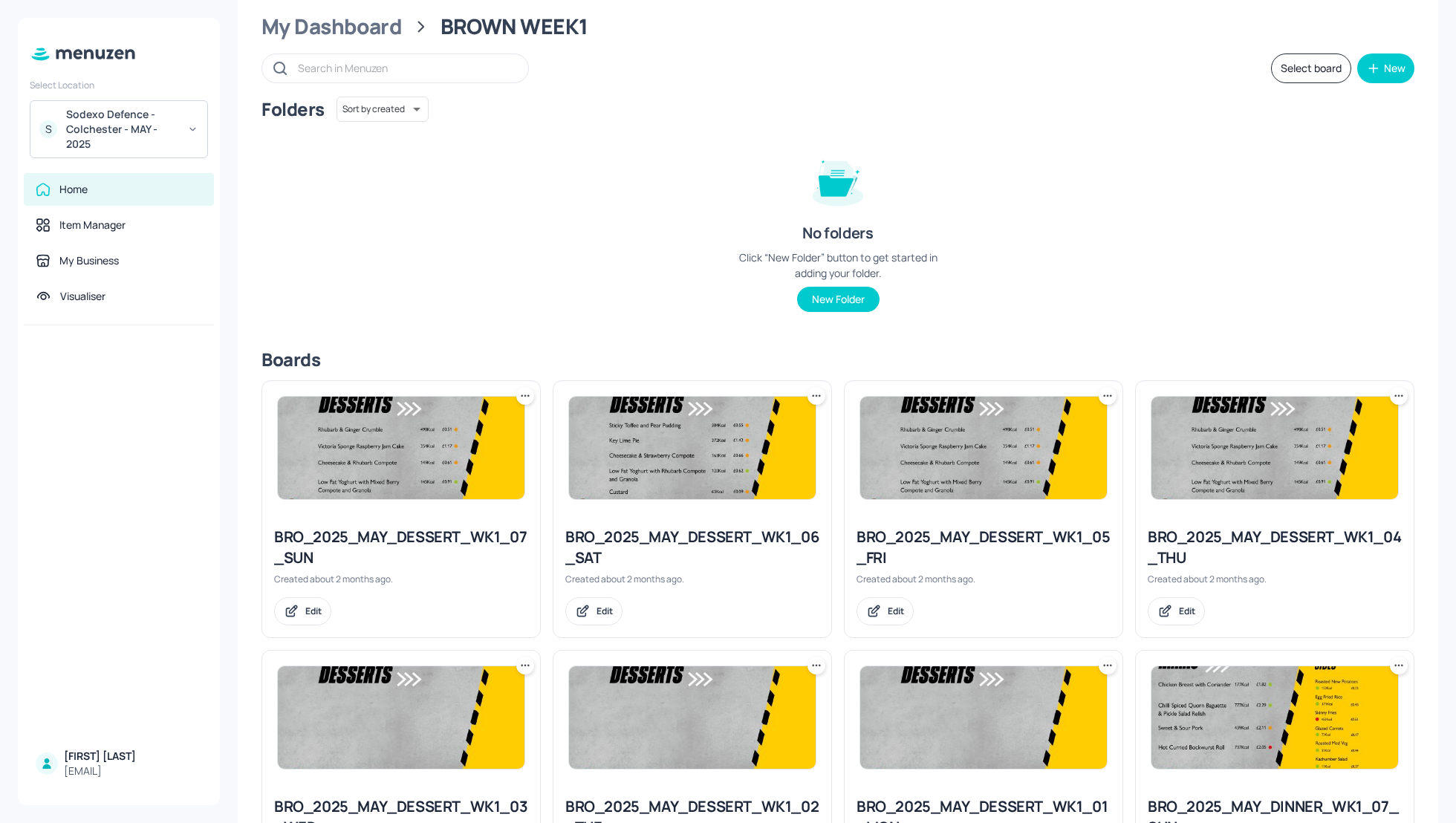 scroll, scrollTop: 0, scrollLeft: 0, axis: both 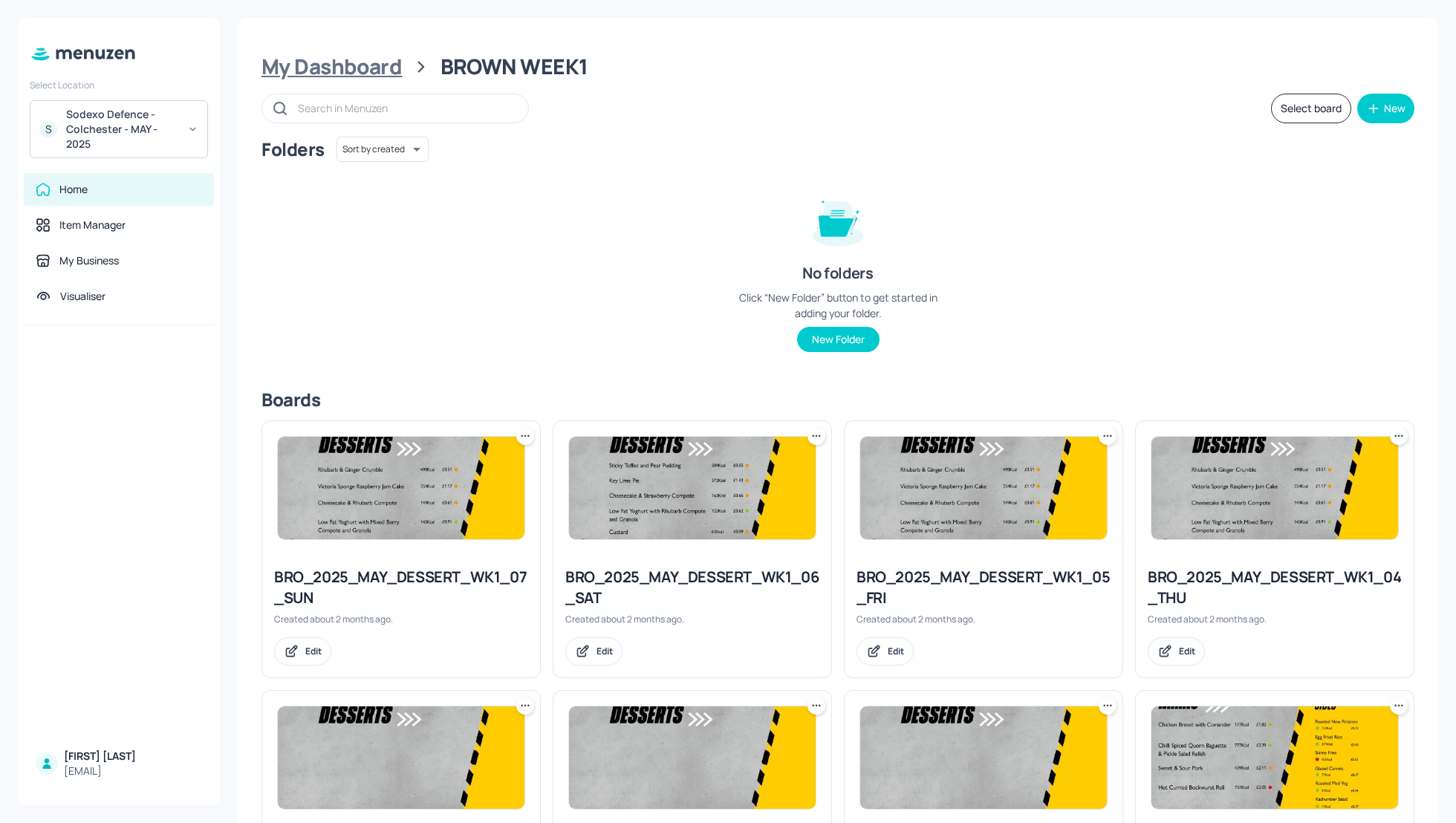 click on "My Dashboard" at bounding box center (331, 67) 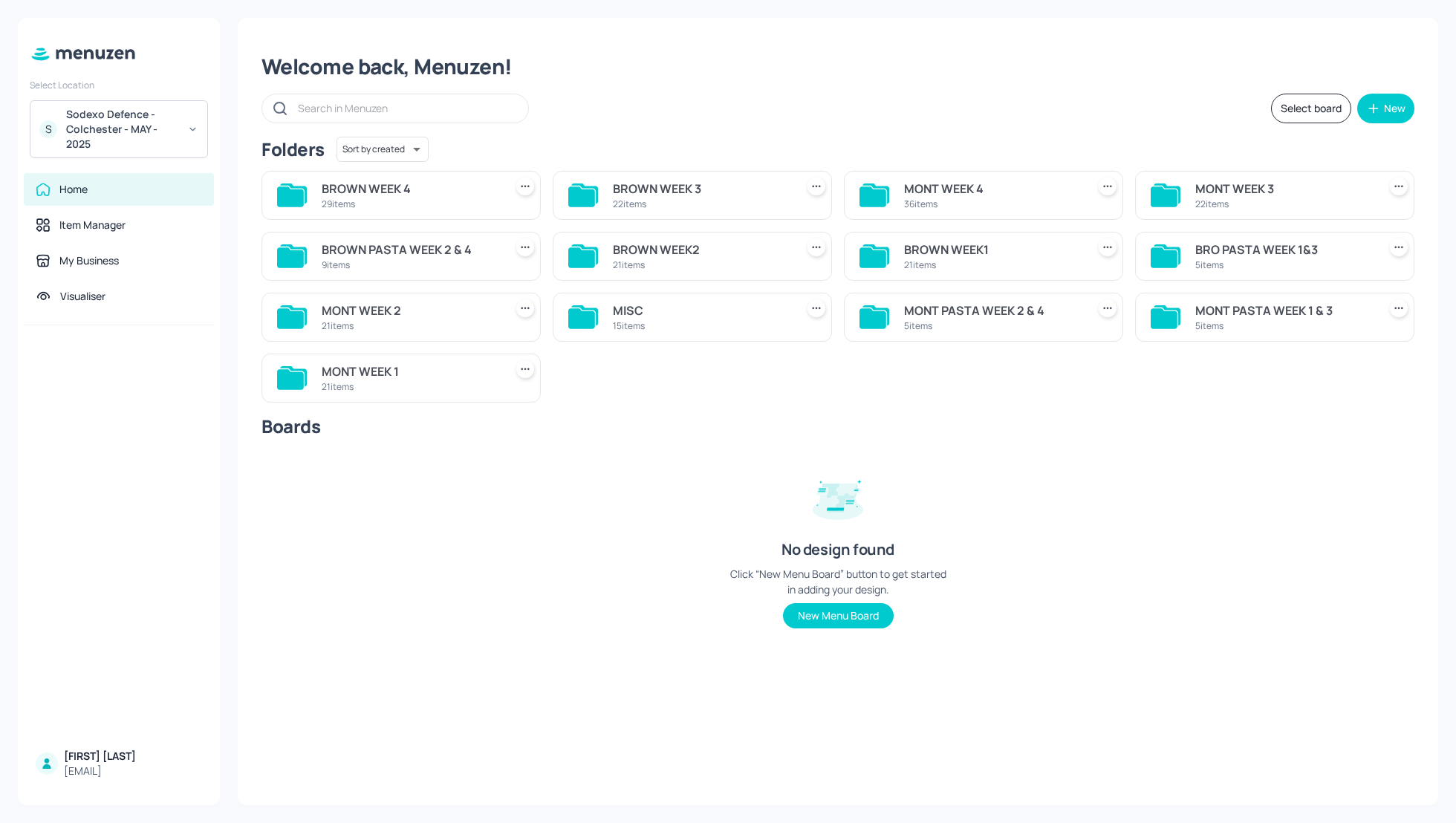 click on "MONT WEEK 1" at bounding box center (410, 371) 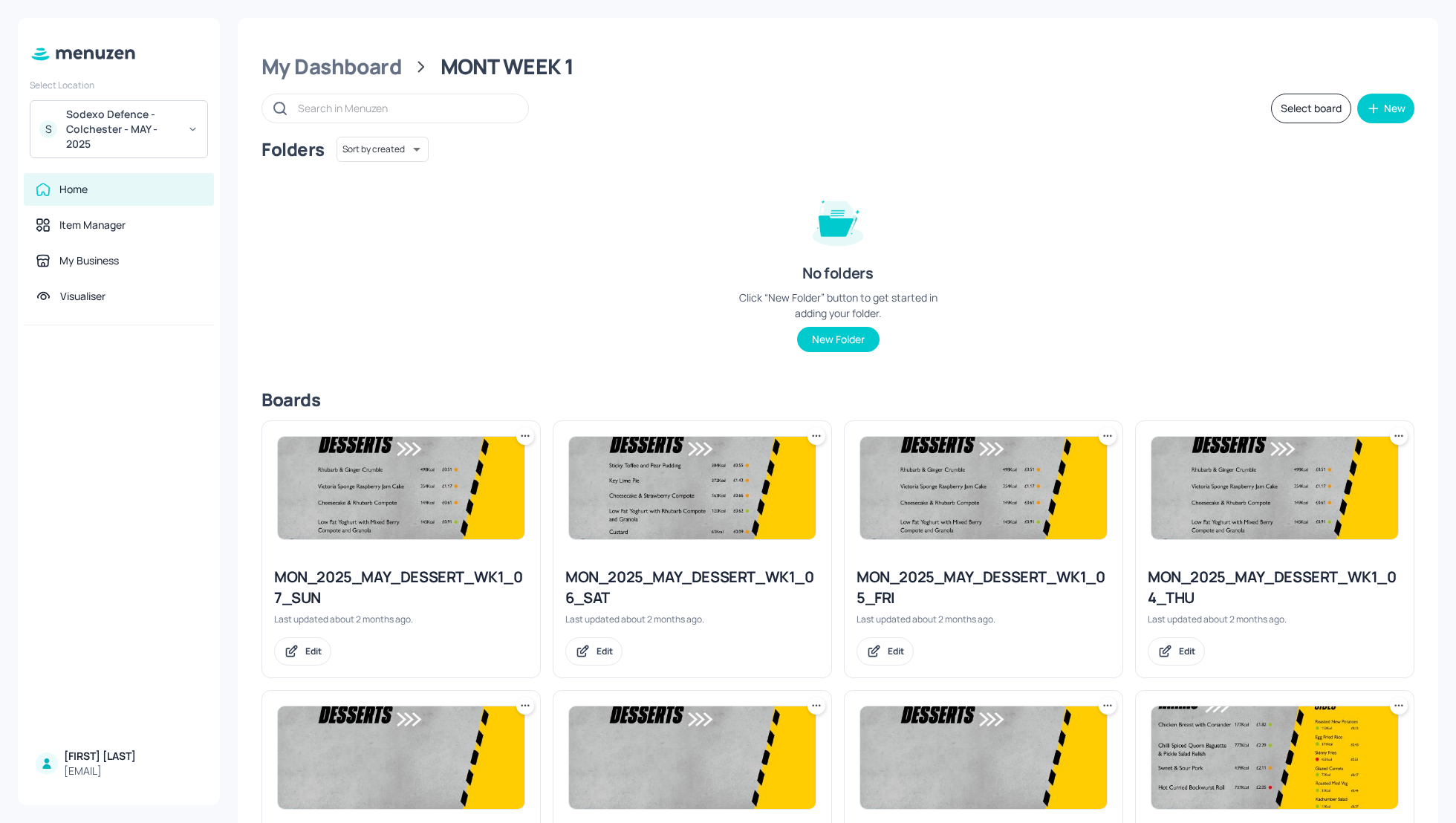 click on "Folders Sort by created id ​ No folders Click “New Folder” button to get started in adding your folder. New Folder" at bounding box center (838, 256) 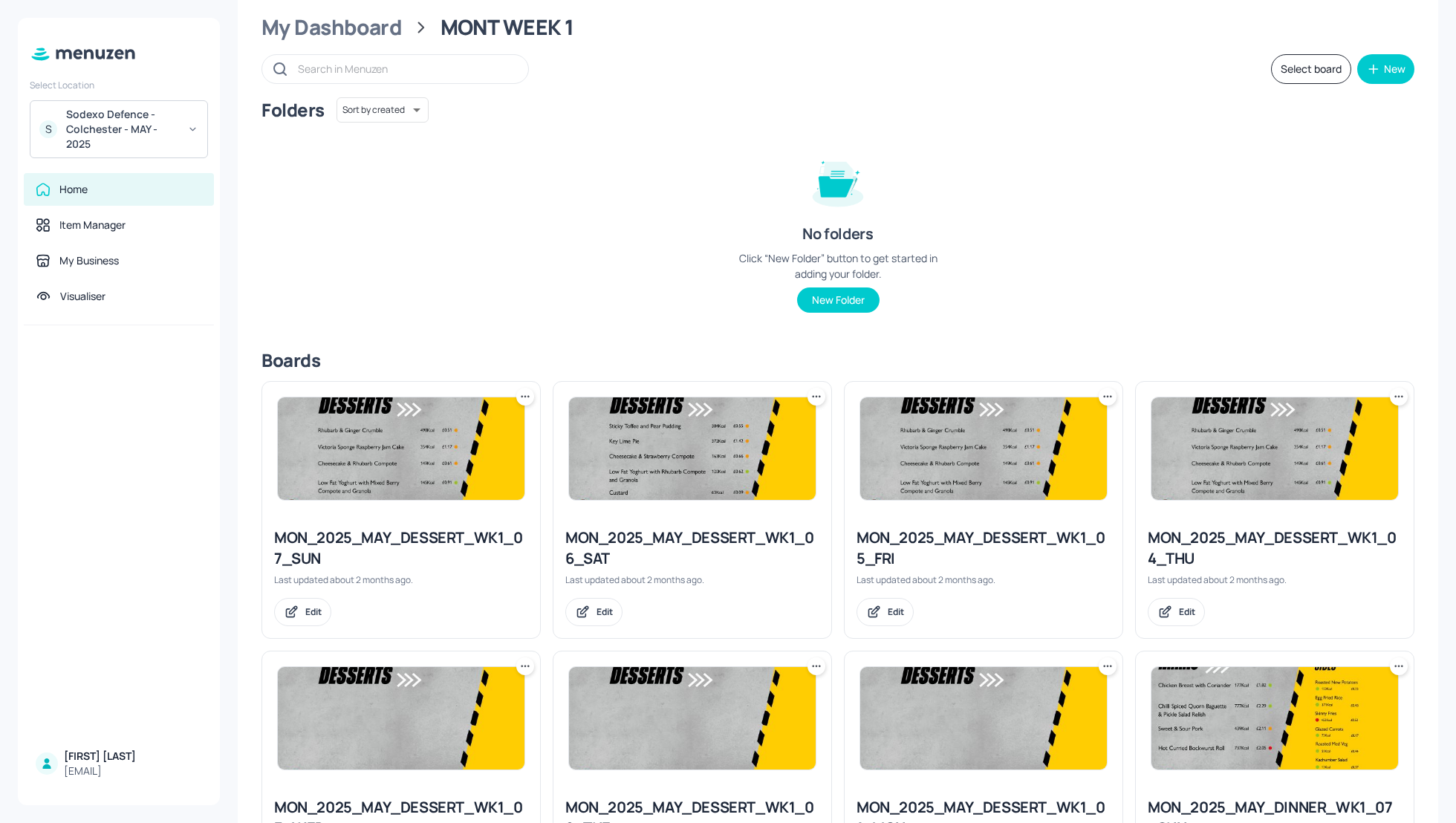 click on "Select board" at bounding box center [1311, 69] 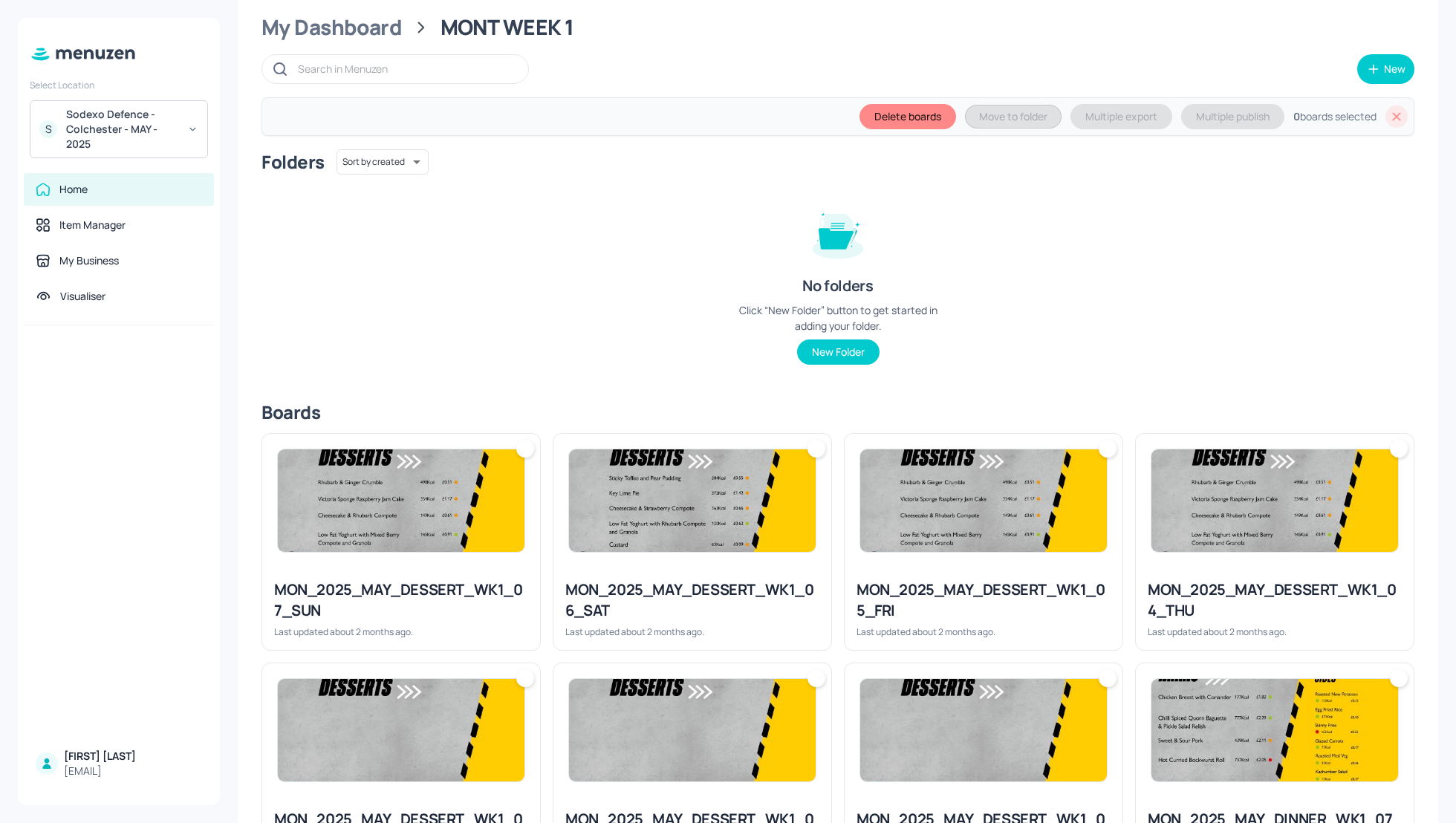 click at bounding box center [401, 501] 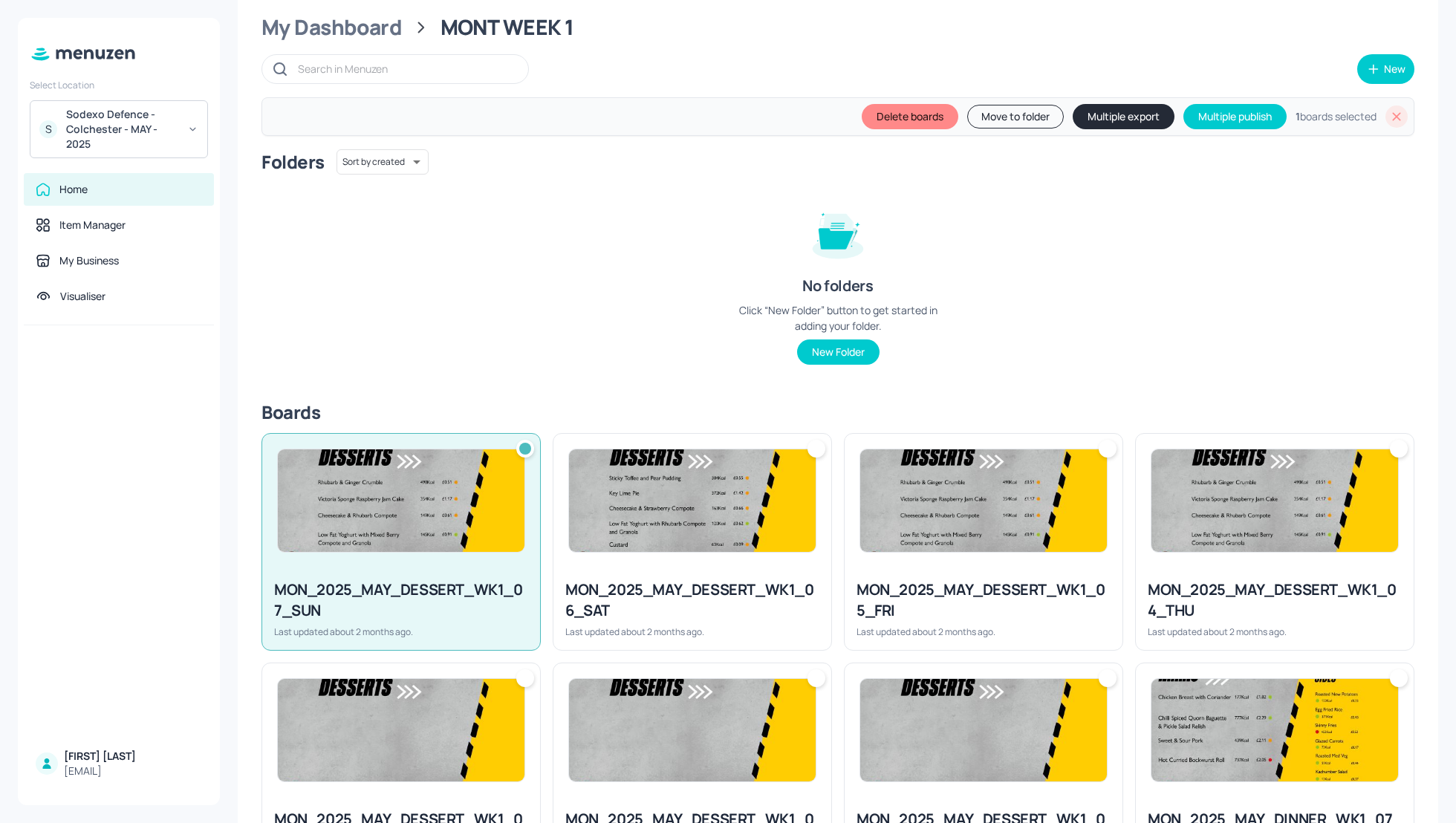 click at bounding box center (692, 501) 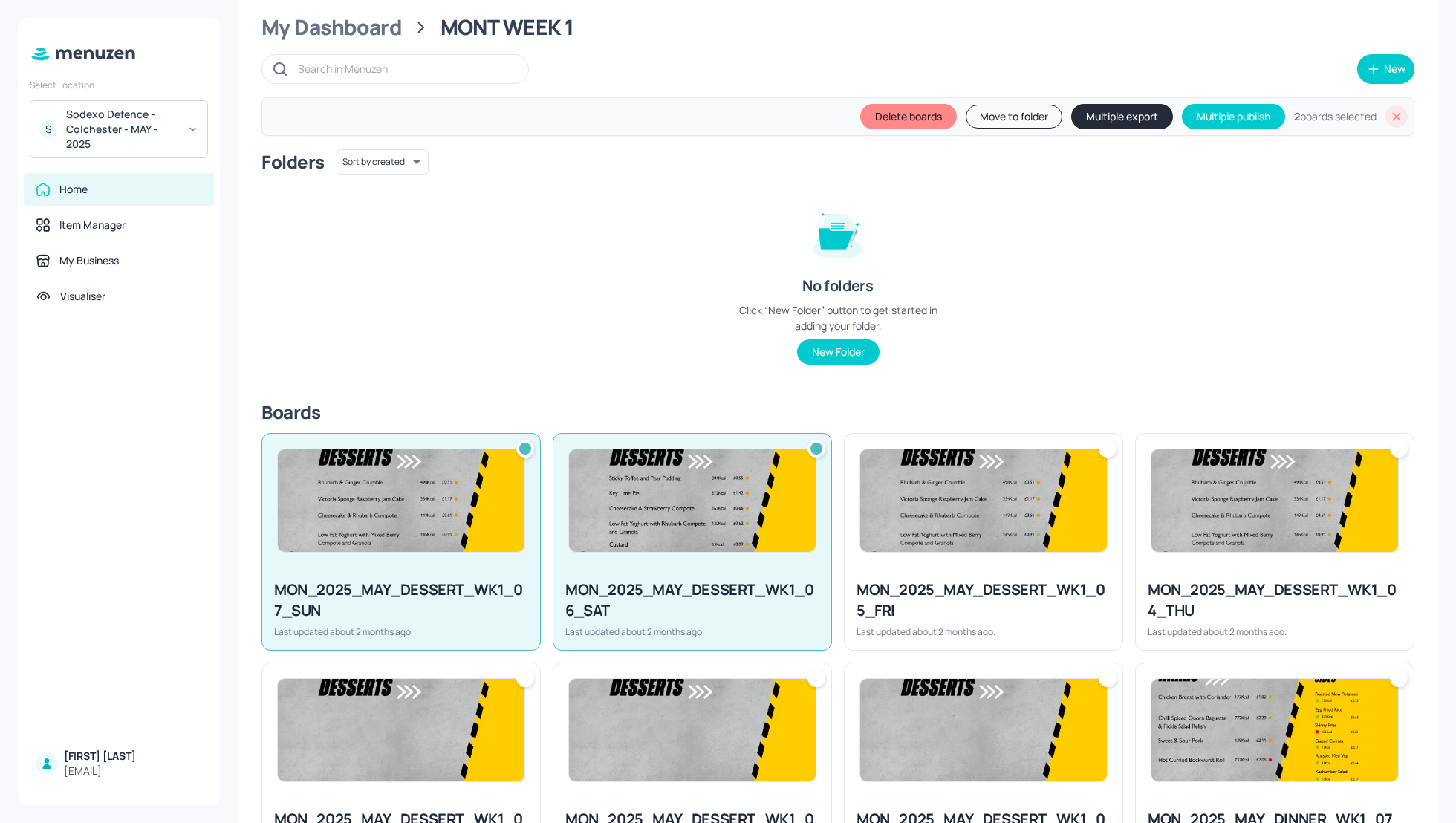 click at bounding box center (984, 501) 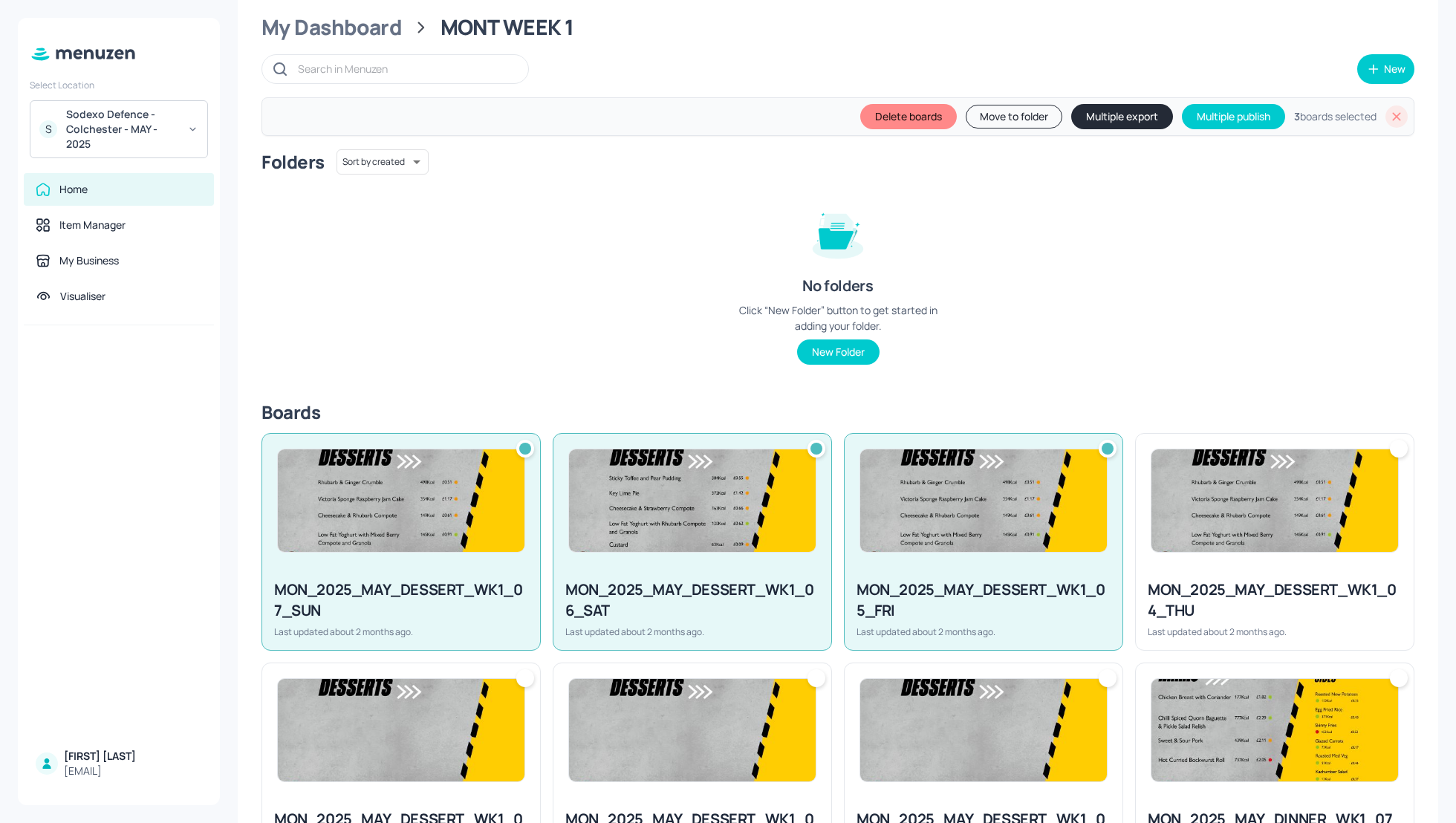 click at bounding box center (1275, 501) 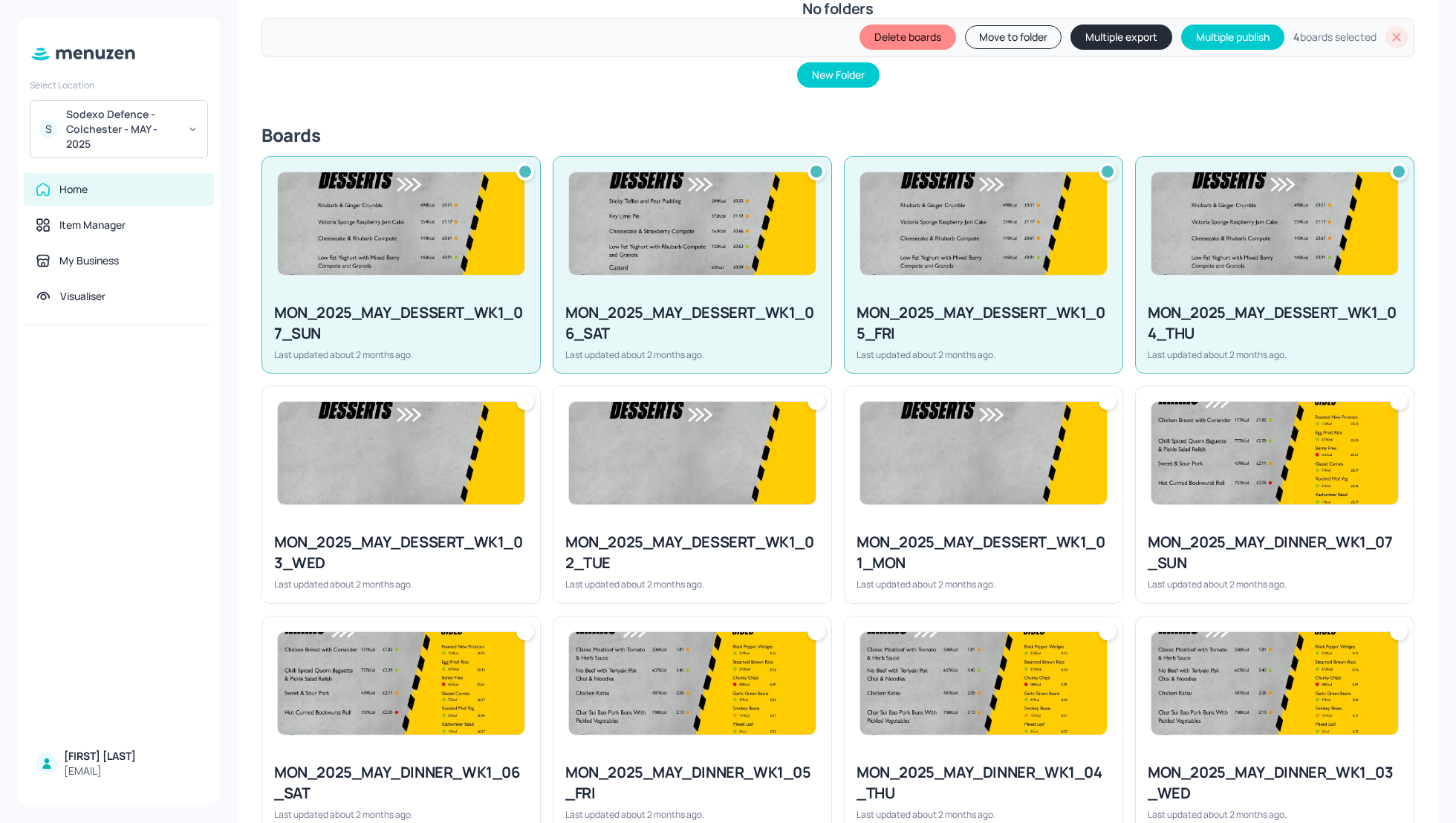 click on "MON_2025_MAY_DESSERT_WK1_03_WED" at bounding box center [401, 553] 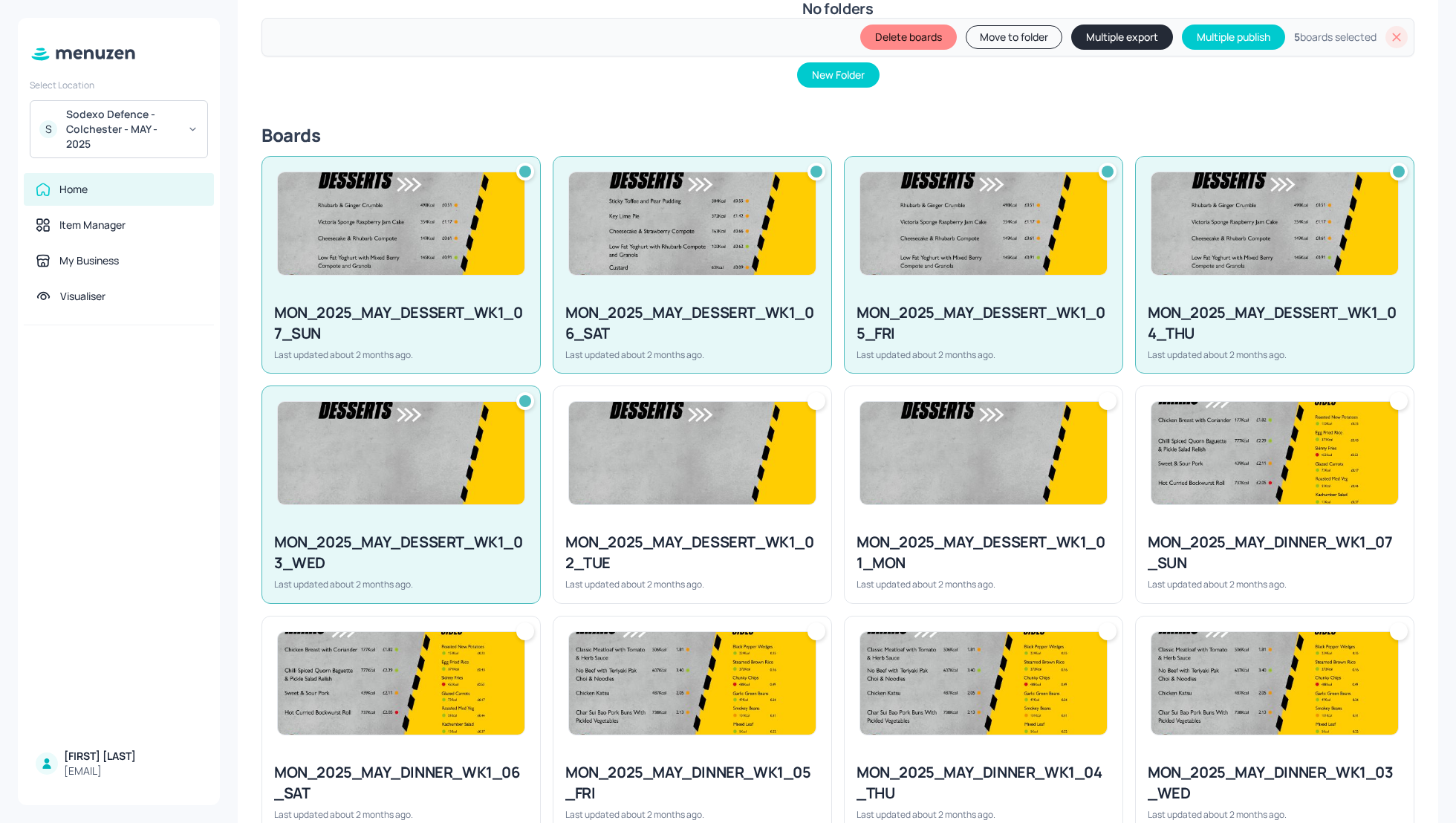 click on "MON_2025_MAY_DESSERT_WK1_02_TUE" at bounding box center (692, 553) 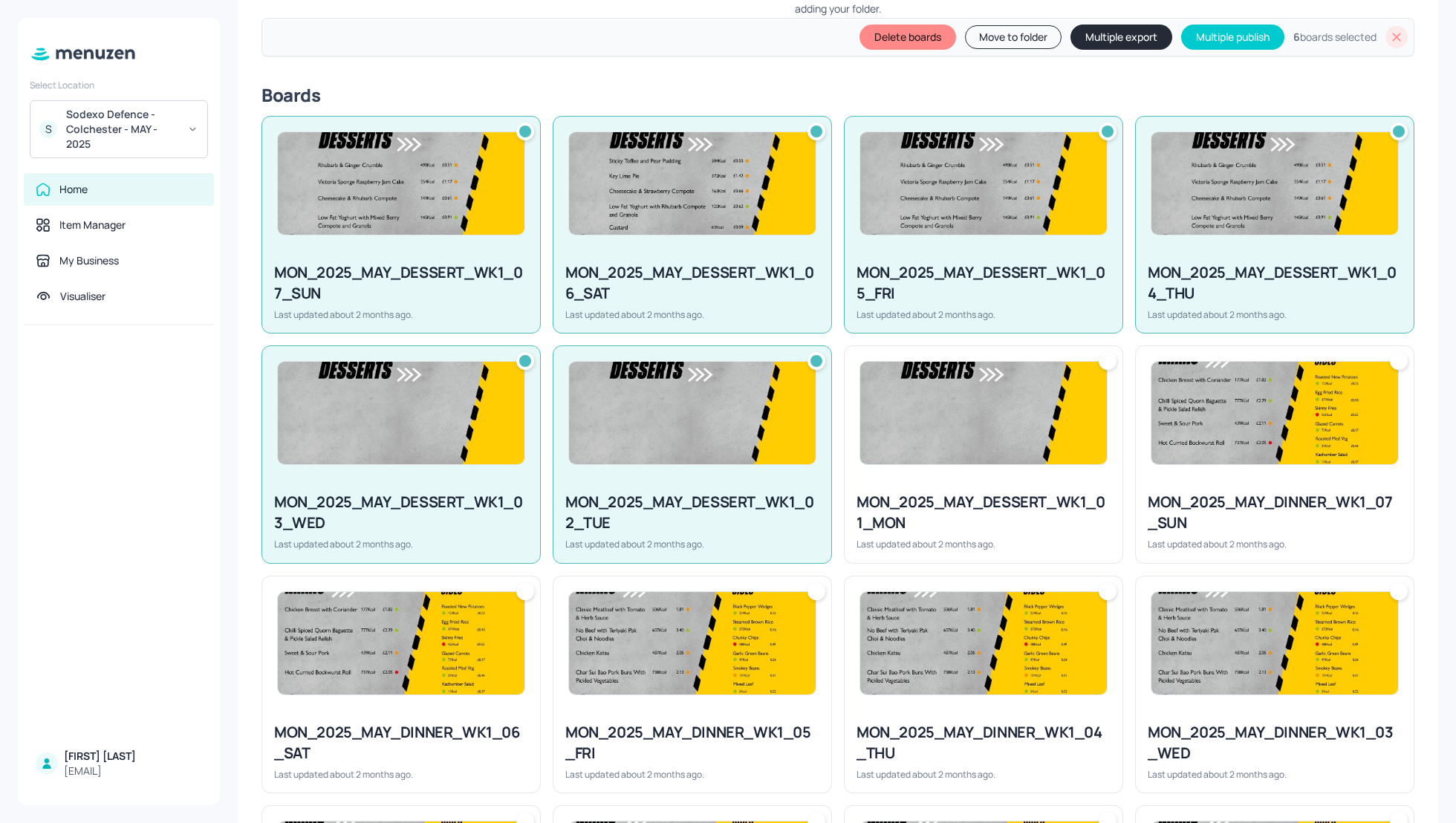 click on "MON_2025_MAY_DESSERT_WK1_01_MON Last updated about 2 months ago." at bounding box center (984, 521) 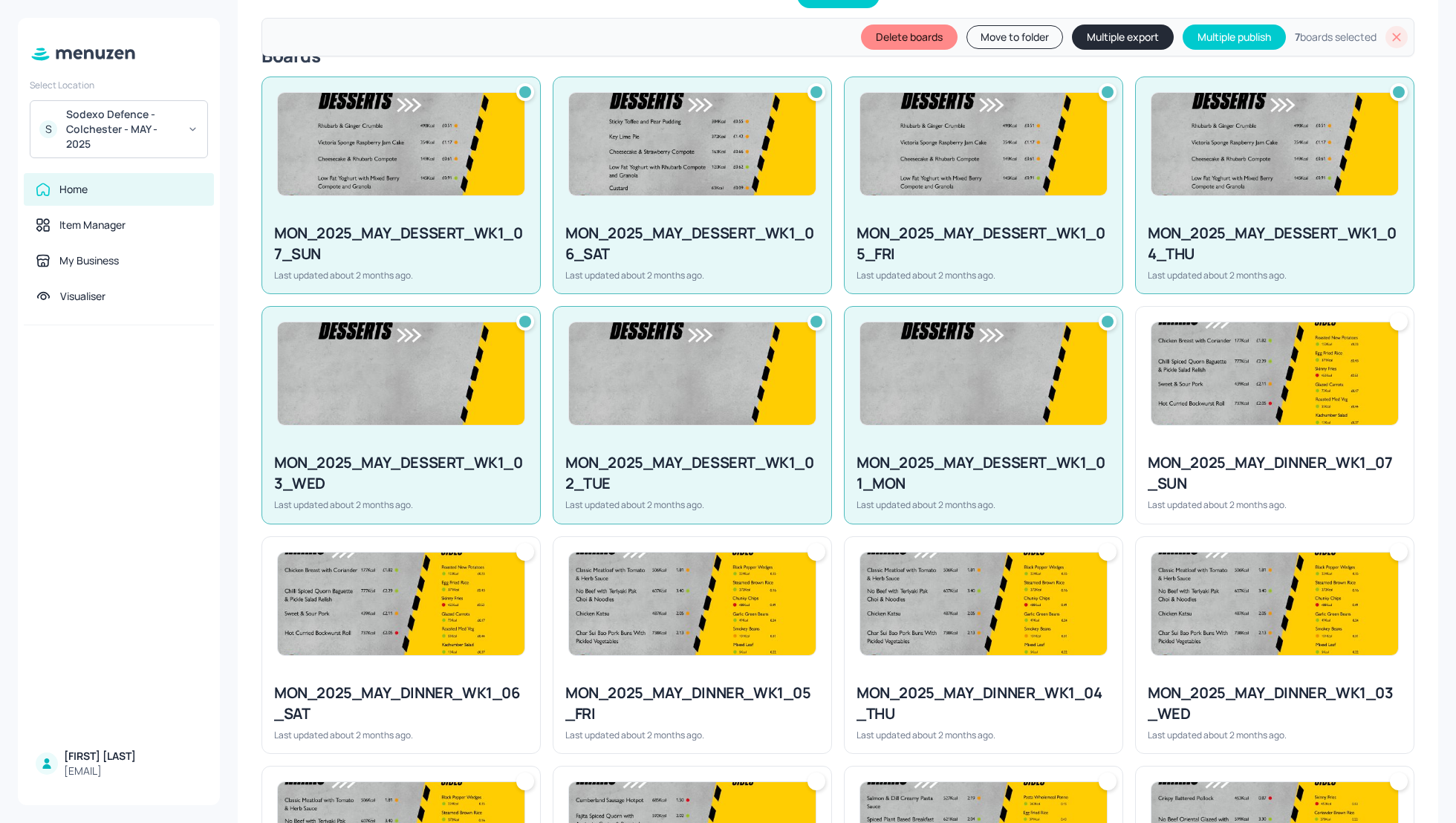 click on "MON_2025_MAY_DINNER_WK1_07_SUN" at bounding box center (1275, 473) 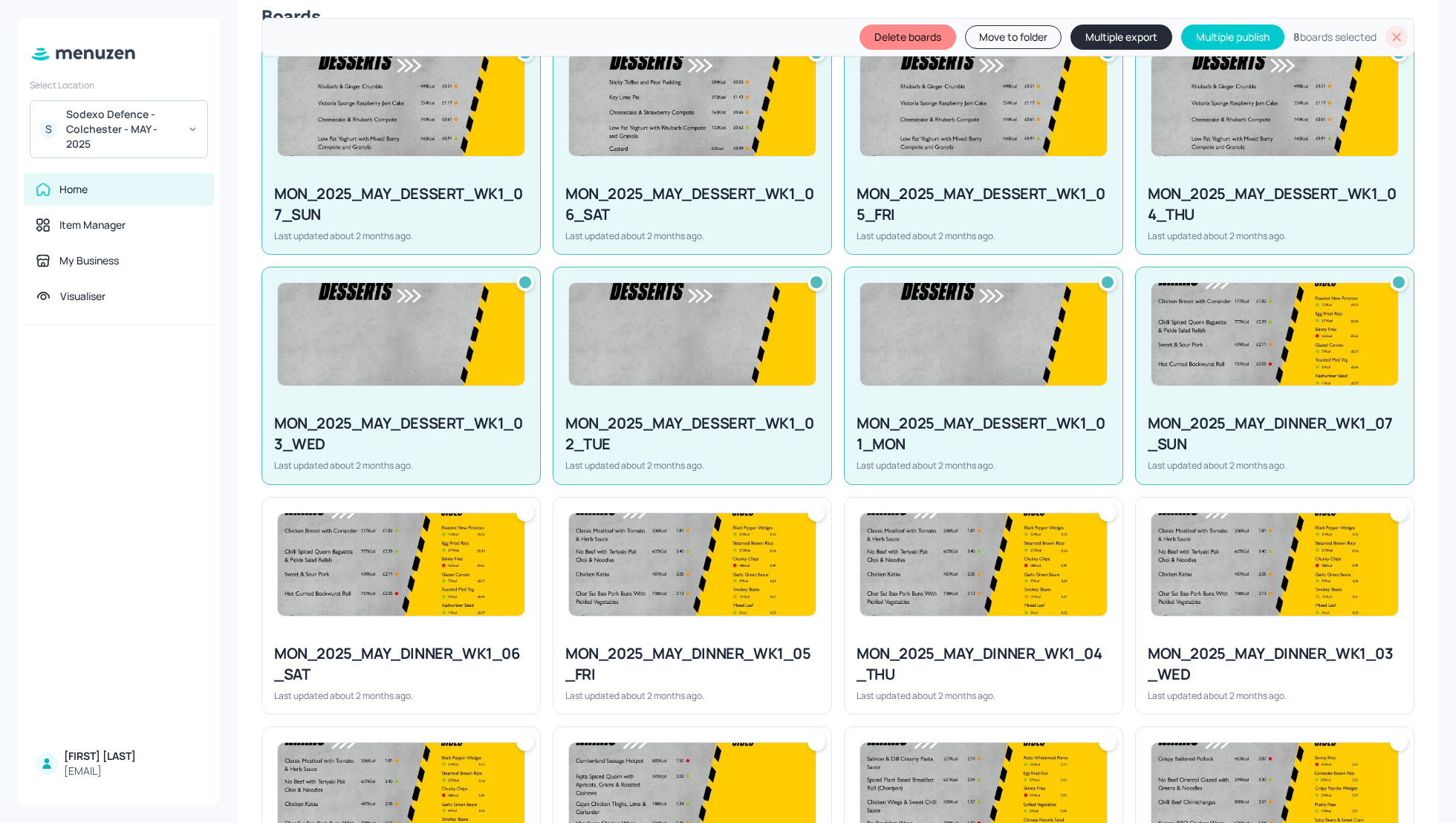 click at bounding box center (401, 565) 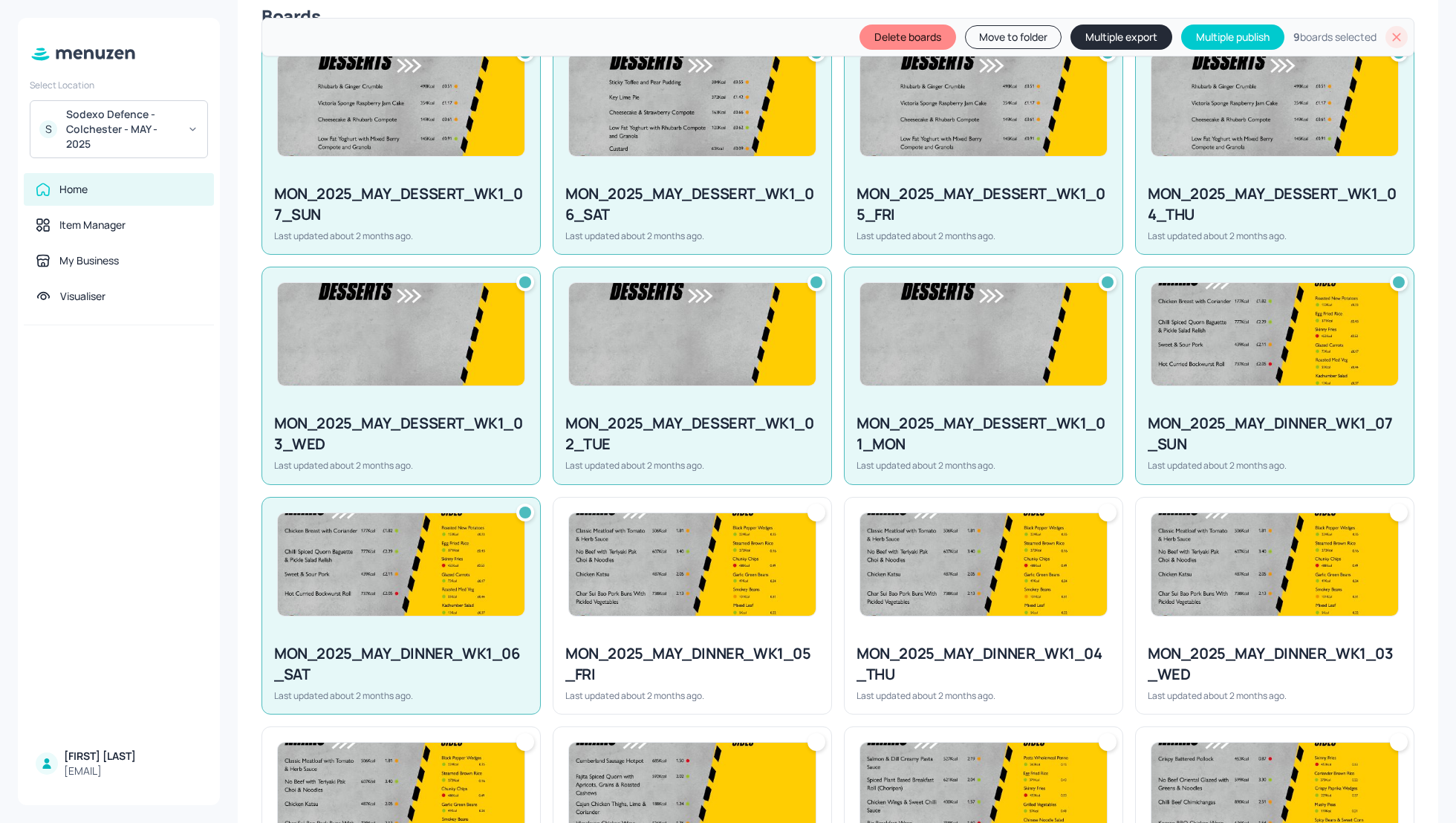 click at bounding box center (692, 565) 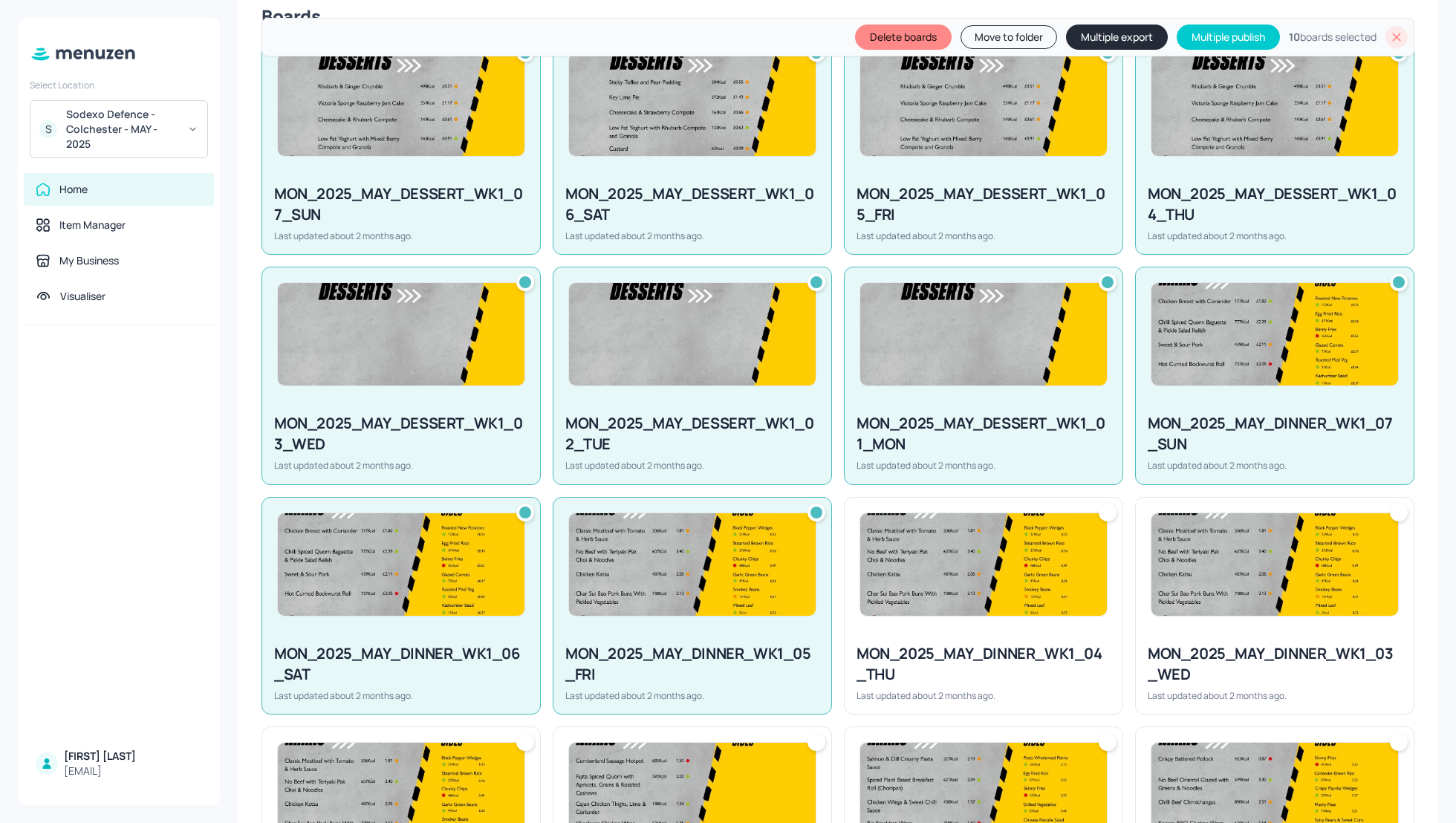 click at bounding box center [984, 565] 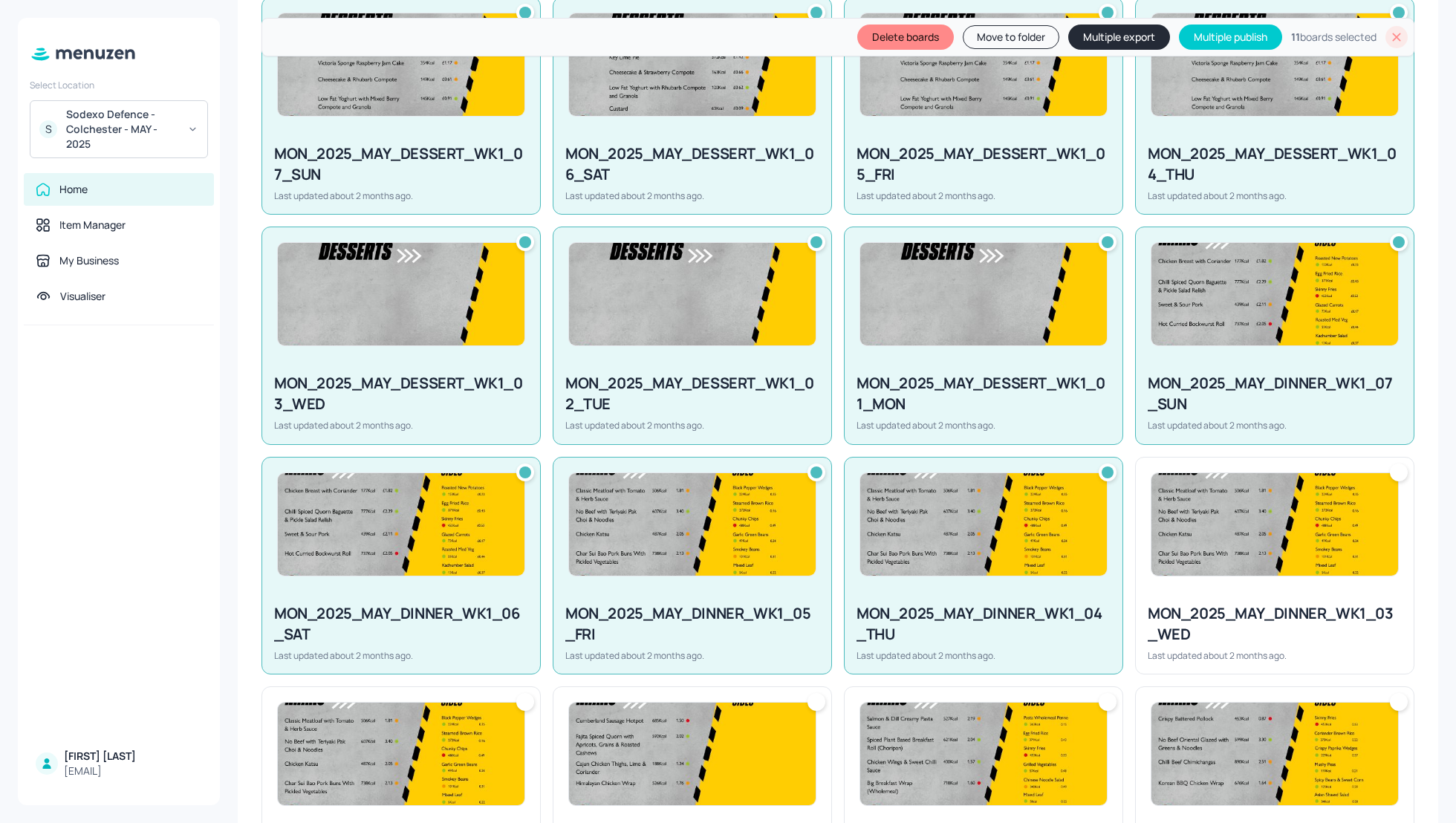 click at bounding box center (1275, 524) 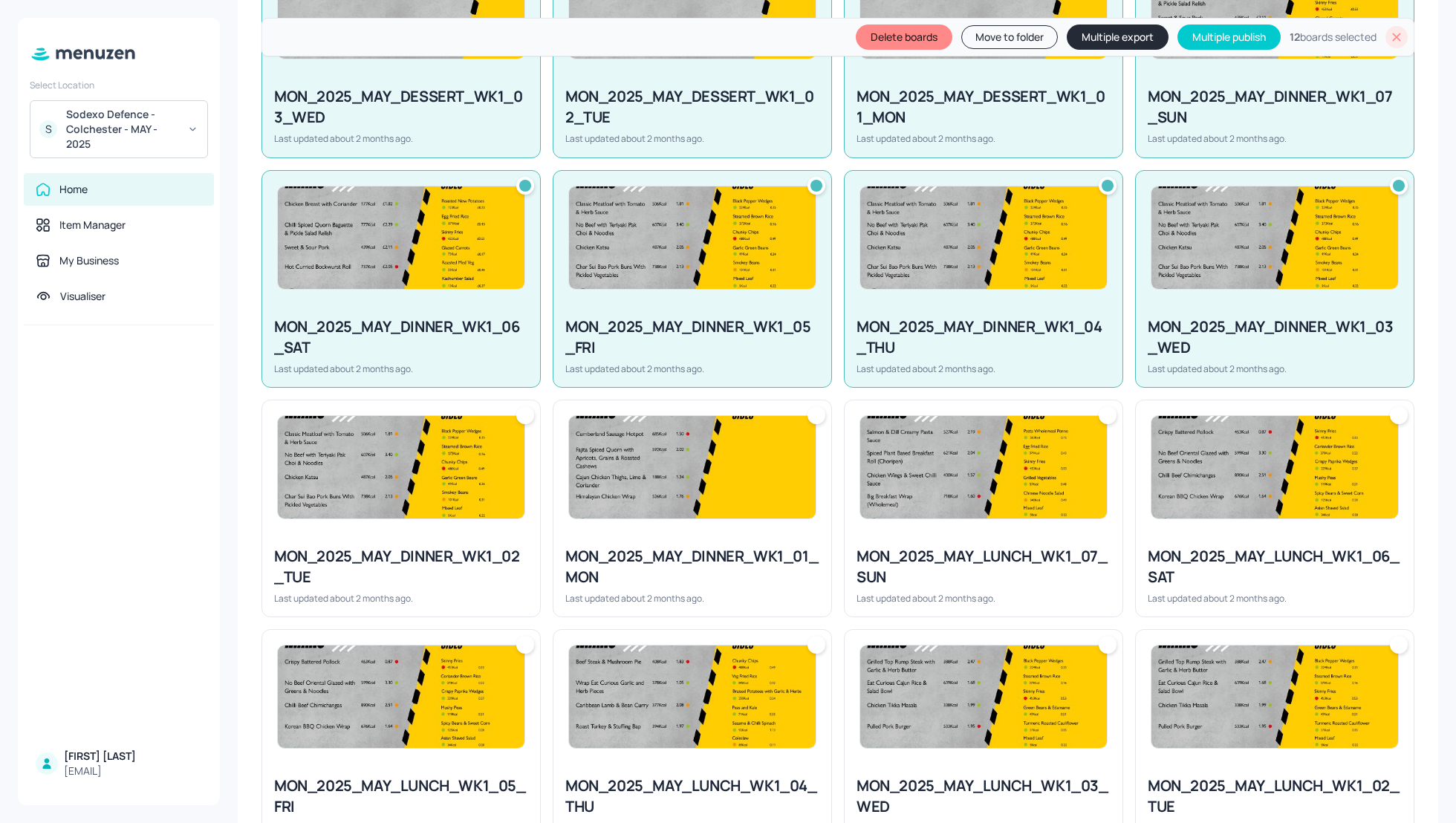 scroll, scrollTop: 792, scrollLeft: 0, axis: vertical 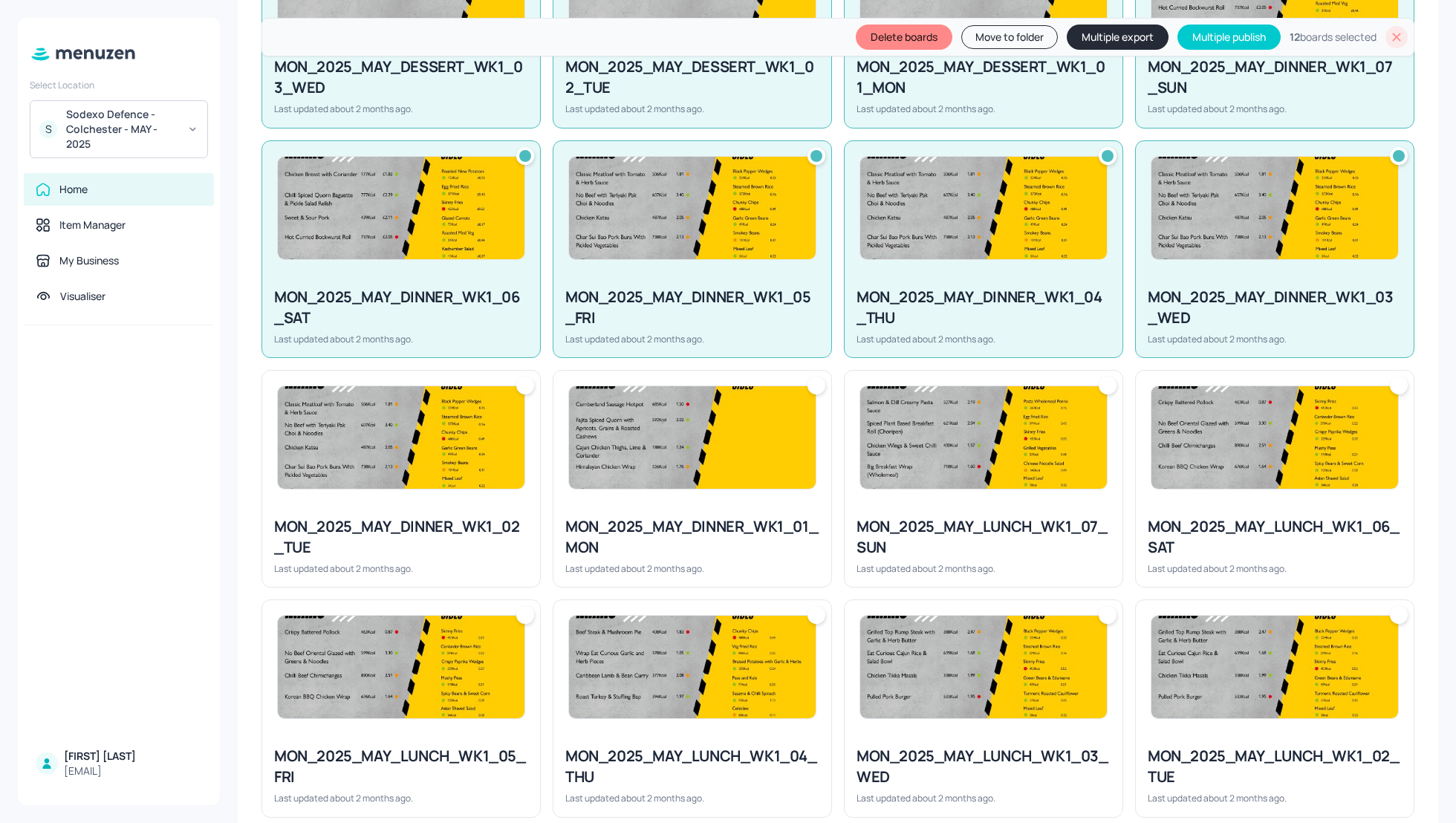 click on "MON_2025_MAY_DINNER_WK1_02_TUE Last updated about 2 months ago." at bounding box center [401, 545] 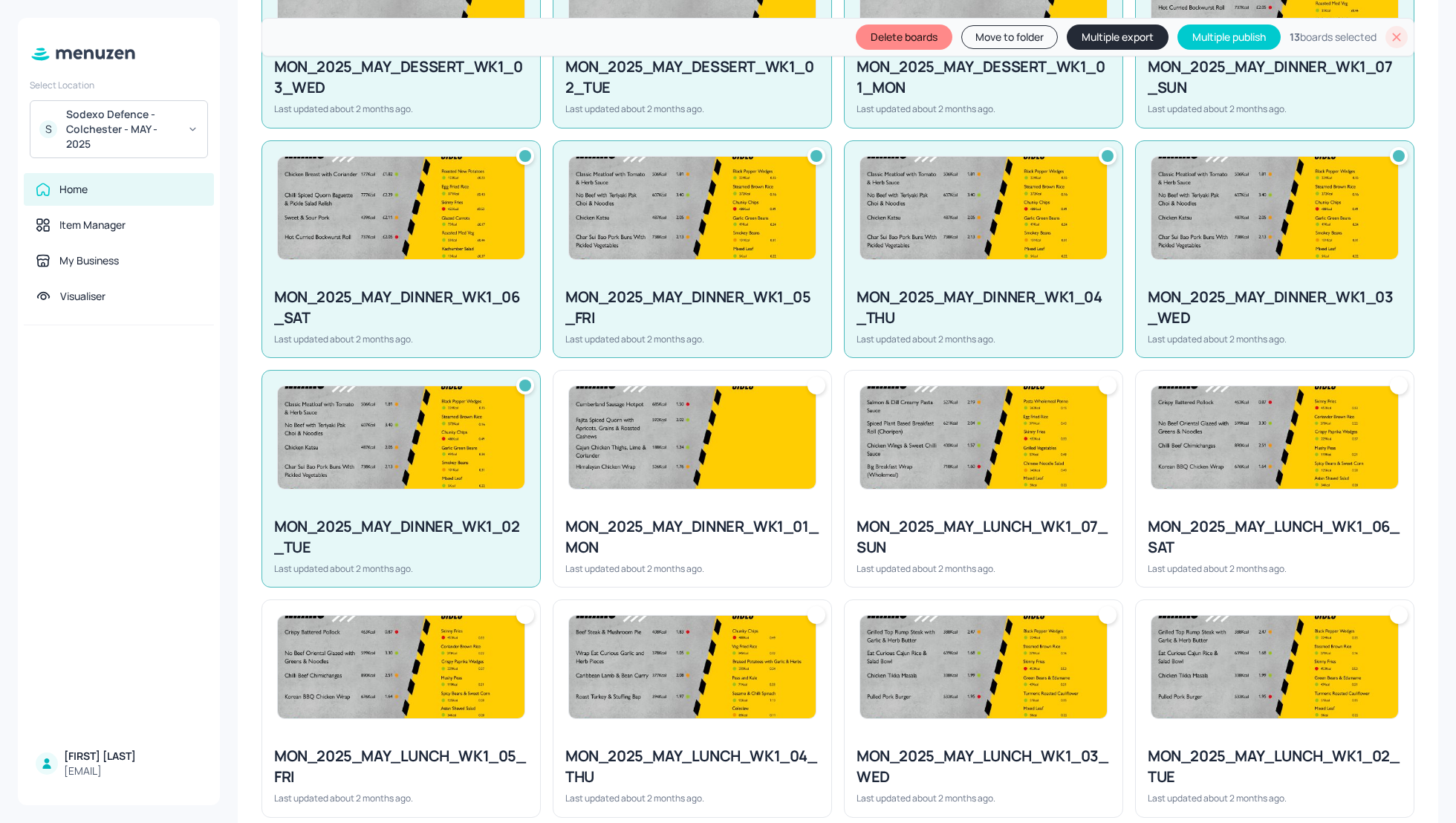 click on "MON_2025_MAY_DINNER_WK1_01_MON Last updated about 2 months ago." at bounding box center [692, 545] 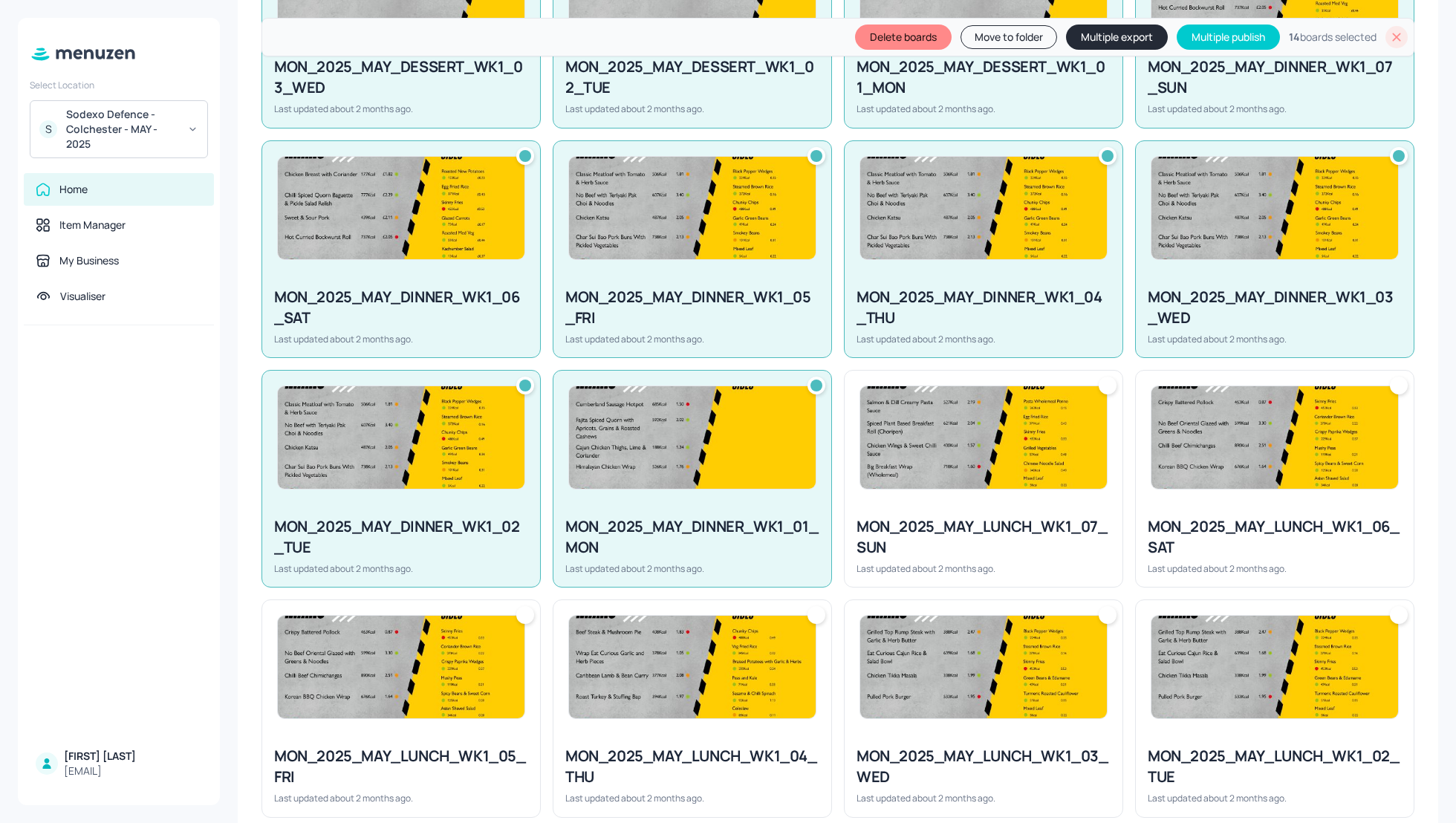click on "MON_2025_MAY_LUNCH_WK1_07_SUN Last updated about 2 months ago." at bounding box center [984, 545] 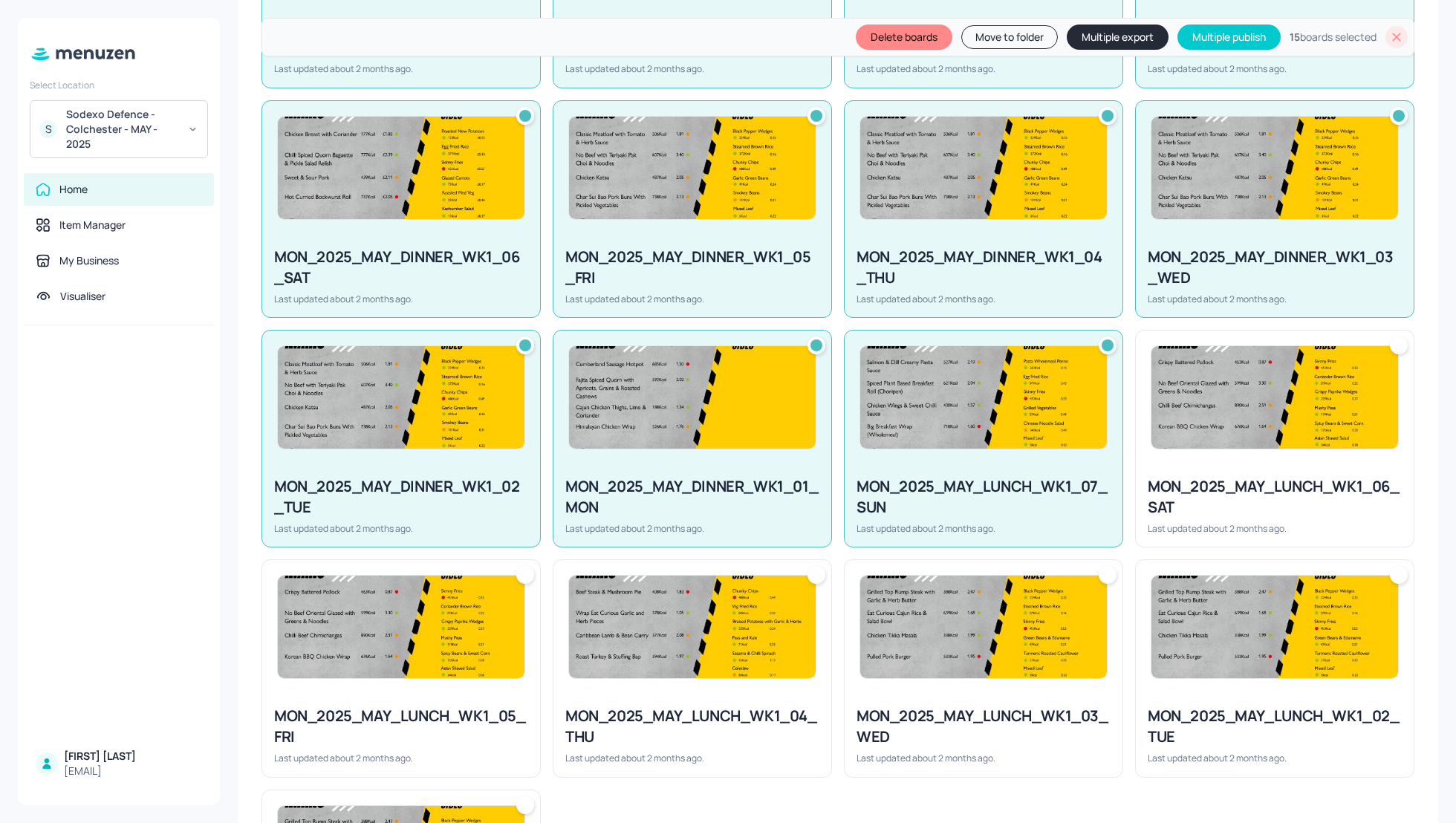 click on "MON_2025_MAY_LUNCH_WK1_06_SAT" at bounding box center [1275, 497] 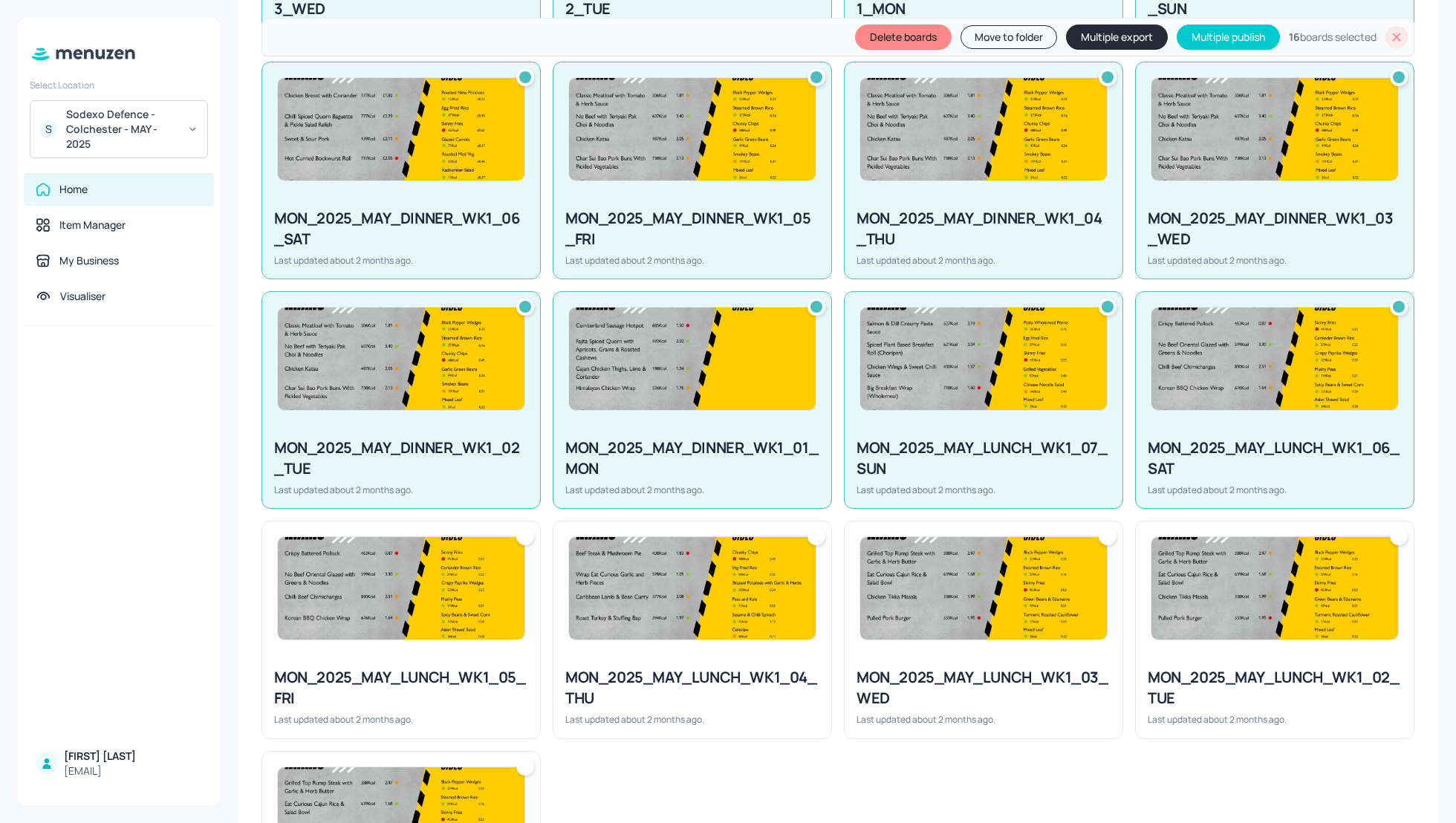 scroll, scrollTop: 871, scrollLeft: 0, axis: vertical 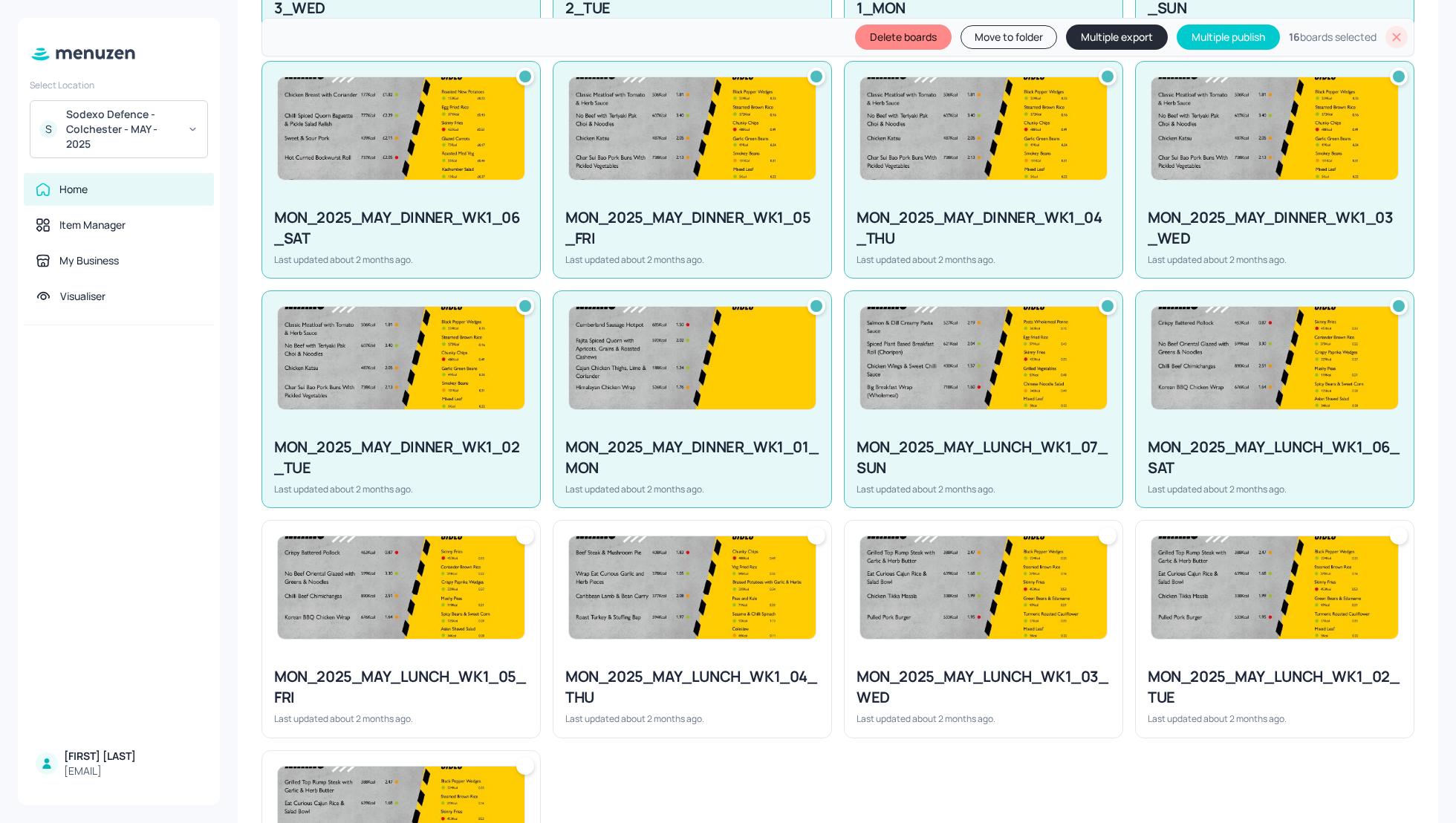 click at bounding box center (401, 588) 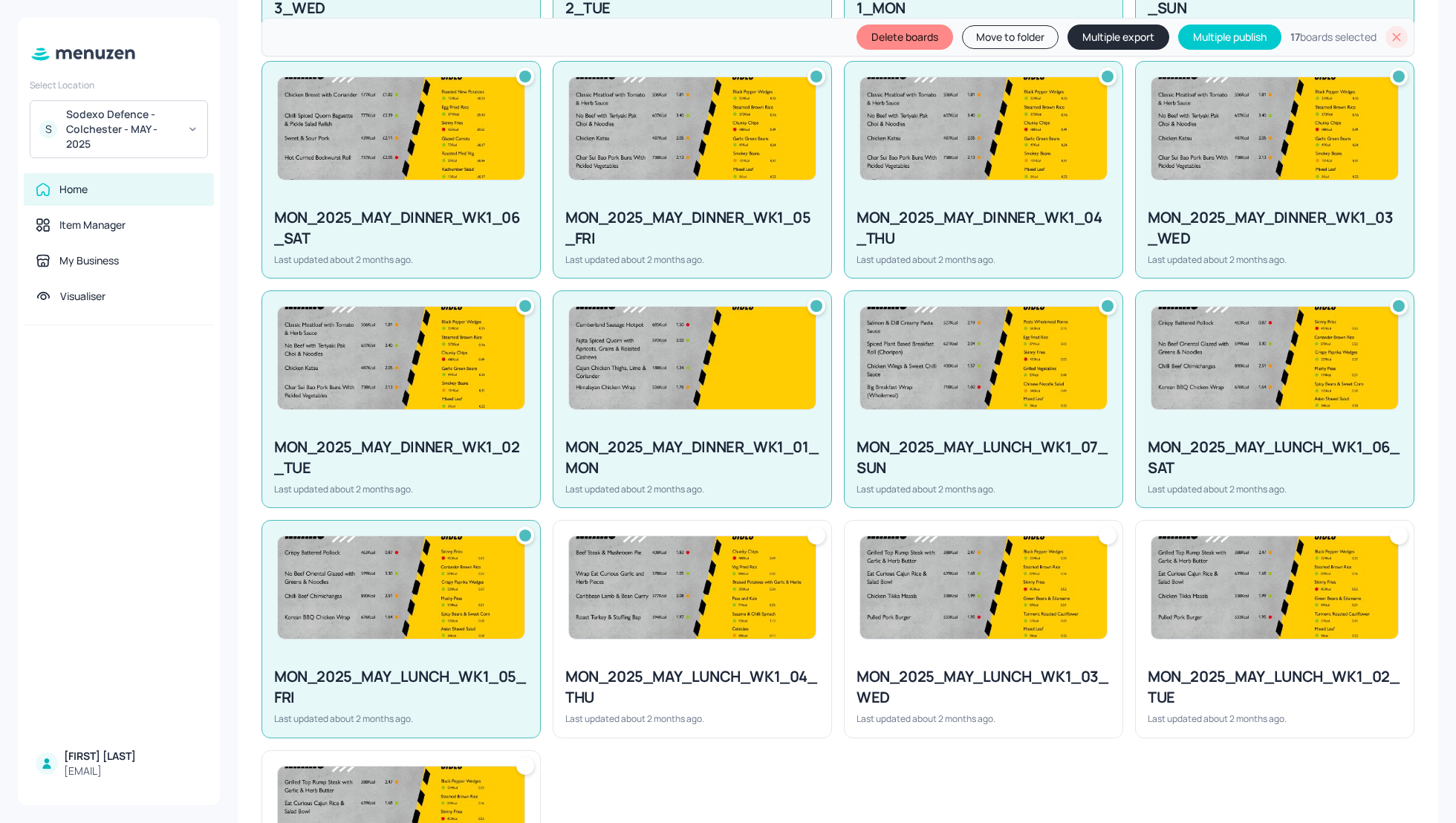 click at bounding box center (692, 588) 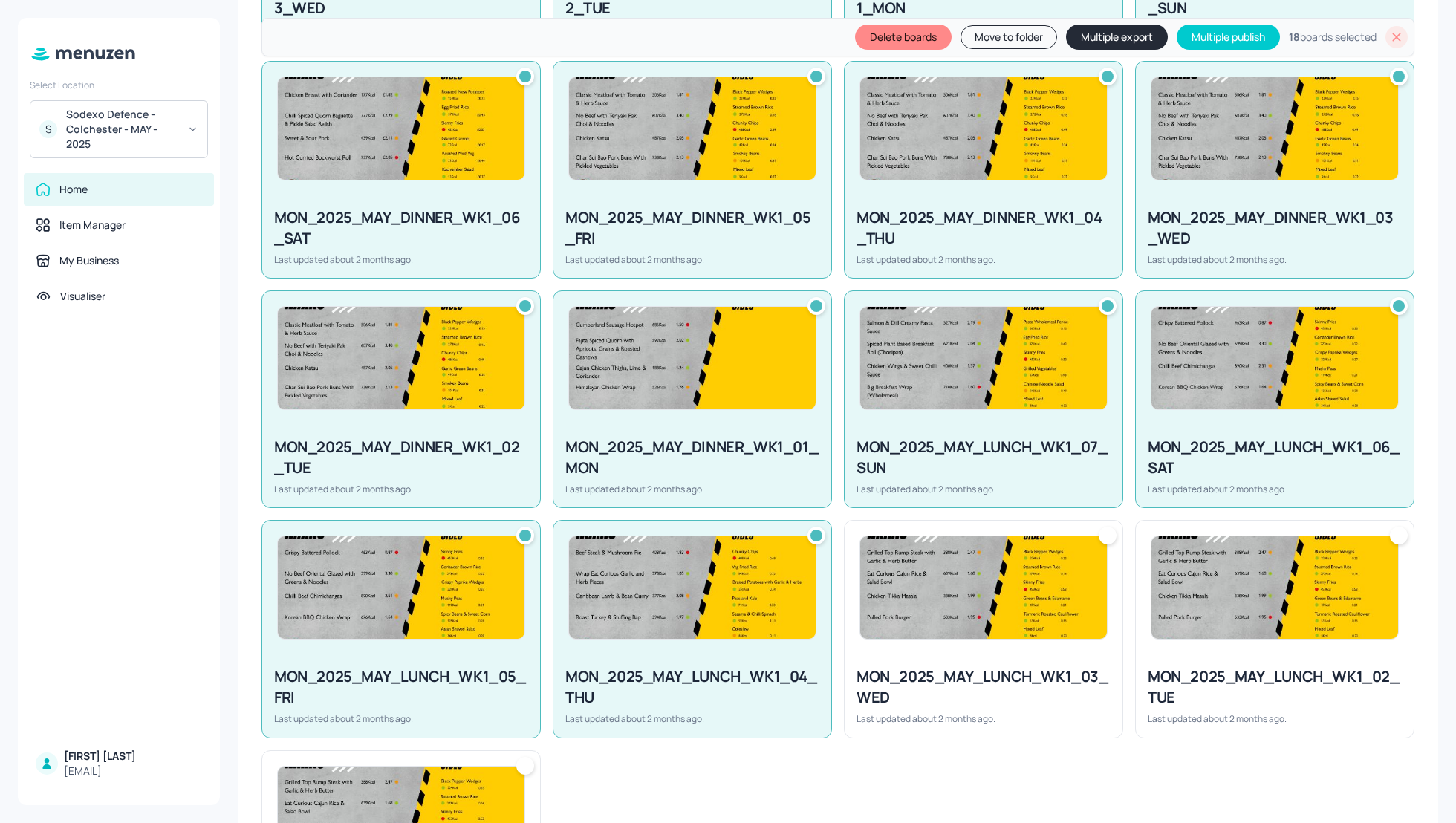 click at bounding box center (984, 588) 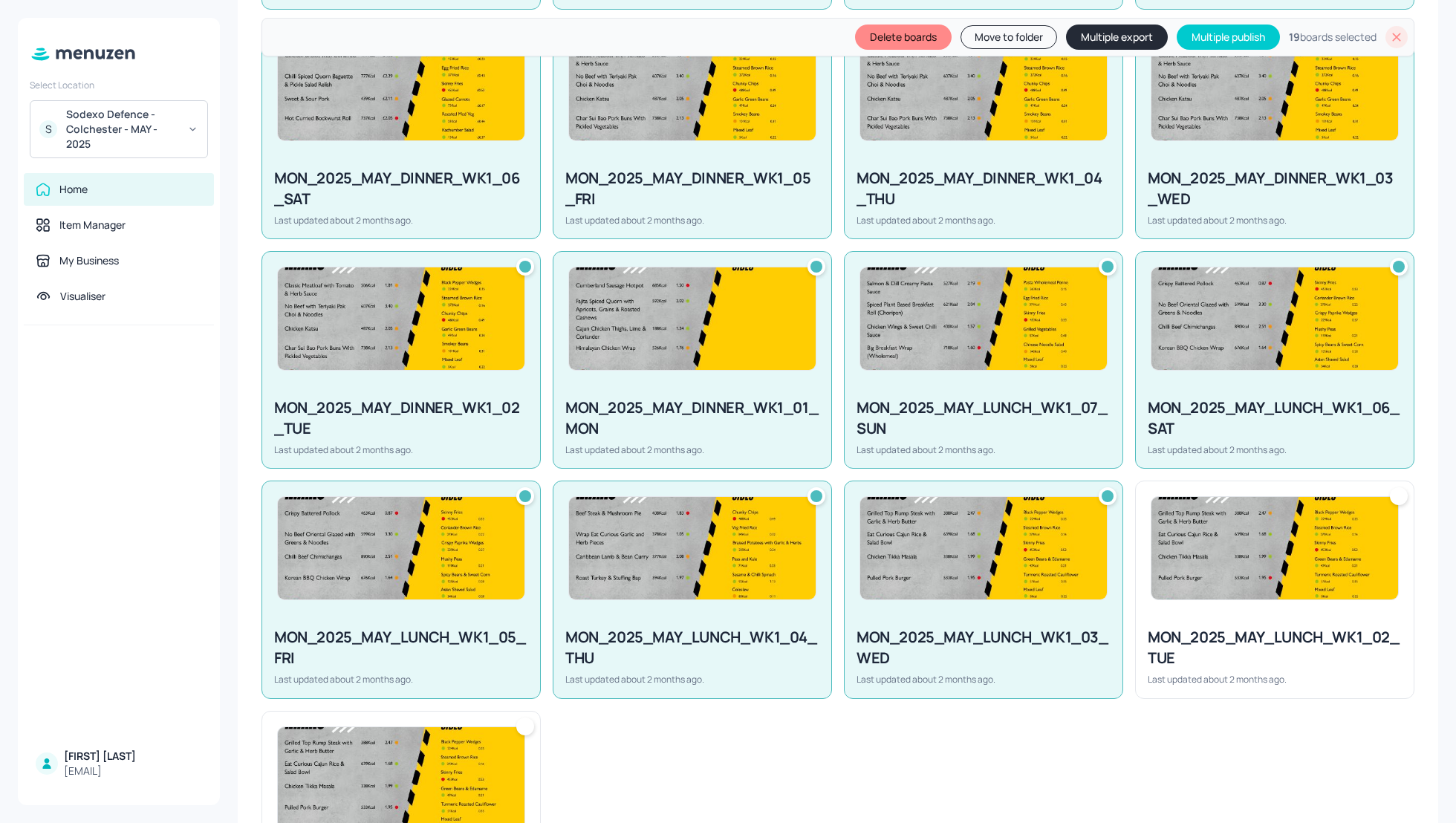 click at bounding box center (1275, 548) 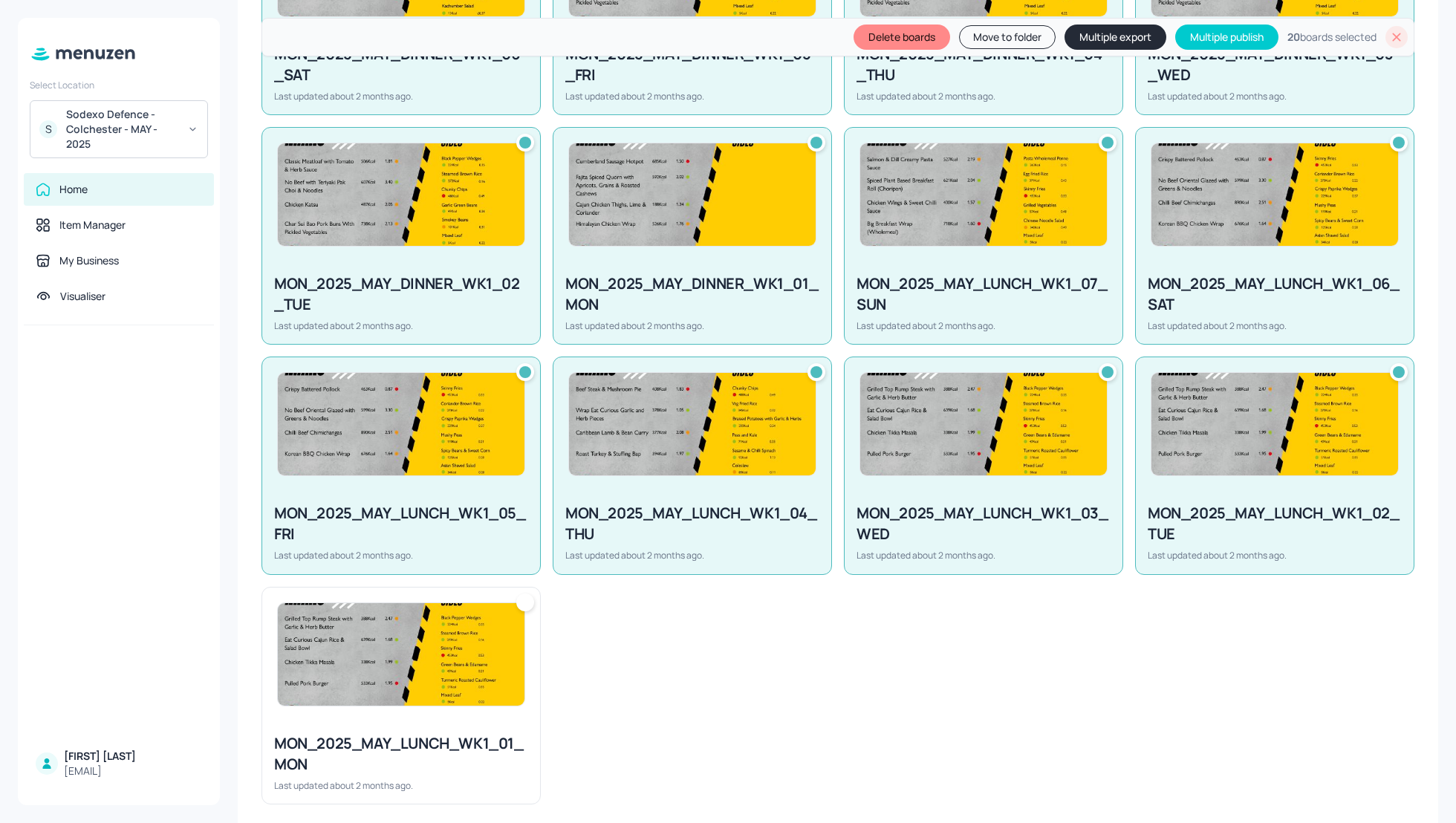 scroll, scrollTop: 1048, scrollLeft: 0, axis: vertical 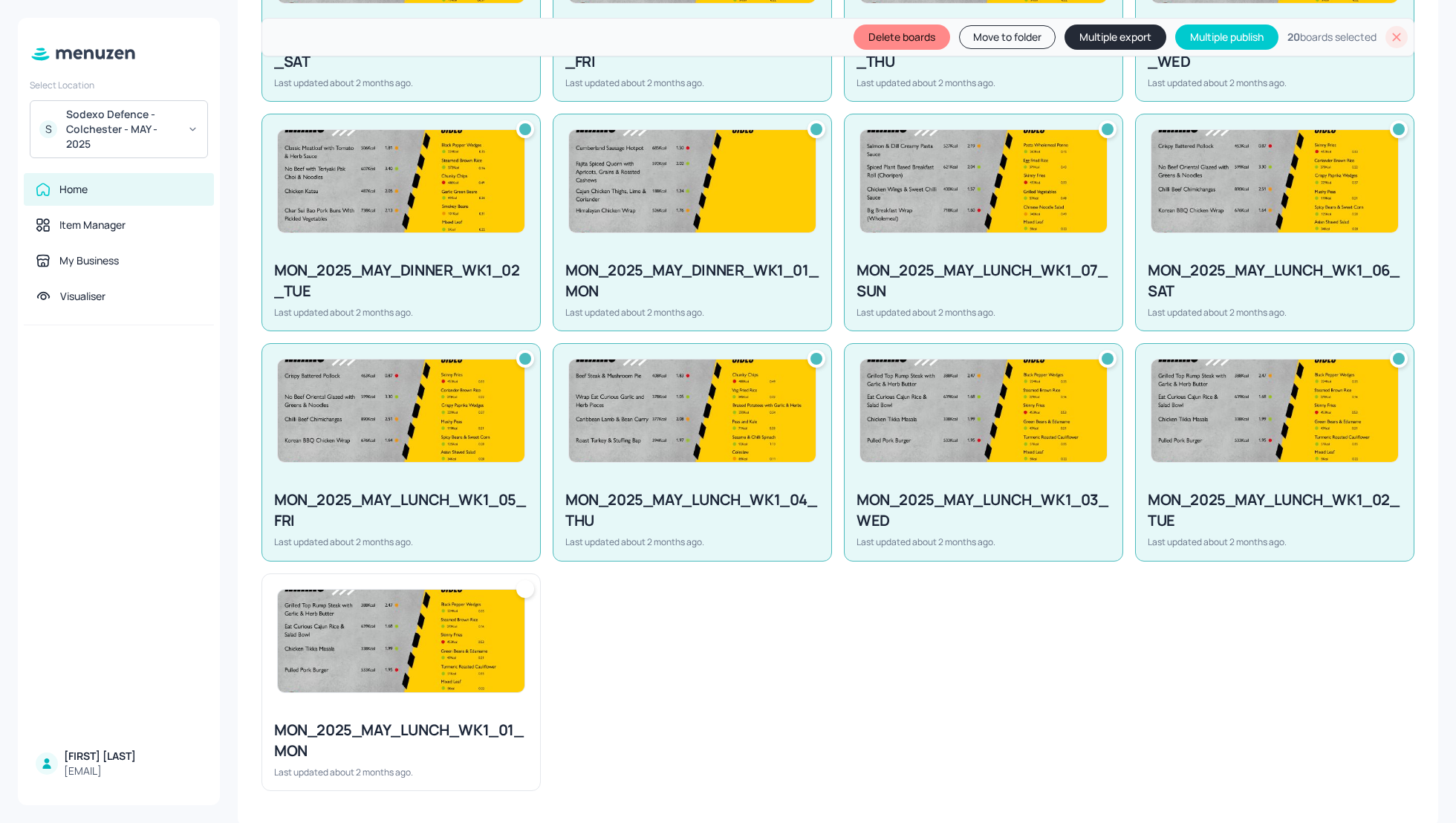 click at bounding box center (401, 641) 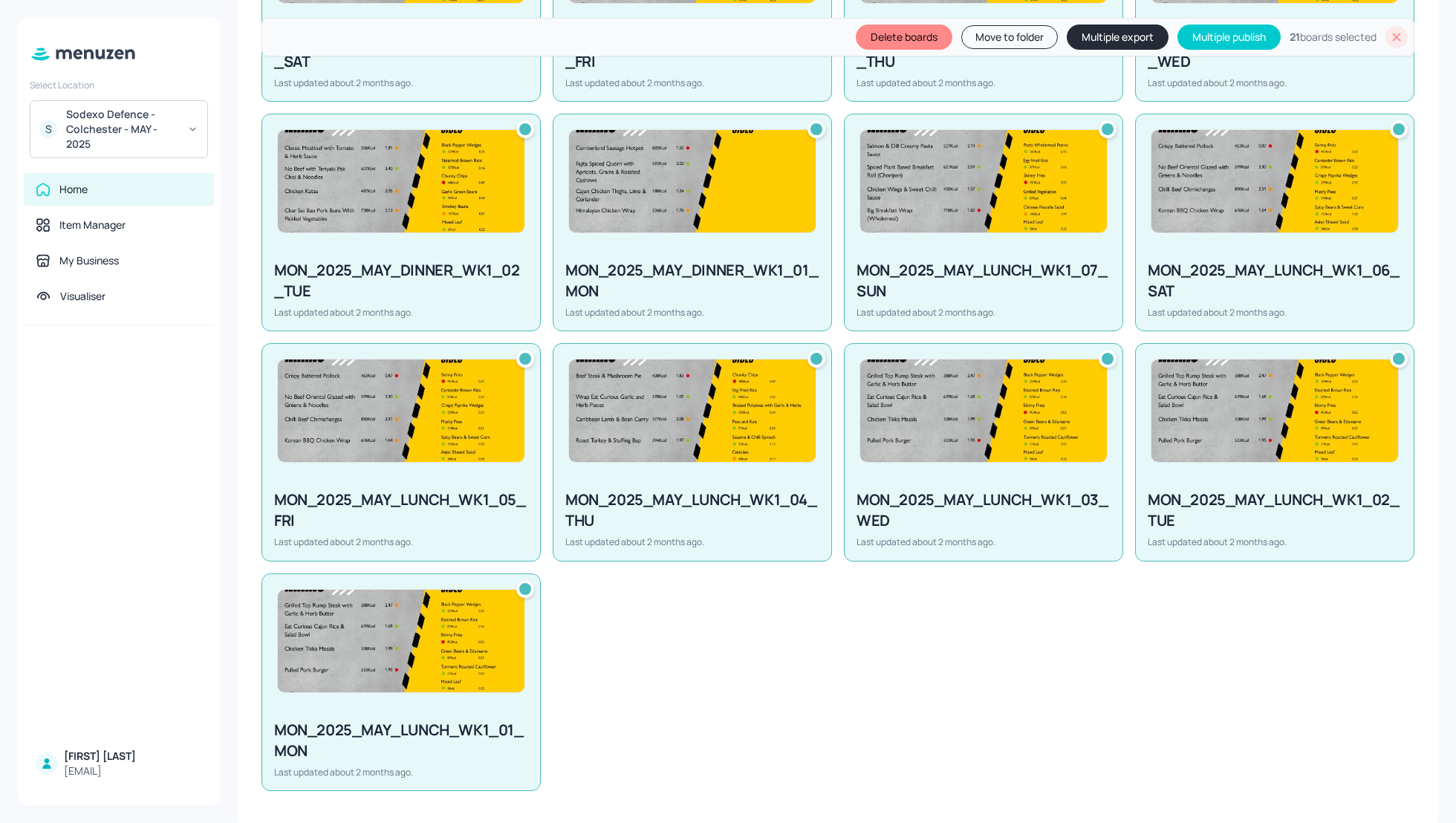 click on "Multiple export" at bounding box center [1117, 37] 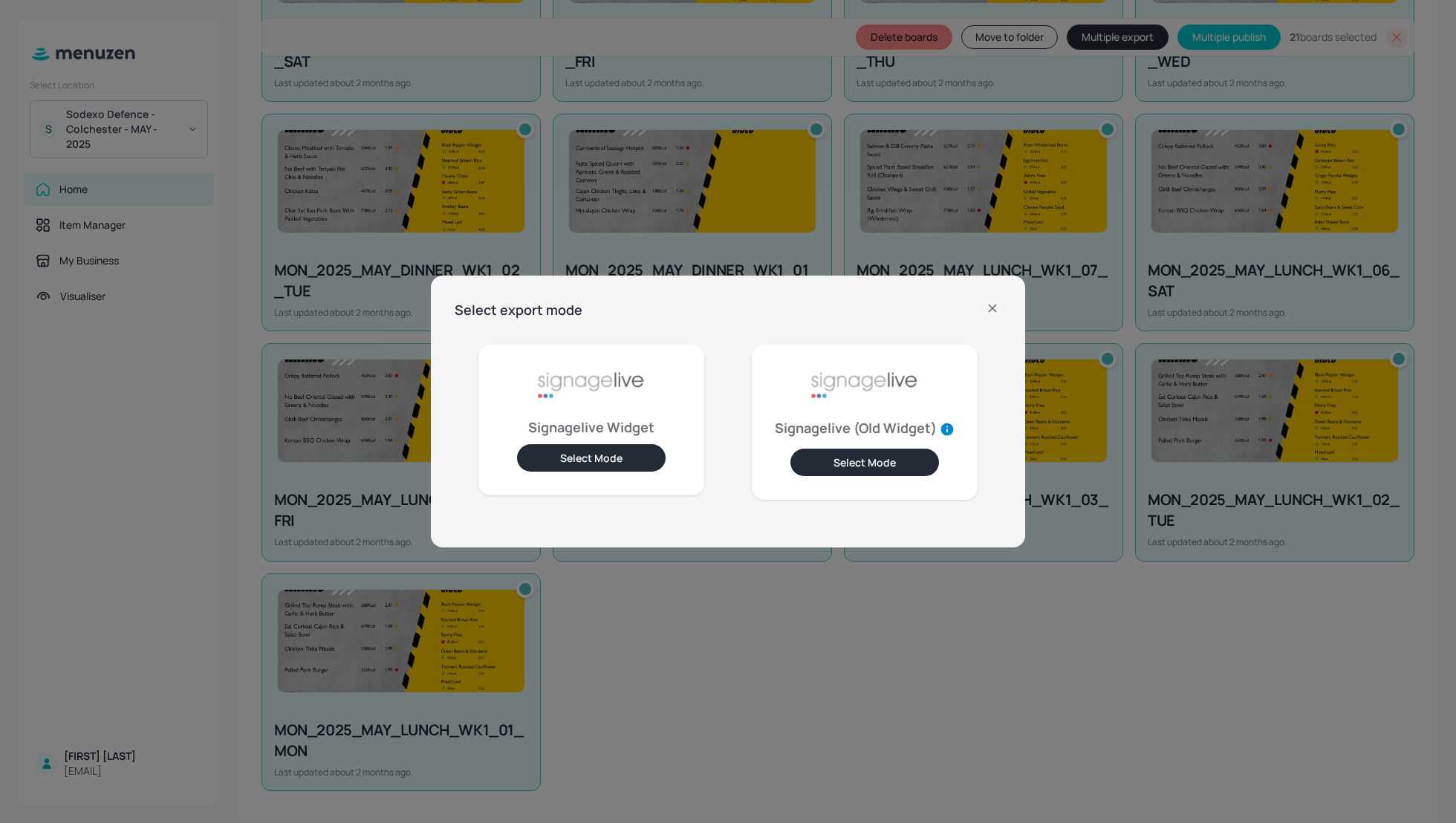 click on "Select Mode" at bounding box center [591, 458] 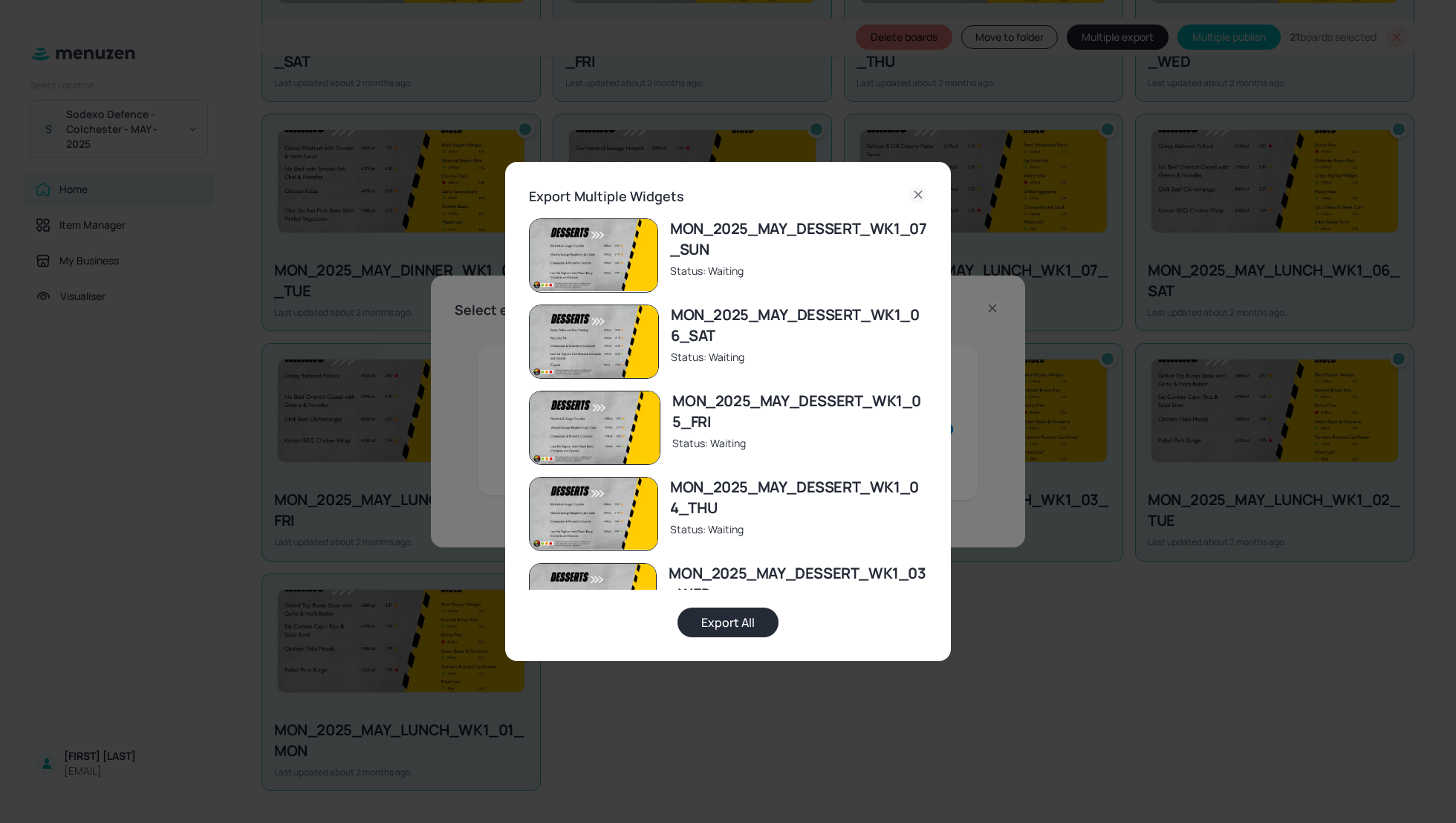 click on "Export All" at bounding box center [728, 622] 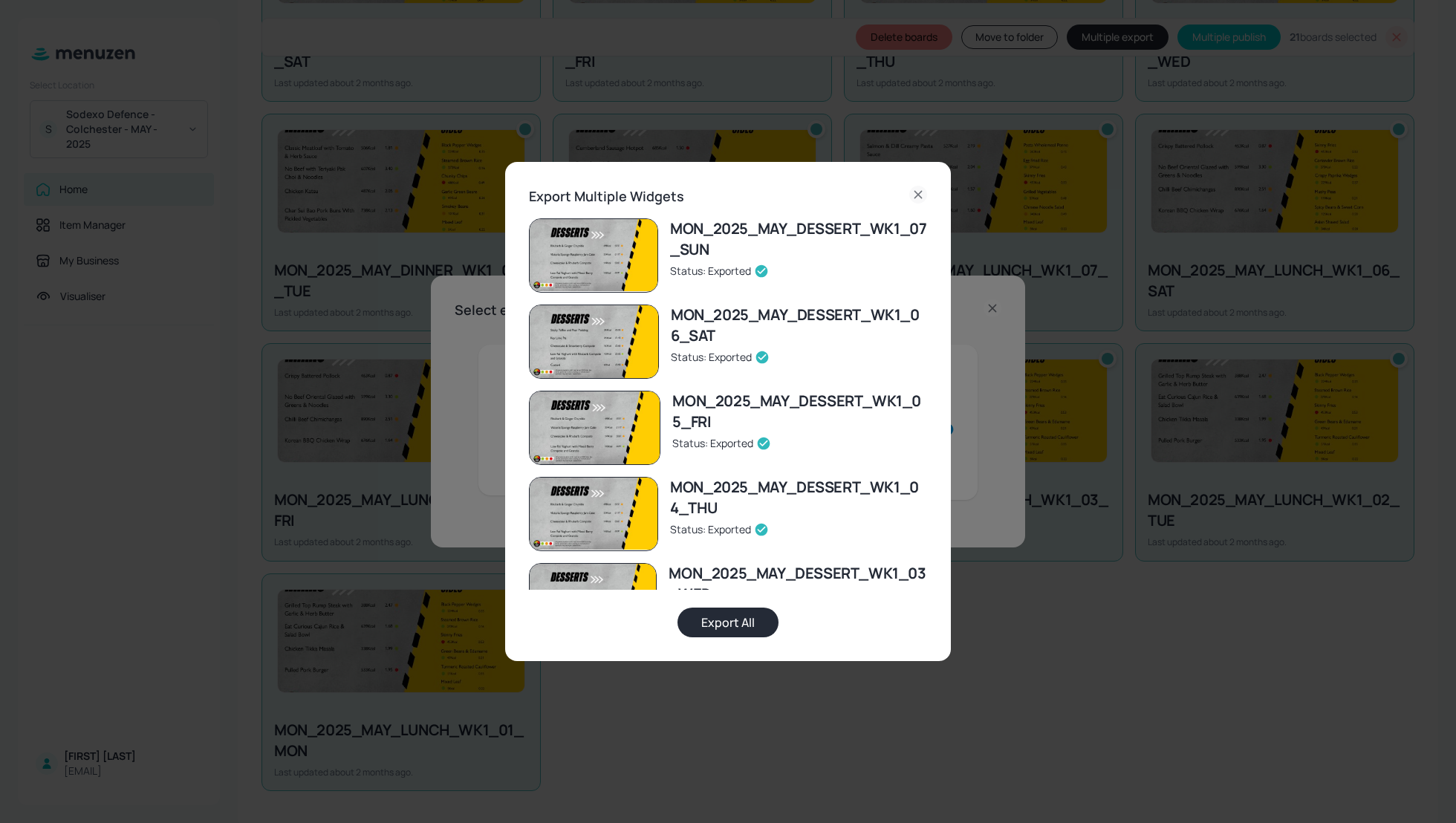 click 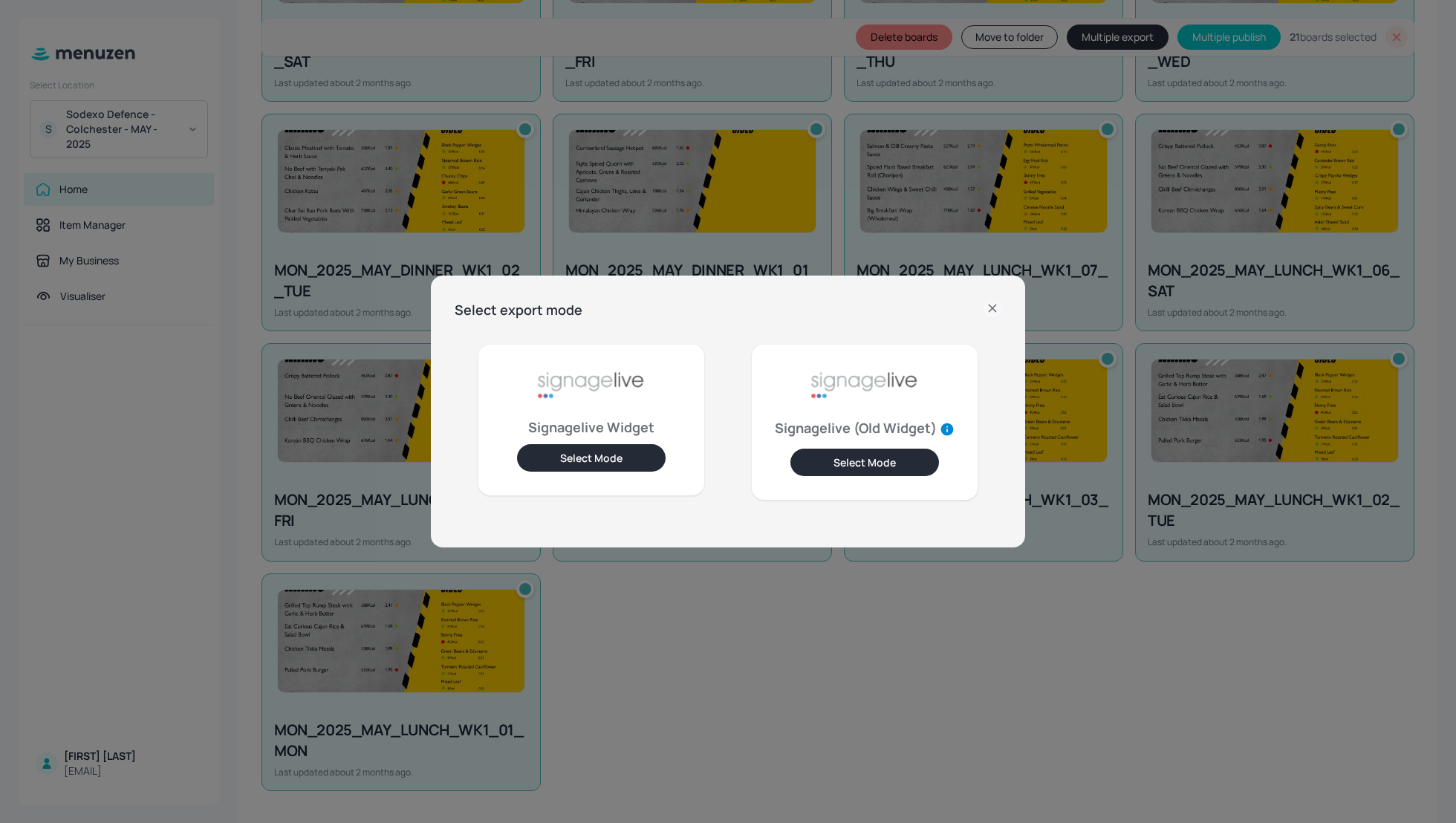 click 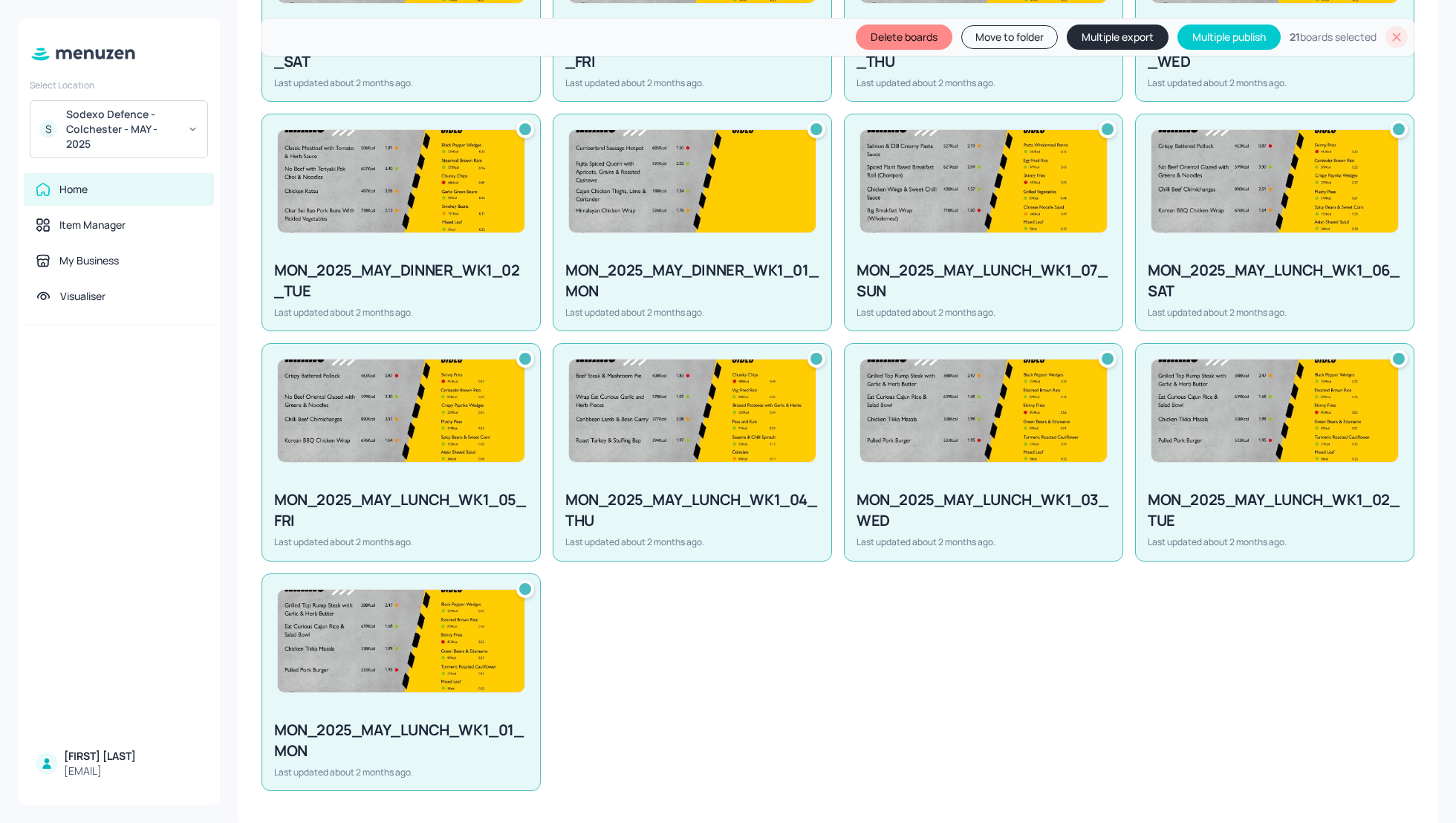 click on "Sodexo Defence - Colchester - MAY - 2025" at bounding box center [122, 129] 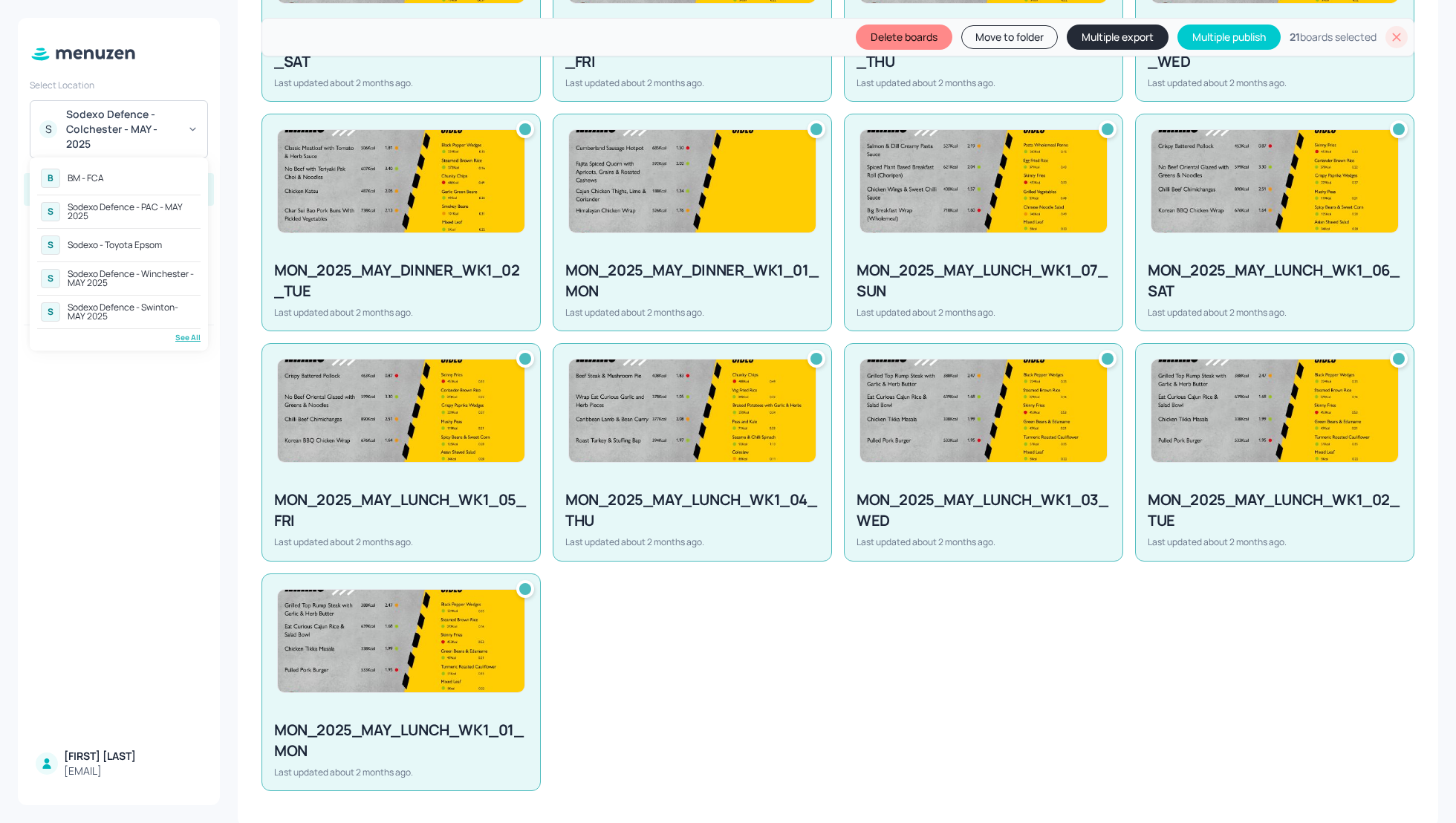 click on "Sodexo Defence - Swinton- MAY 2025" at bounding box center (132, 312) 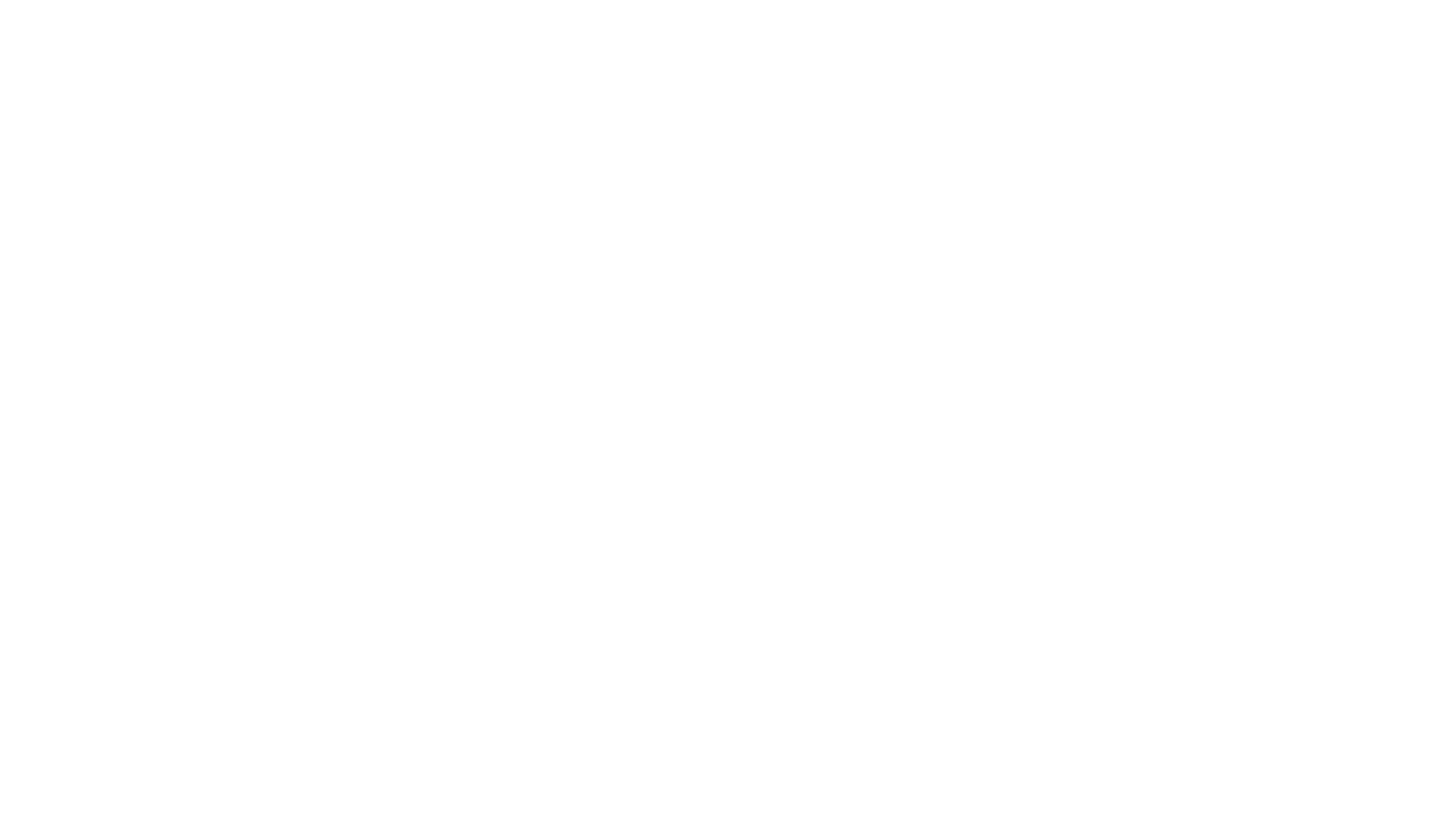 scroll, scrollTop: 0, scrollLeft: 0, axis: both 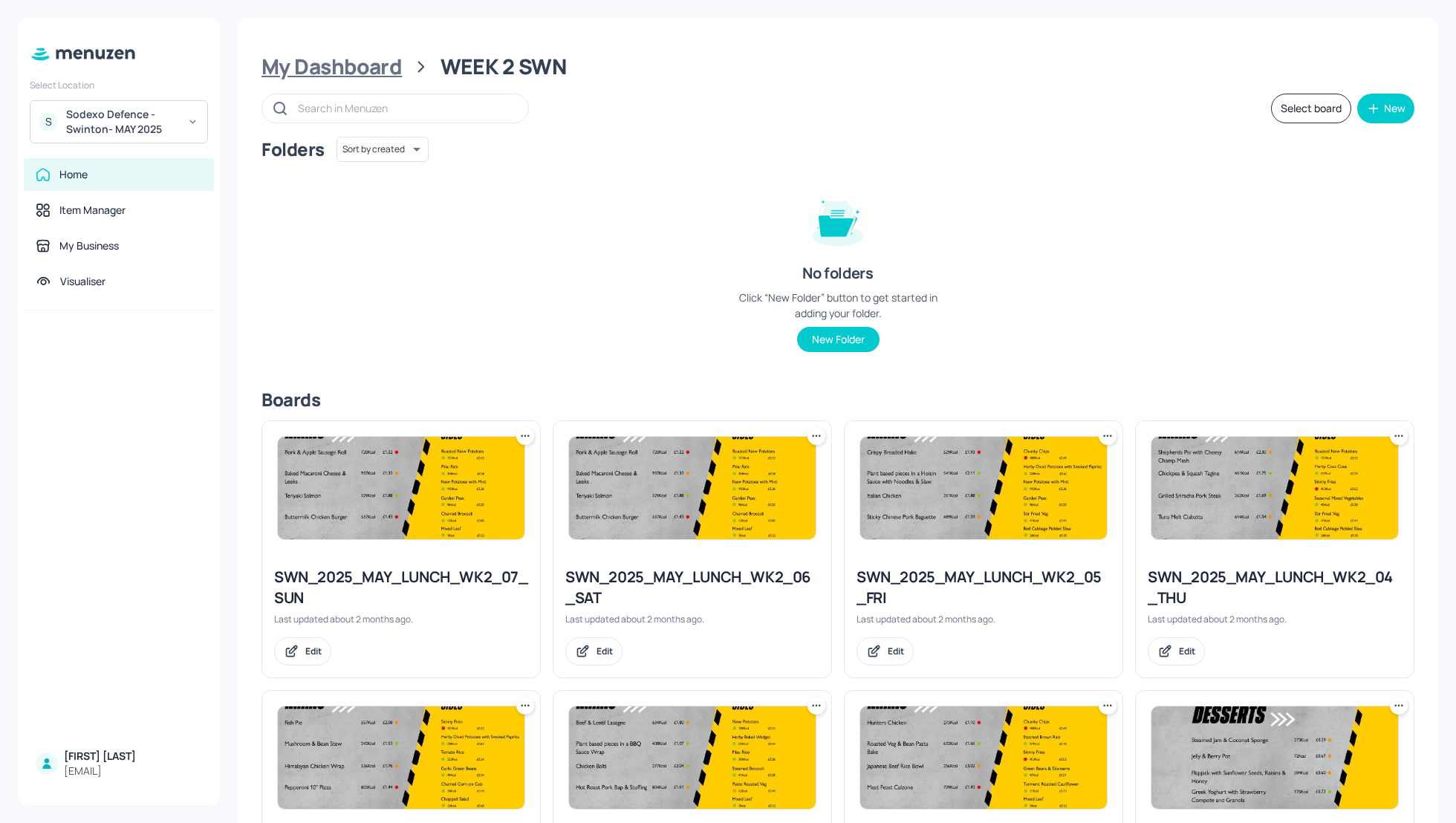 click on "My Dashboard" at bounding box center (331, 67) 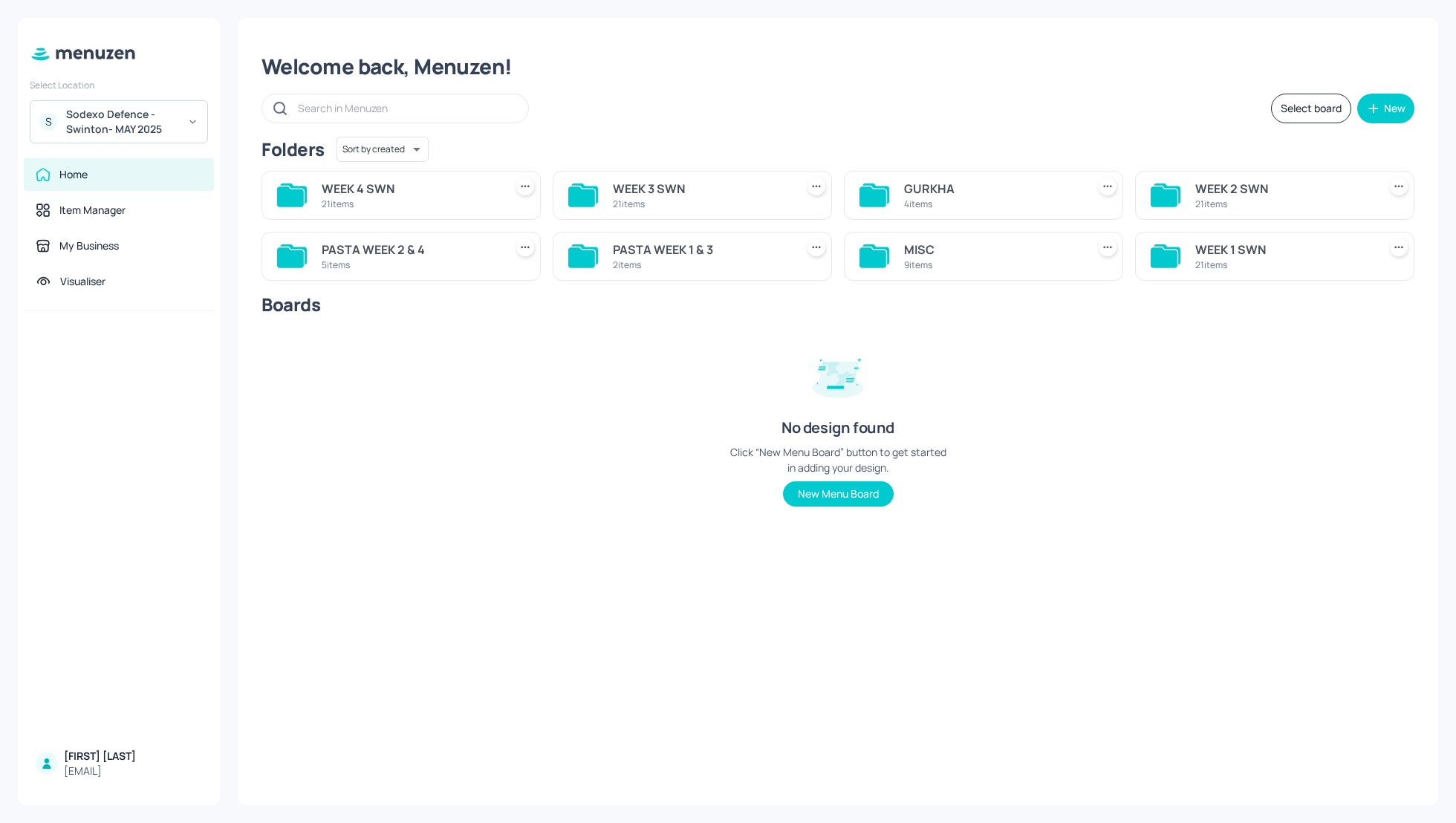 click on "WEEK 1 SWN" at bounding box center (1284, 250) 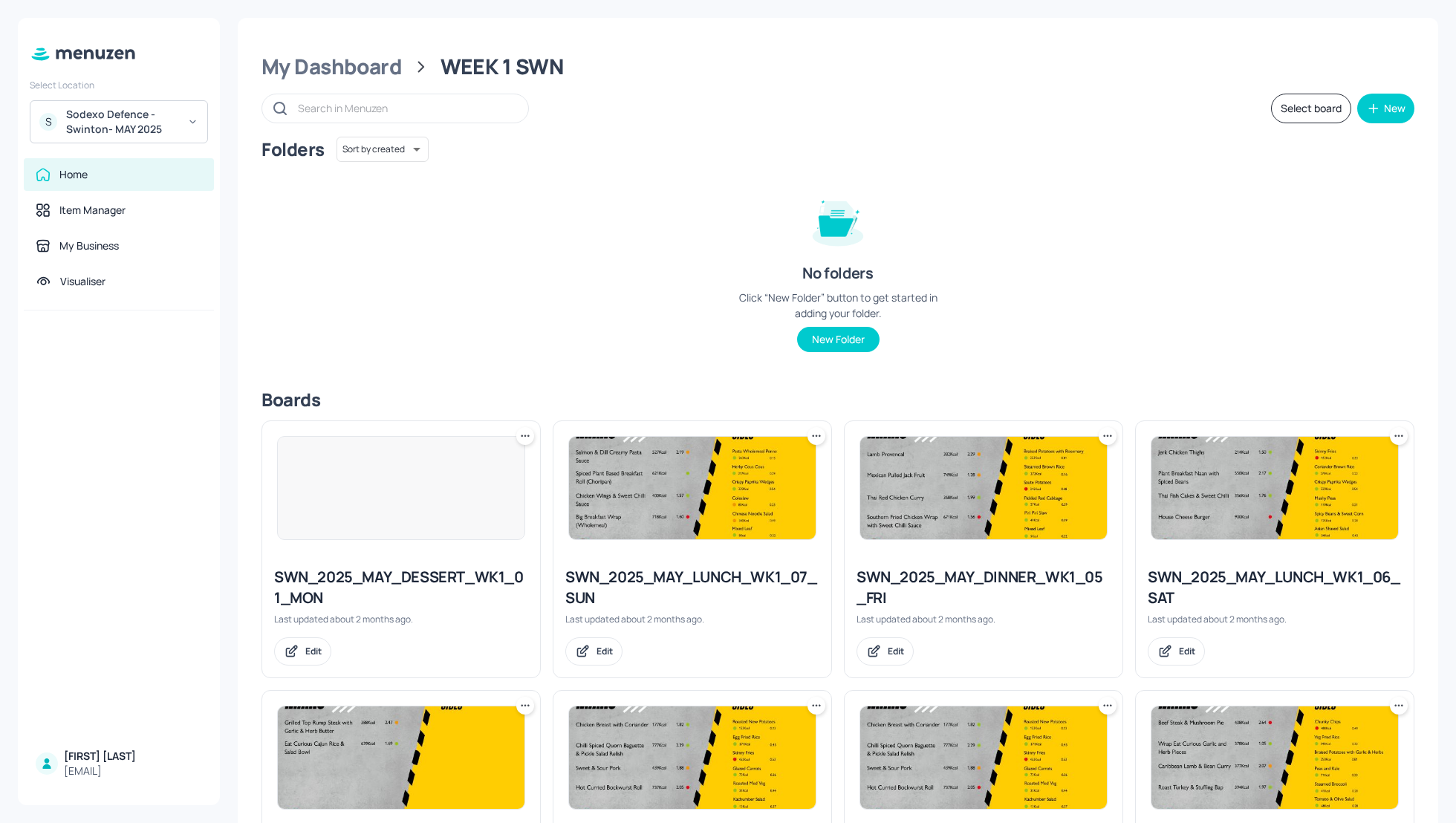 scroll, scrollTop: 1234, scrollLeft: 0, axis: vertical 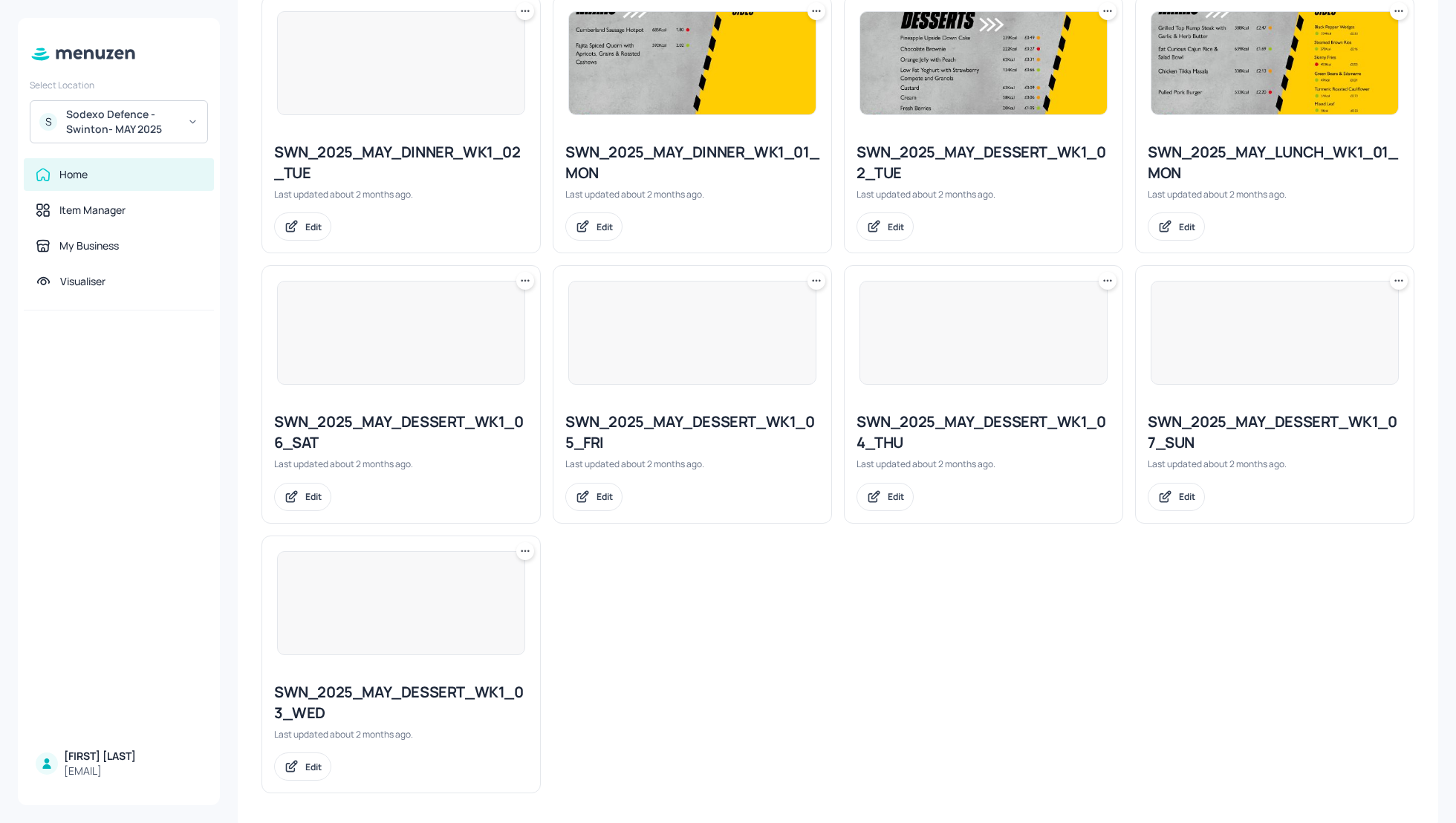 click on "SWN_2025_MAY_DESSERT_WK1_03_WED" at bounding box center [401, 703] 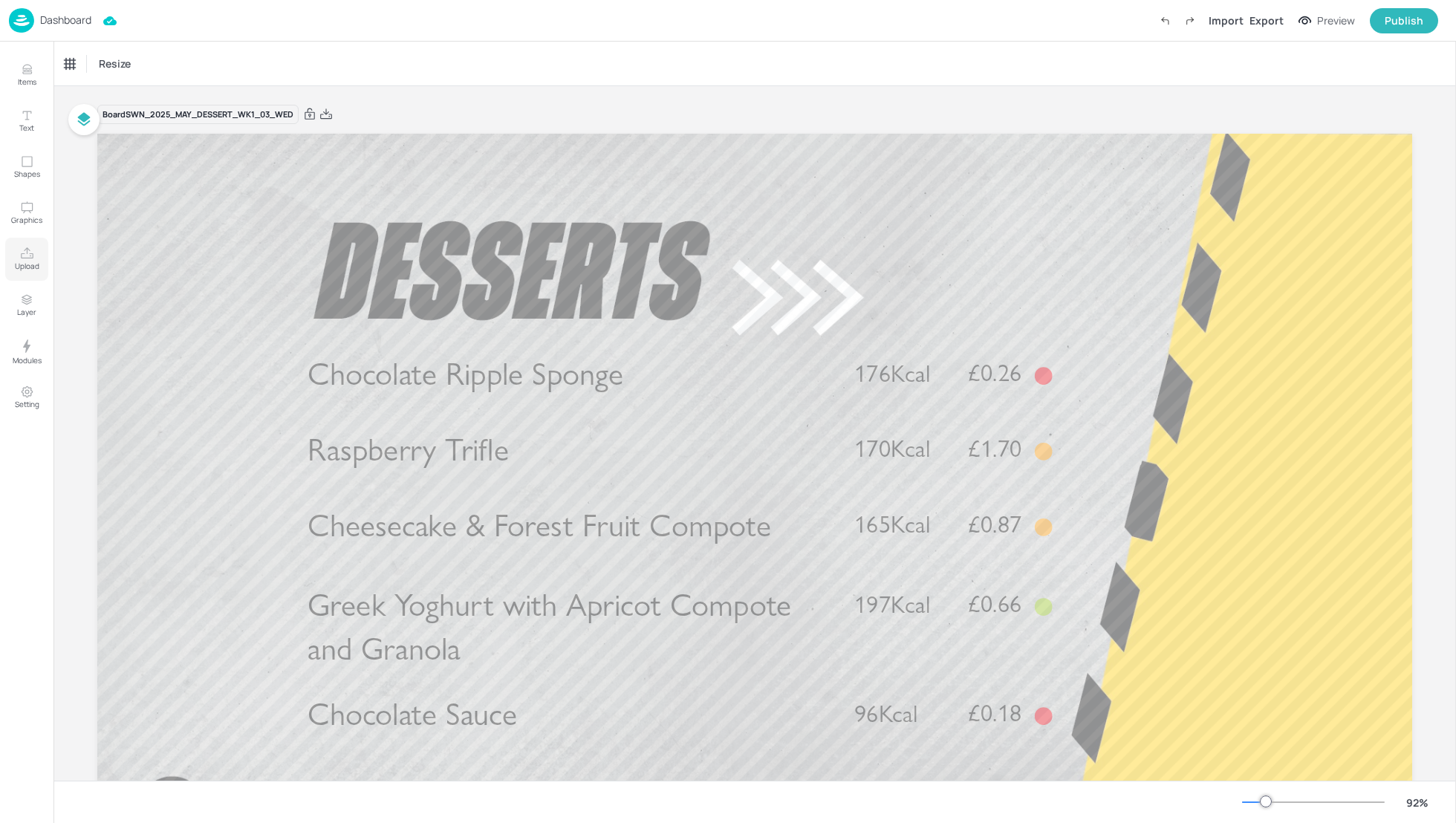 click on "Upload" at bounding box center (27, 266) 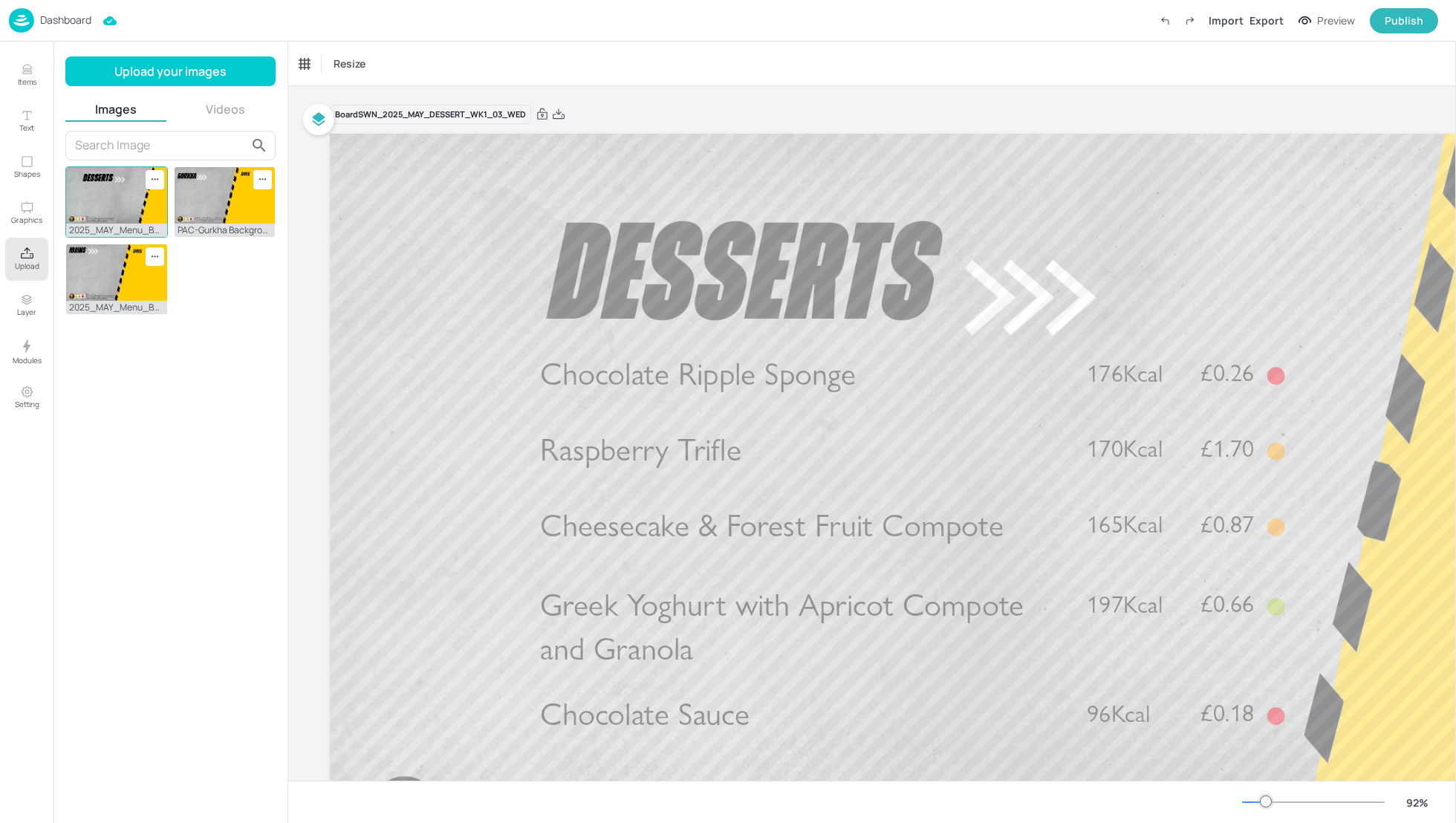 click at bounding box center [117, 195] 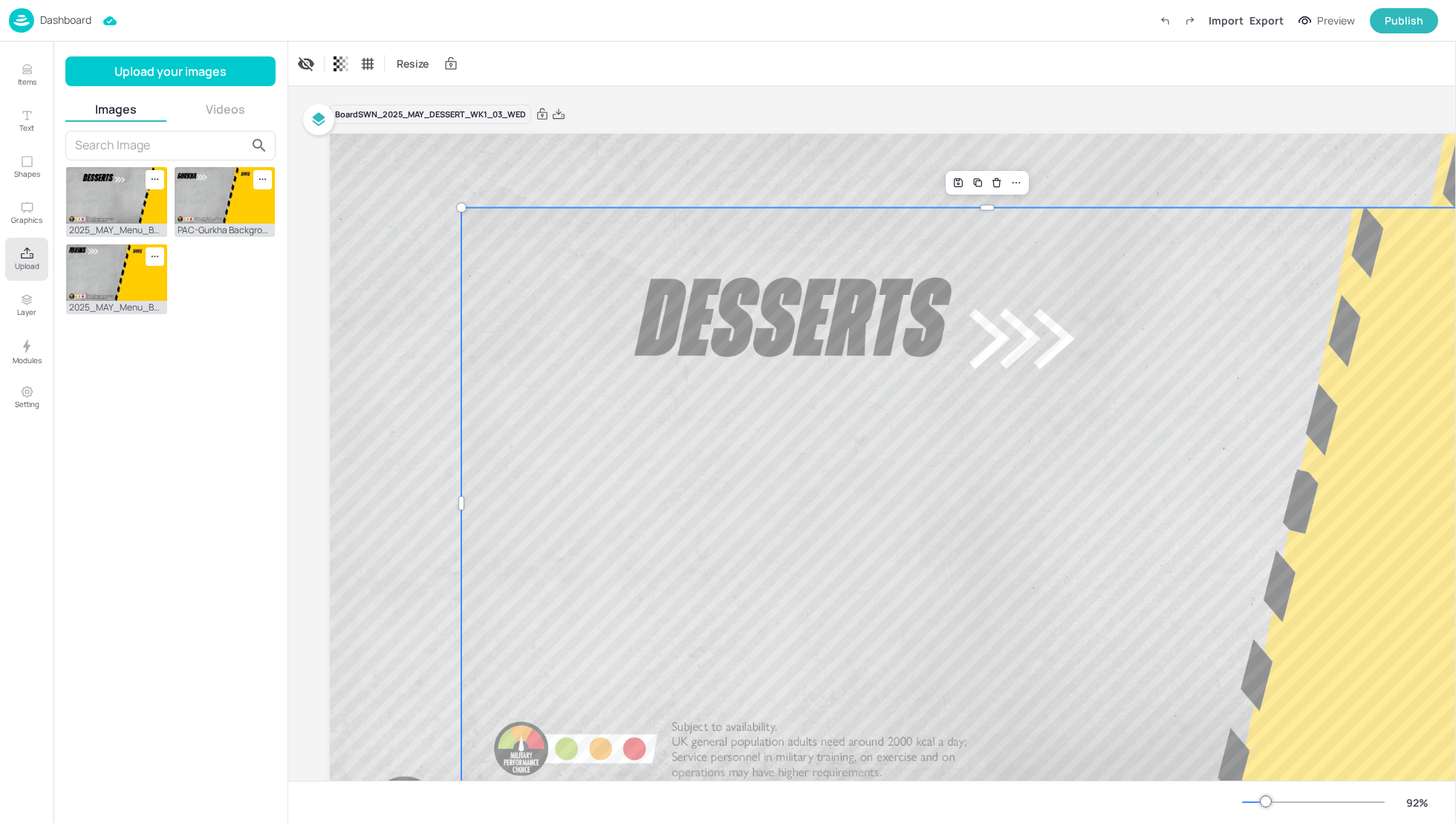 click at bounding box center [987, 504] 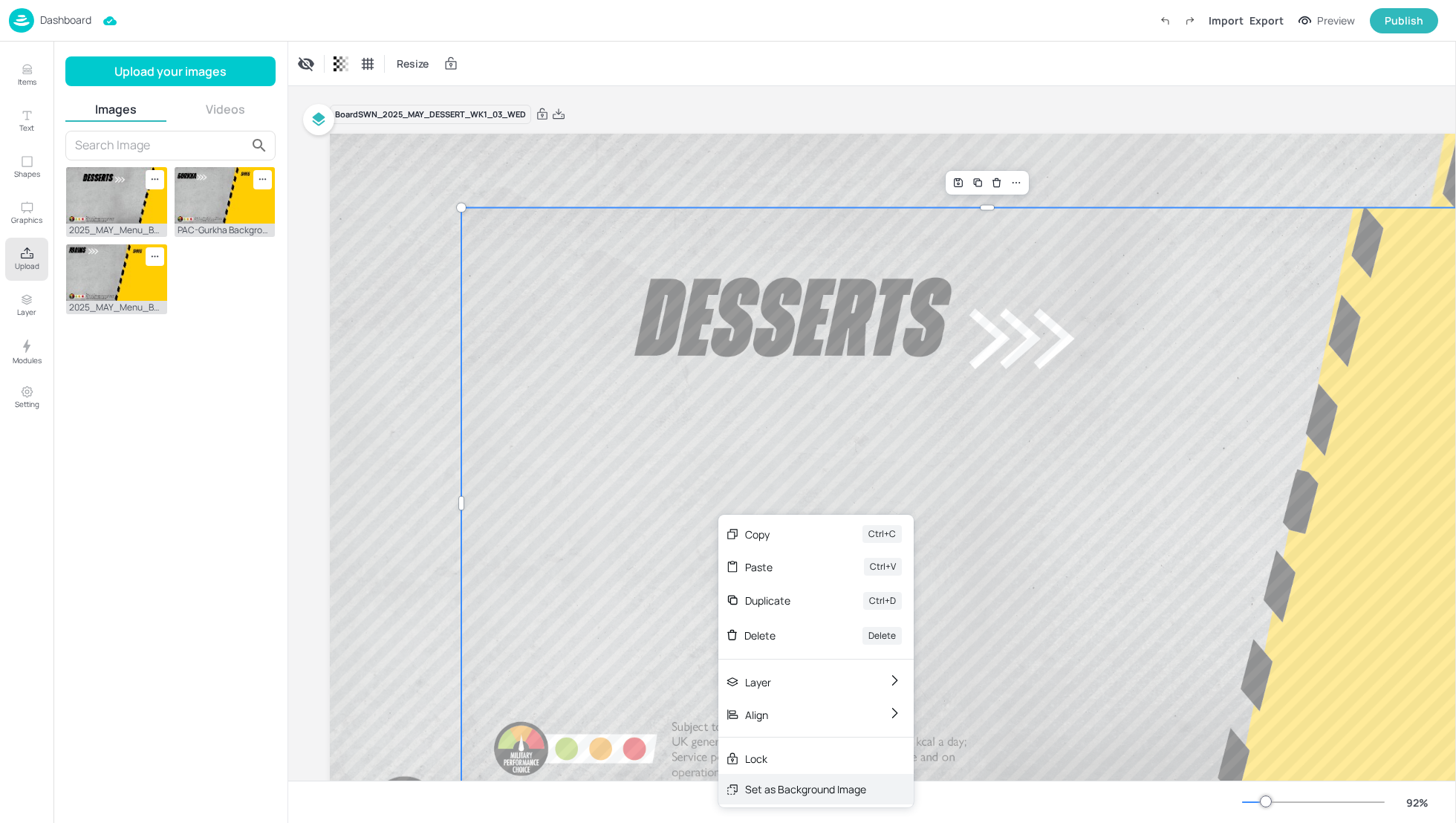 click on "Set as Background Image" at bounding box center [805, 789] 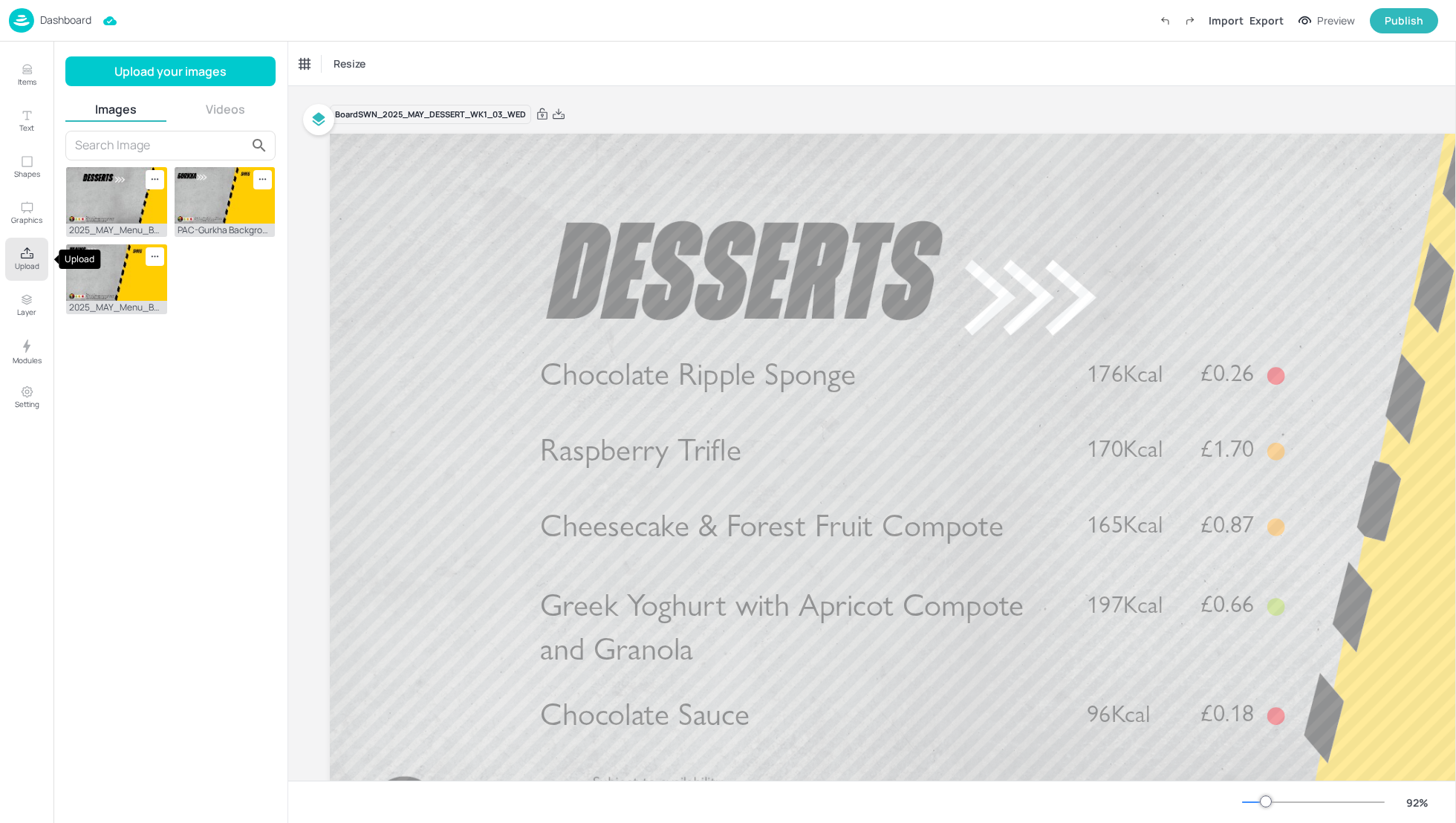 click on "Upload" at bounding box center [27, 259] 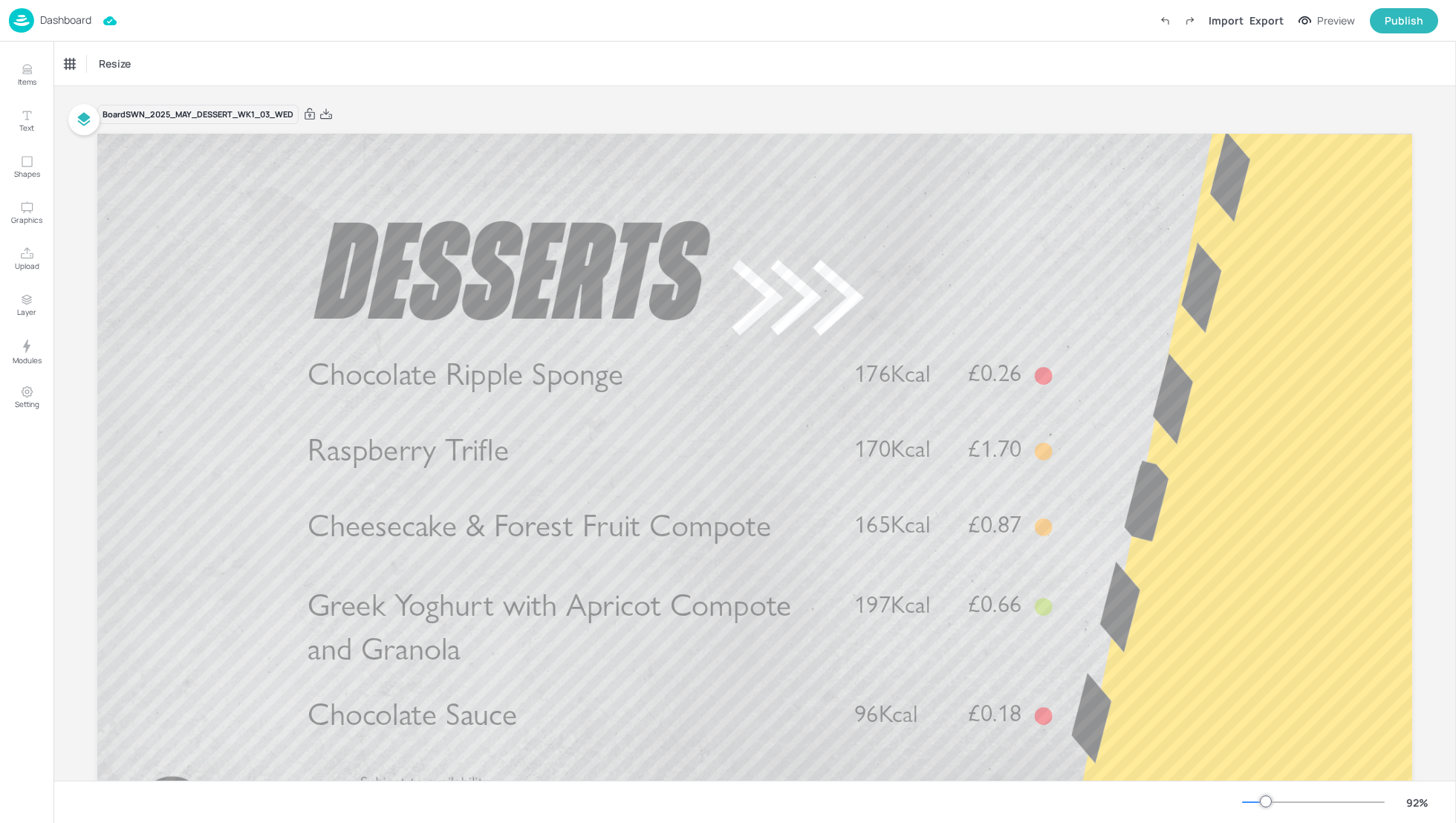 click on "Resize" at bounding box center (755, 63) 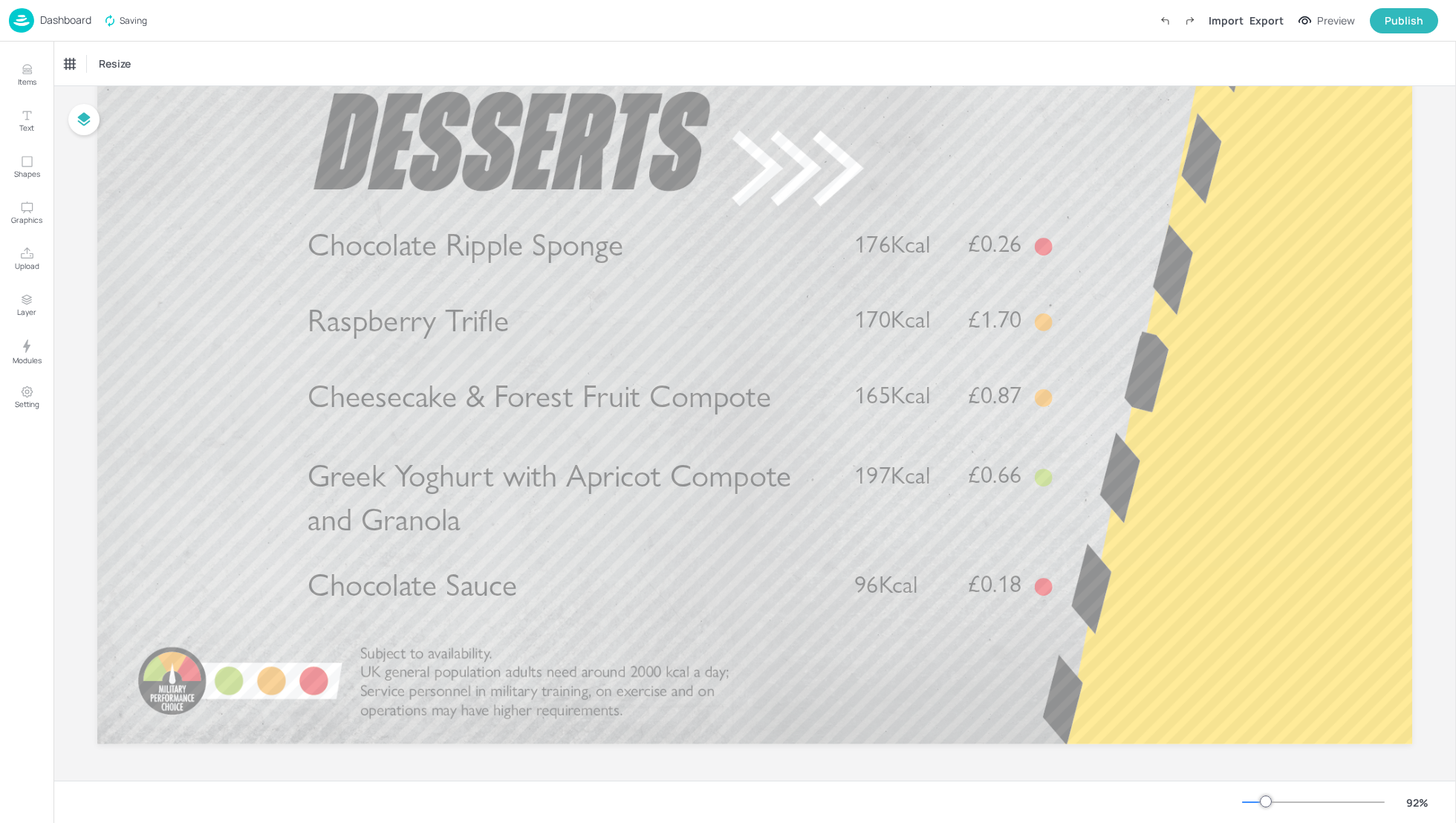 scroll, scrollTop: 0, scrollLeft: 0, axis: both 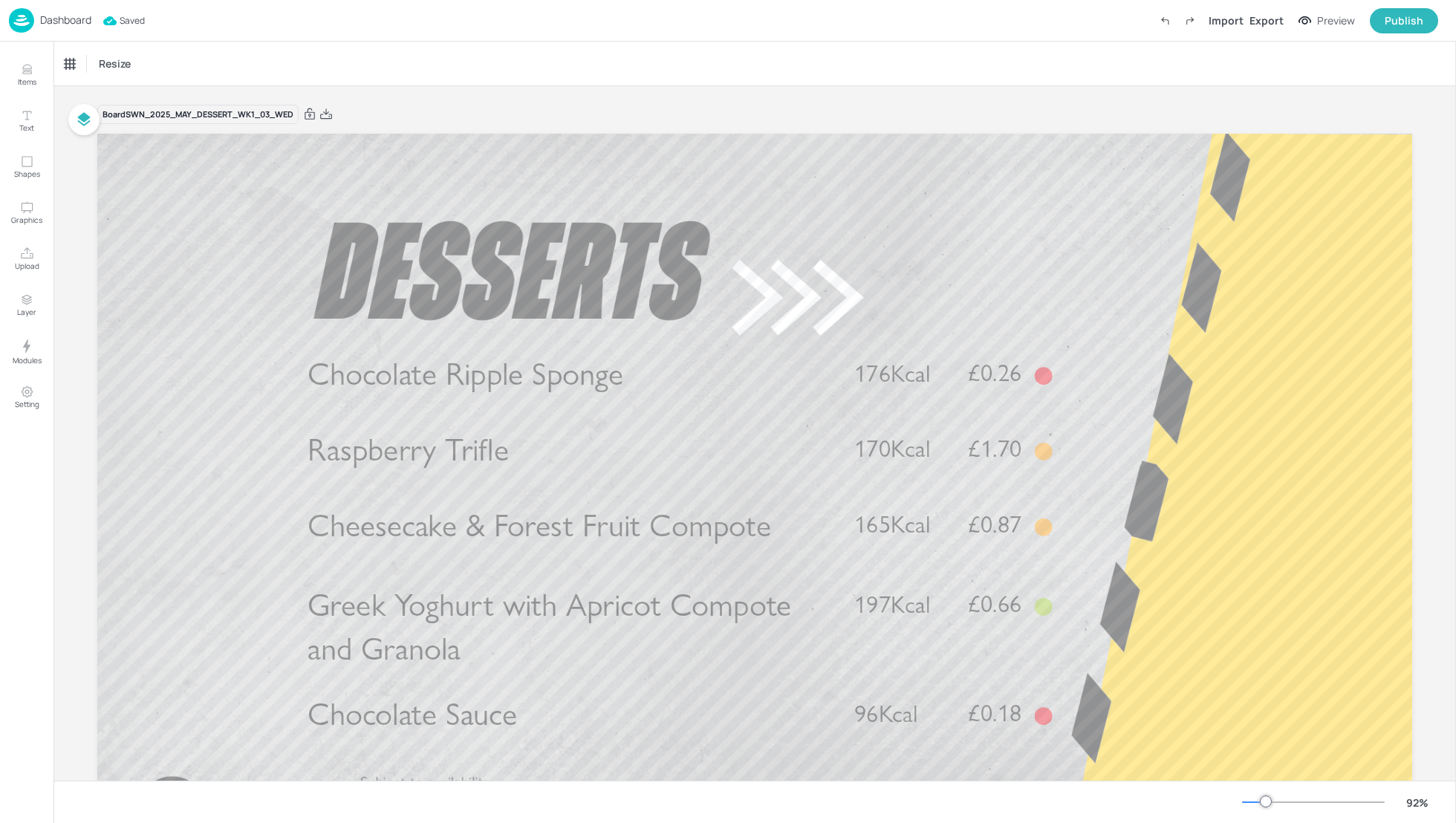 click on "Dashboard" at bounding box center (65, 20) 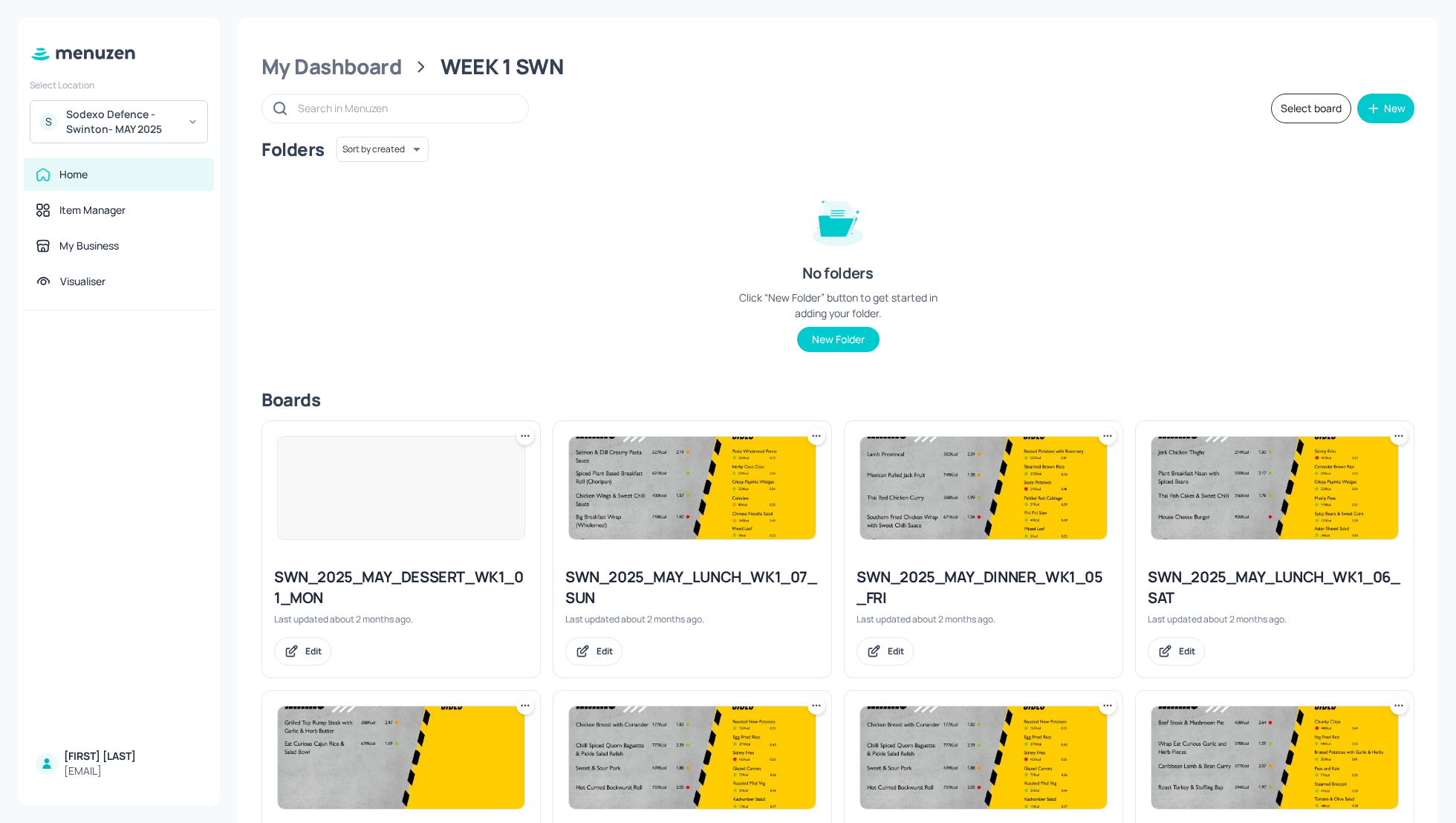 scroll, scrollTop: 1234, scrollLeft: 0, axis: vertical 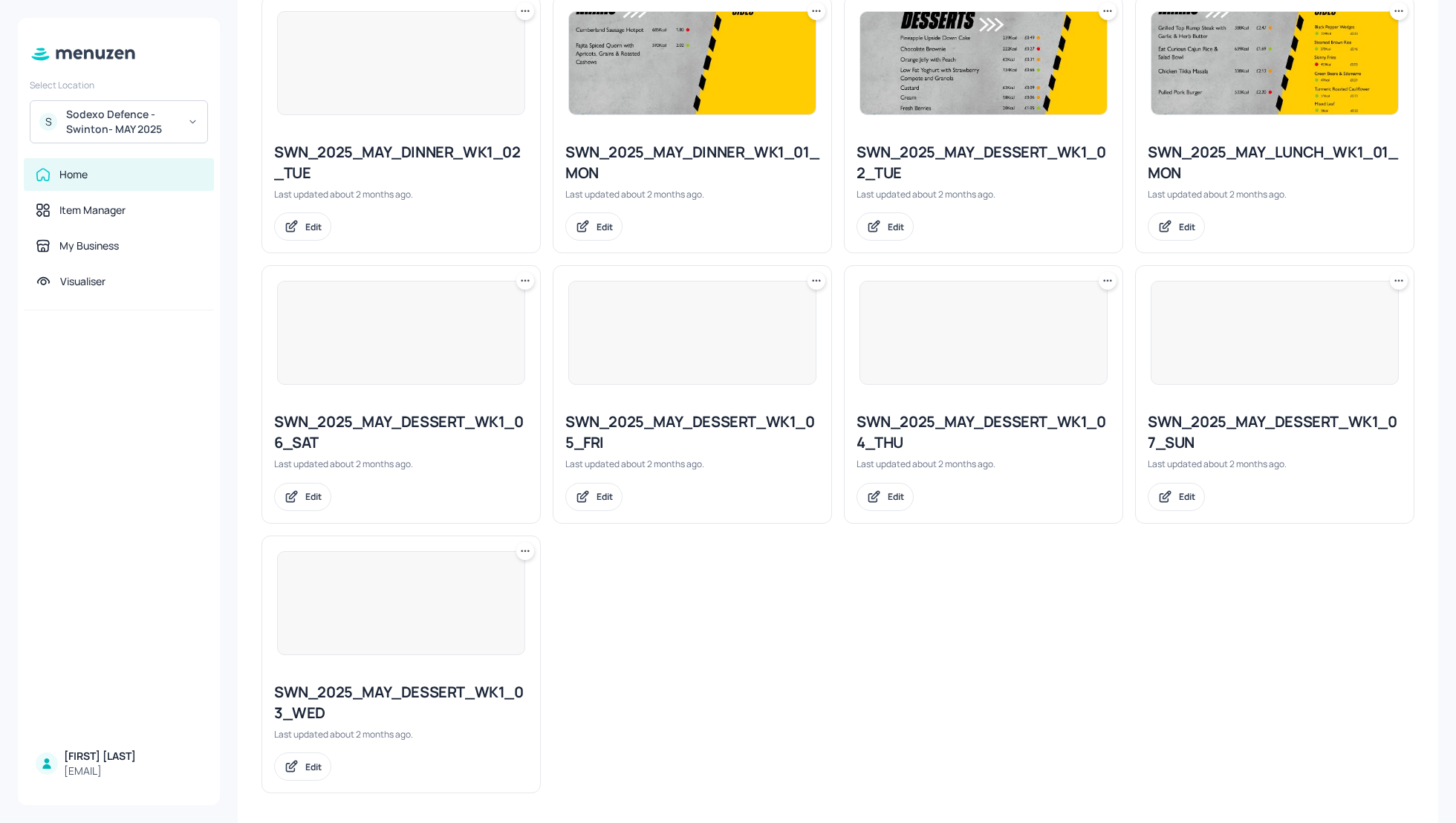click on "SWN_2025_MAY_DESSERT_WK1_07_SUN" at bounding box center (1275, 432) 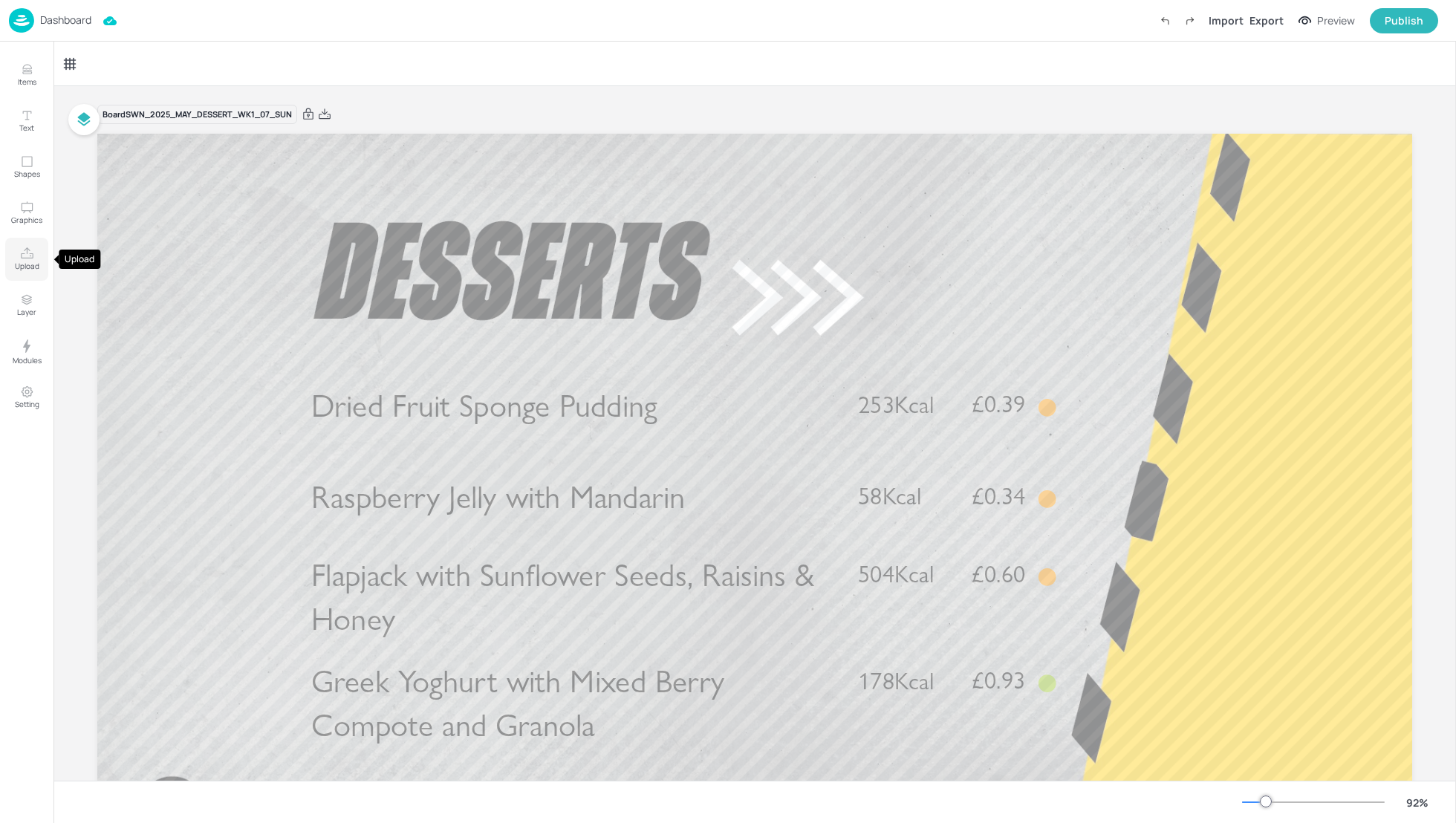 click 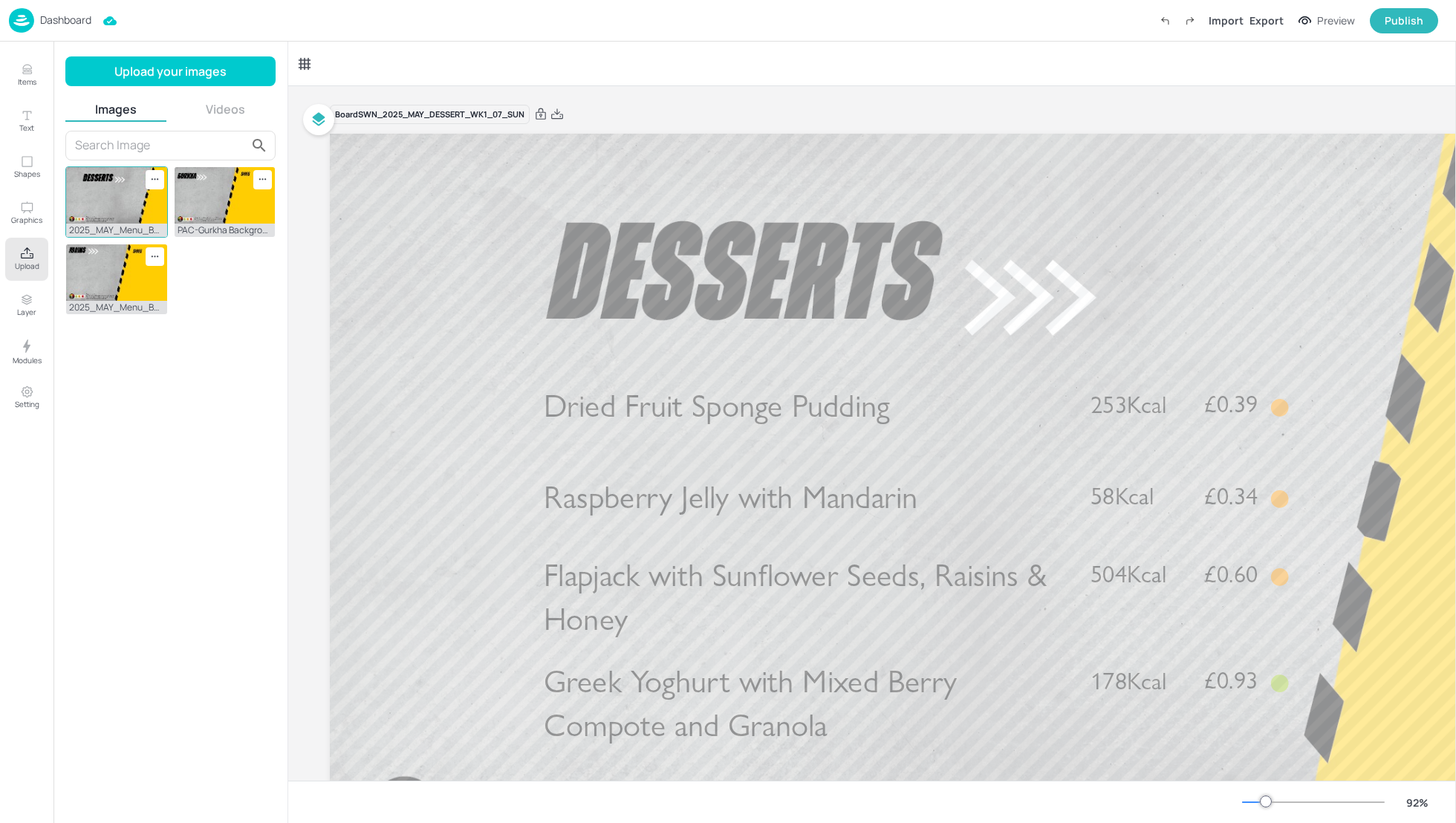 click at bounding box center [117, 195] 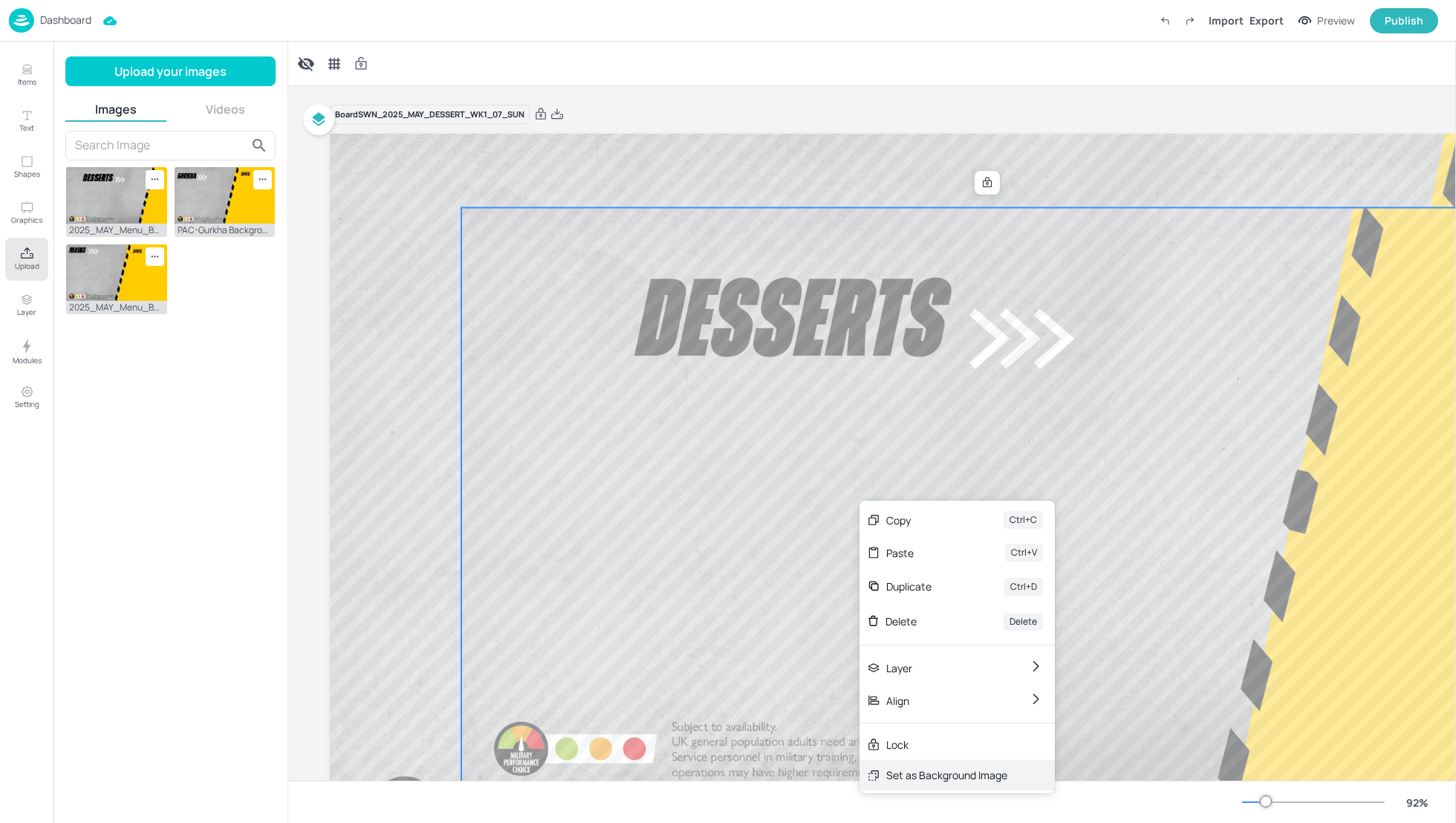 click on "Set as Background Image" at bounding box center [946, 775] 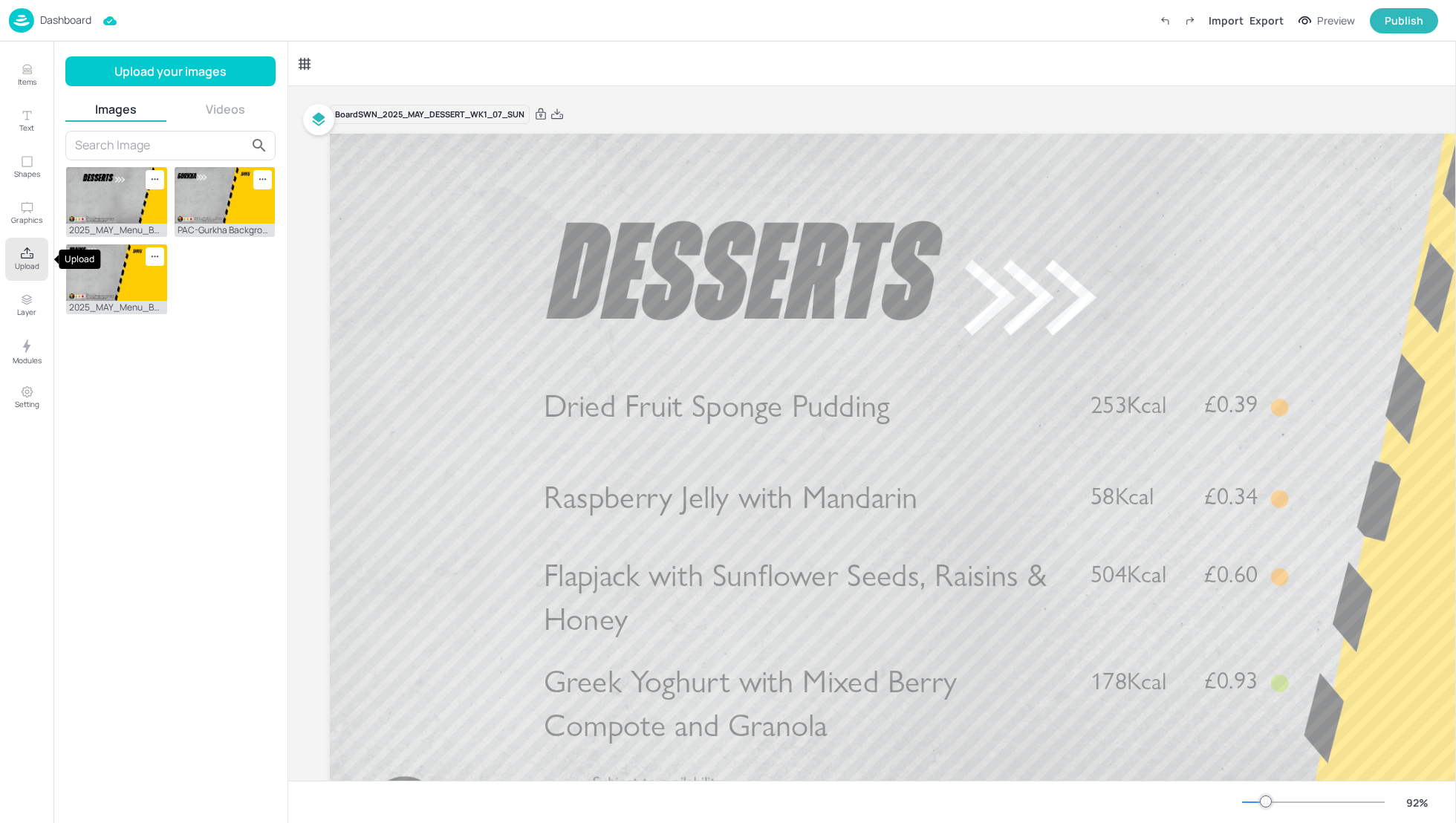 click 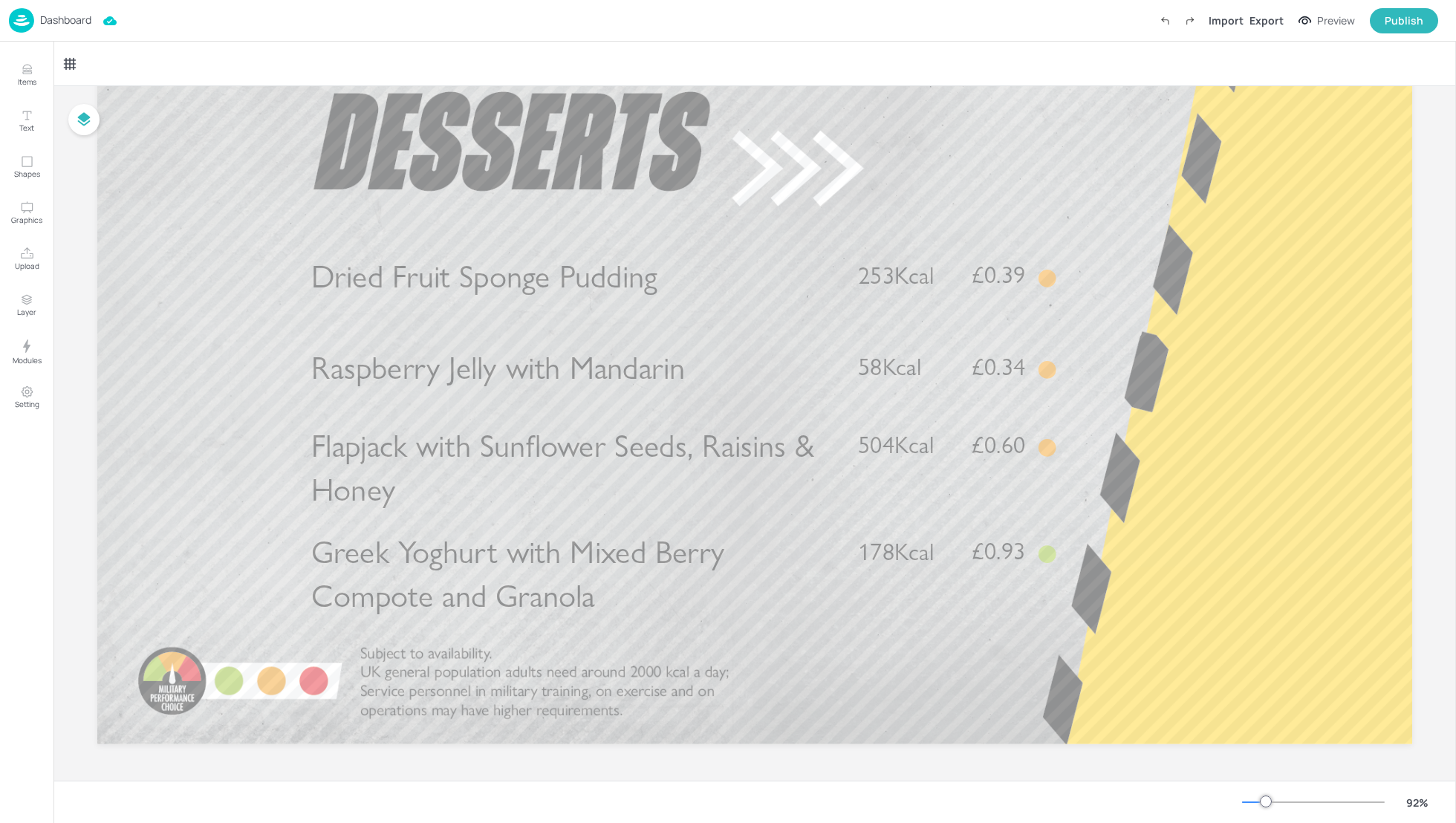 scroll, scrollTop: 0, scrollLeft: 0, axis: both 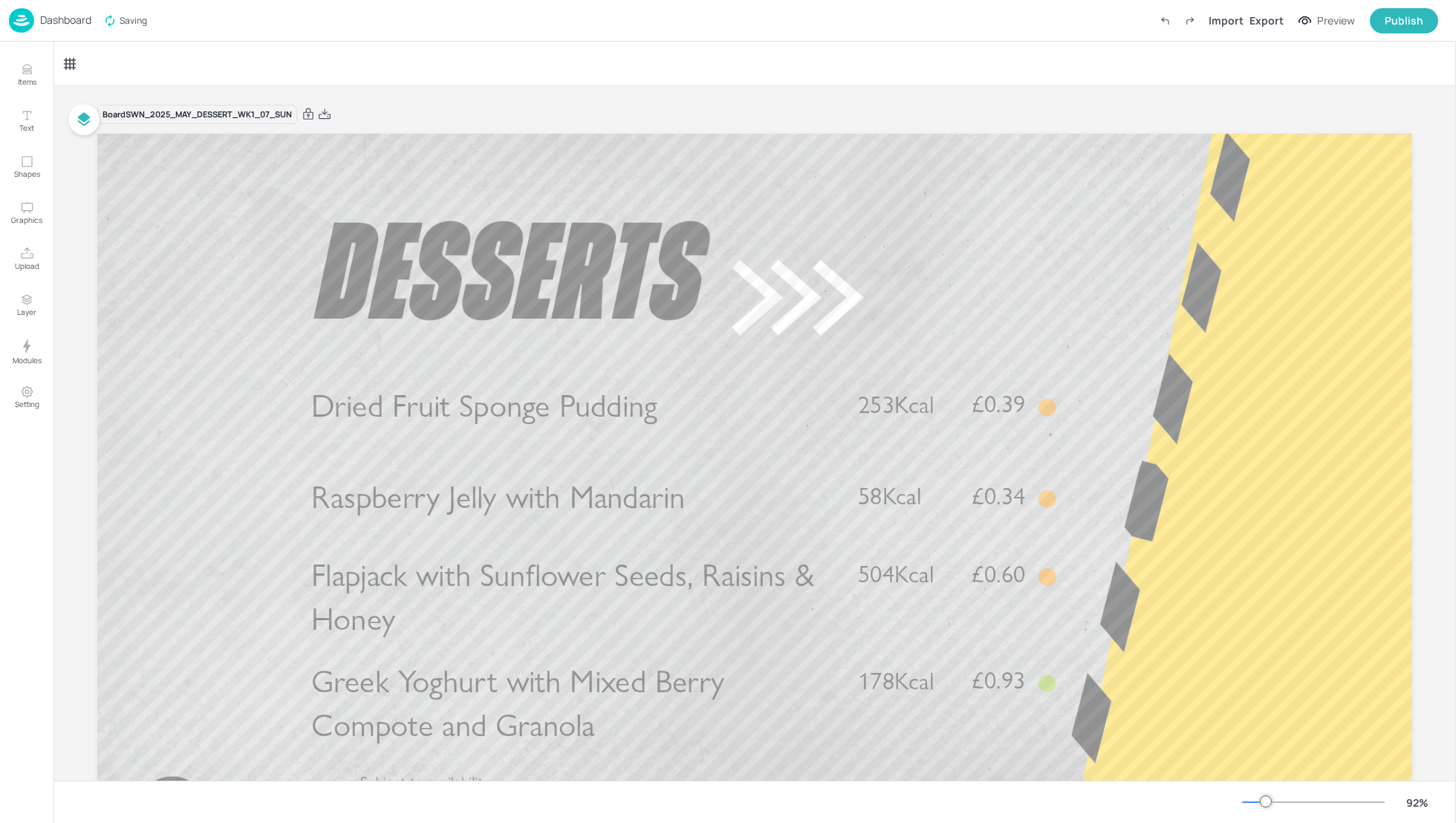 click at bounding box center (755, 63) 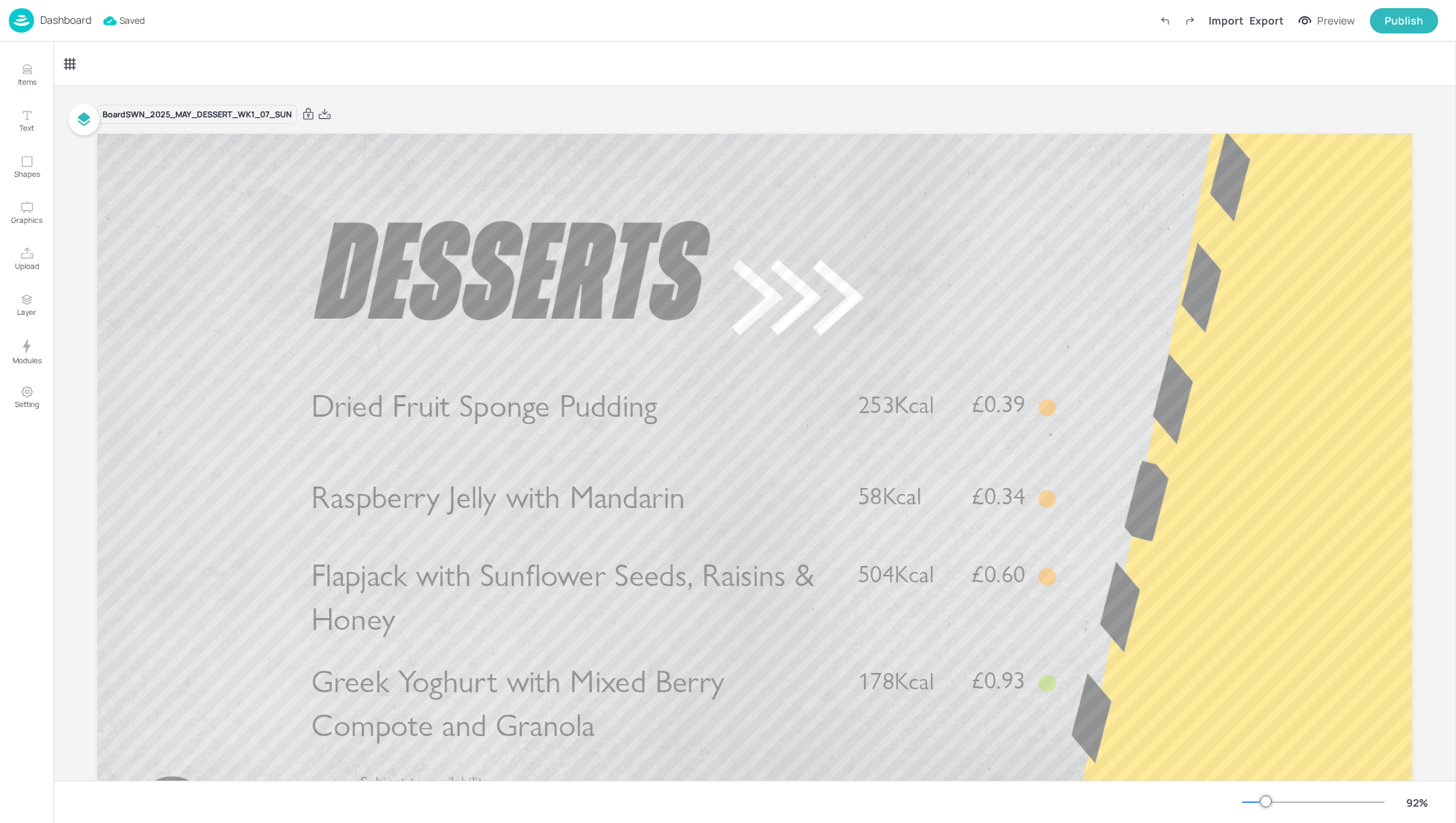 click on "Dashboard" at bounding box center [65, 20] 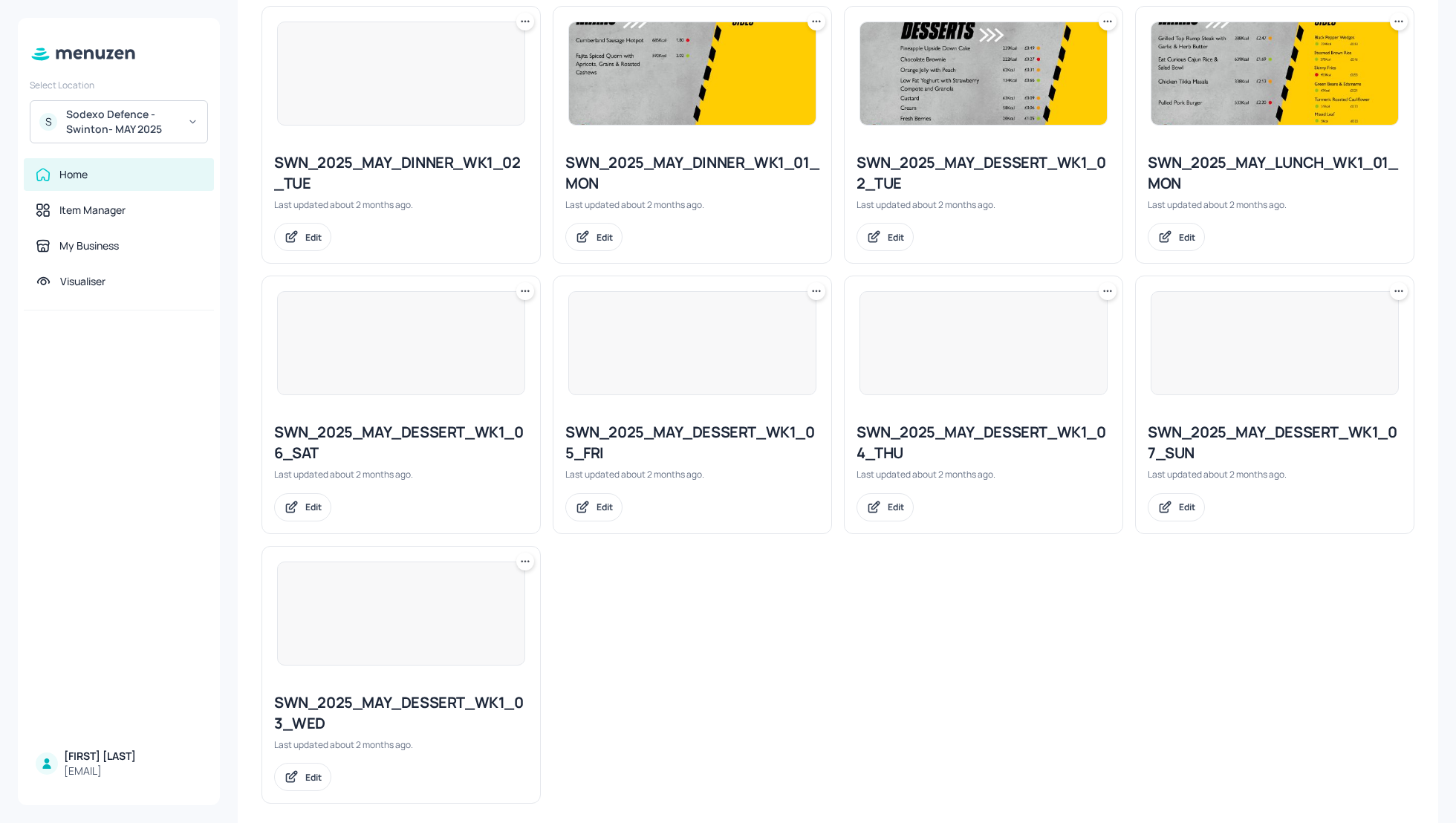 scroll, scrollTop: 1234, scrollLeft: 0, axis: vertical 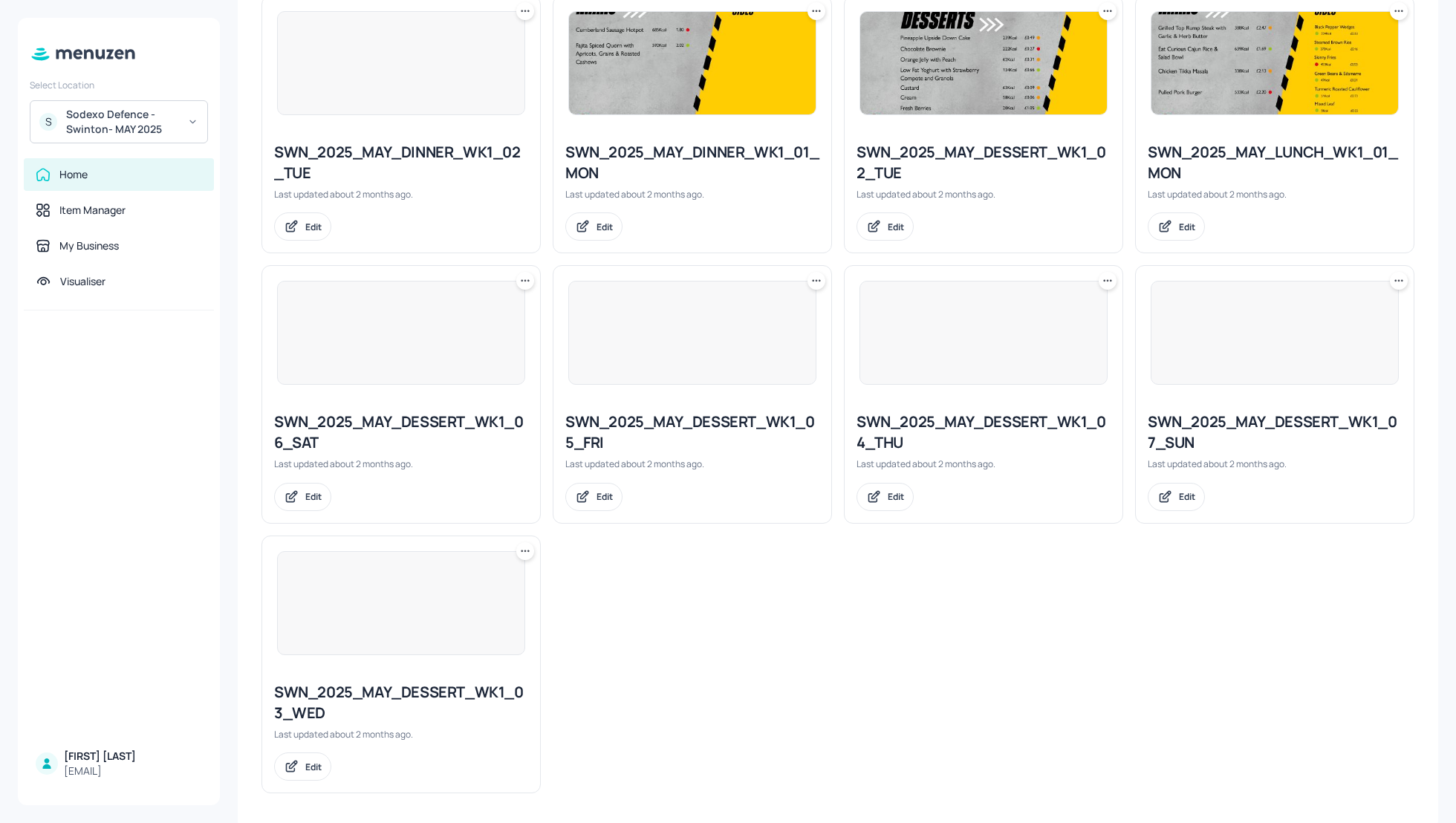 click on "SWN_2025_MAY_DESSERT_WK1_04_THU" at bounding box center [984, 432] 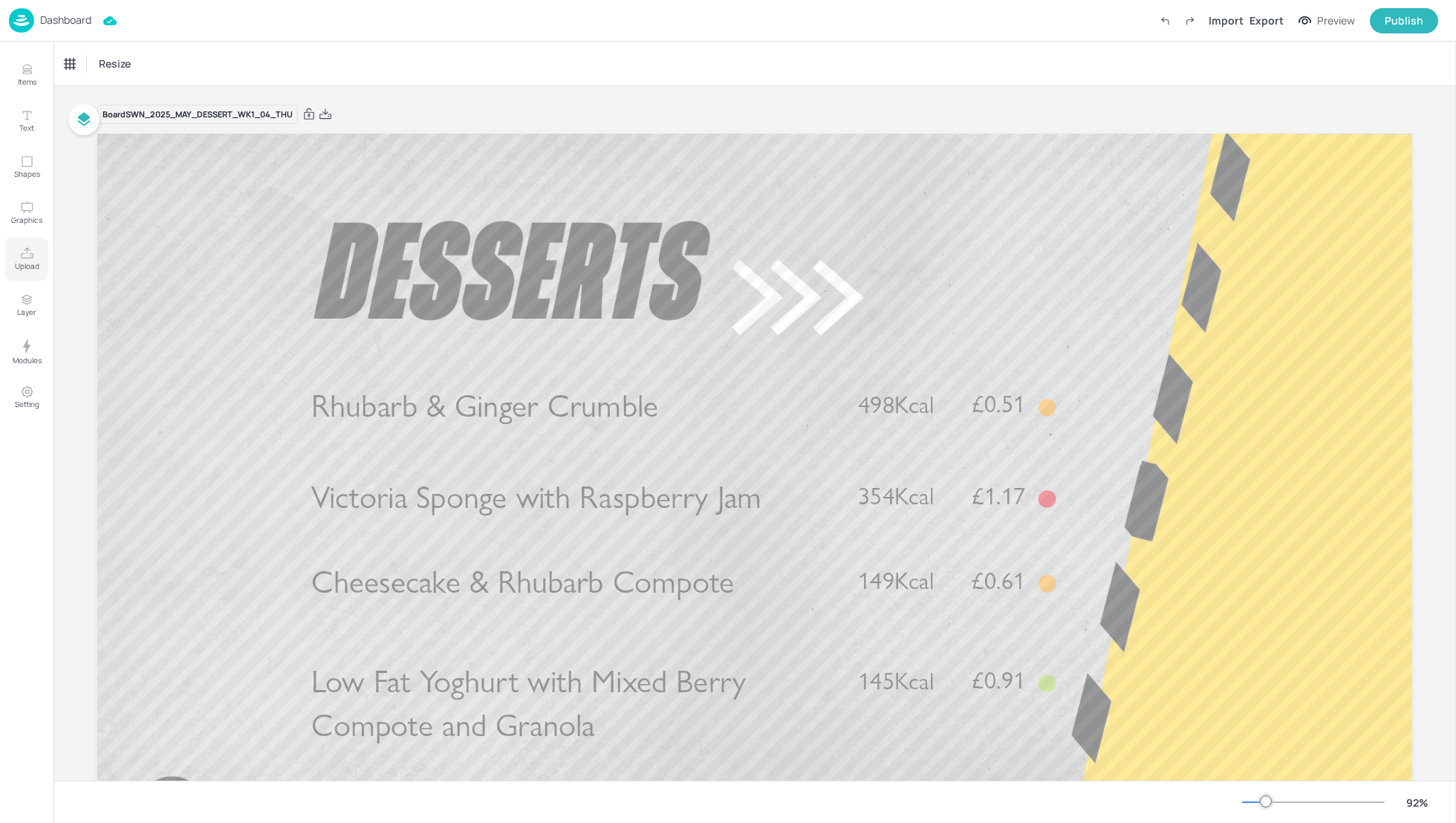 click 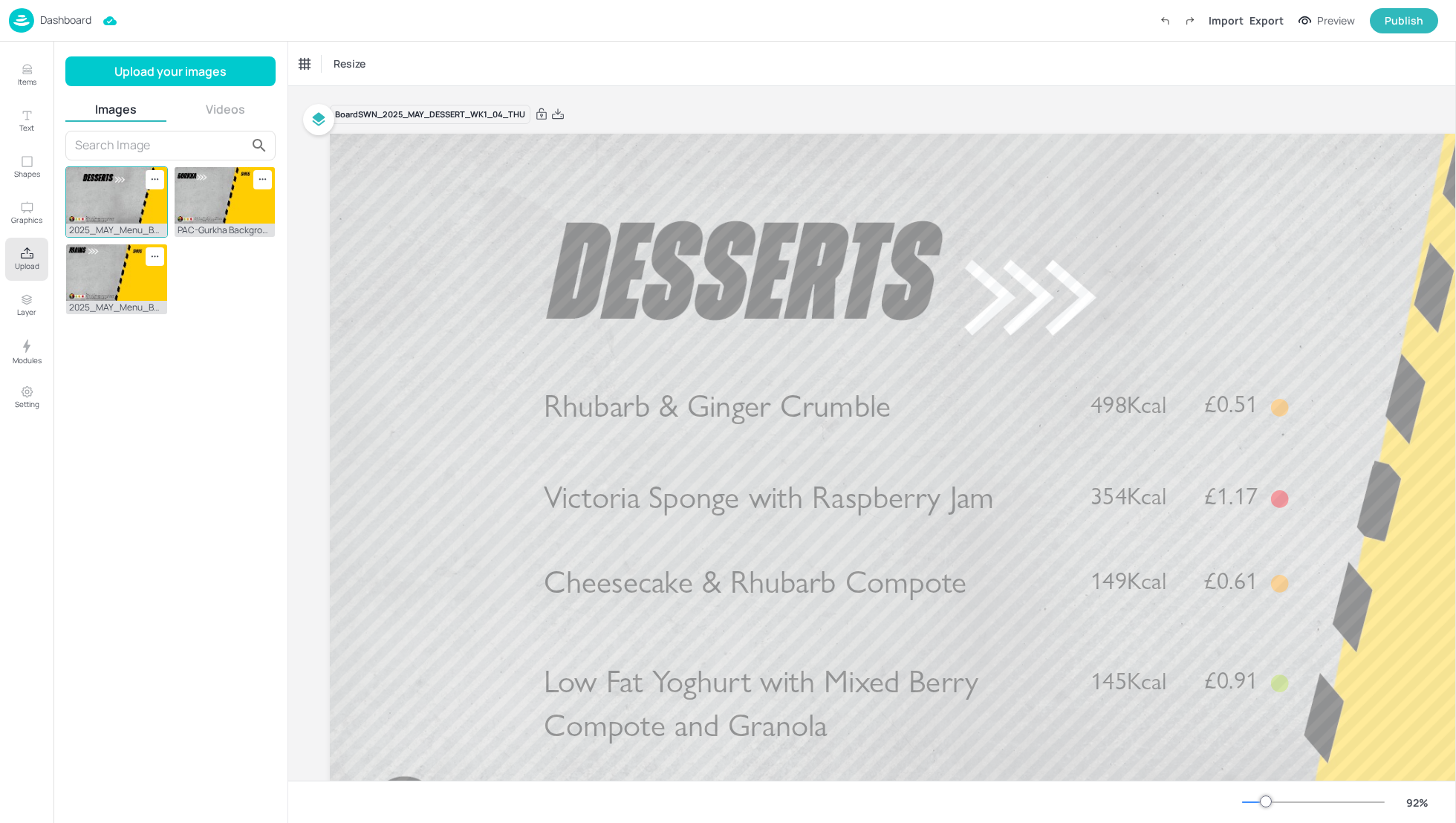 click at bounding box center [117, 195] 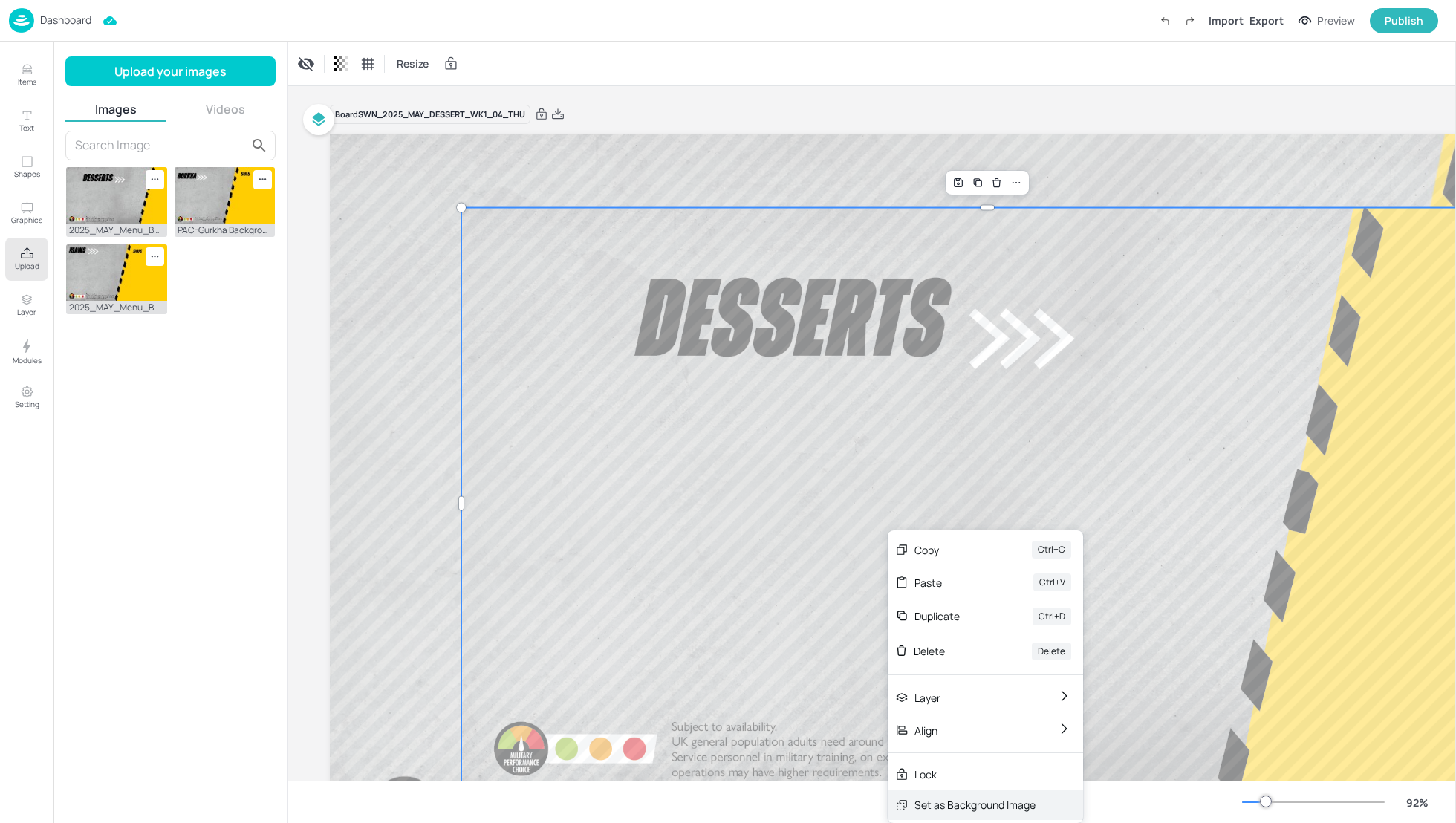 click on "Set as Background Image" at bounding box center [975, 804] 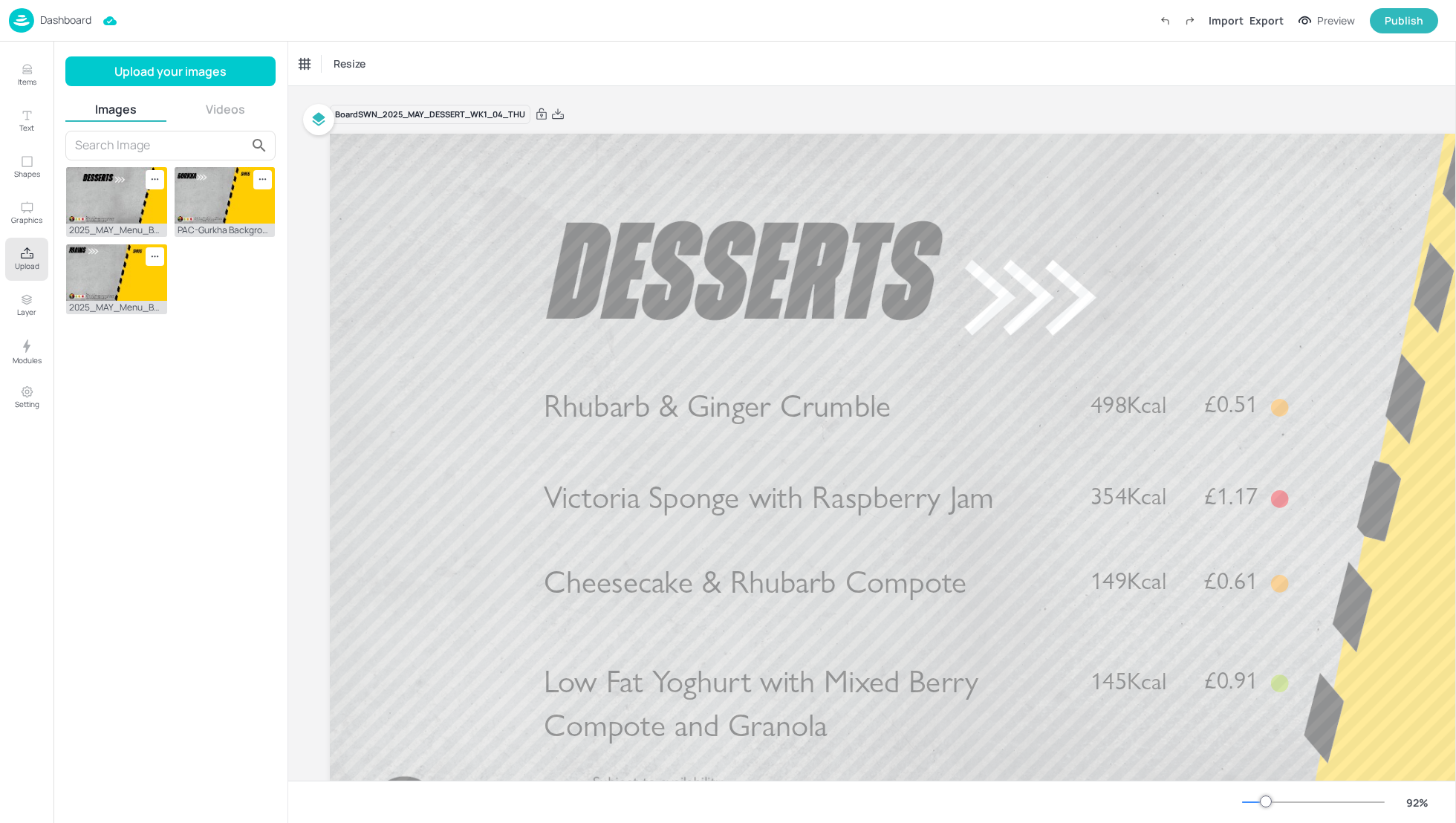 click on "Upload" at bounding box center [27, 266] 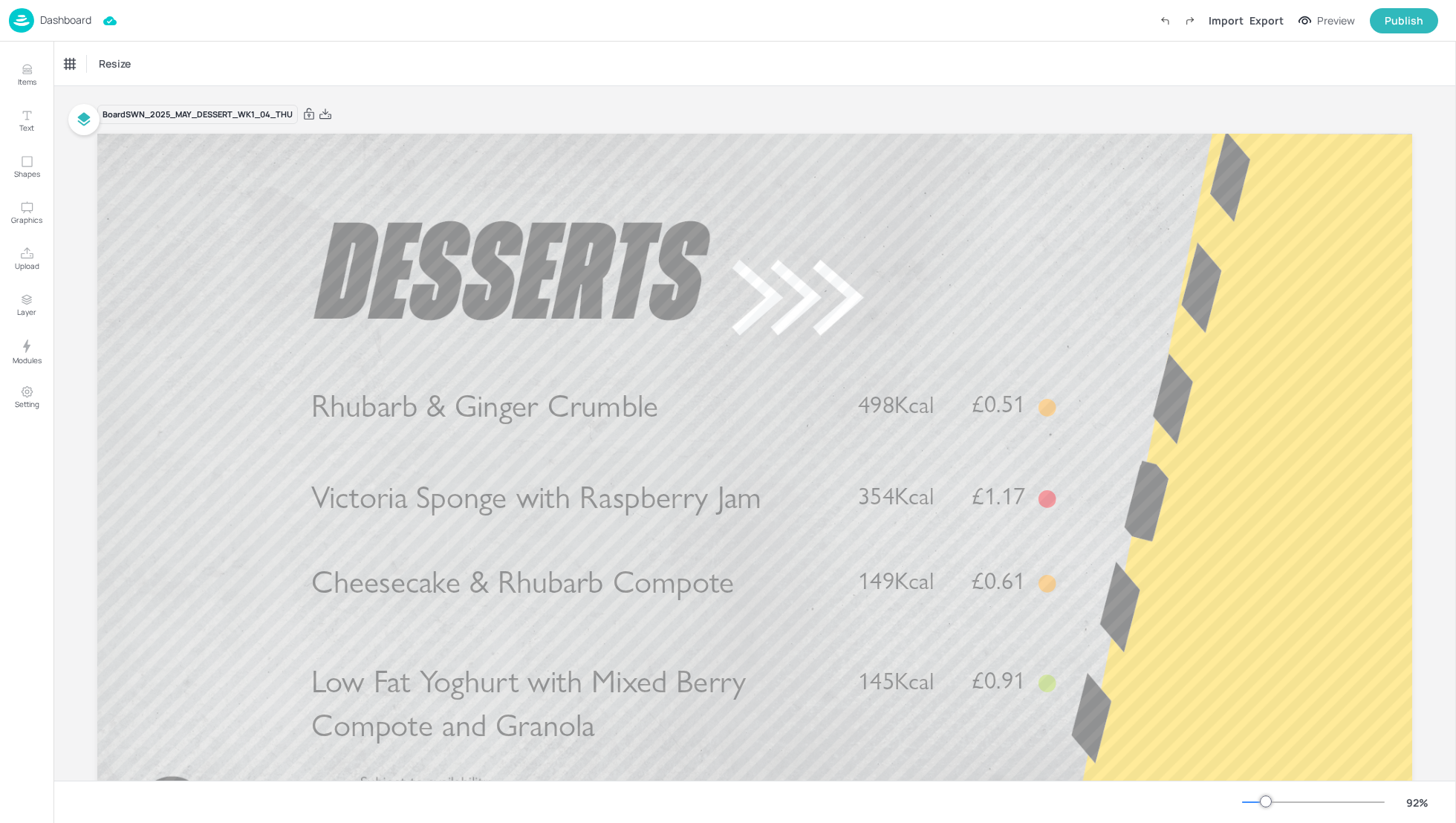 click on "Board  SWN_2025_MAY_DESSERT_WK1_04_THU   Rhubarb & Ginger Crumble £0.51 498Kcal Victoria Sponge with Raspberry Jam £1.17 354Kcal Low Fat Yoghurt with Mixed Berry Compote and Granola £0.91 145Kcal Cheesecake & Rhubarb Compote £0.61 149Kcal" at bounding box center (755, 498) 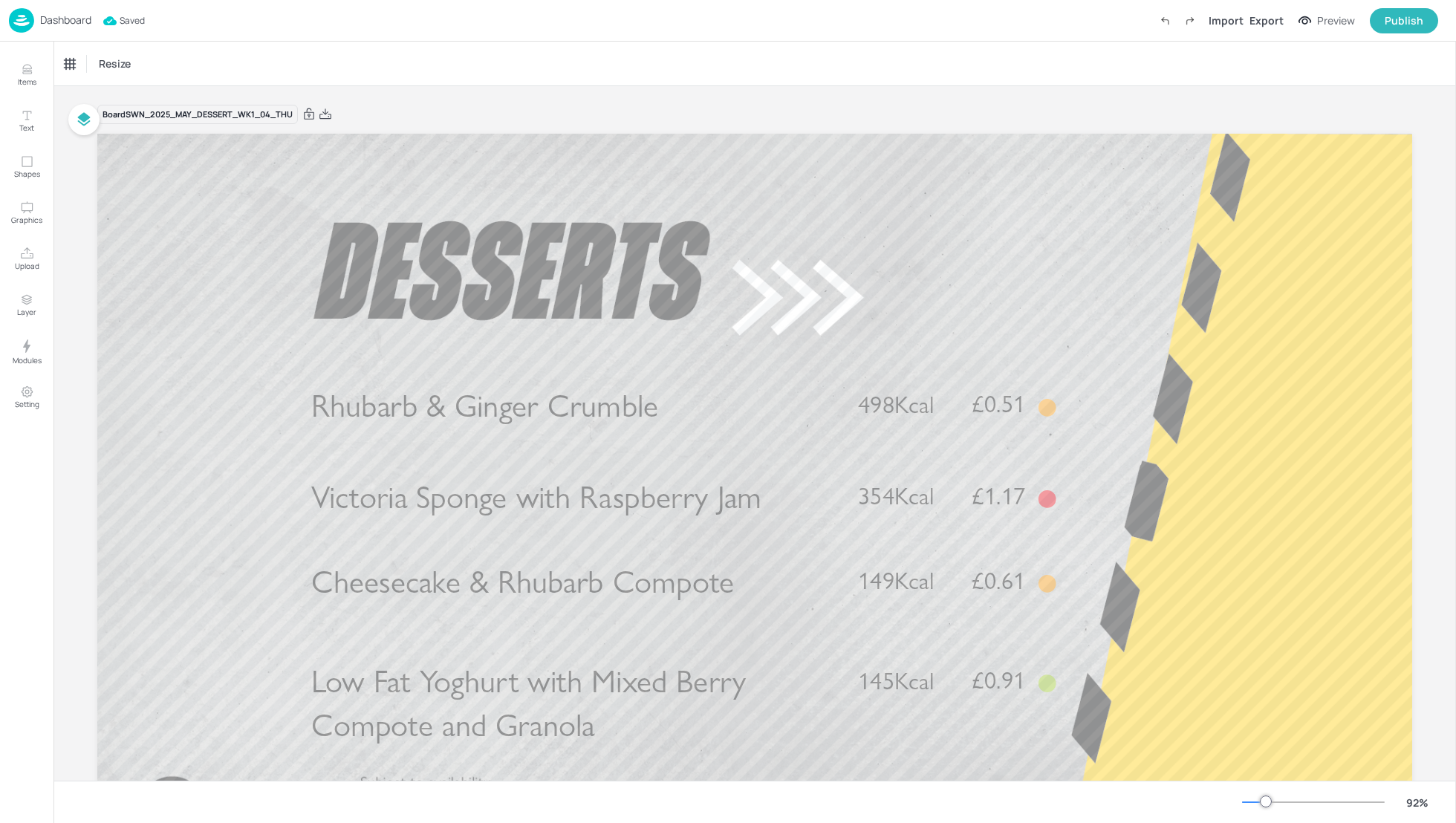 click on "Dashboard" at bounding box center (65, 20) 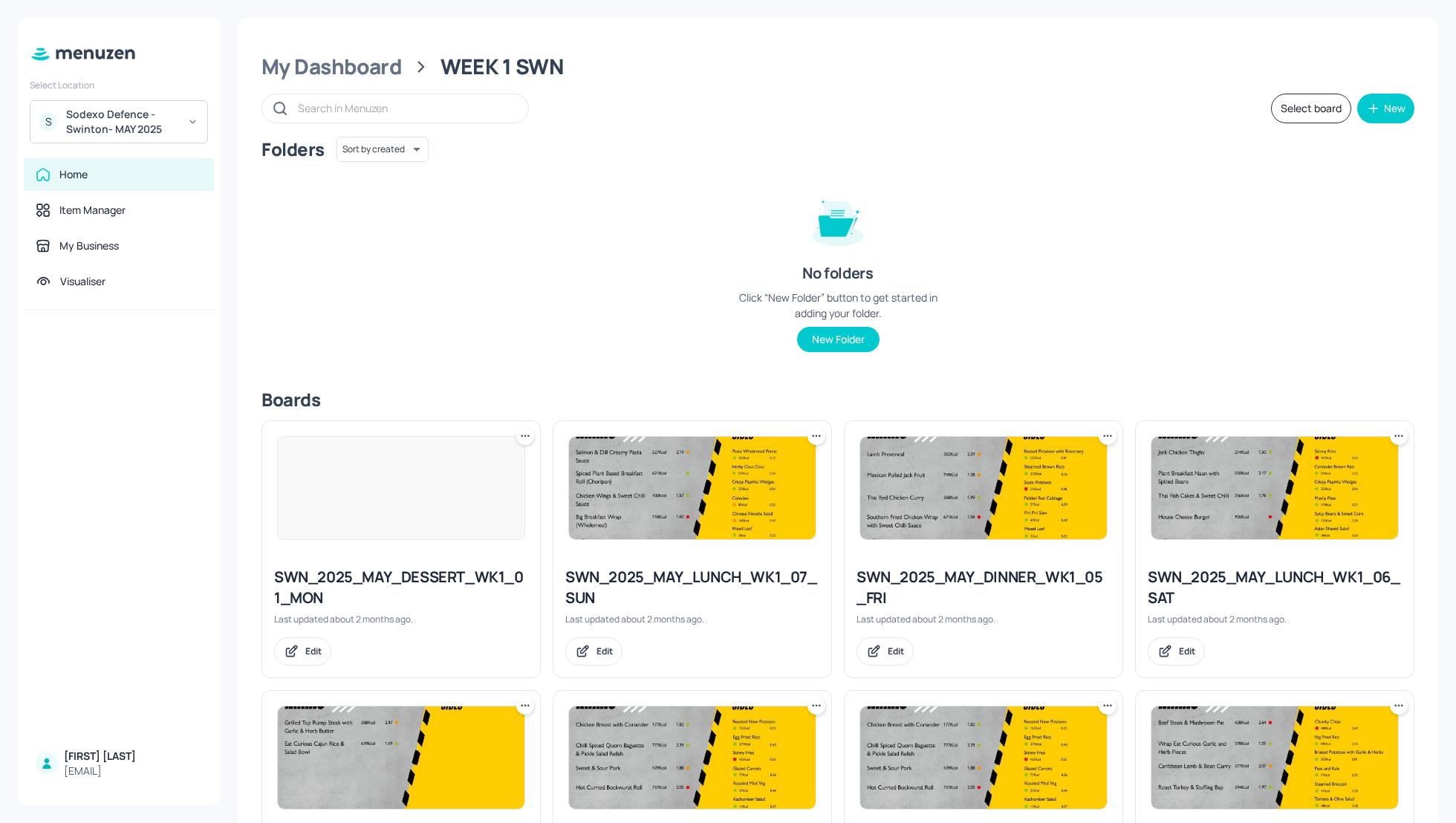 scroll, scrollTop: 1234, scrollLeft: 0, axis: vertical 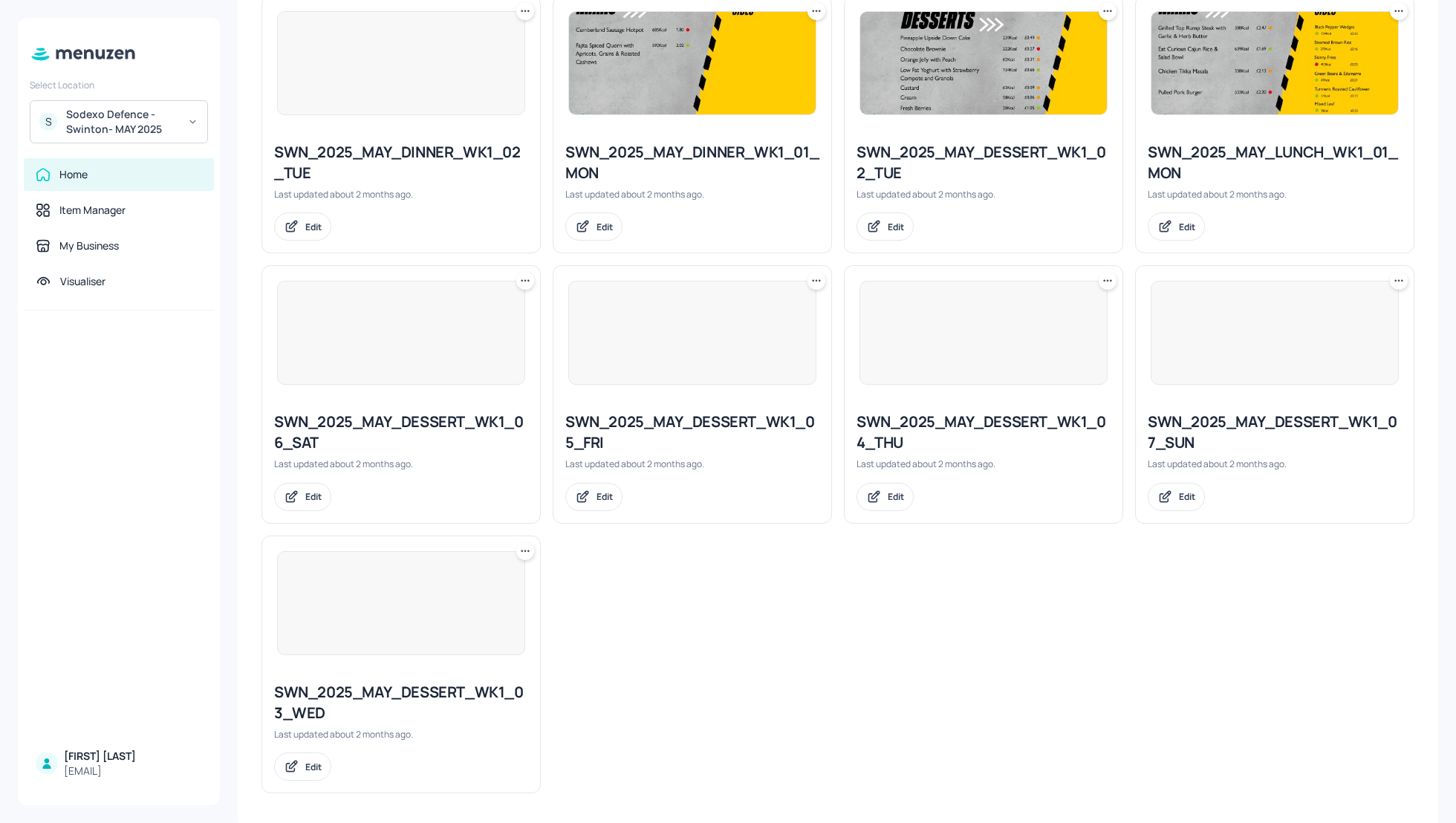 click on "SWN_2025_MAY_DESSERT_WK1_05_FRI" at bounding box center (692, 432) 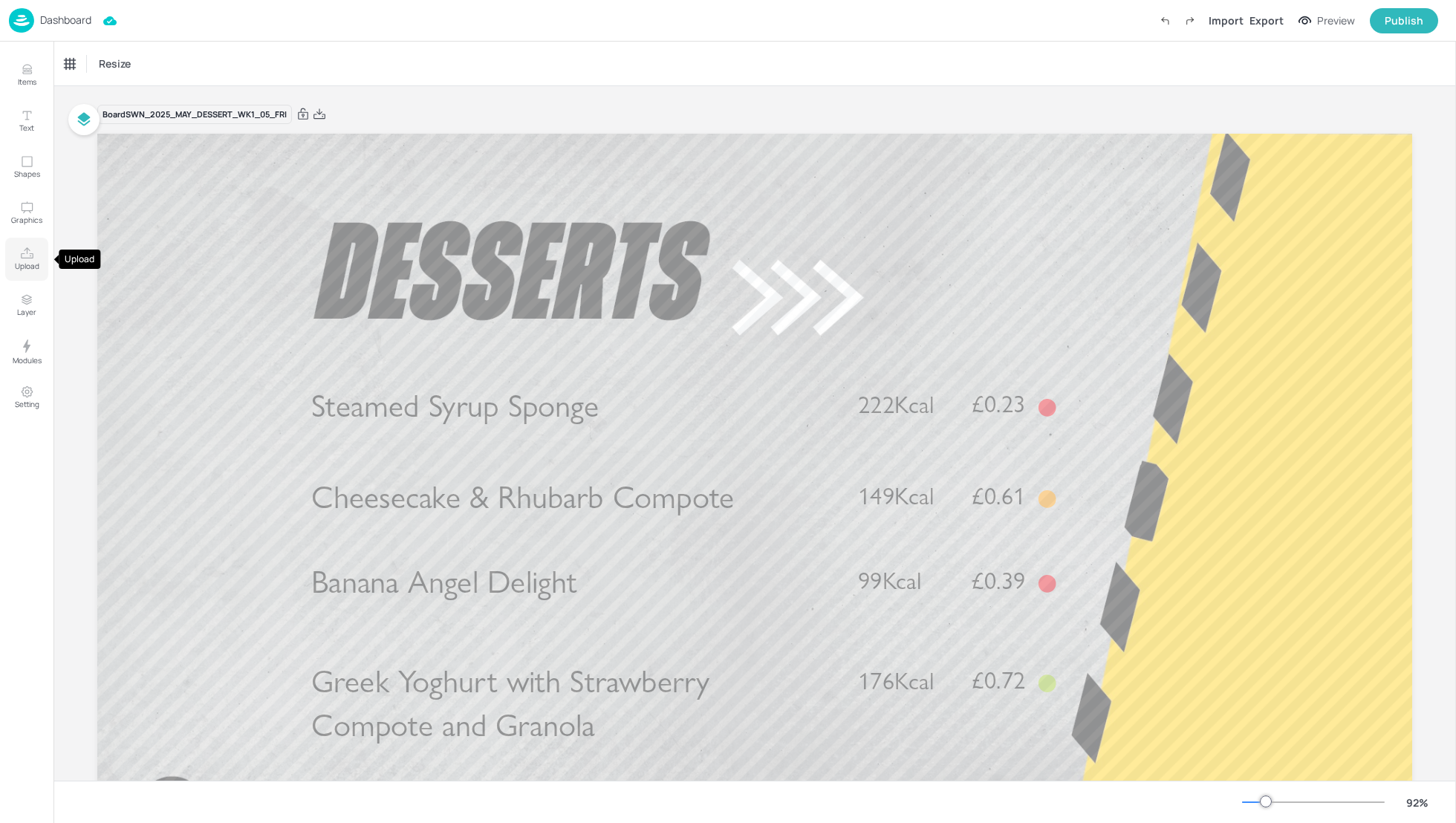 click on "Upload" at bounding box center [27, 266] 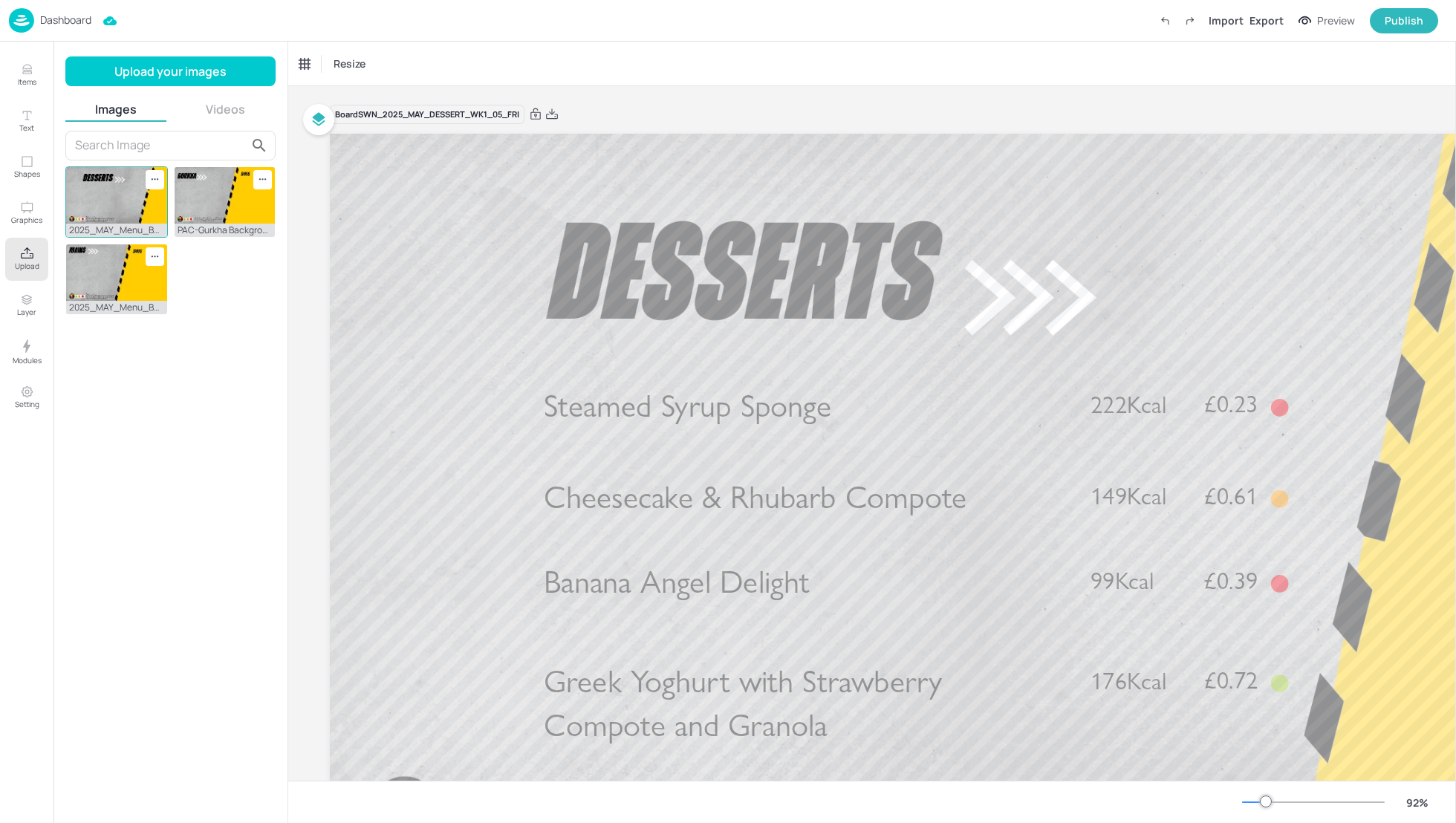 click at bounding box center [117, 195] 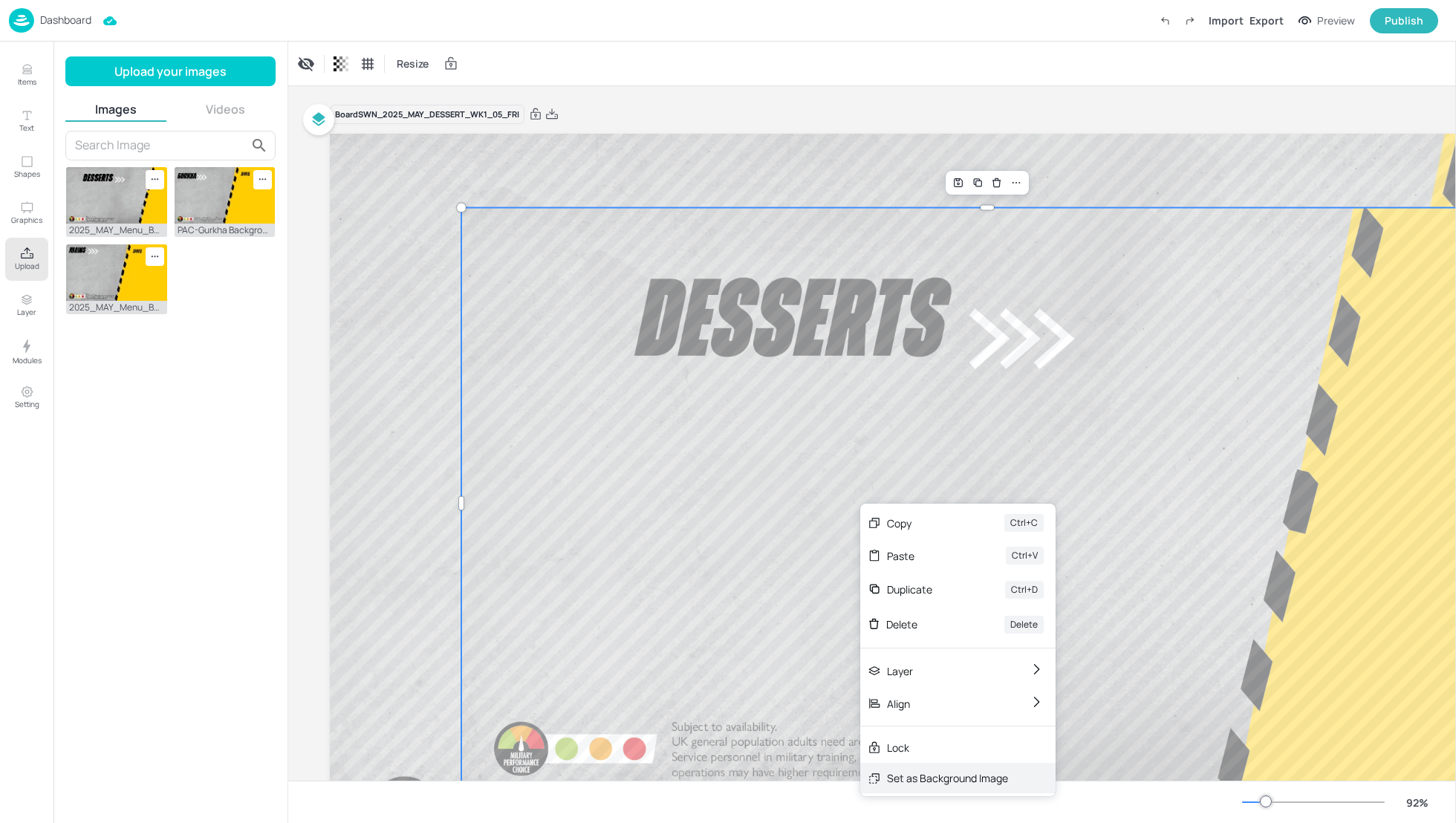 click on "Set as Background Image" at bounding box center [947, 778] 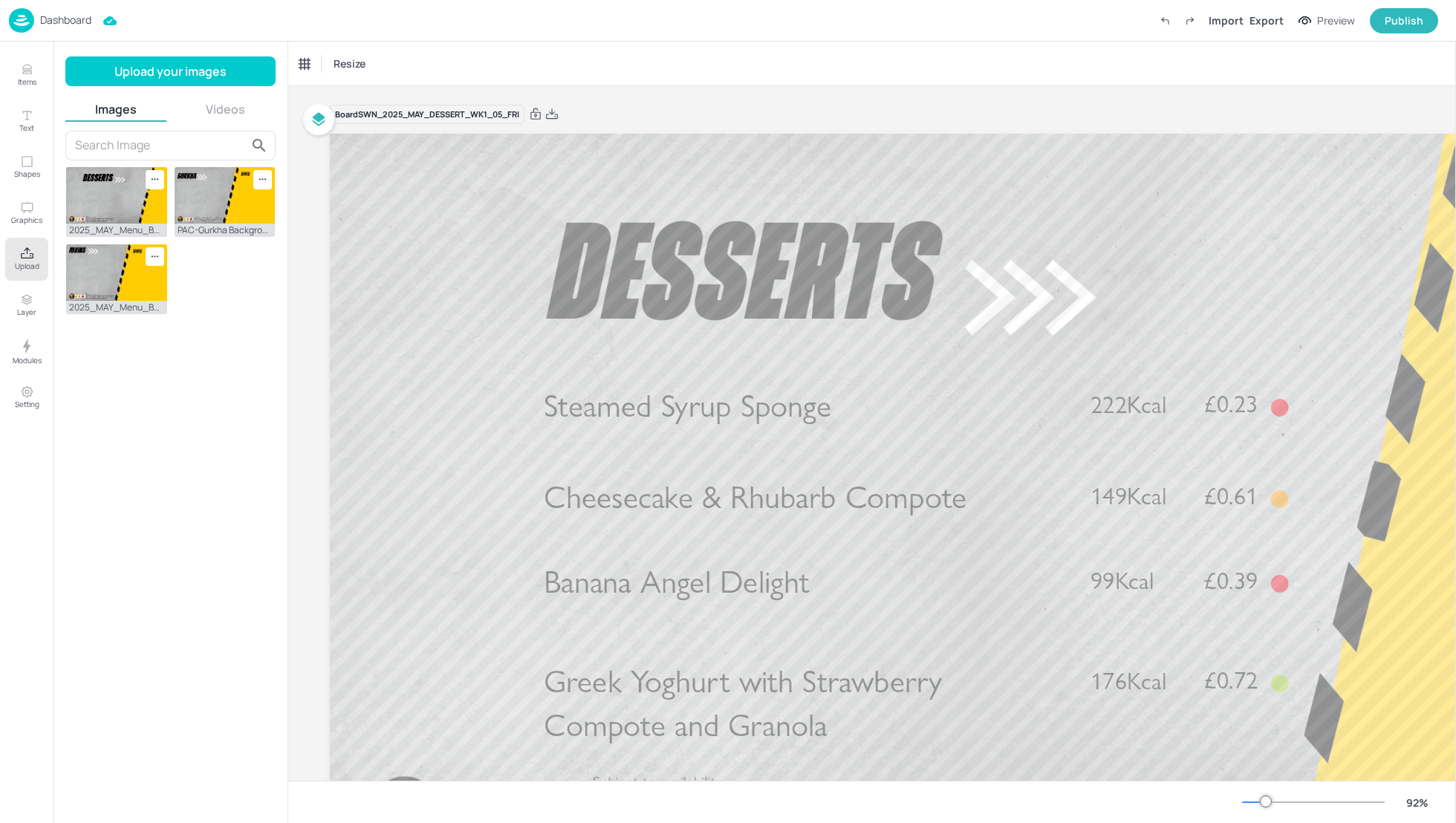 click 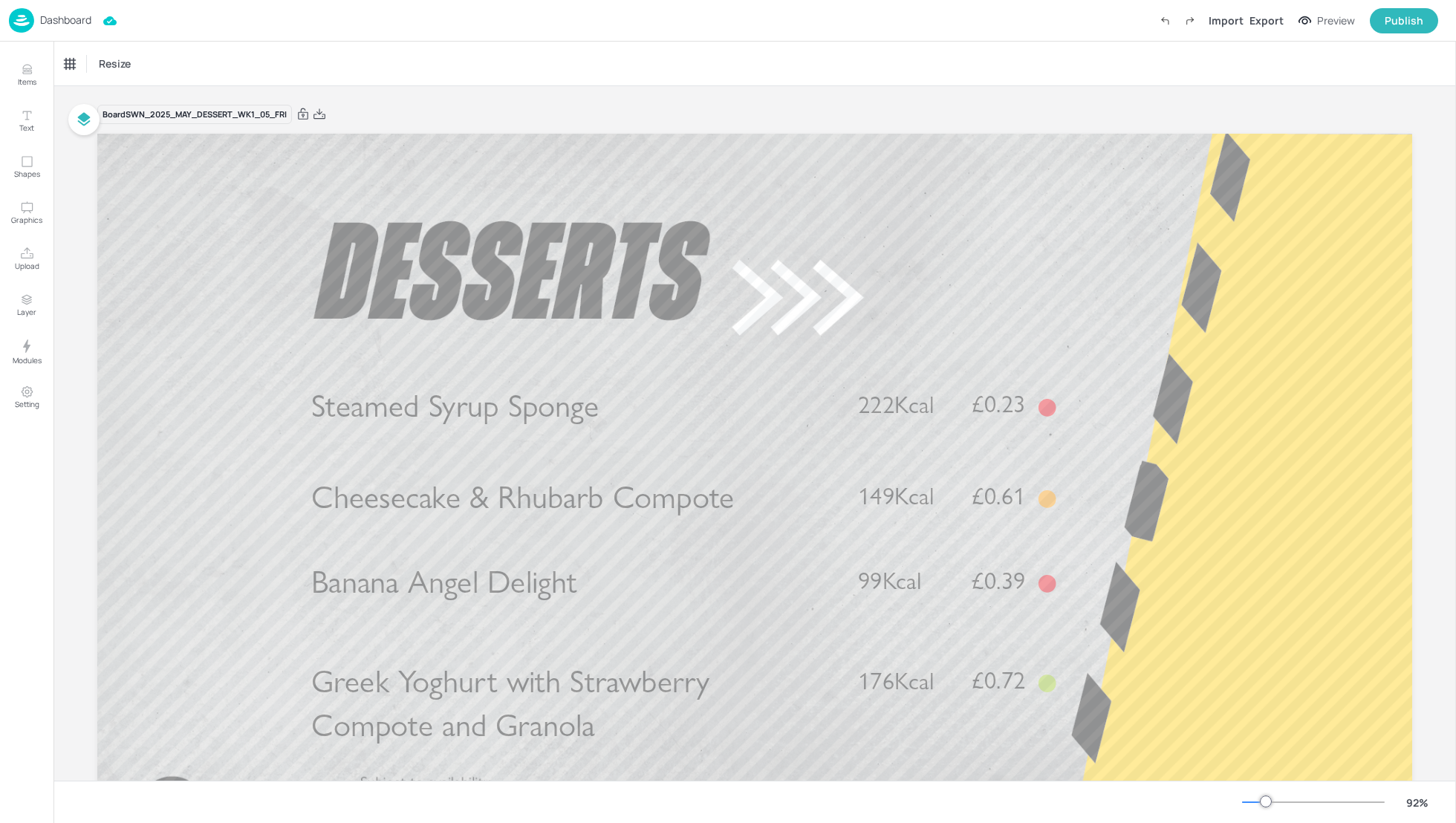 click on "Resize" at bounding box center [755, 63] 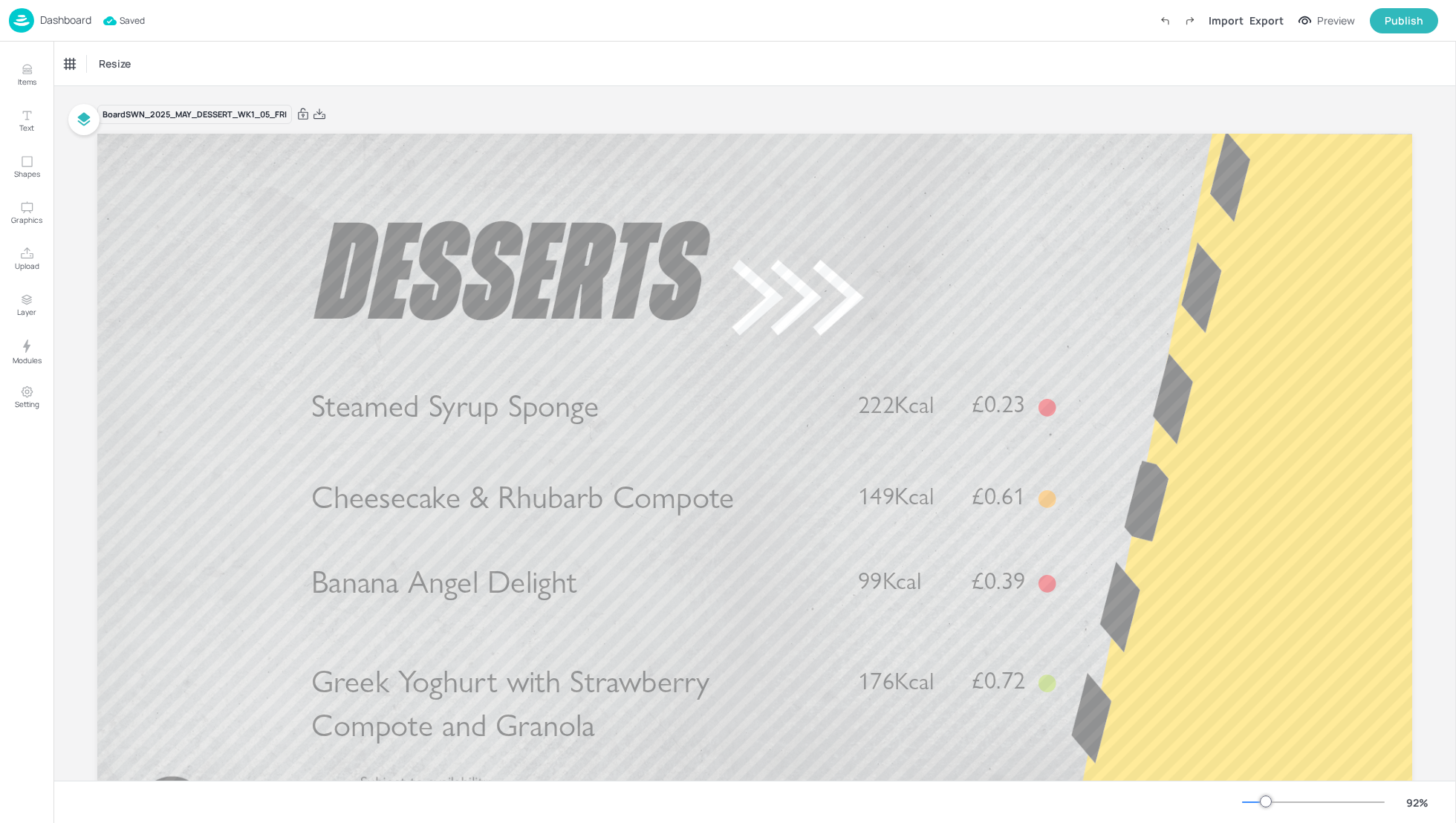 click on "Dashboard" at bounding box center (65, 20) 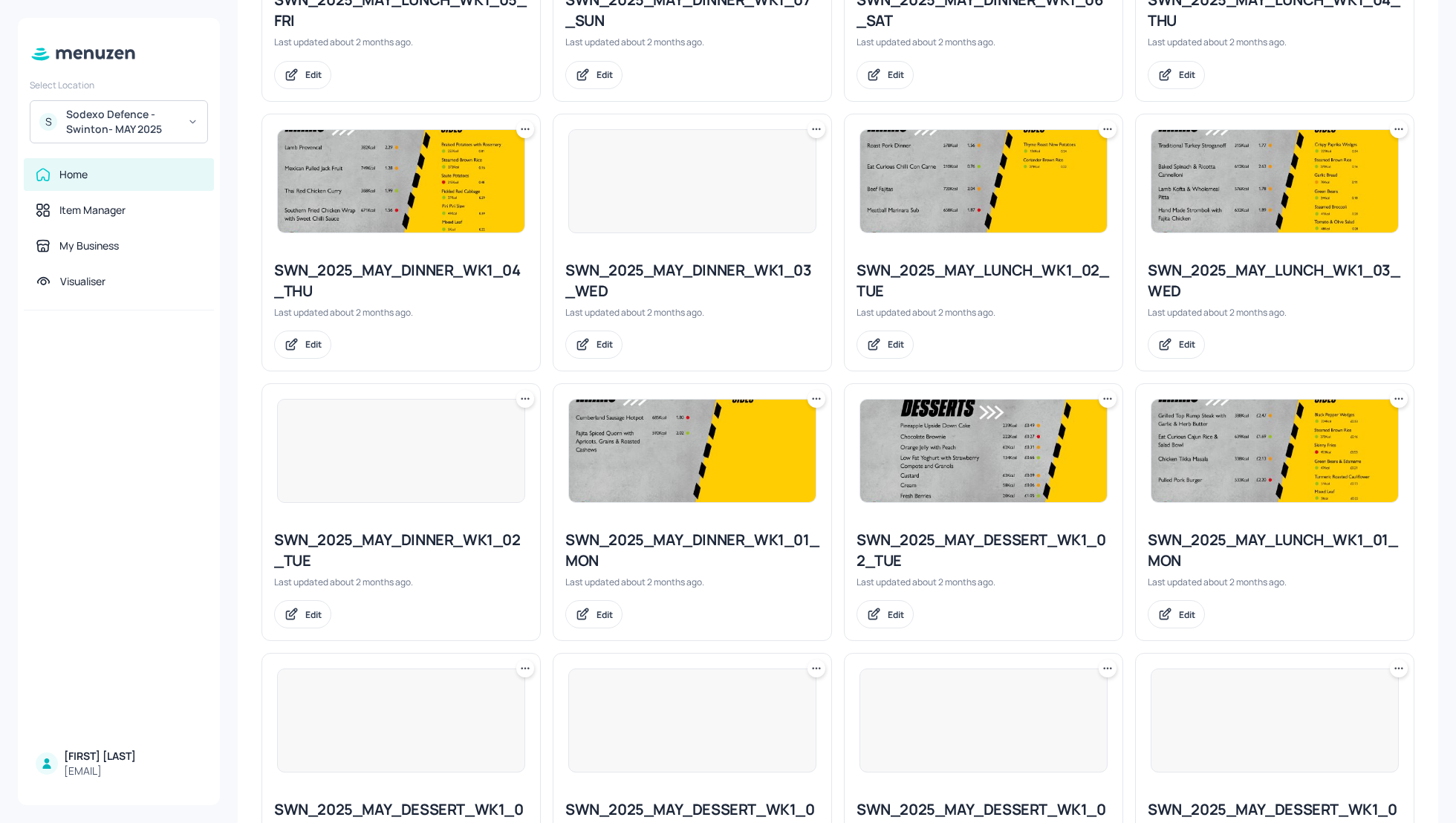 scroll, scrollTop: 1234, scrollLeft: 0, axis: vertical 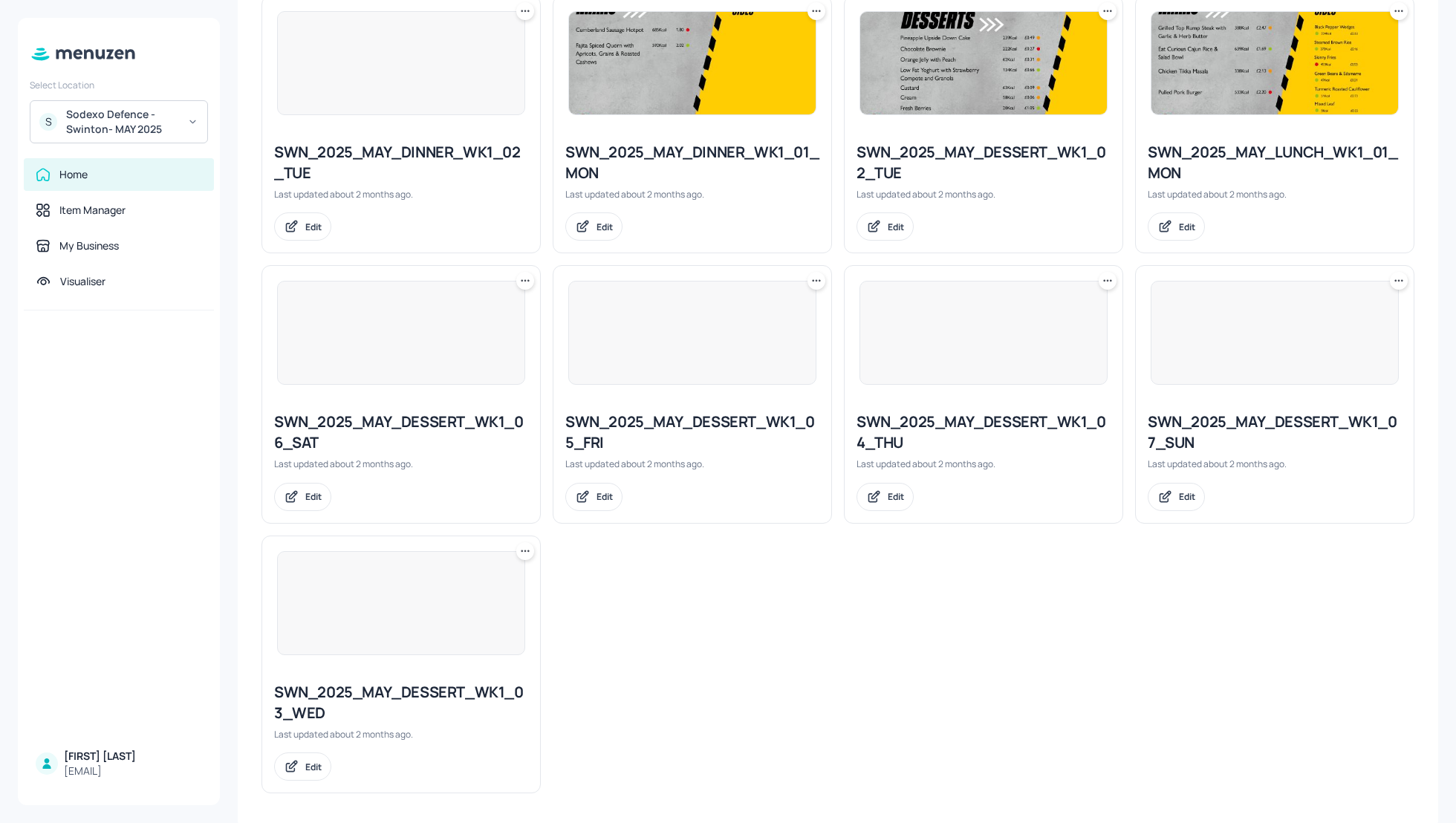 click on "SWN_2025_MAY_DESSERT_WK1_05_FRI" at bounding box center (692, 432) 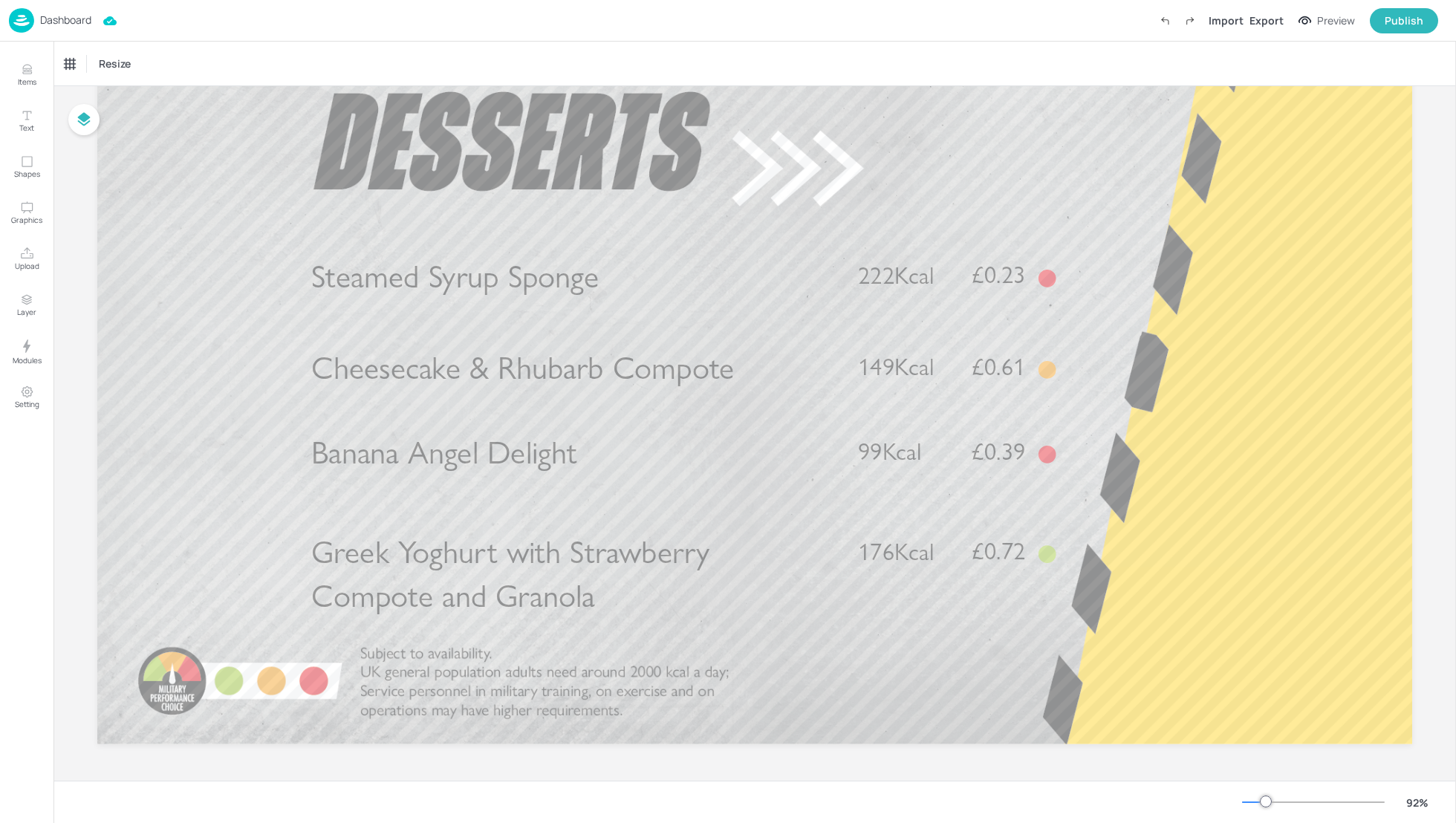 scroll, scrollTop: 0, scrollLeft: 0, axis: both 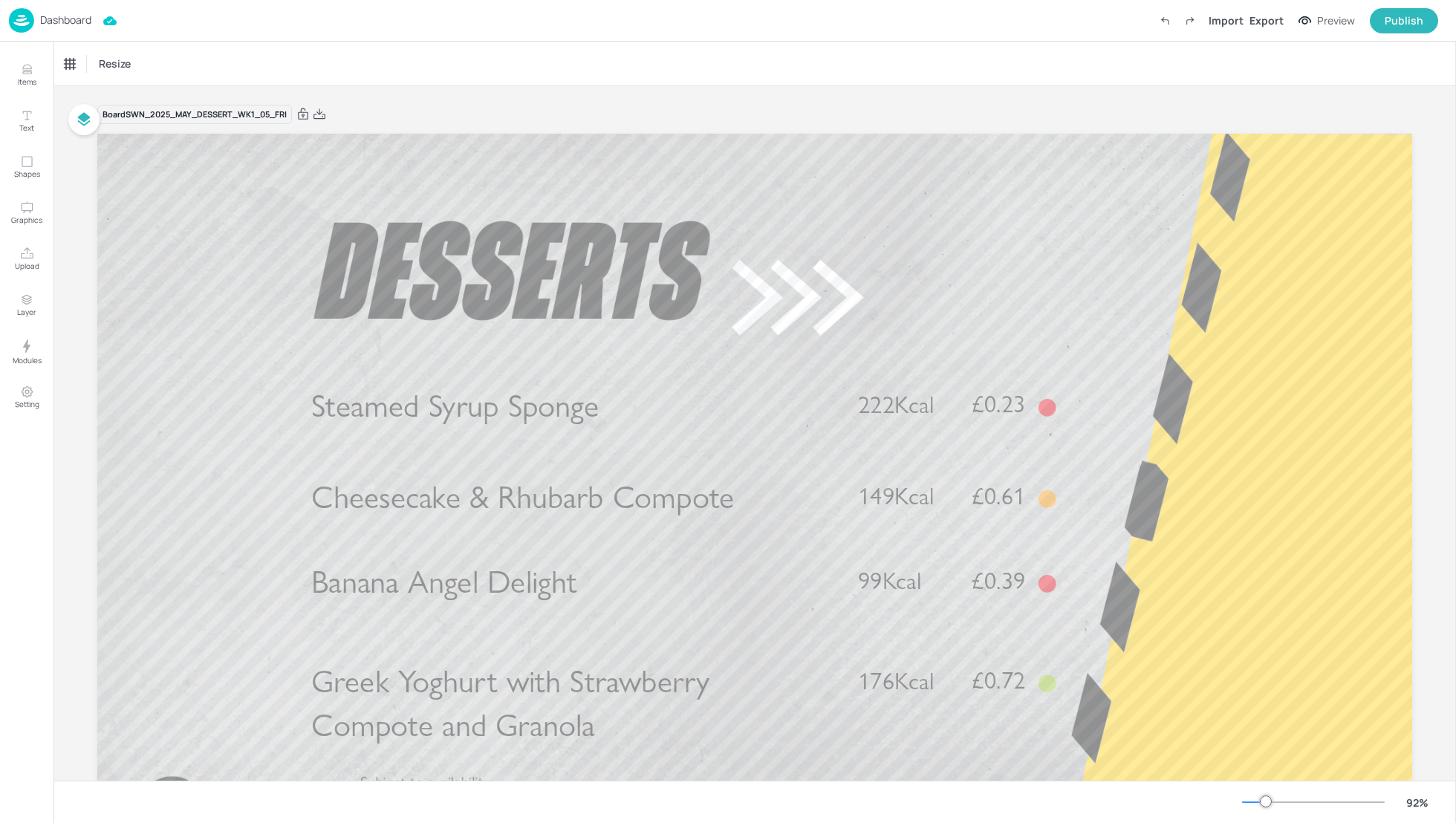 click on "Dashboard" at bounding box center (65, 20) 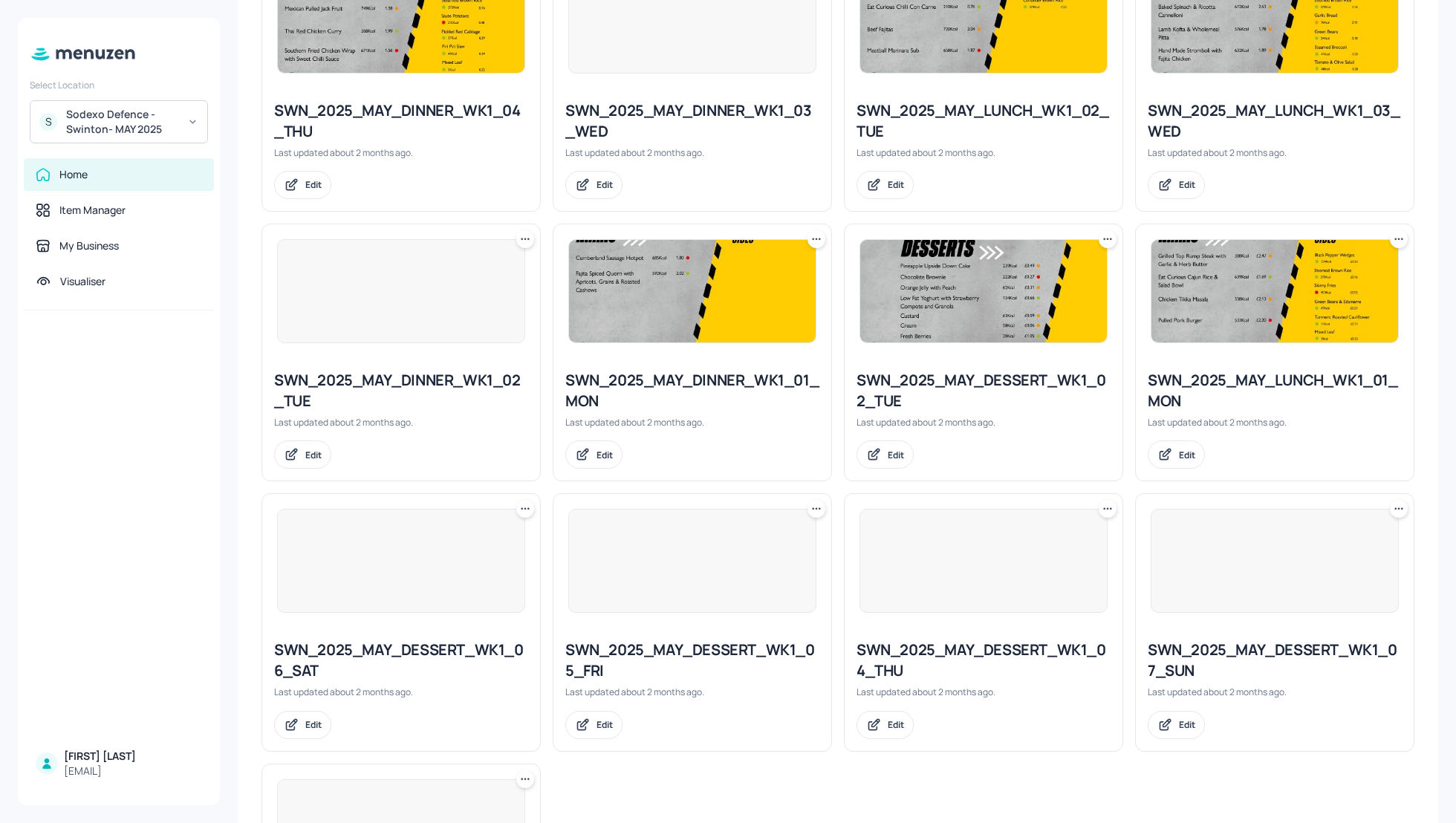 scroll, scrollTop: 1234, scrollLeft: 0, axis: vertical 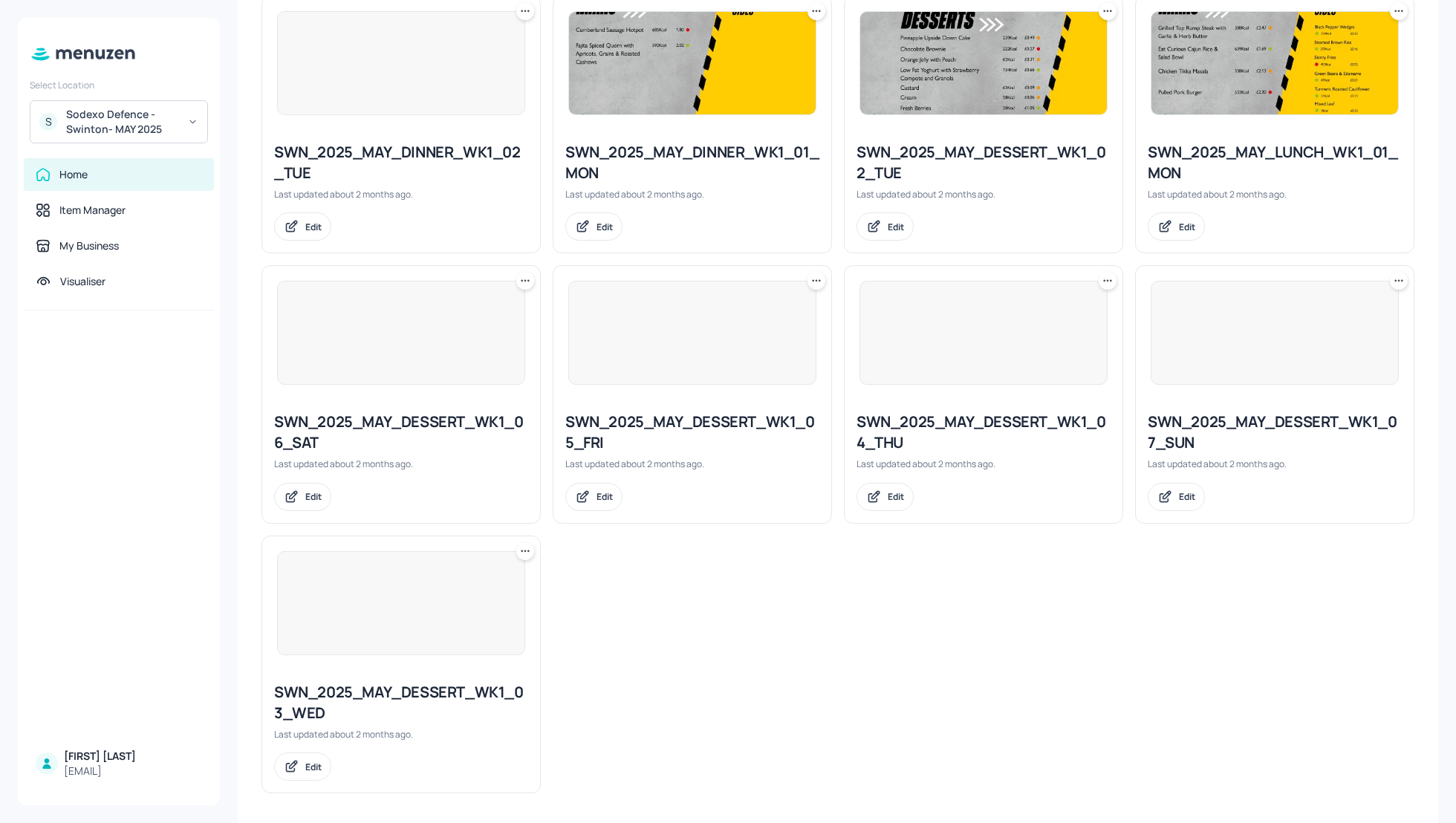 click on "SWN_2025_MAY_DESSERT_WK1_06_SAT" at bounding box center [401, 432] 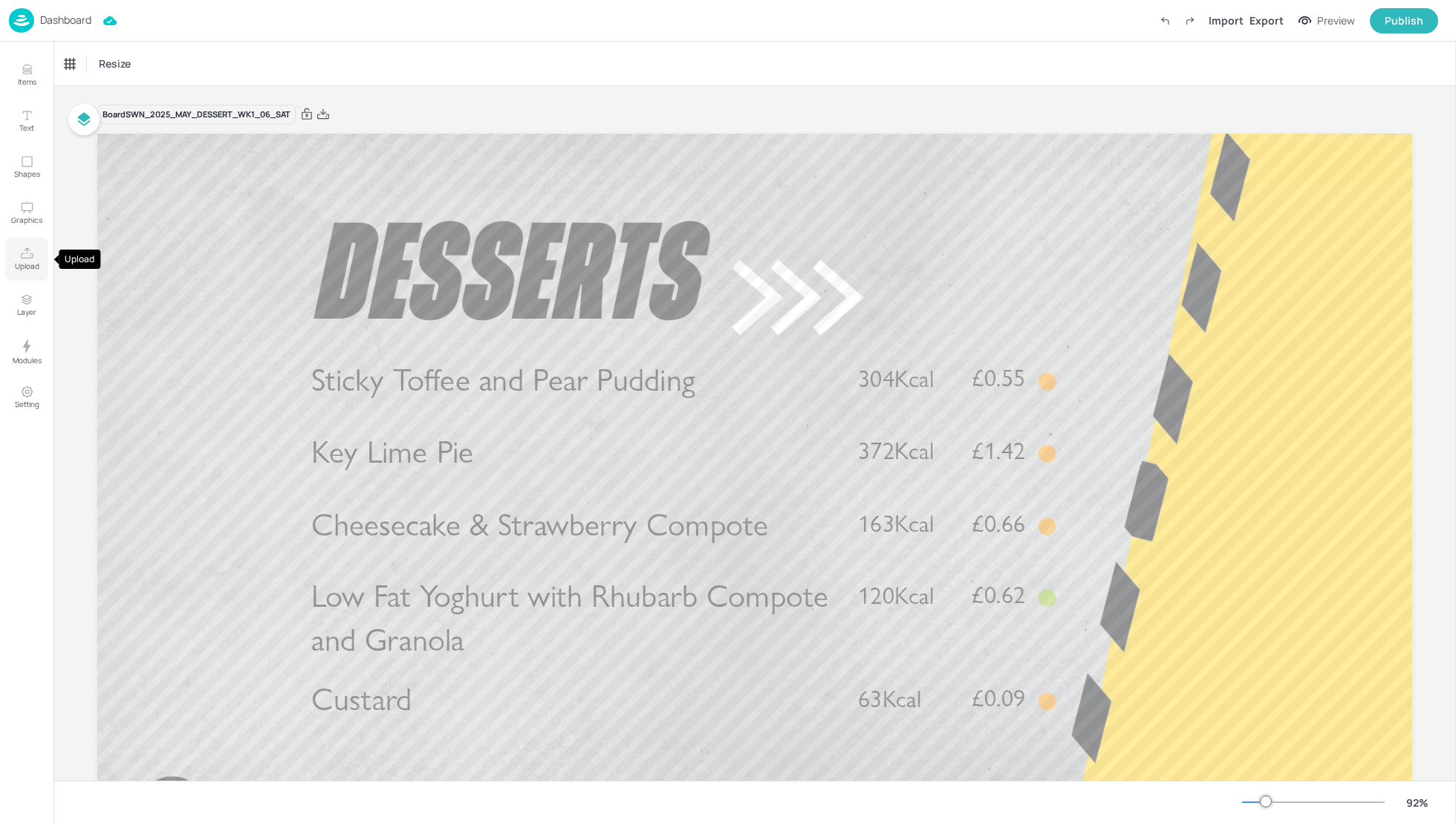 click 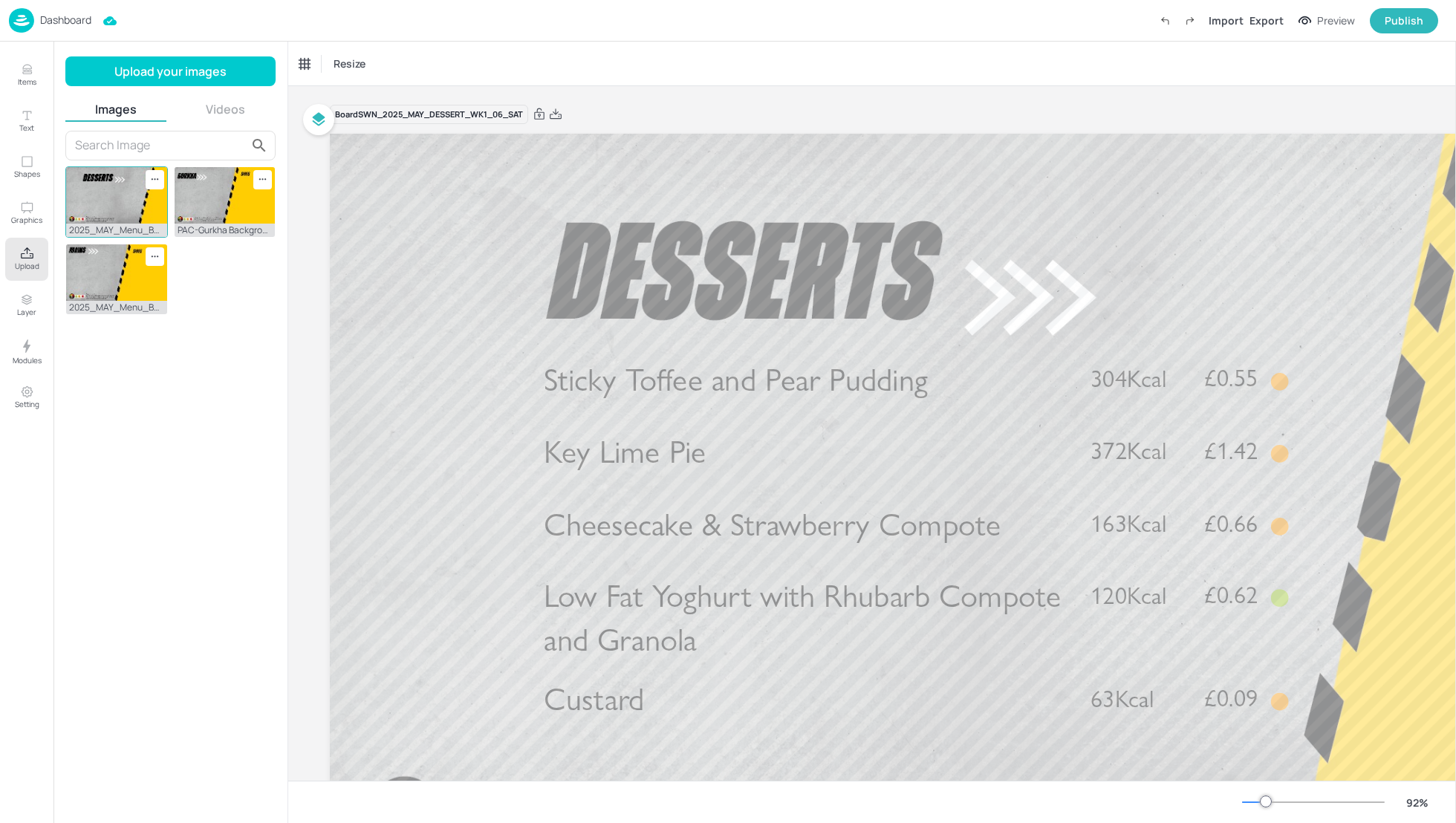 click at bounding box center [117, 195] 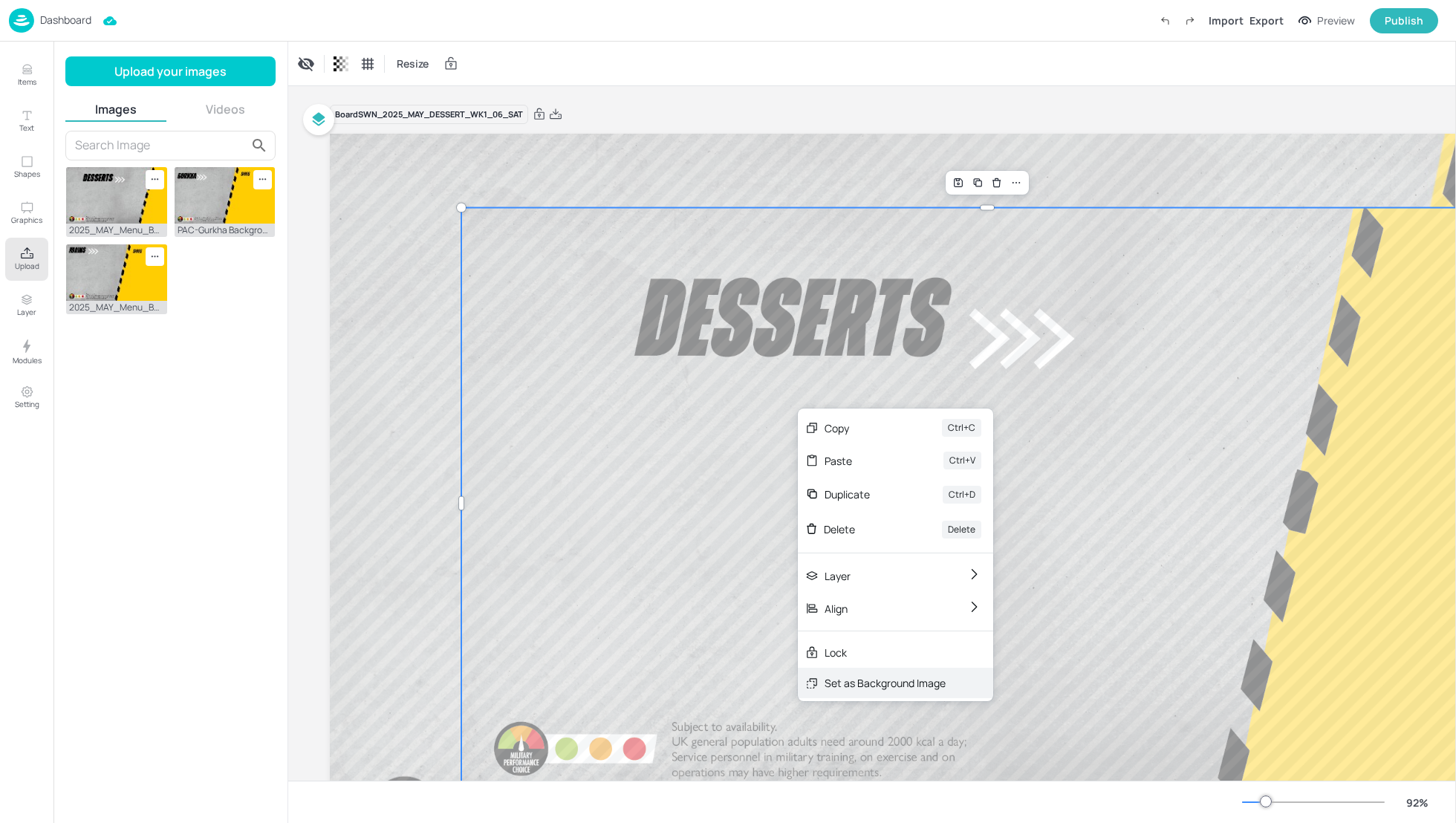 click on "Set as Background Image" at bounding box center [885, 683] 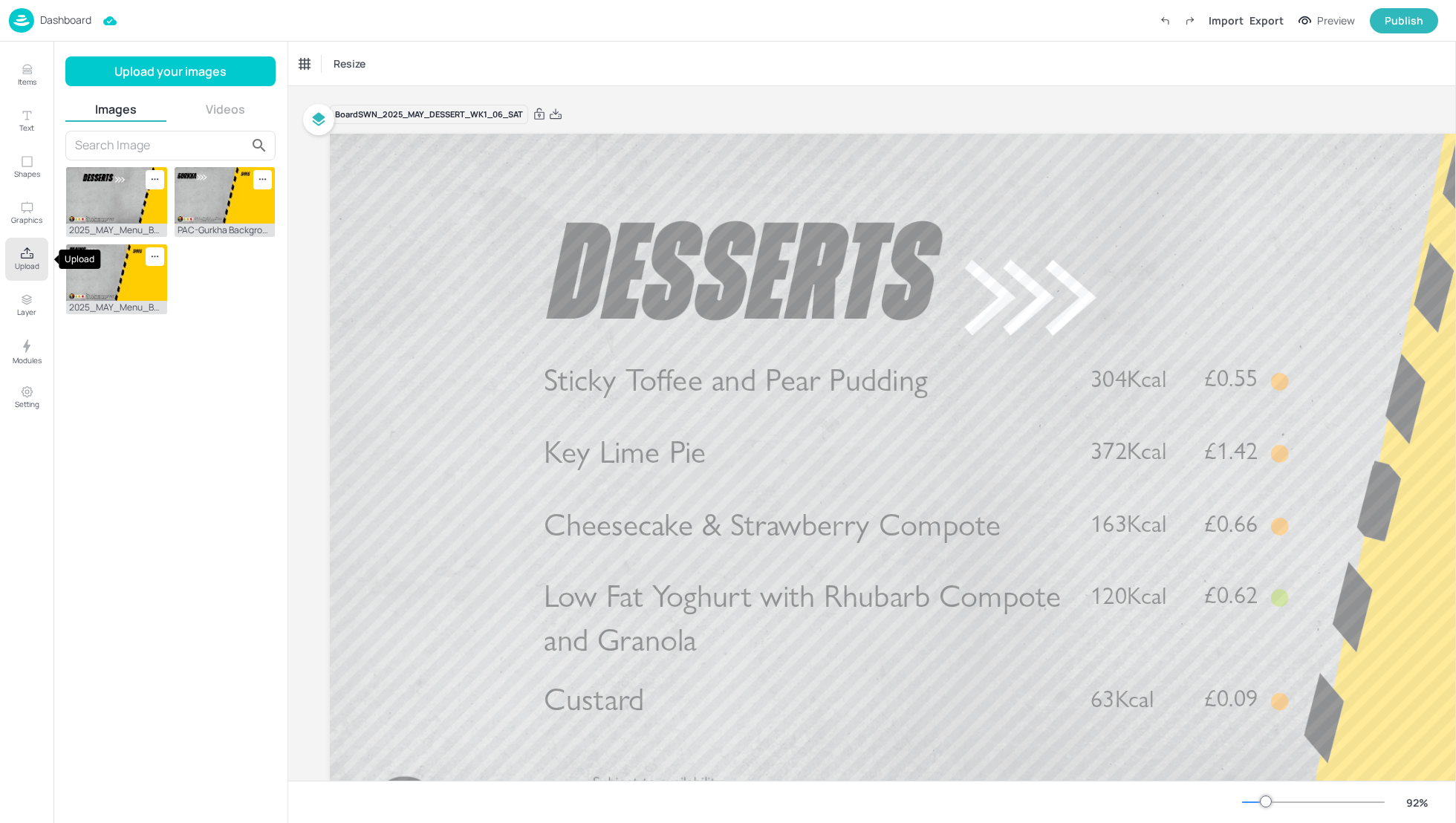 click on "Upload" at bounding box center [27, 259] 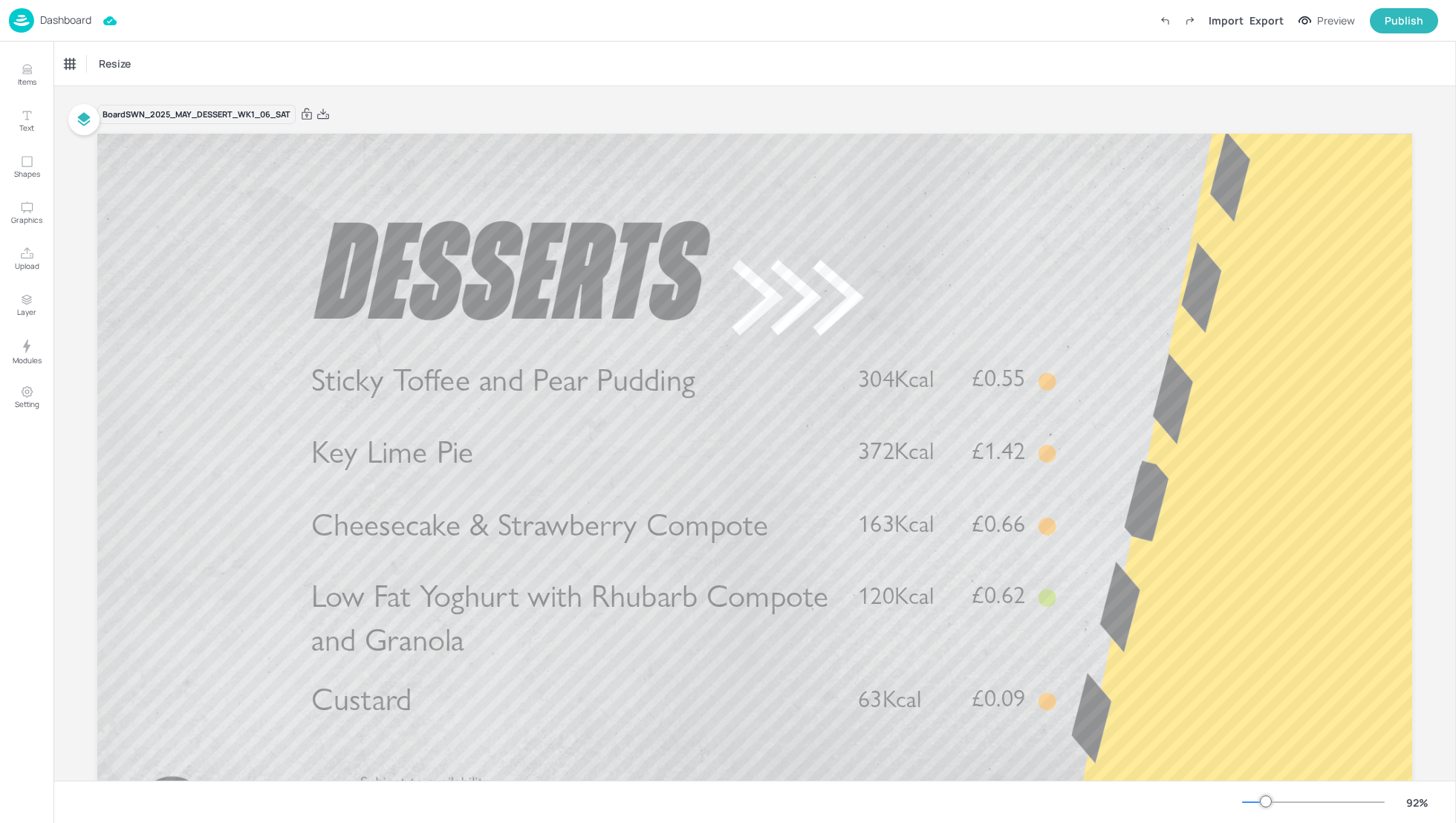 click on "Board  SWN_2025_MAY_DESSERT_WK1_06_SAT   Sticky Toffee and Pear Pudding £0.55 304Kcal Key Lime Pie £1.42 372Kcal Low Fat Yoghurt with Rhubarb Compote and Granola £0.62 120Kcal Cheesecake & Strawberry Compote £0.66 163Kcal Custard £0.09 63Kcal" at bounding box center [755, 498] 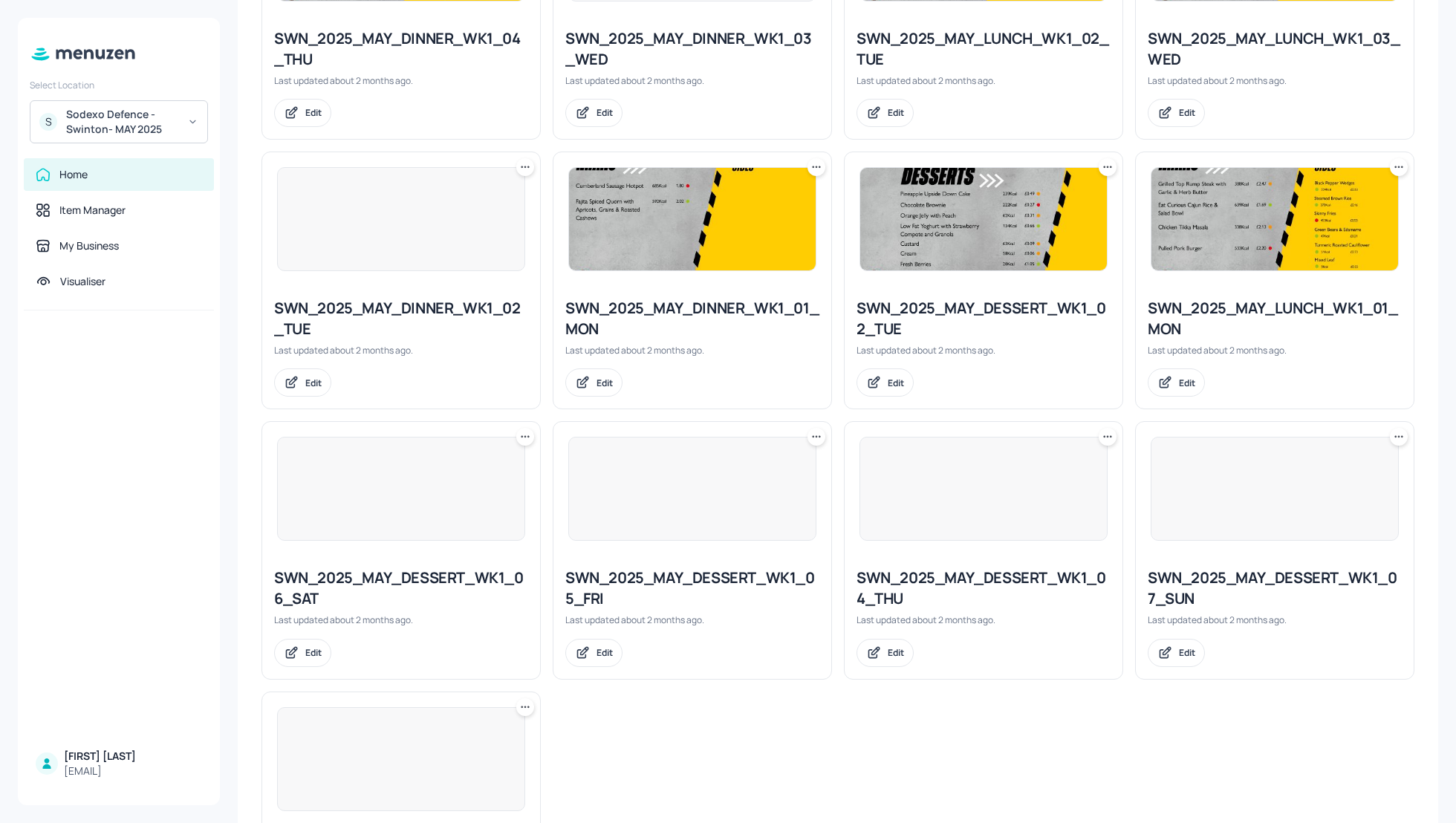 scroll, scrollTop: 1234, scrollLeft: 0, axis: vertical 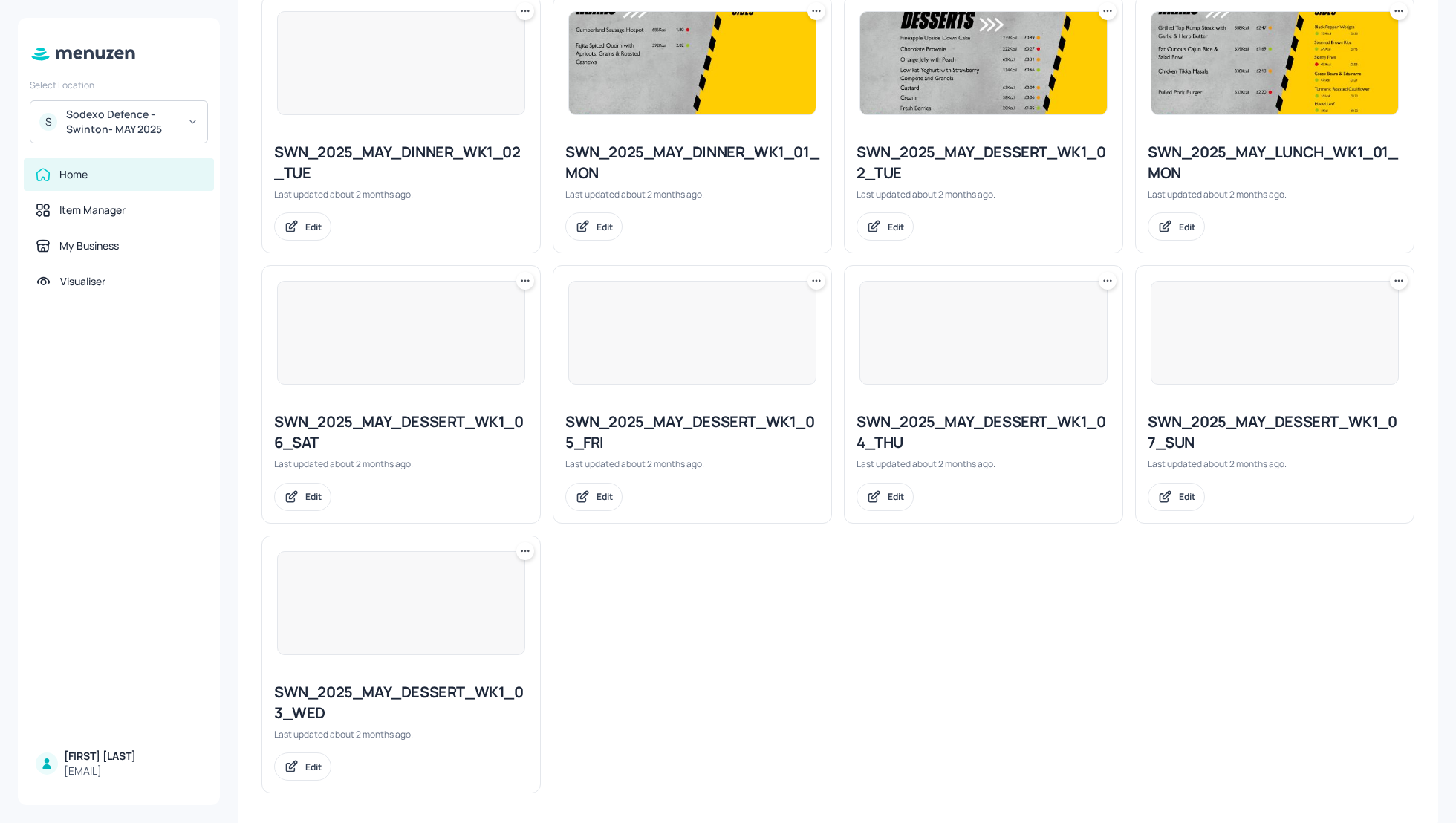 click on "SWN_2025_MAY_DESSERT_WK1_06_SAT" at bounding box center [401, 432] 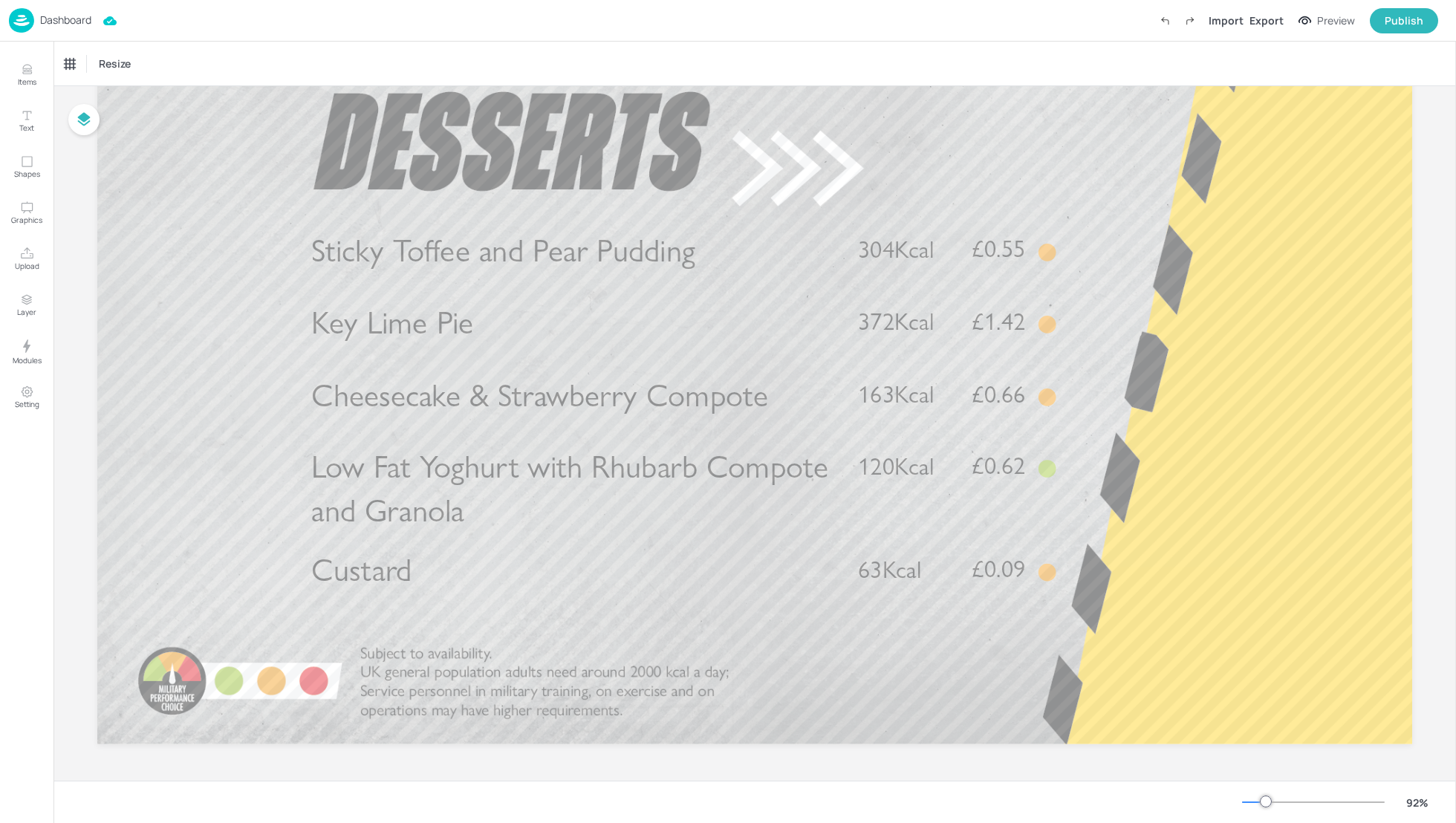 scroll, scrollTop: 0, scrollLeft: 0, axis: both 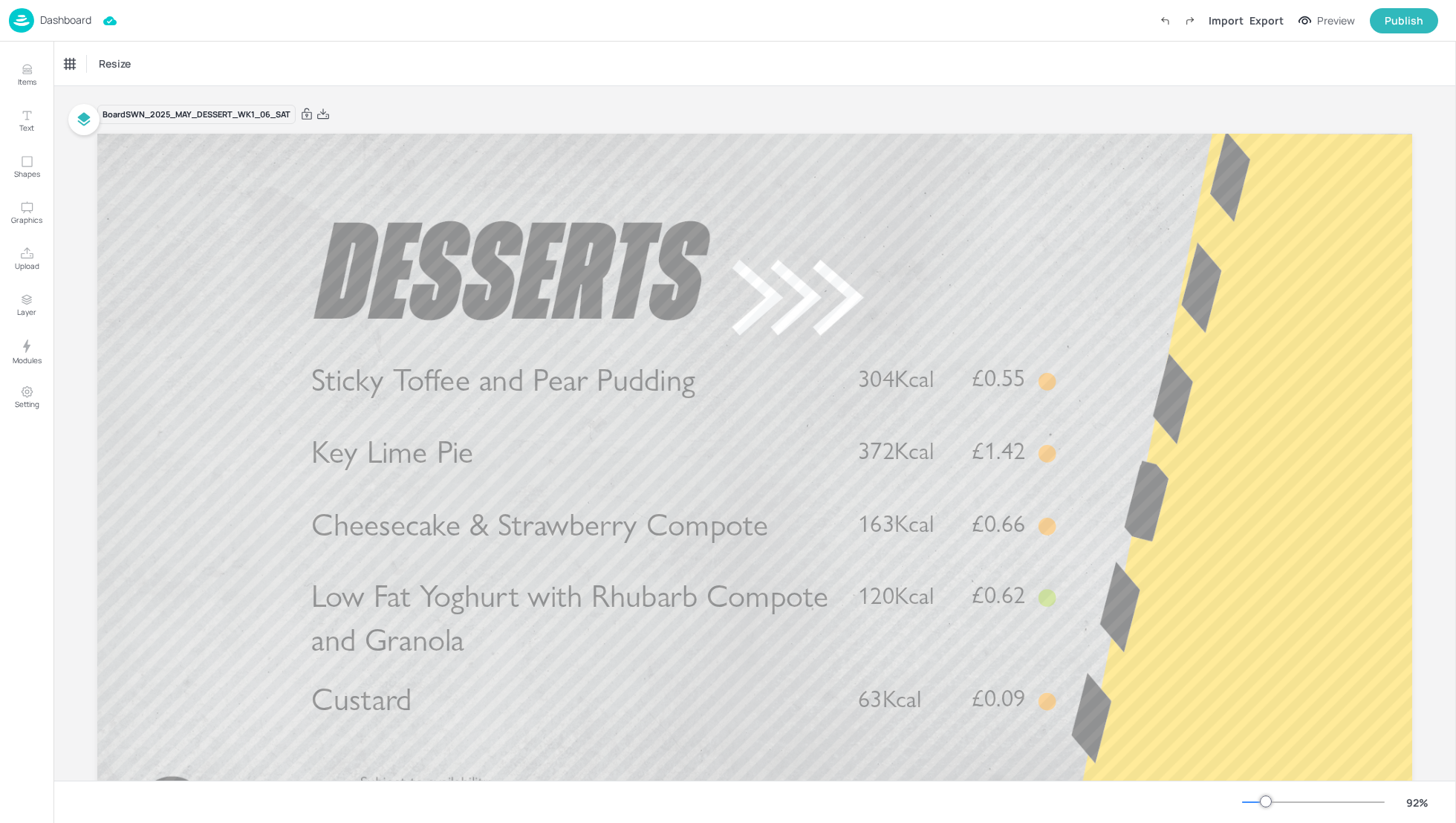 click on "Dashboard" at bounding box center (65, 20) 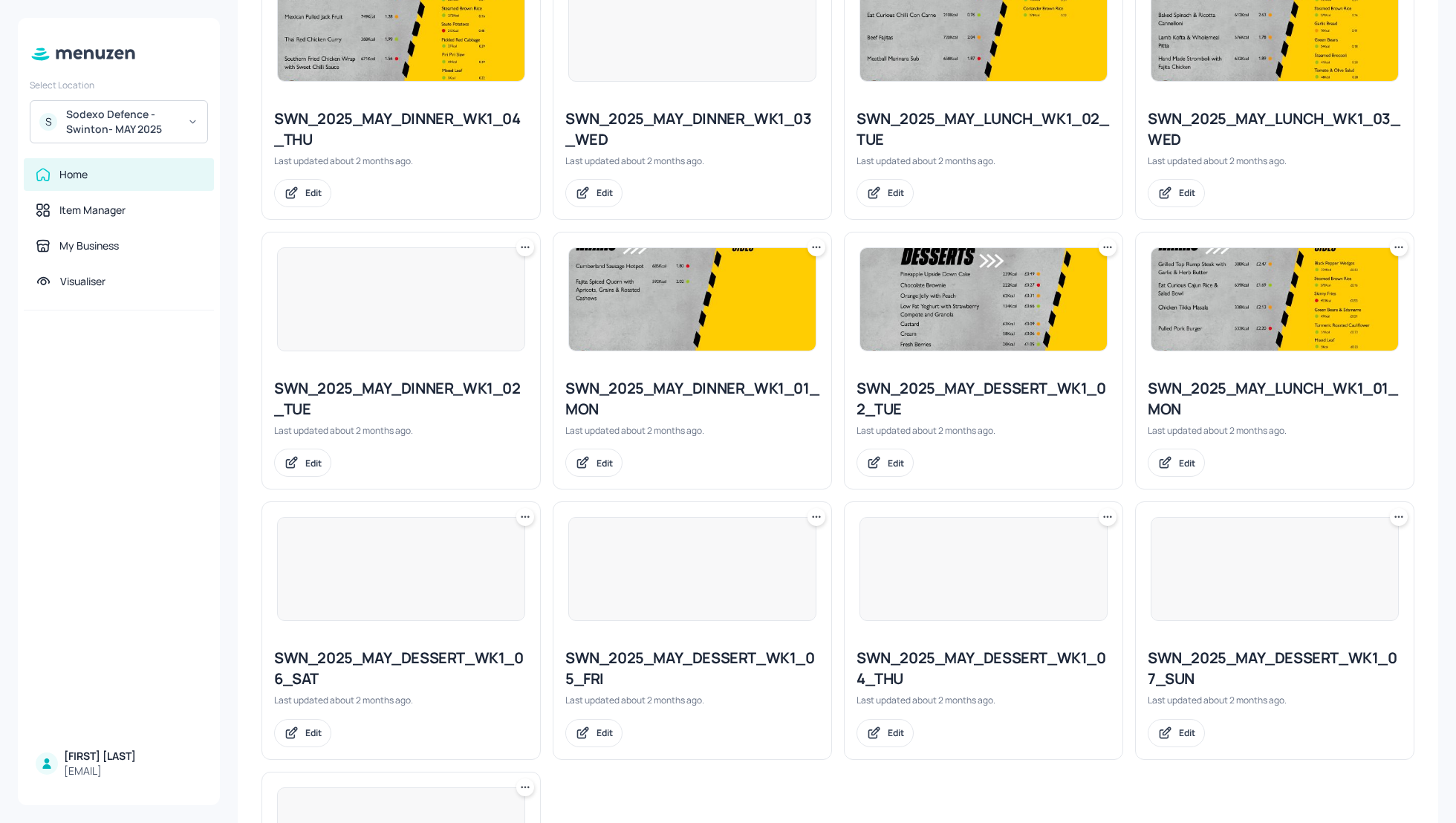 scroll, scrollTop: 918, scrollLeft: 0, axis: vertical 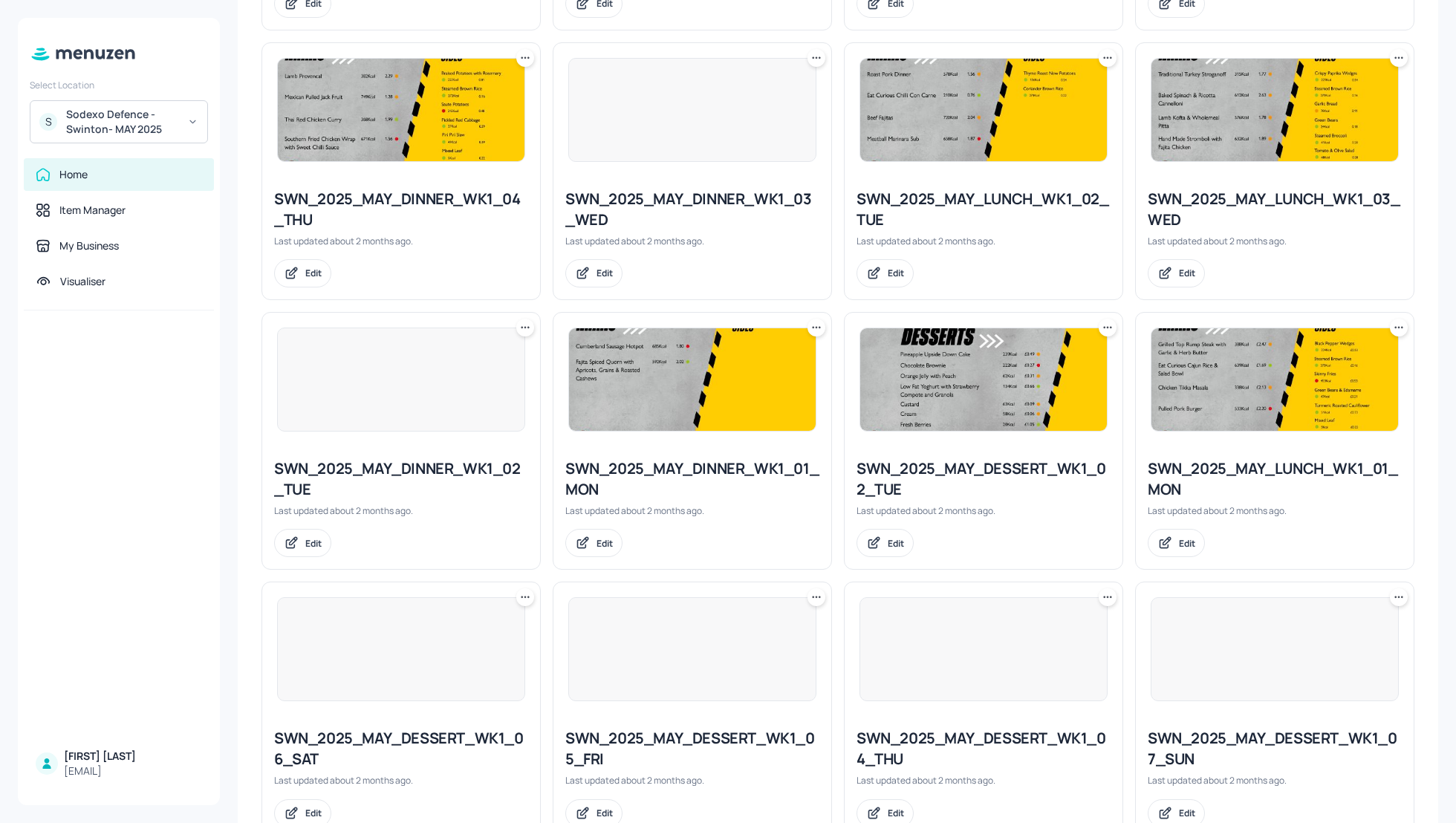 click on "SWN_2025_MAY_LUNCH_WK1_01_MON" at bounding box center (1275, 479) 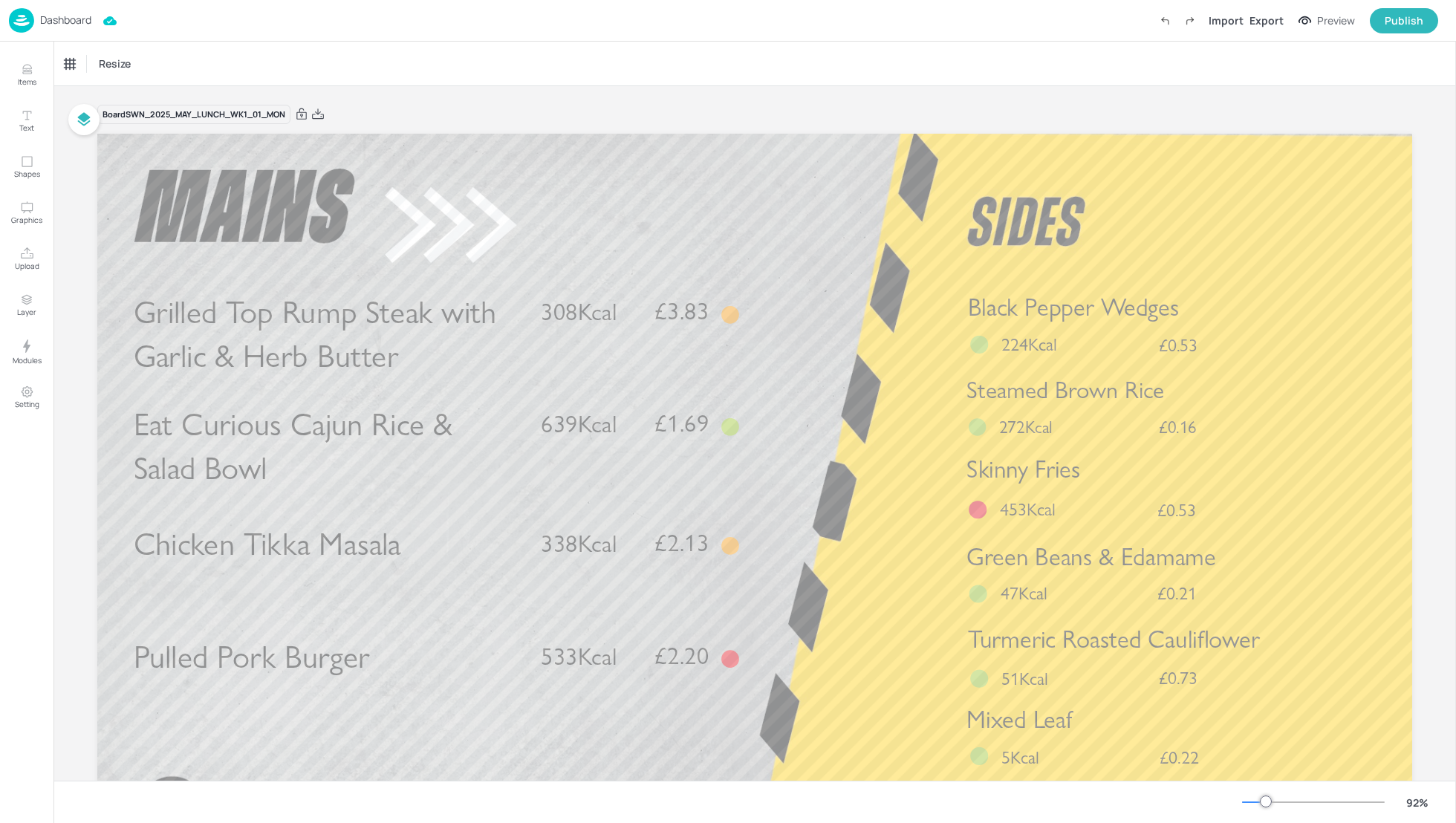 scroll, scrollTop: 129, scrollLeft: 0, axis: vertical 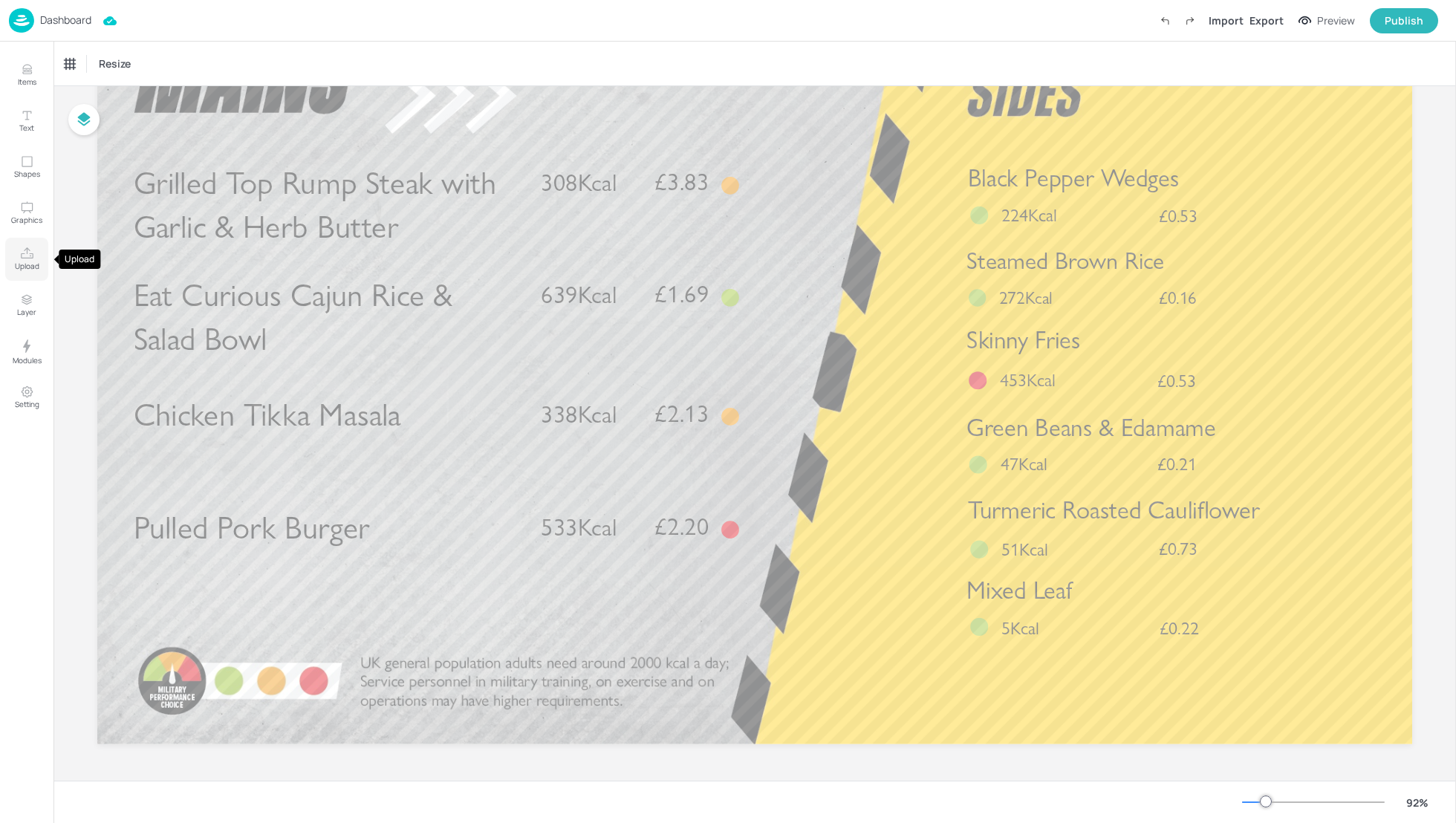 click 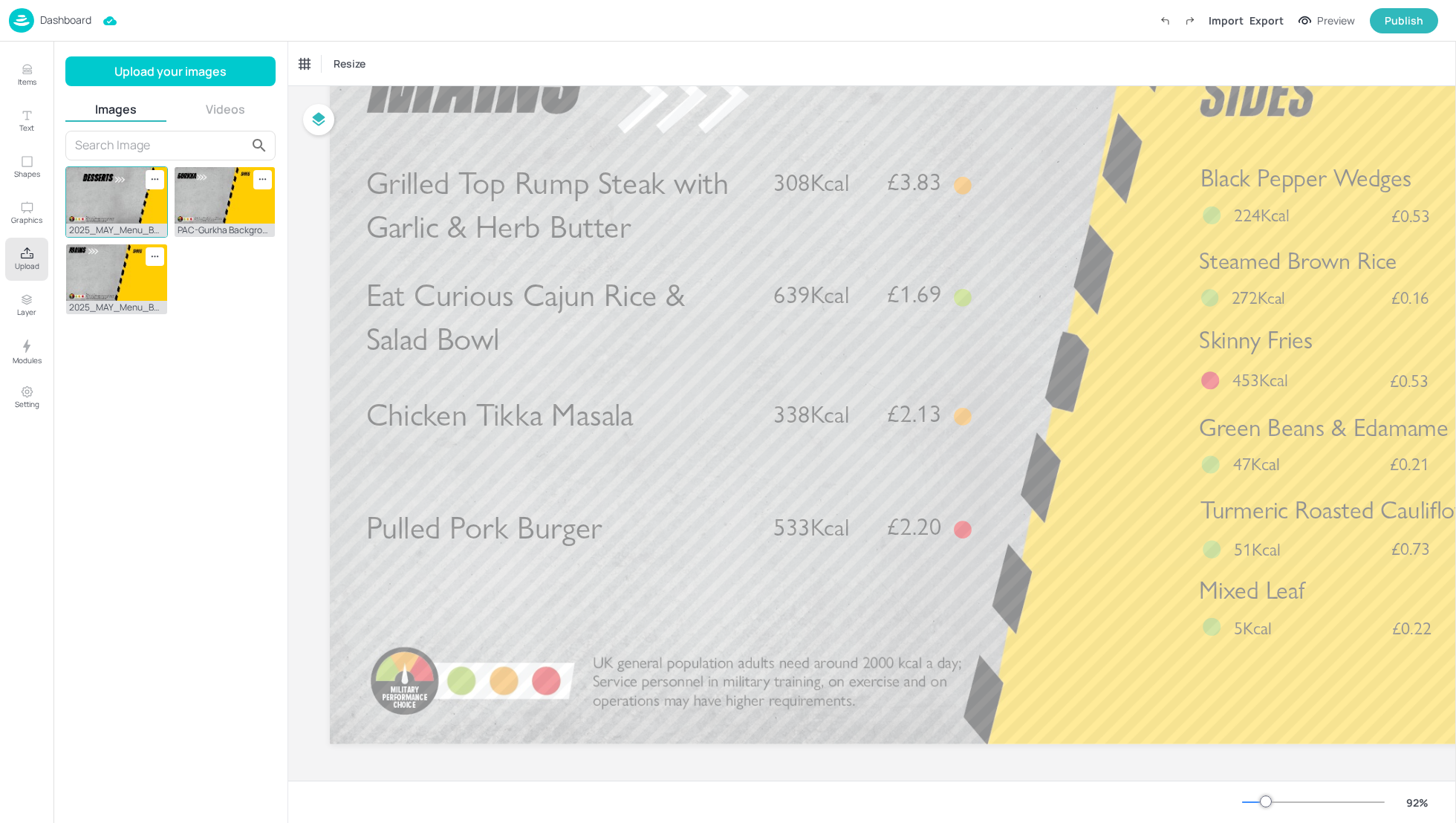 click at bounding box center [117, 195] 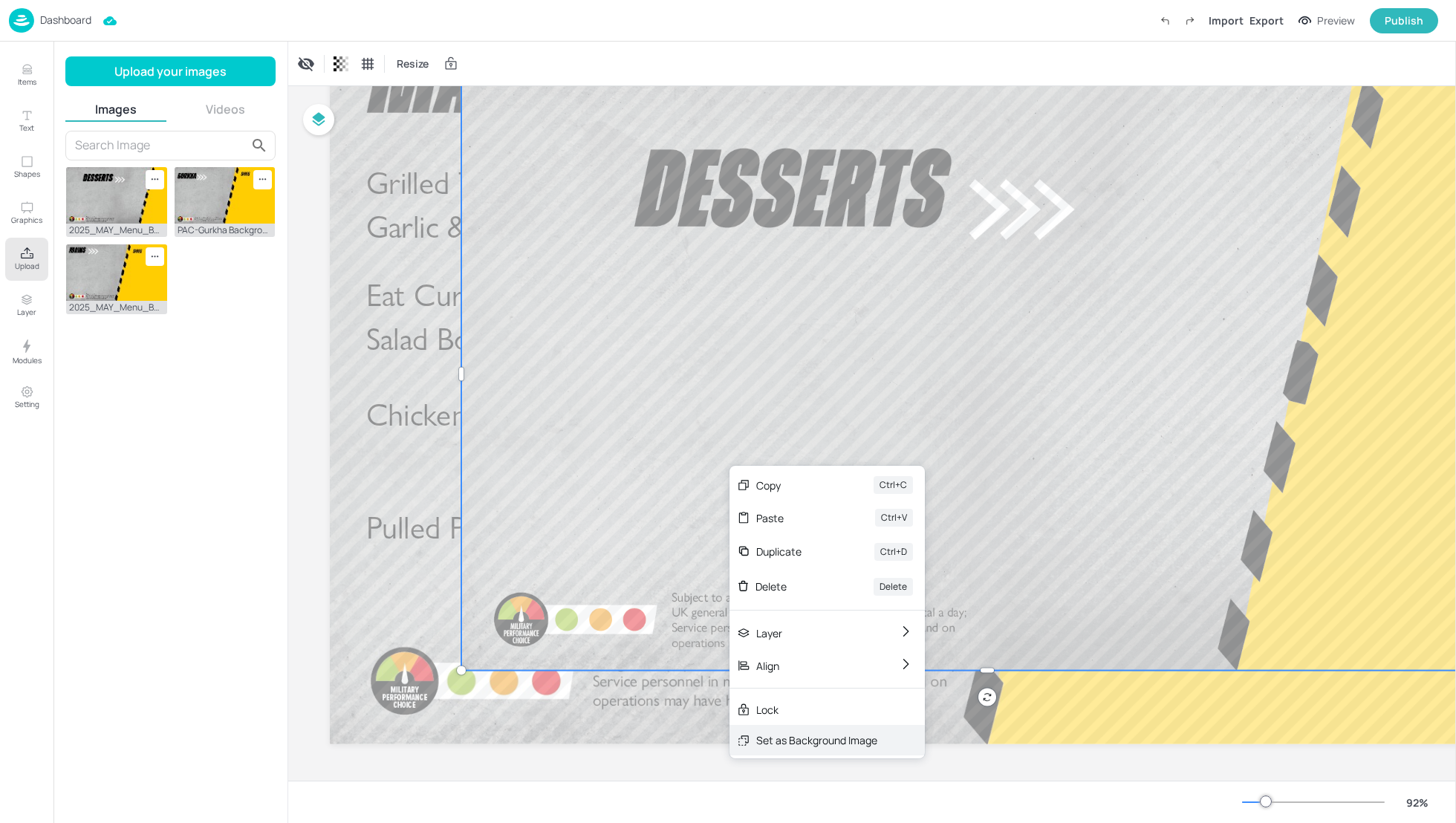 click on "Set as Background Image" at bounding box center (816, 740) 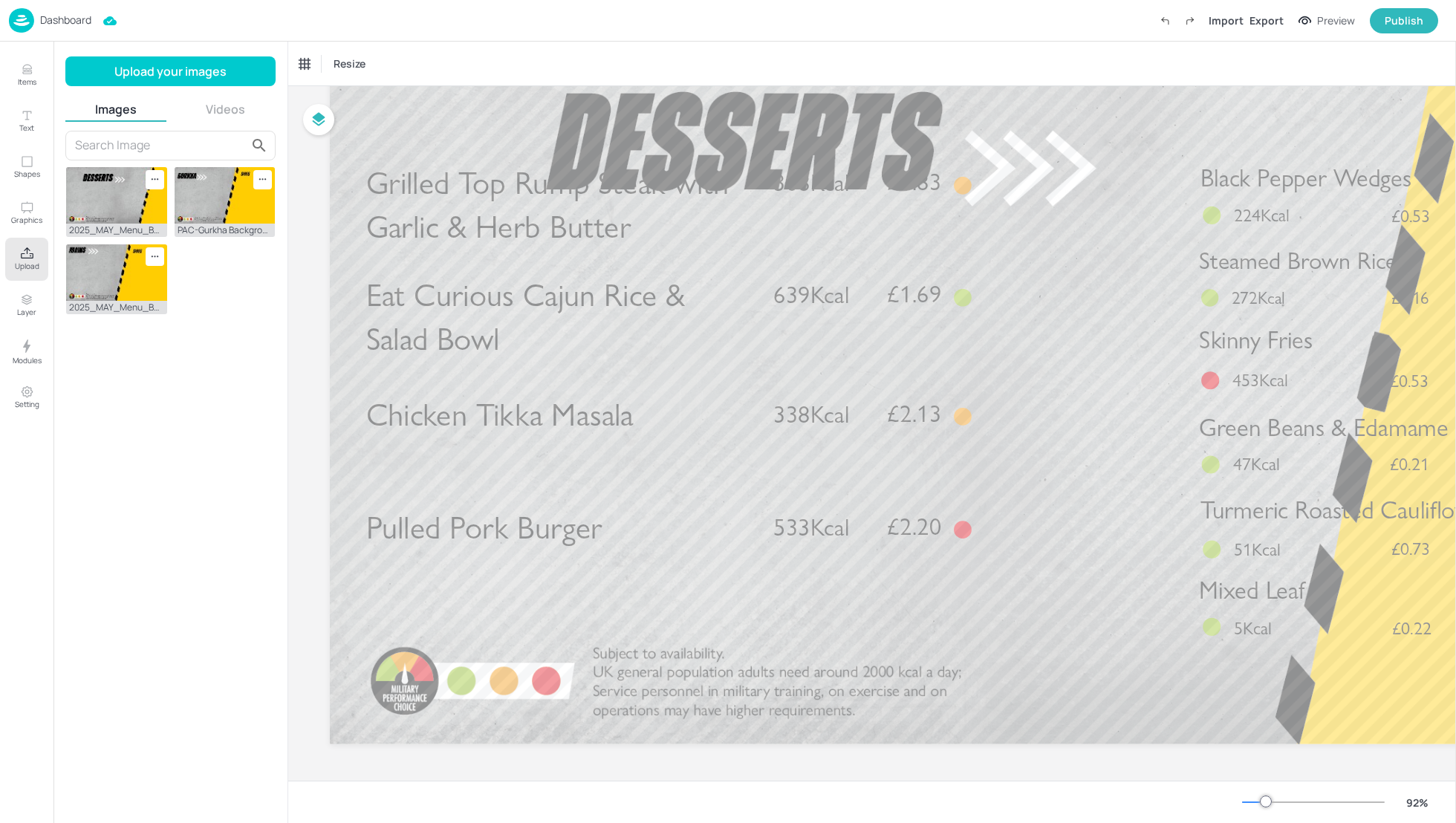 click 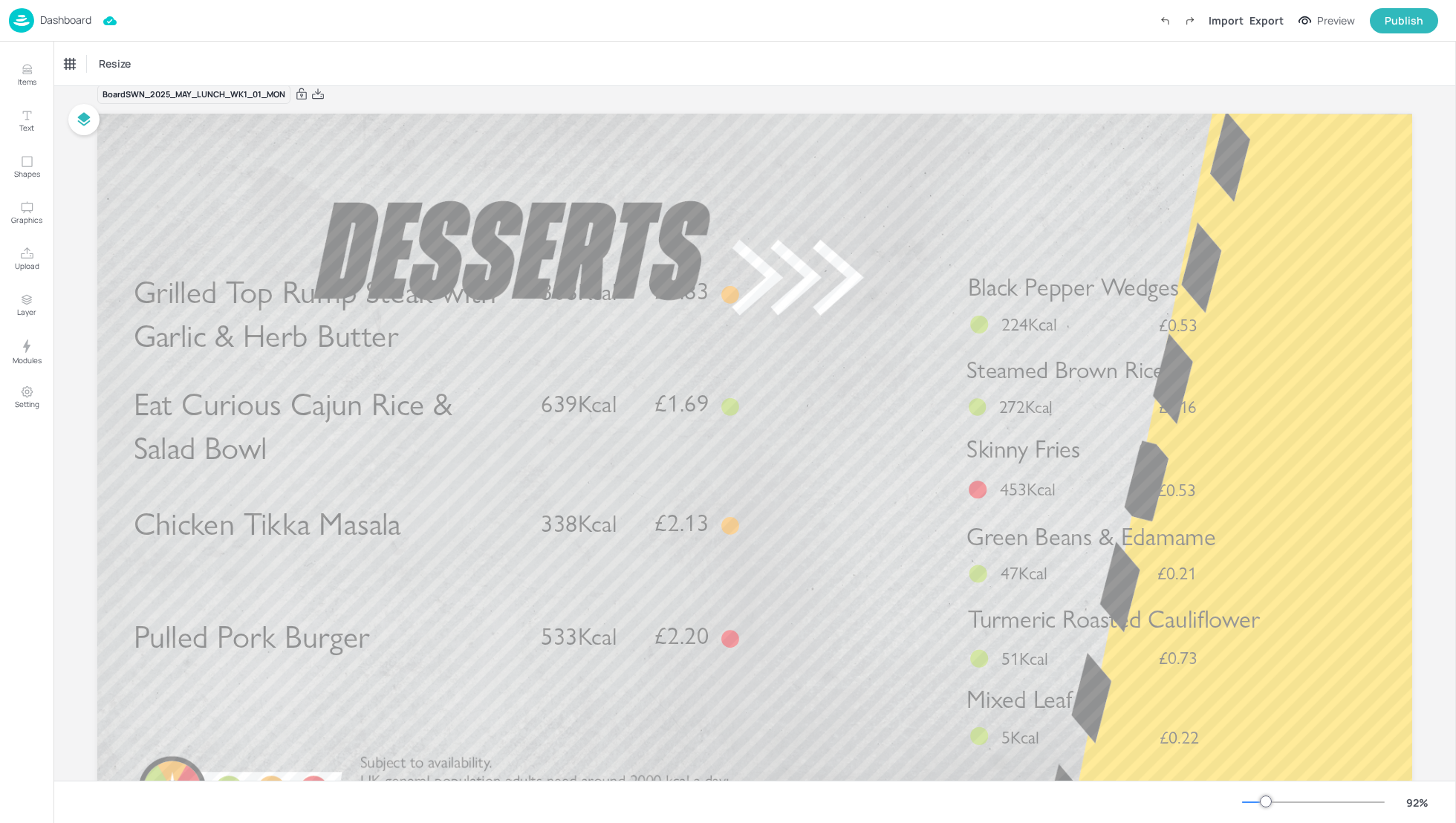 scroll, scrollTop: 0, scrollLeft: 0, axis: both 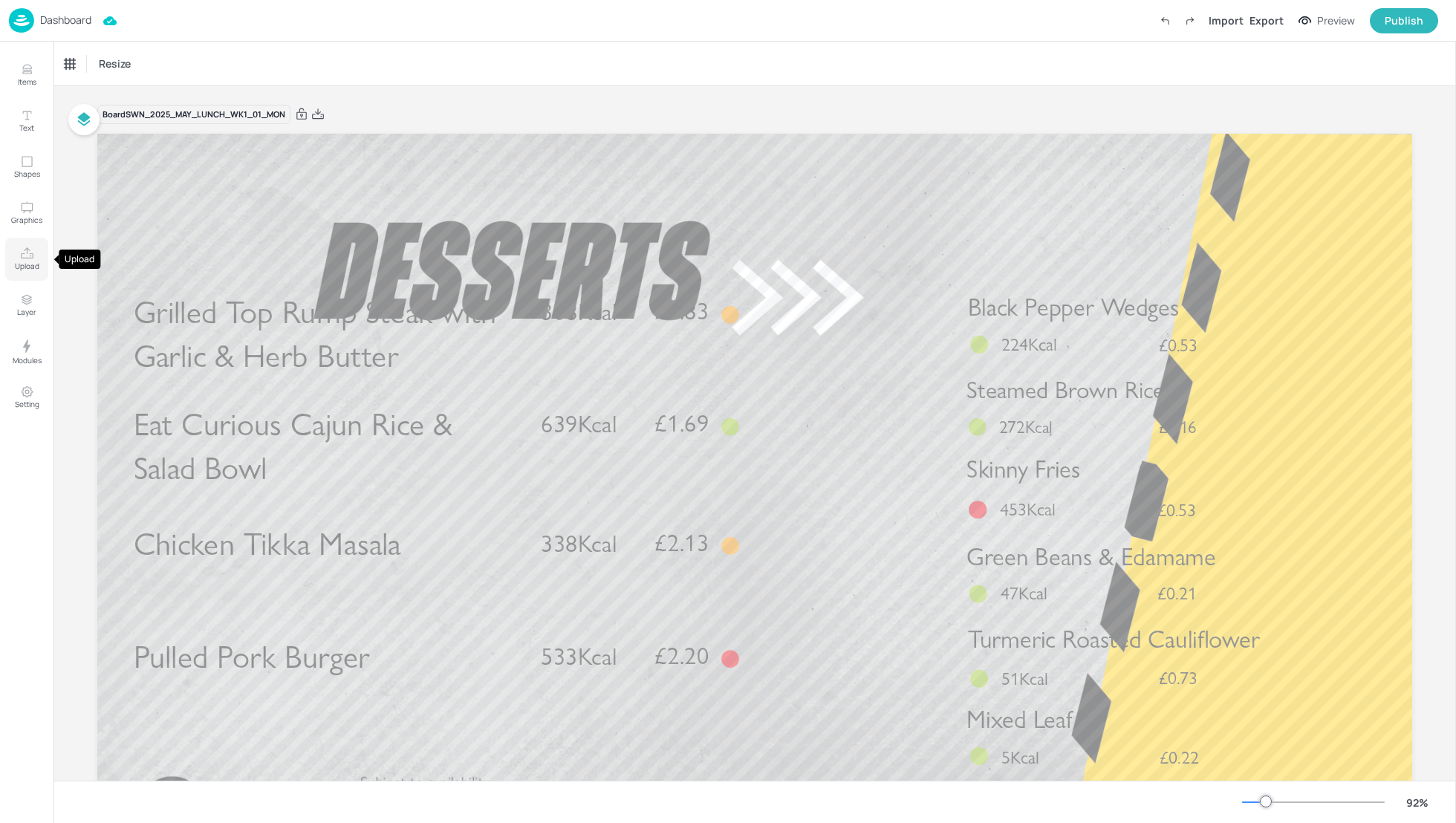 click on "Upload" at bounding box center (27, 266) 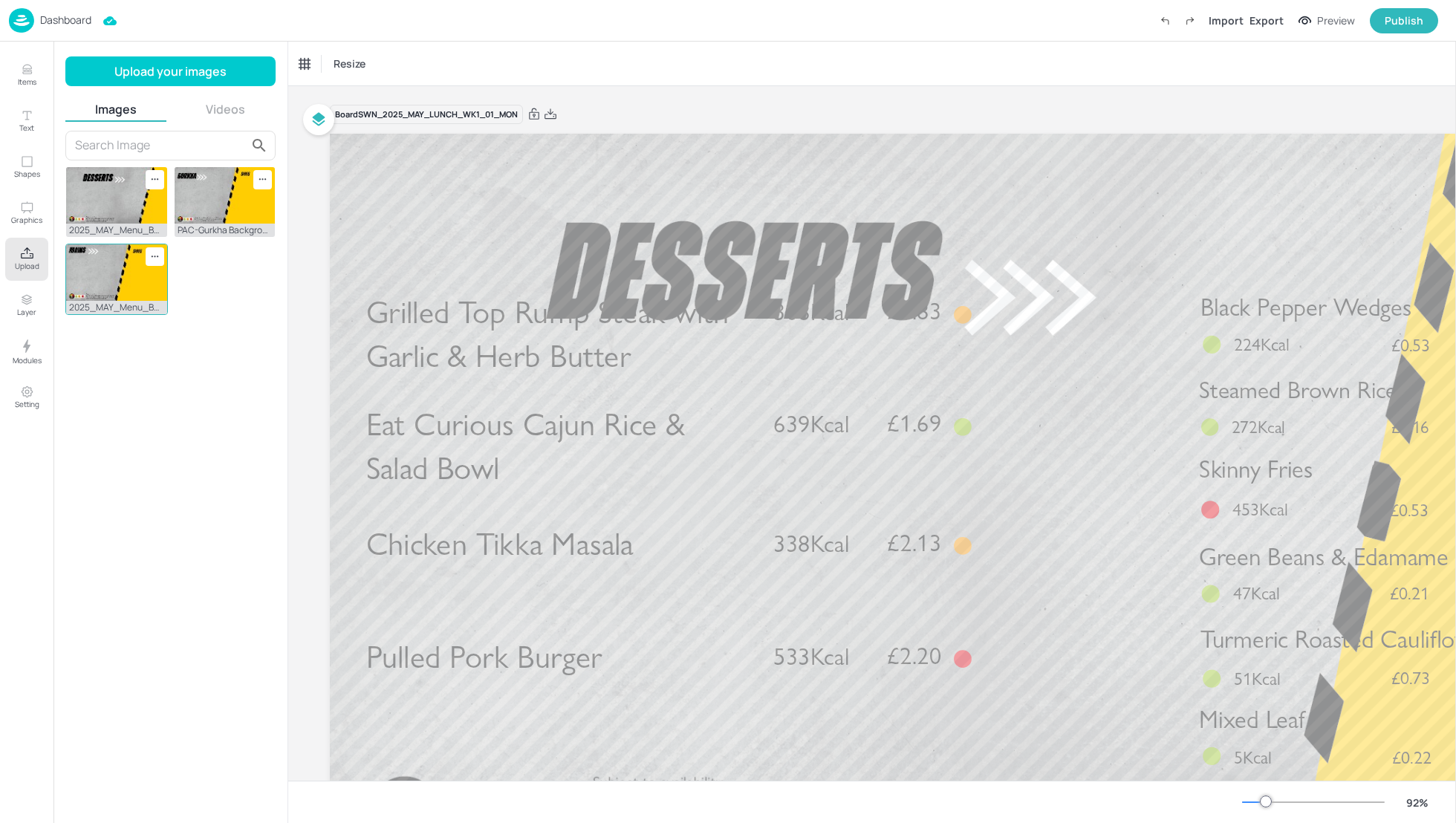click at bounding box center (117, 273) 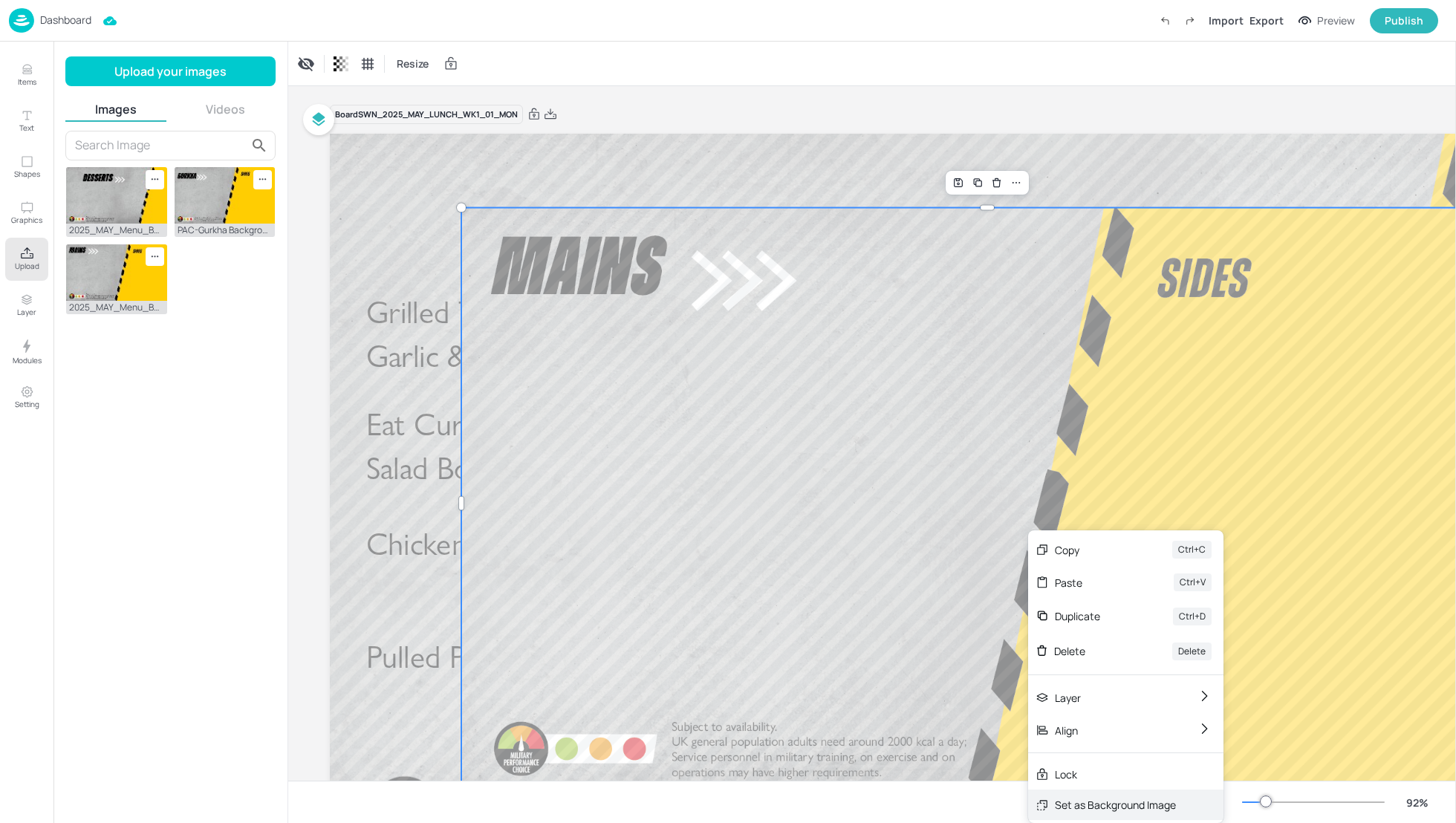 click on "Set as Background Image" at bounding box center [1125, 804] 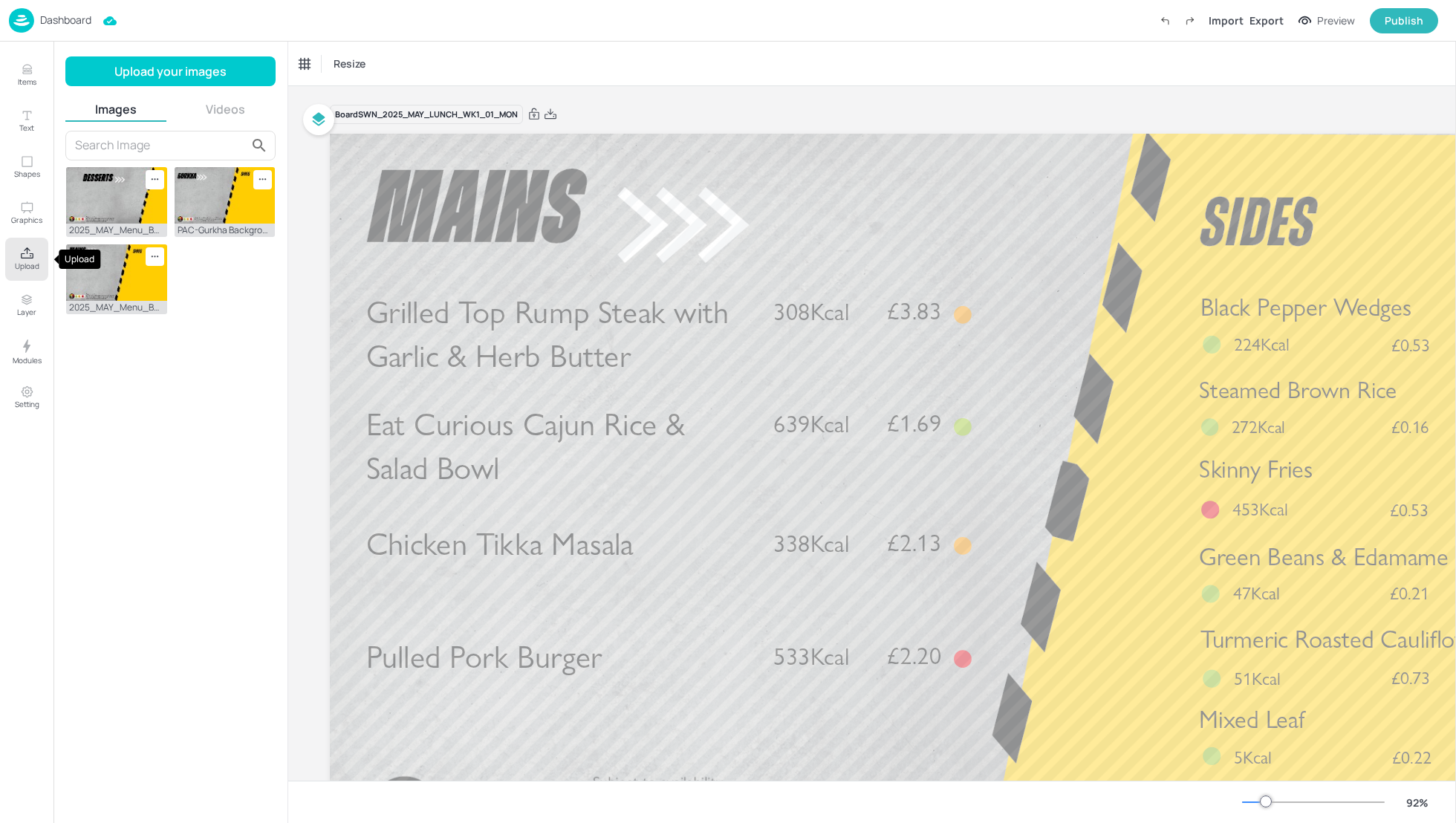 click on "Upload" at bounding box center (27, 266) 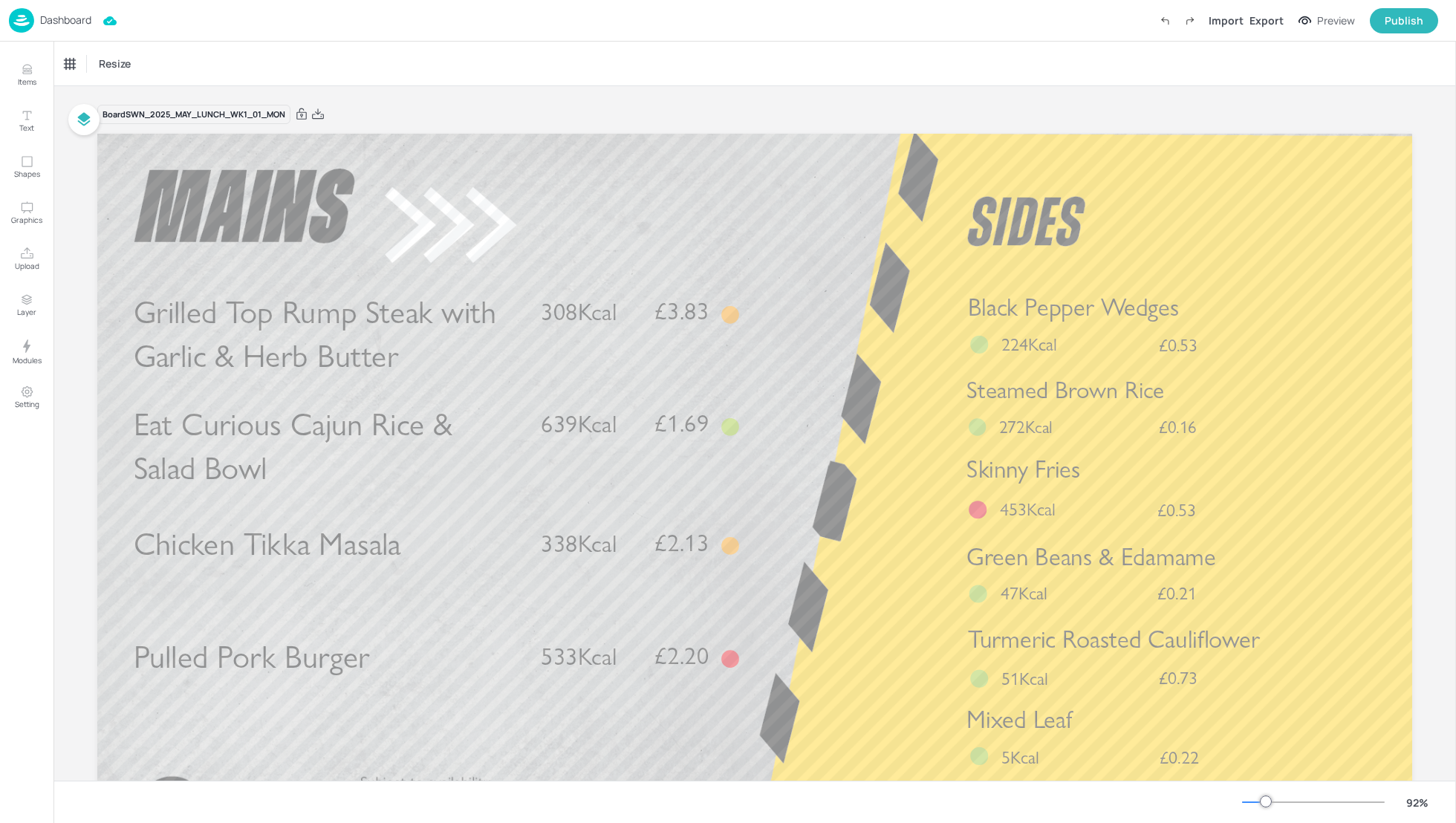 click on "Dashboard" at bounding box center [65, 20] 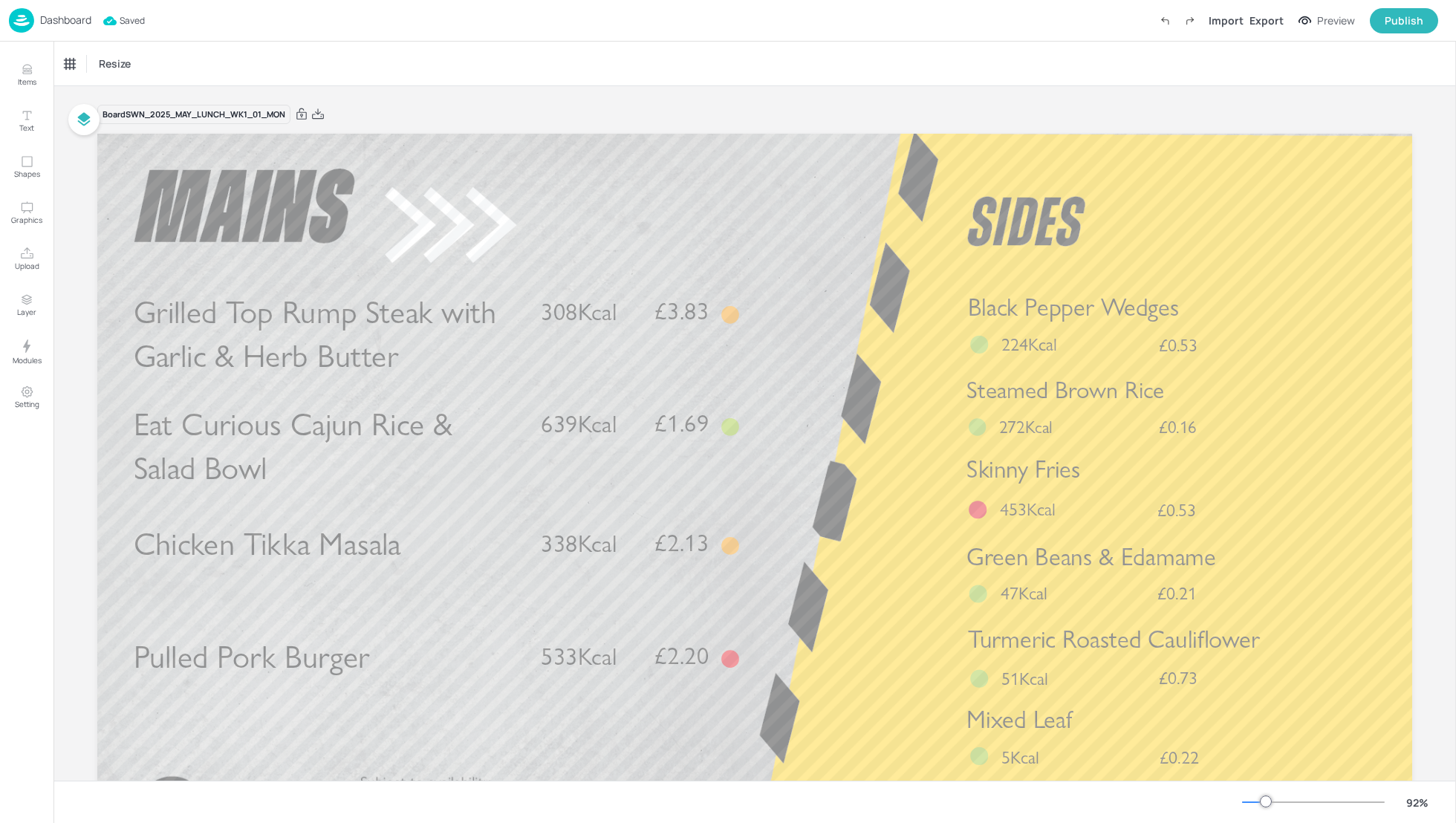 click on "Dashboard" at bounding box center (65, 20) 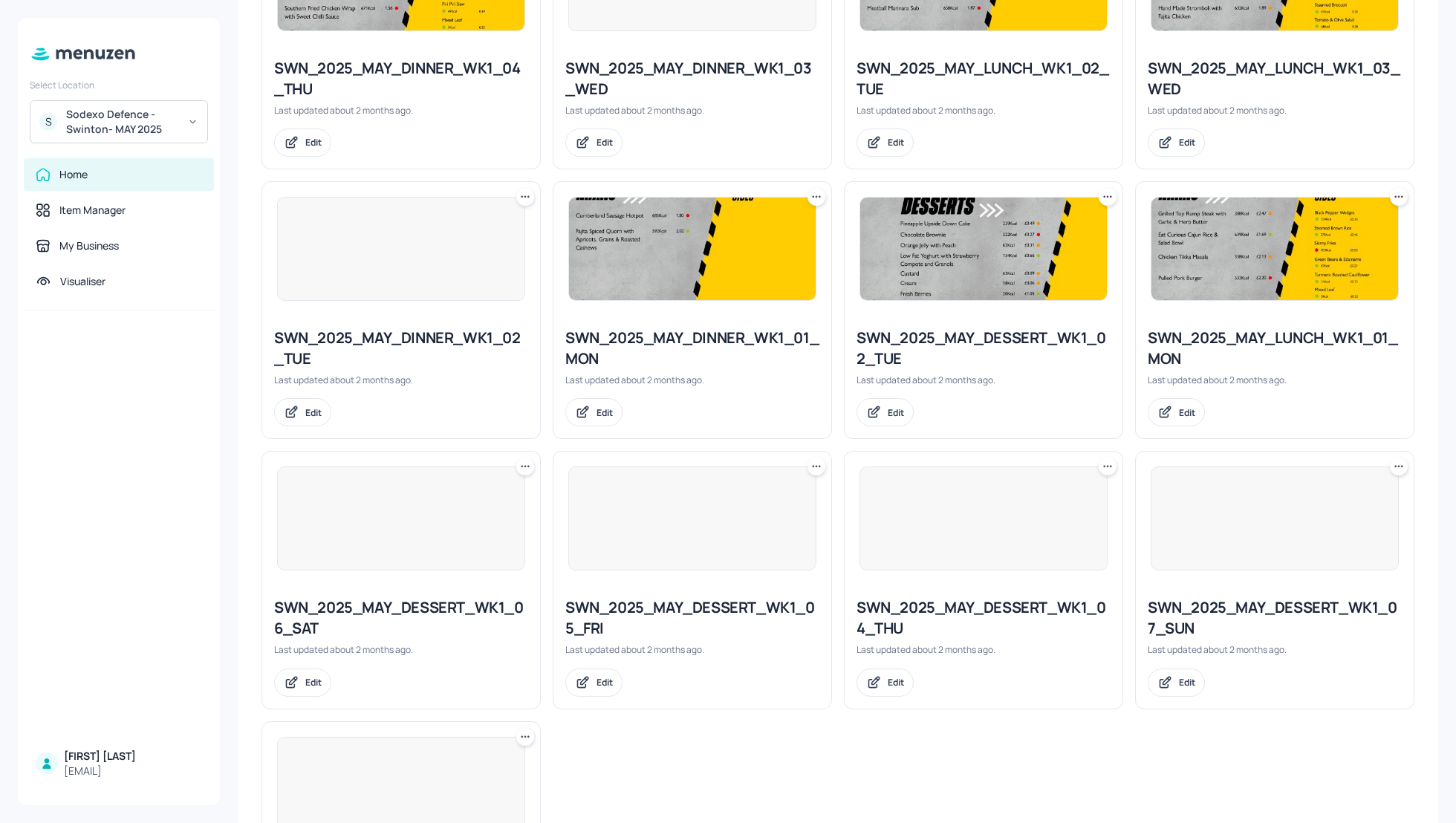scroll, scrollTop: 1234, scrollLeft: 0, axis: vertical 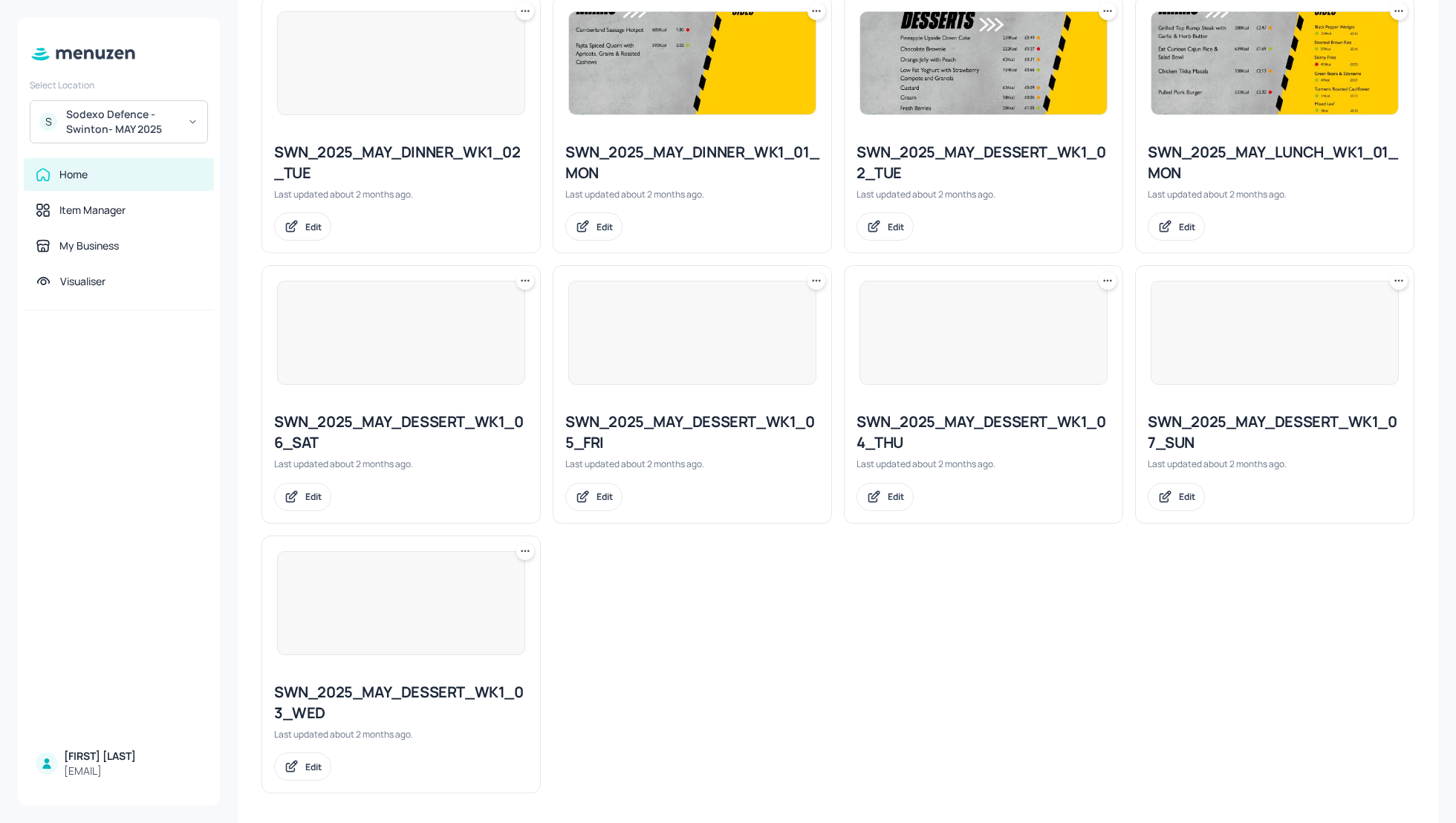 click on "SWN_2025_MAY_DESSERT_WK1_06_SAT" at bounding box center (401, 432) 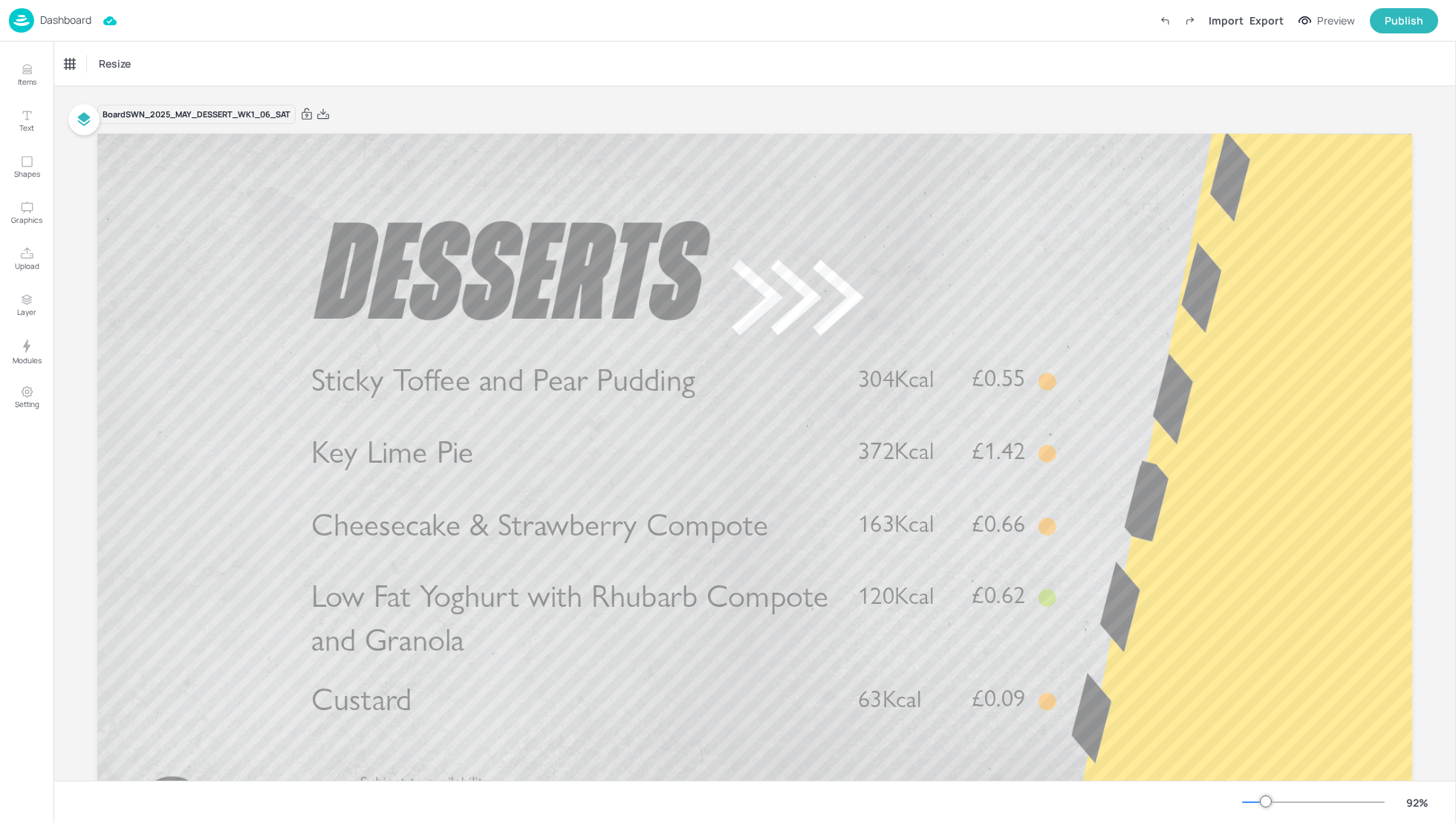 drag, startPoint x: 1455, startPoint y: 366, endPoint x: 1455, endPoint y: 578, distance: 212 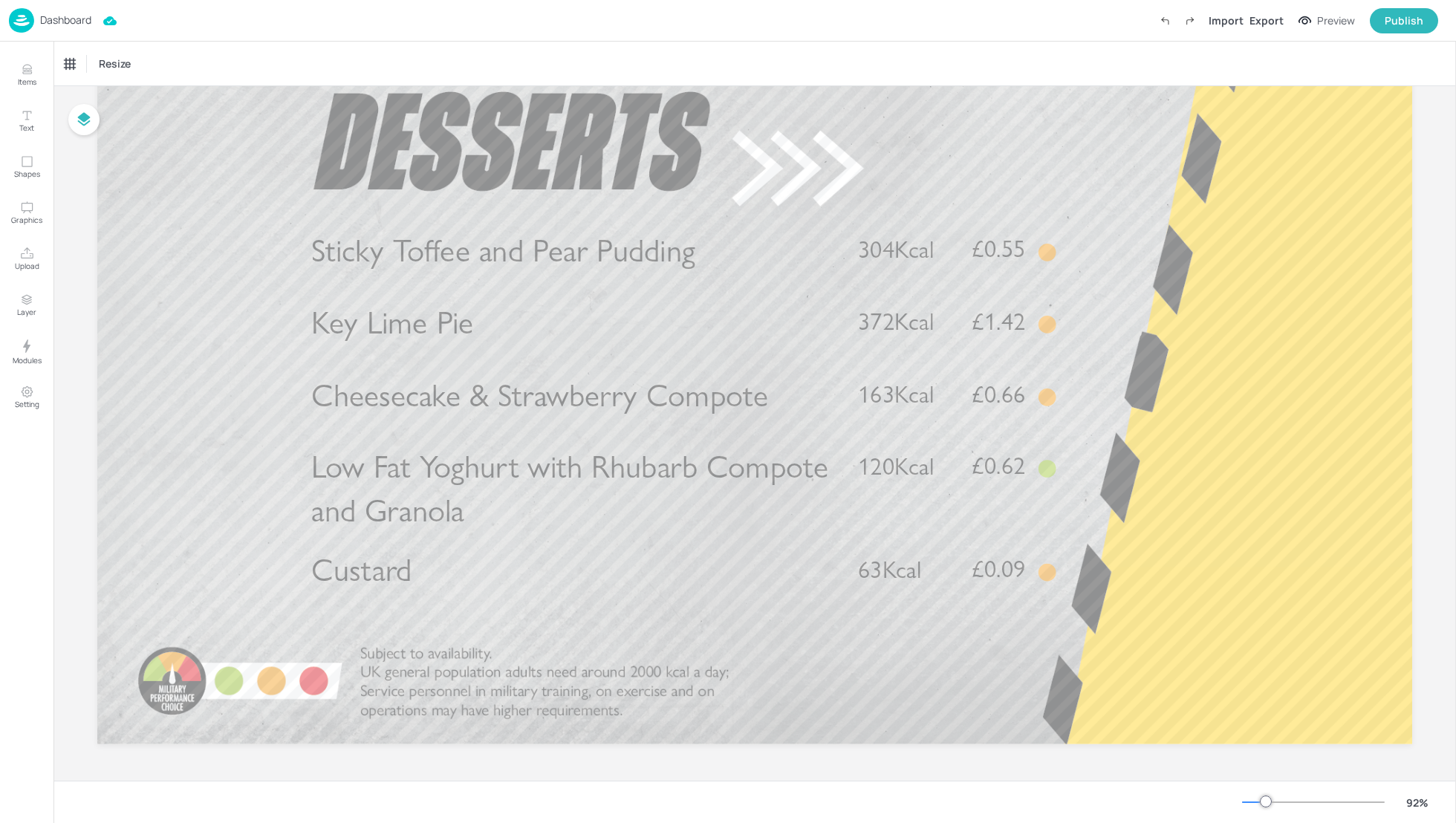 scroll, scrollTop: 0, scrollLeft: 0, axis: both 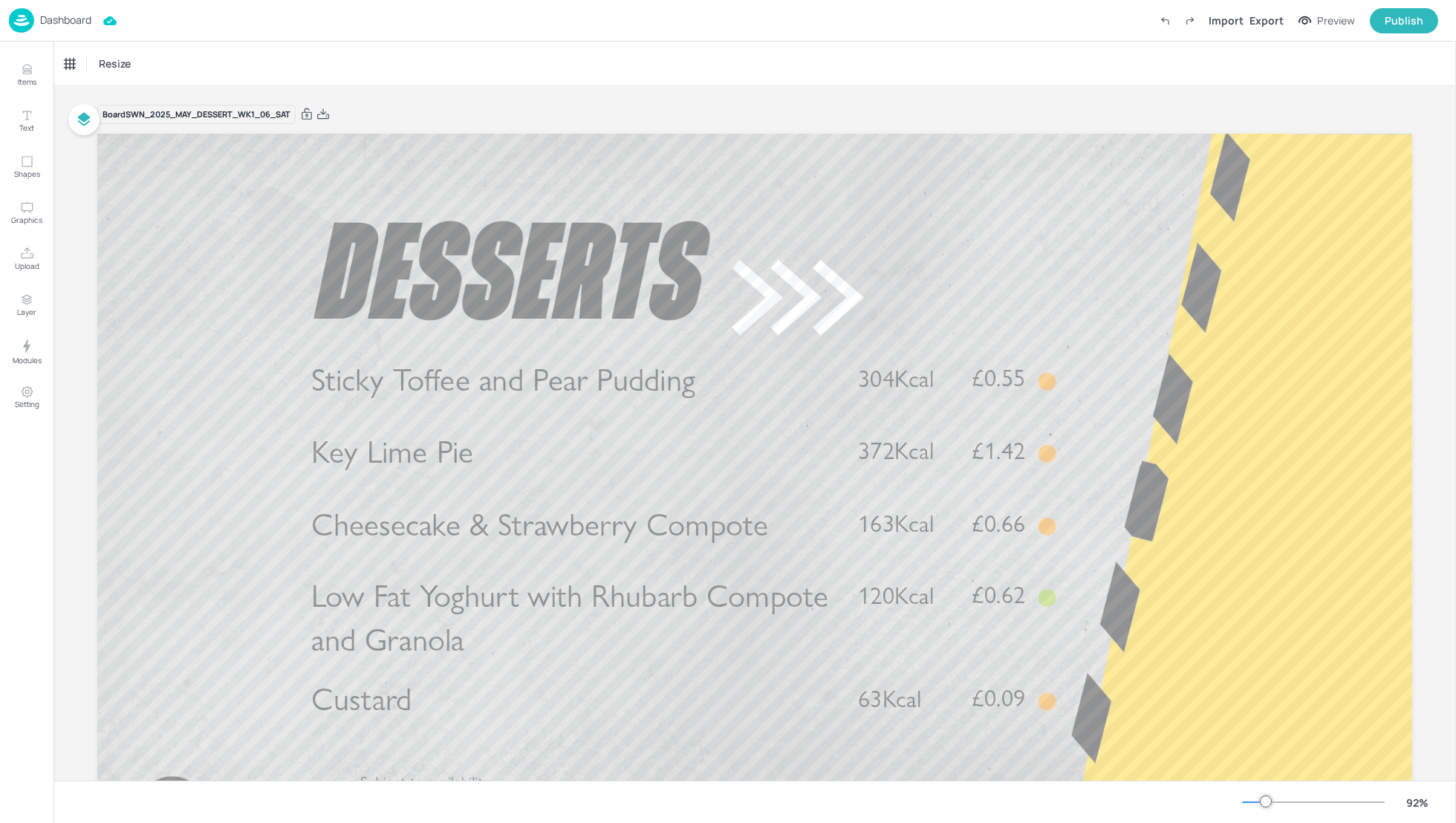 click on "Dashboard" at bounding box center (65, 20) 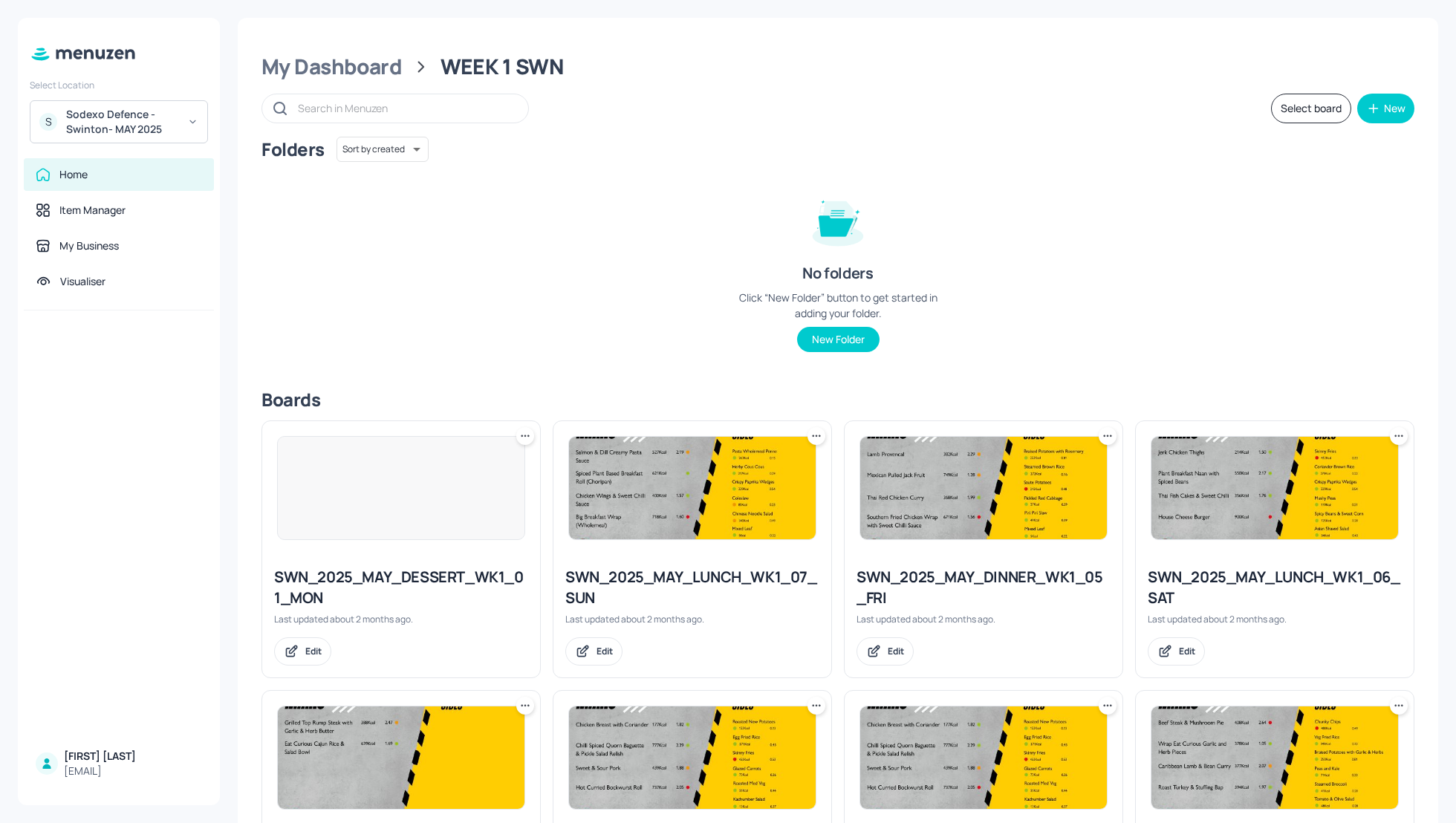 click on "My Dashboard WEEK 1 SWN Select board New Folders Sort by created id ​ No folders Click “New Folder” button to get started in adding your folder. New Folder Boards SWN_2025_MAY_DESSERT_WK1_01_MON Last updated about 2 months ago. Edit SWN_2025_MAY_LUNCH_WK1_07_SUN Last updated about 2 months ago. Edit SWN_2025_MAY_DINNER_WK1_05_FRI Last updated about 2 months ago. Edit SWN_2025_MAY_LUNCH_WK1_06_SAT Last updated about 2 months ago. Edit SWN_2025_MAY_LUNCH_WK1_05_FRI Last updated about 2 months ago. Edit SWN_2025_MAY_DINNER_WK1_07_SUN Last updated about 2 months ago. Edit SWN_2025_MAY_DINNER_WK1_06_SAT Last updated about 2 months ago. Edit SWN_2025_MAY_LUNCH_WK1_04_THU Last updated about 2 months ago. Edit SWN_2025_MAY_DINNER_WK1_04_THU Last updated about 2 months ago. Edit SWN_2025_MAY_DINNER_WK1_03_WED Last updated about 2 months ago. Edit SWN_2025_MAY_LUNCH_WK1_02_TUE Last updated about 2 months ago. Edit SWN_2025_MAY_LUNCH_WK1_03_WED Last updated about 2 months ago. Edit SWN_2025_MAY_DINNER_WK1_02_TUE" at bounding box center (838, 412) 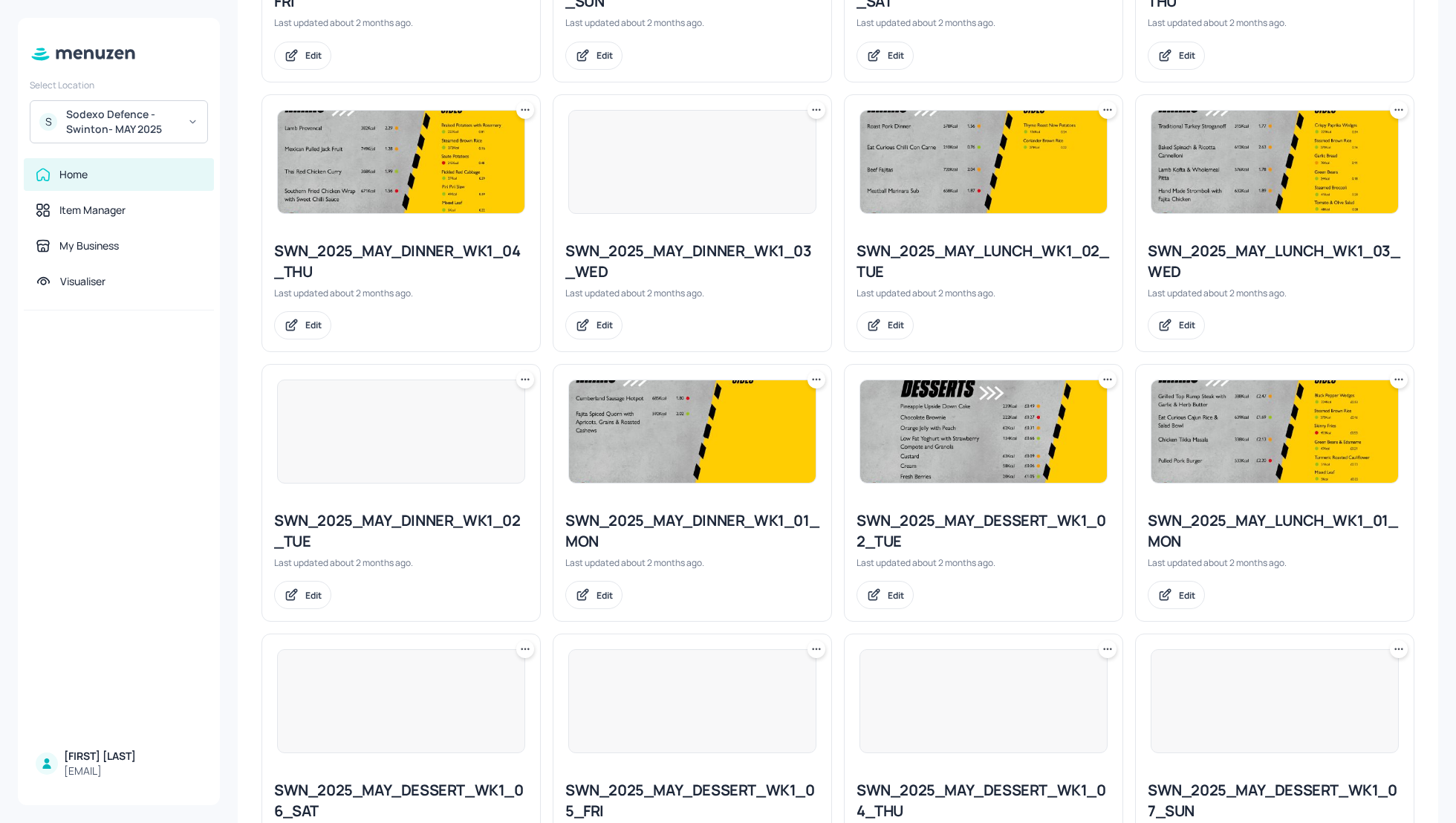 scroll, scrollTop: 842, scrollLeft: 0, axis: vertical 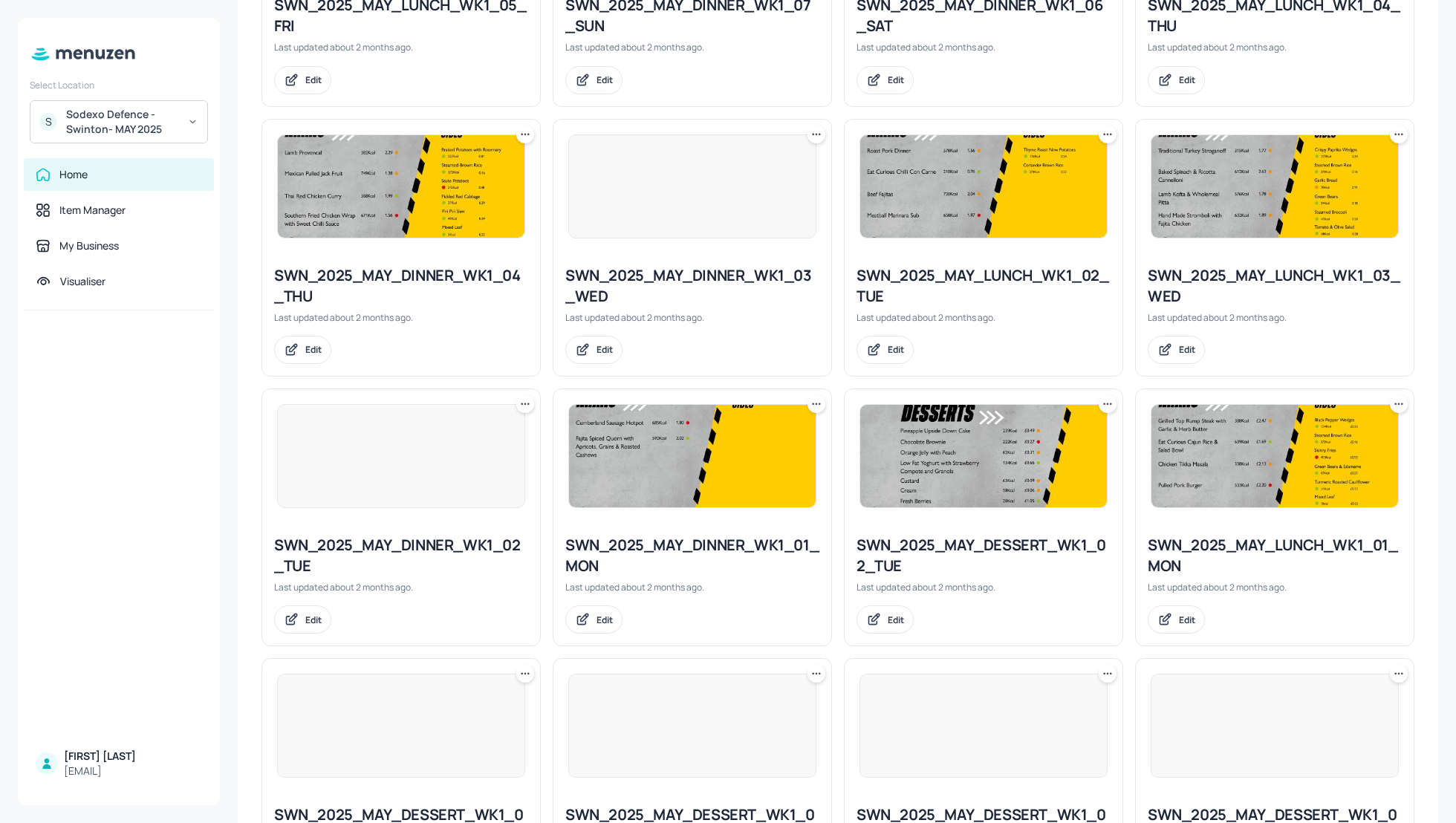 click on "SWN_2025_MAY_LUNCH_WK1_01_MON" at bounding box center [1275, 556] 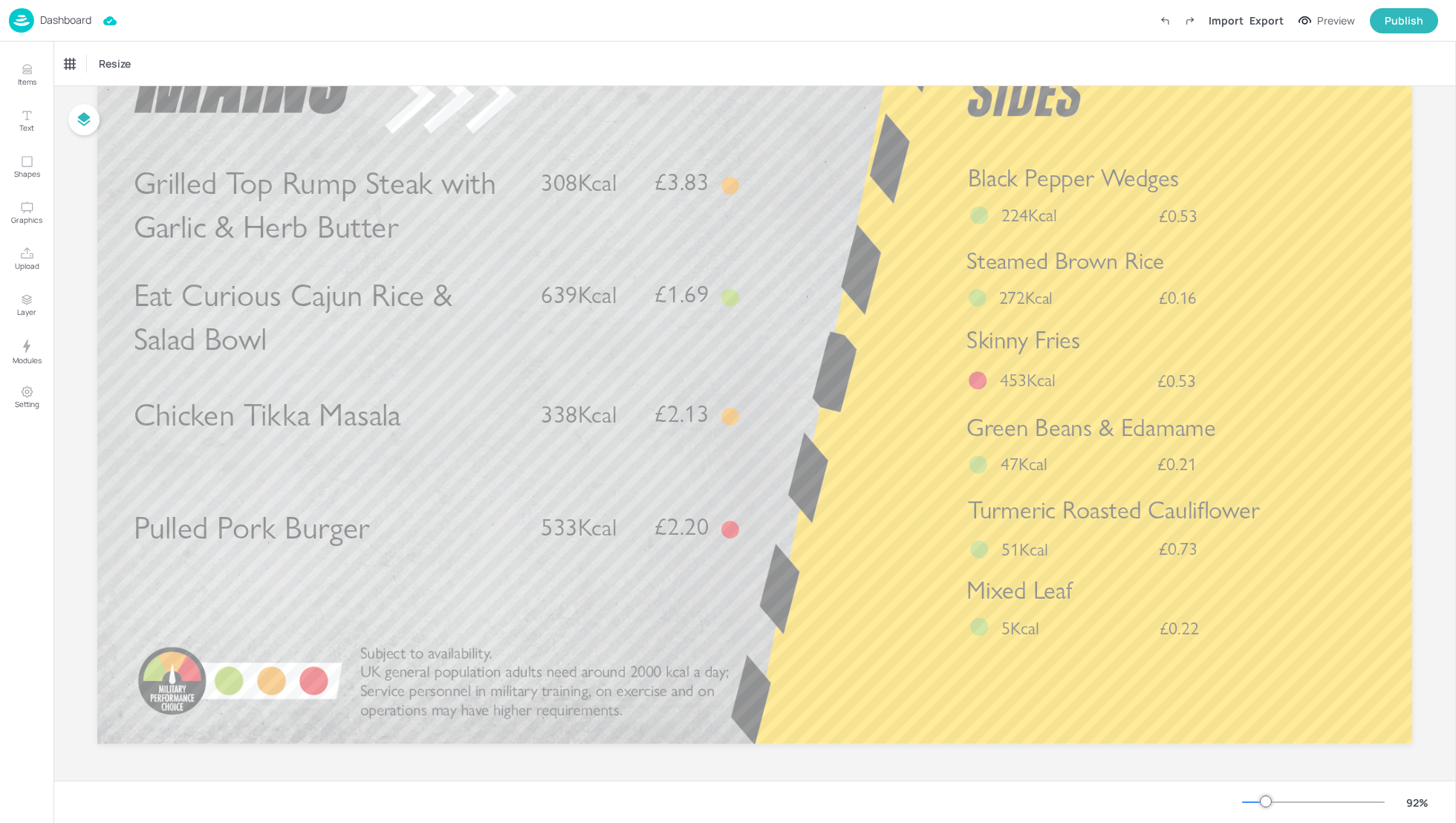 scroll, scrollTop: 0, scrollLeft: 0, axis: both 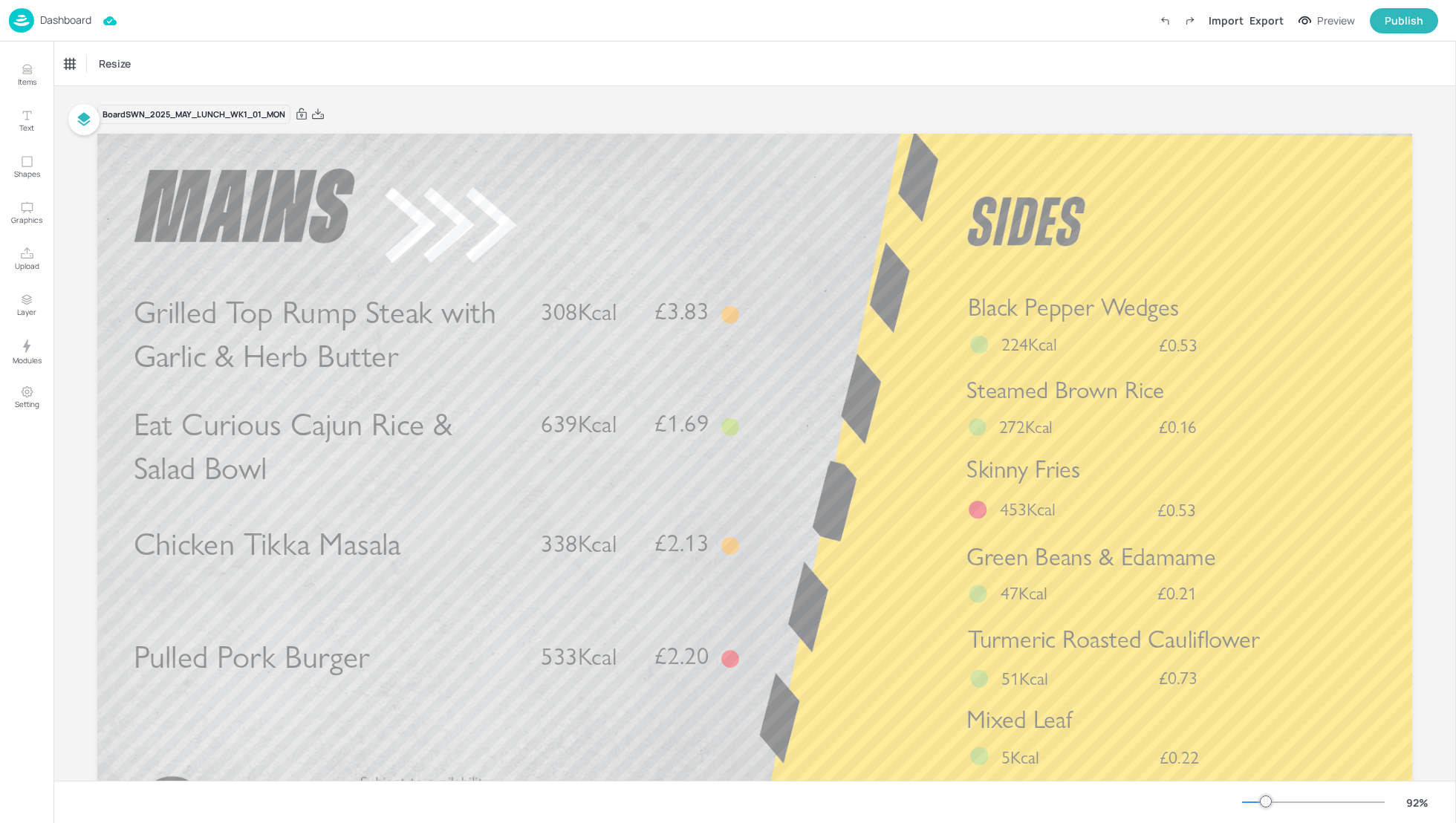 click on "Dashboard" at bounding box center (65, 20) 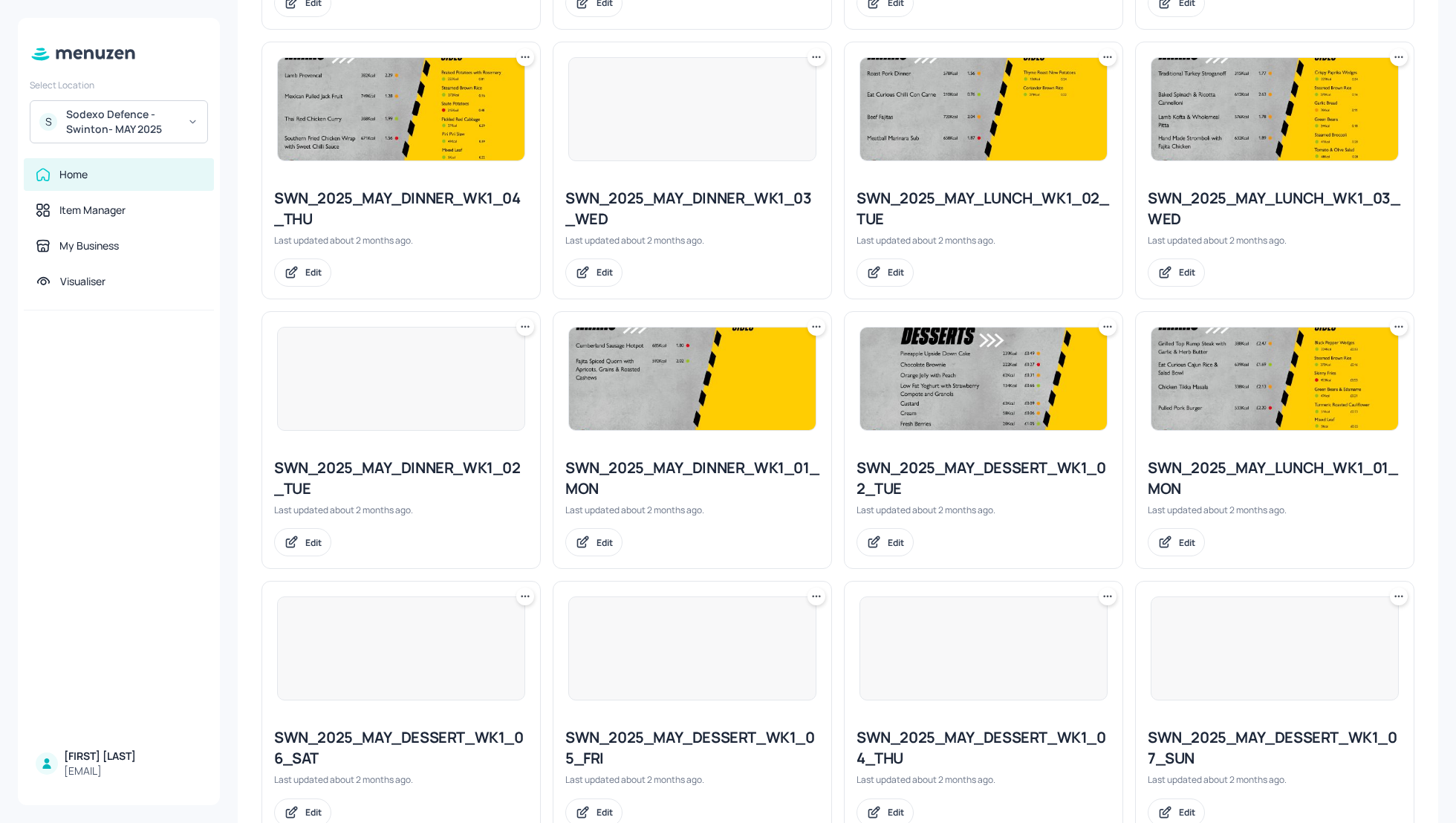 scroll, scrollTop: 1053, scrollLeft: 0, axis: vertical 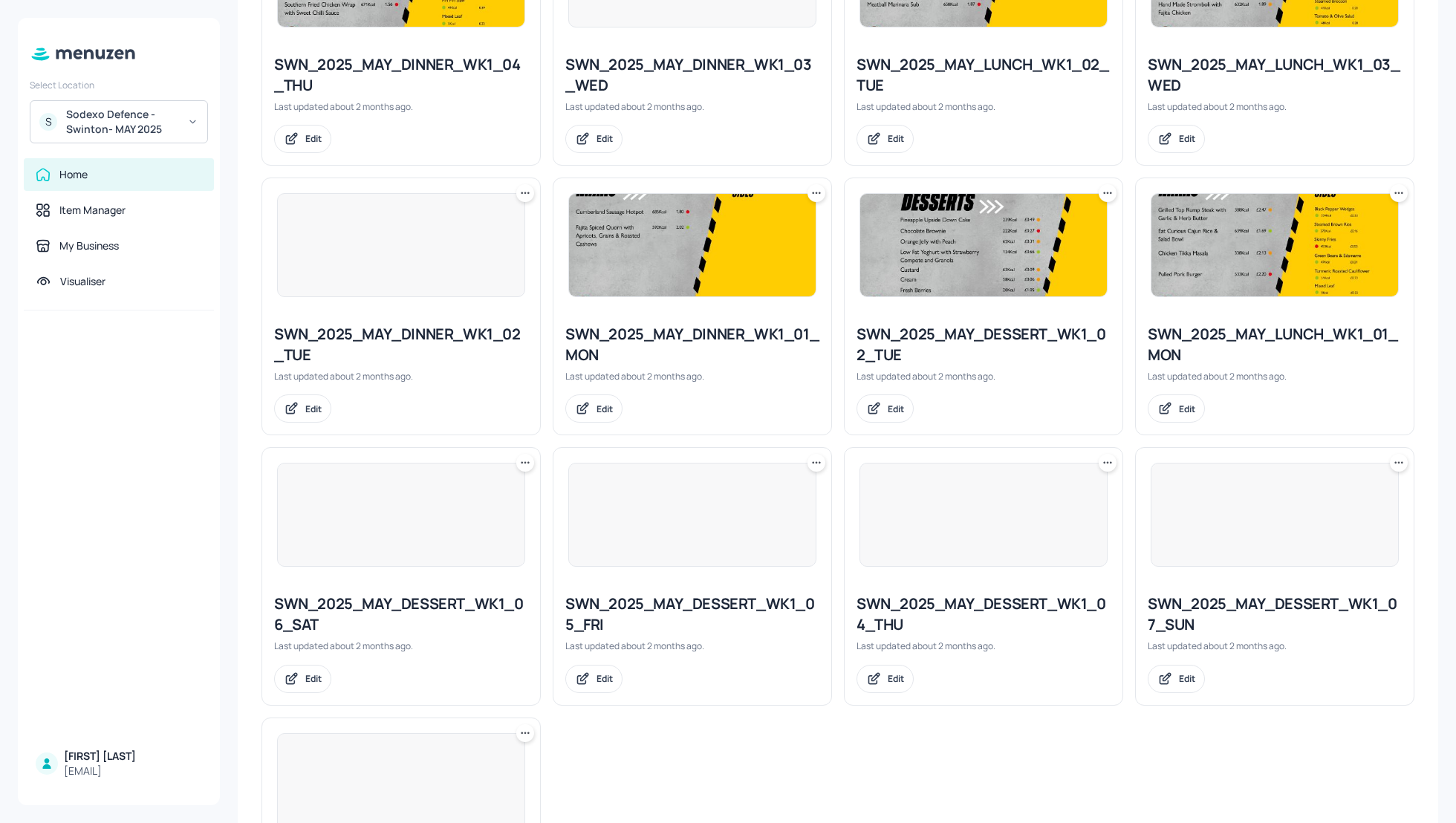 click on "SWN_2025_MAY_DESSERT_WK1_02_TUE" at bounding box center (984, 345) 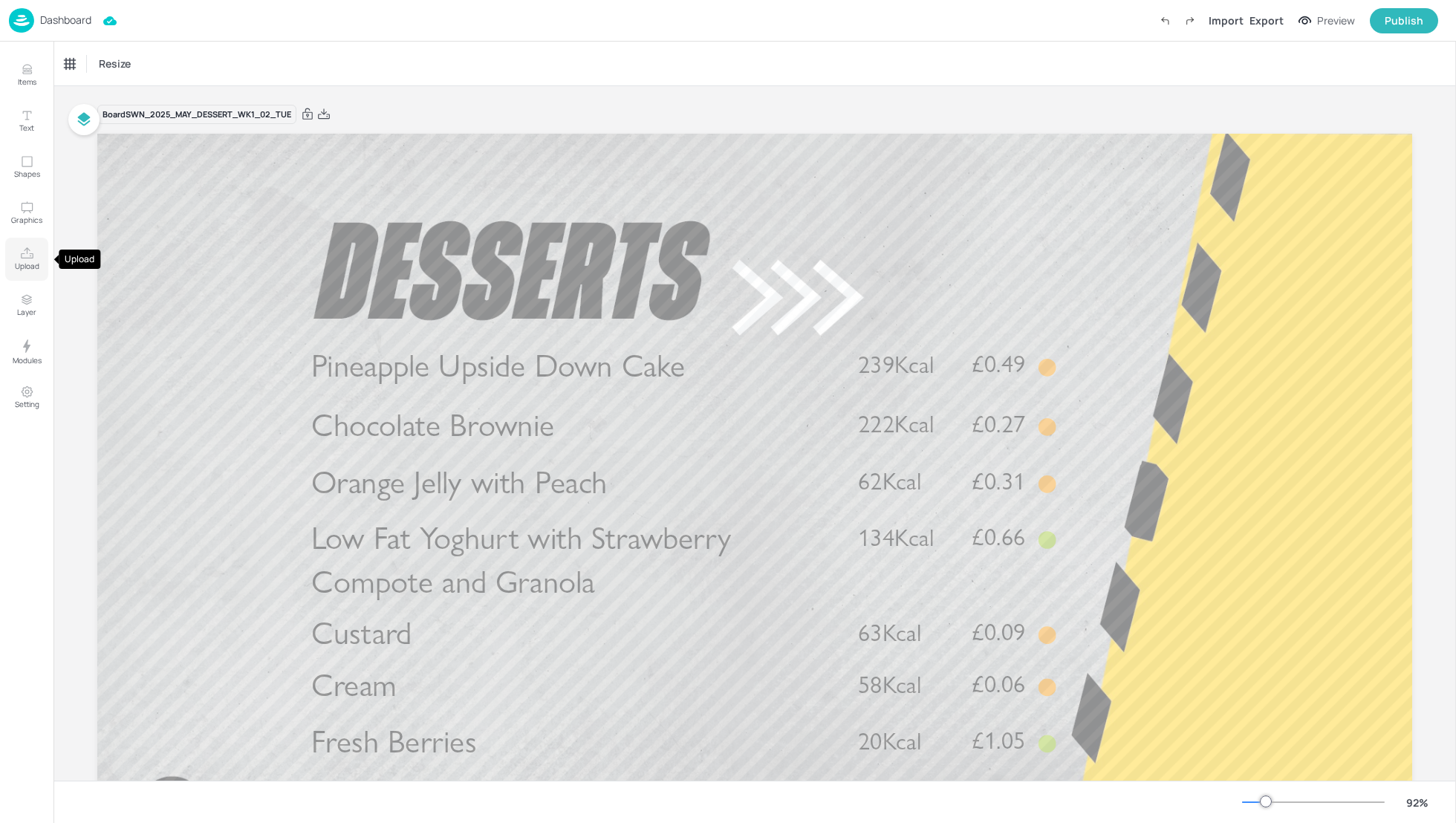 click on "Upload" at bounding box center [27, 266] 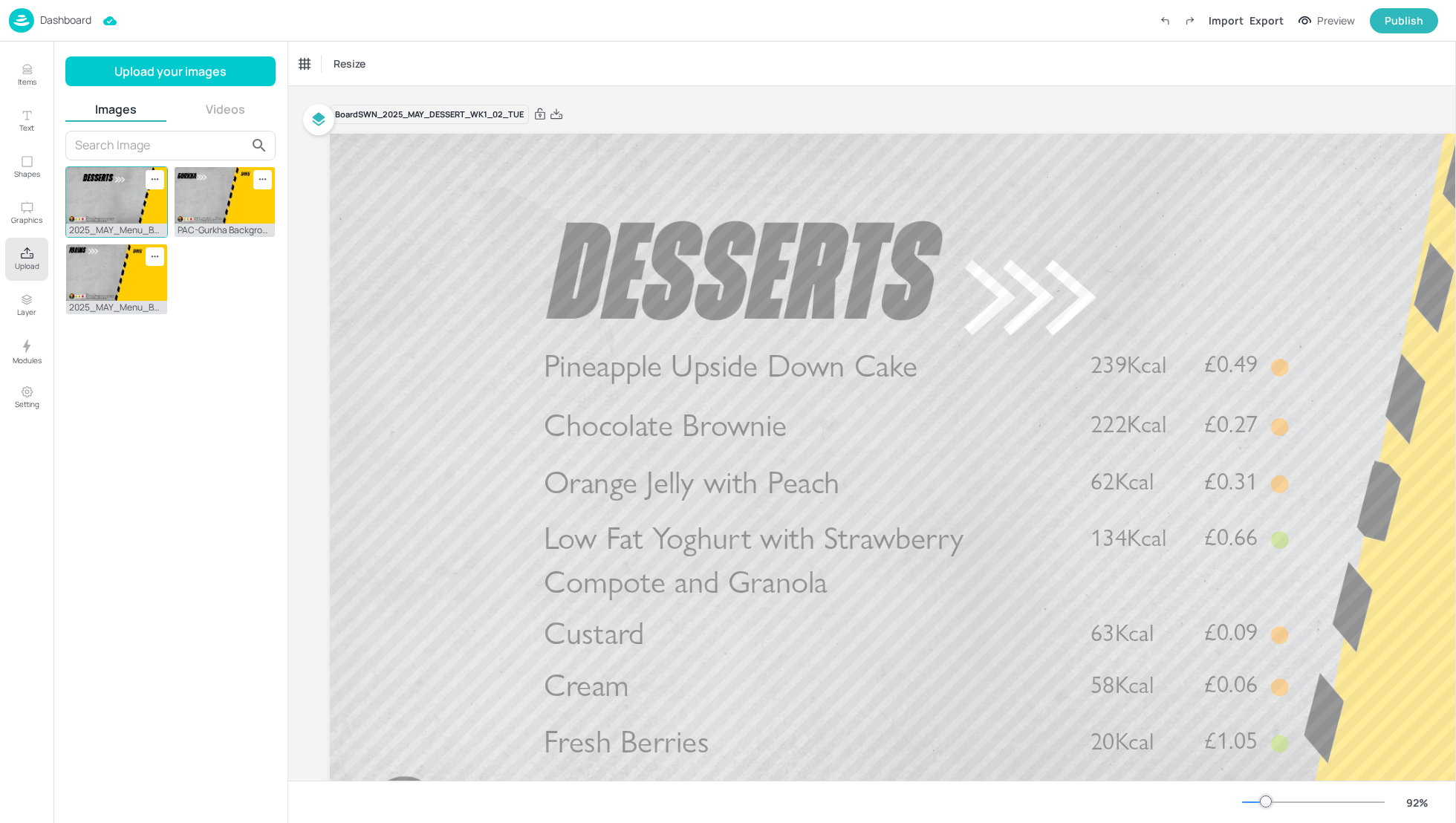 click at bounding box center [117, 195] 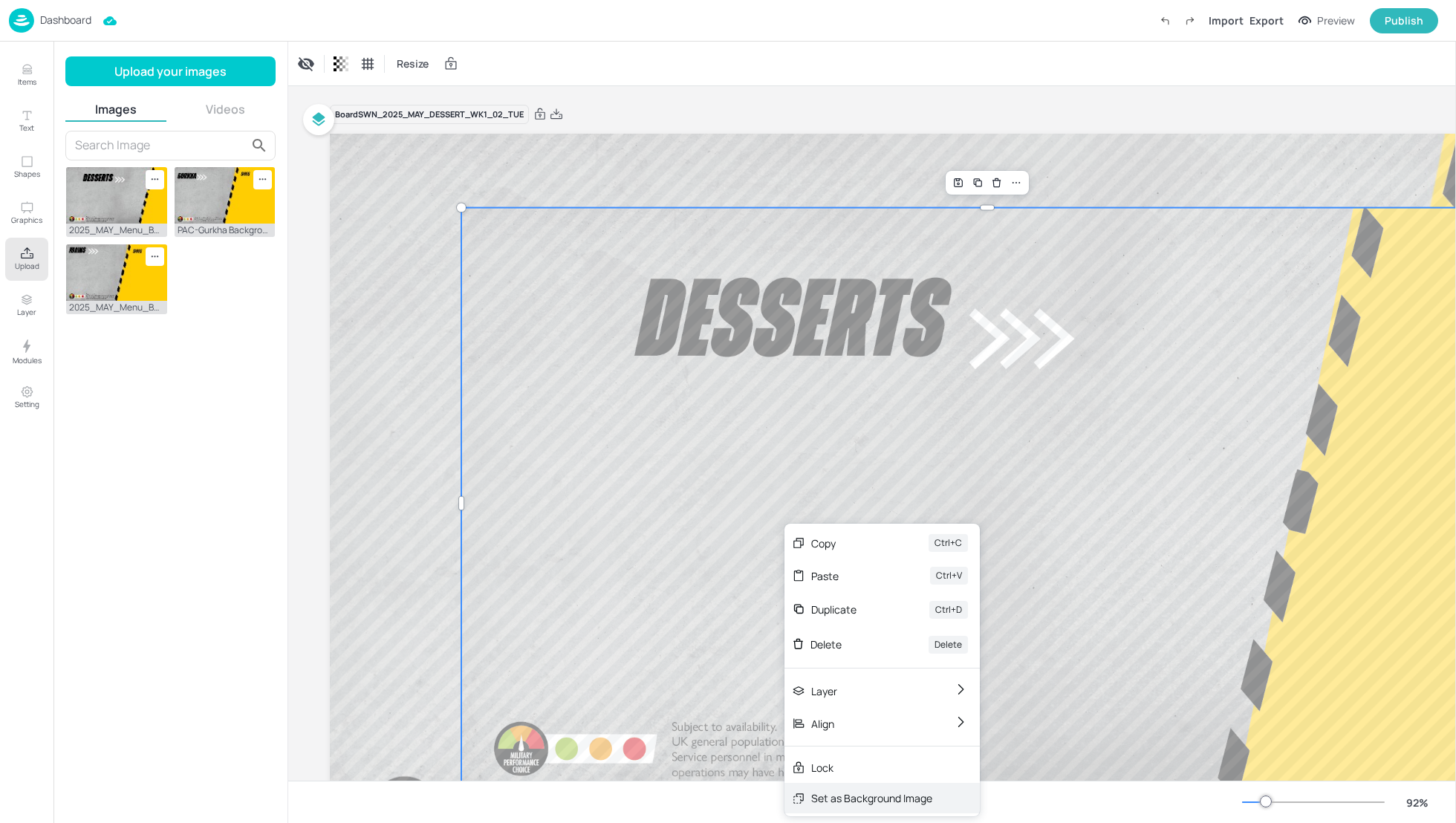 click on "Set as Background Image" at bounding box center [871, 798] 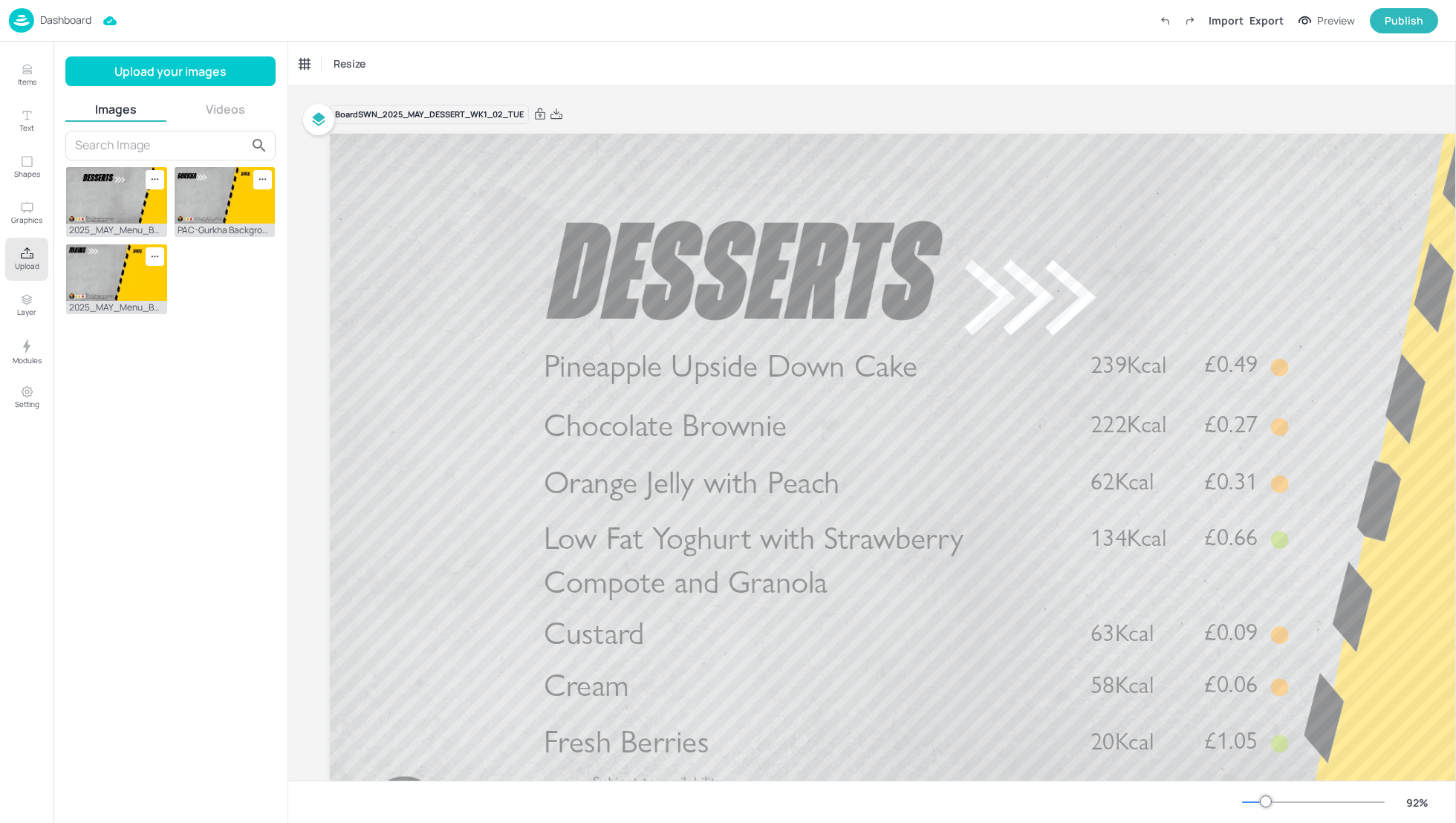 click on "Upload" at bounding box center [27, 259] 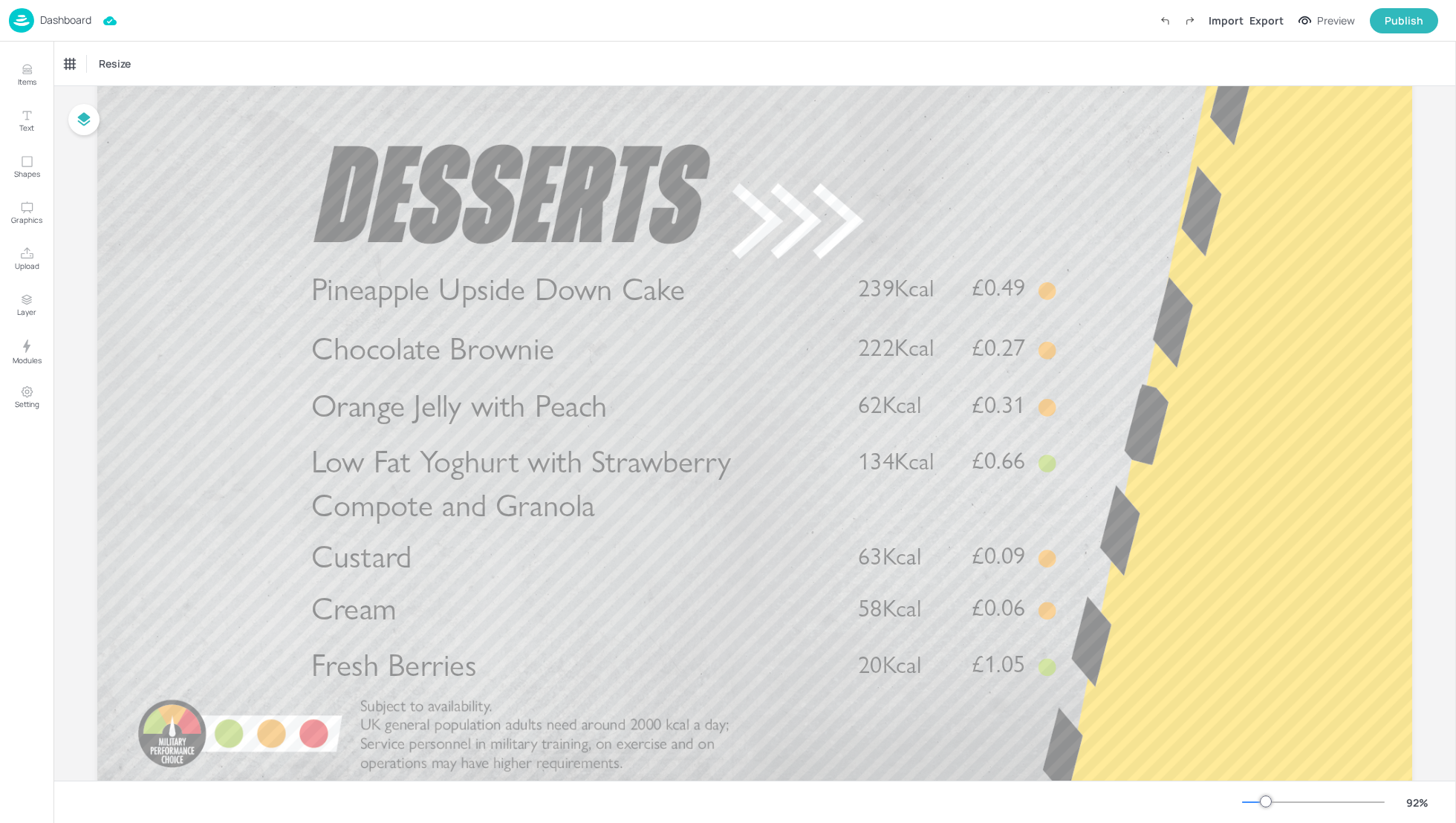 scroll, scrollTop: 0, scrollLeft: 0, axis: both 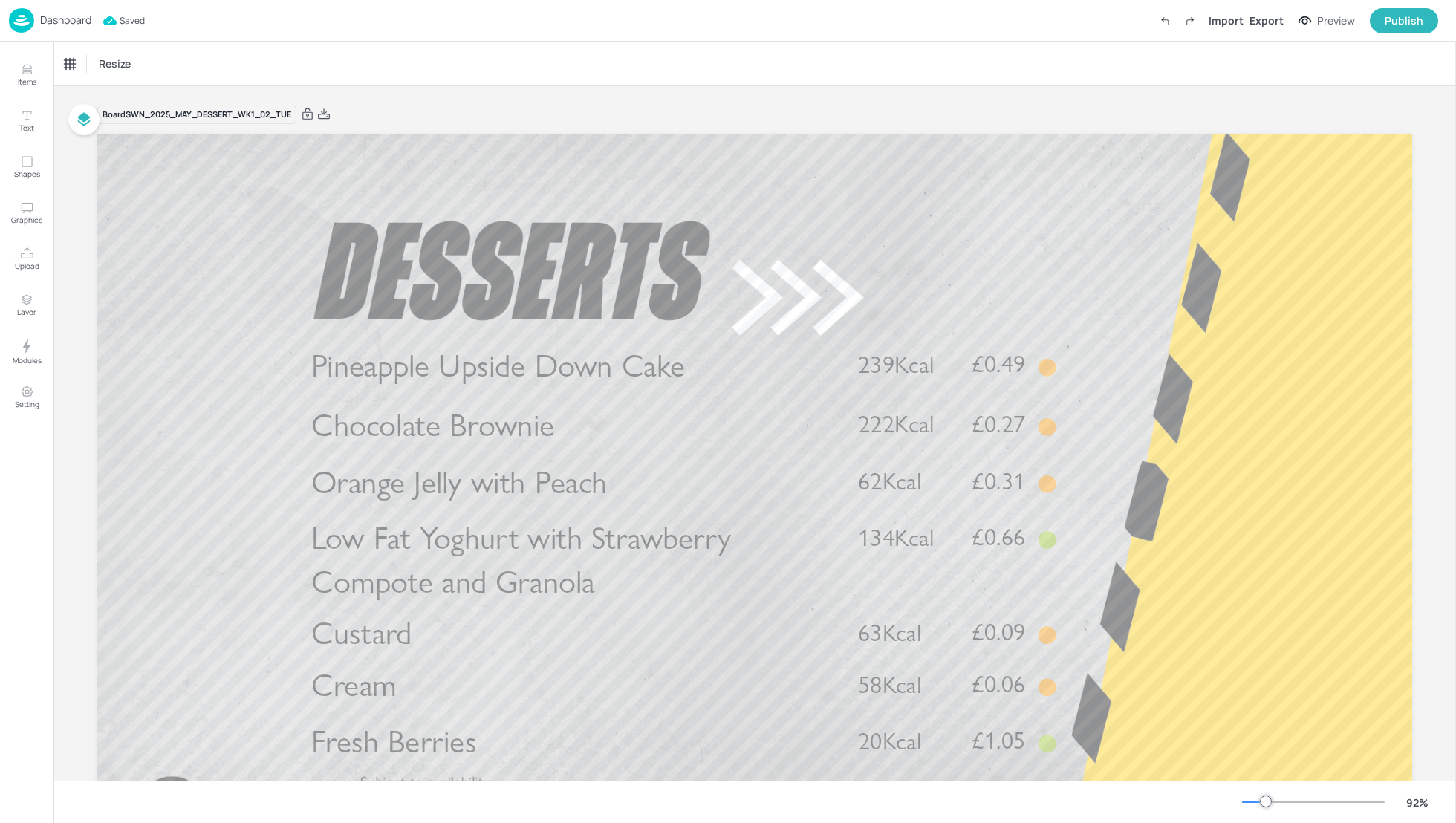 click on "Dashboard" at bounding box center [65, 20] 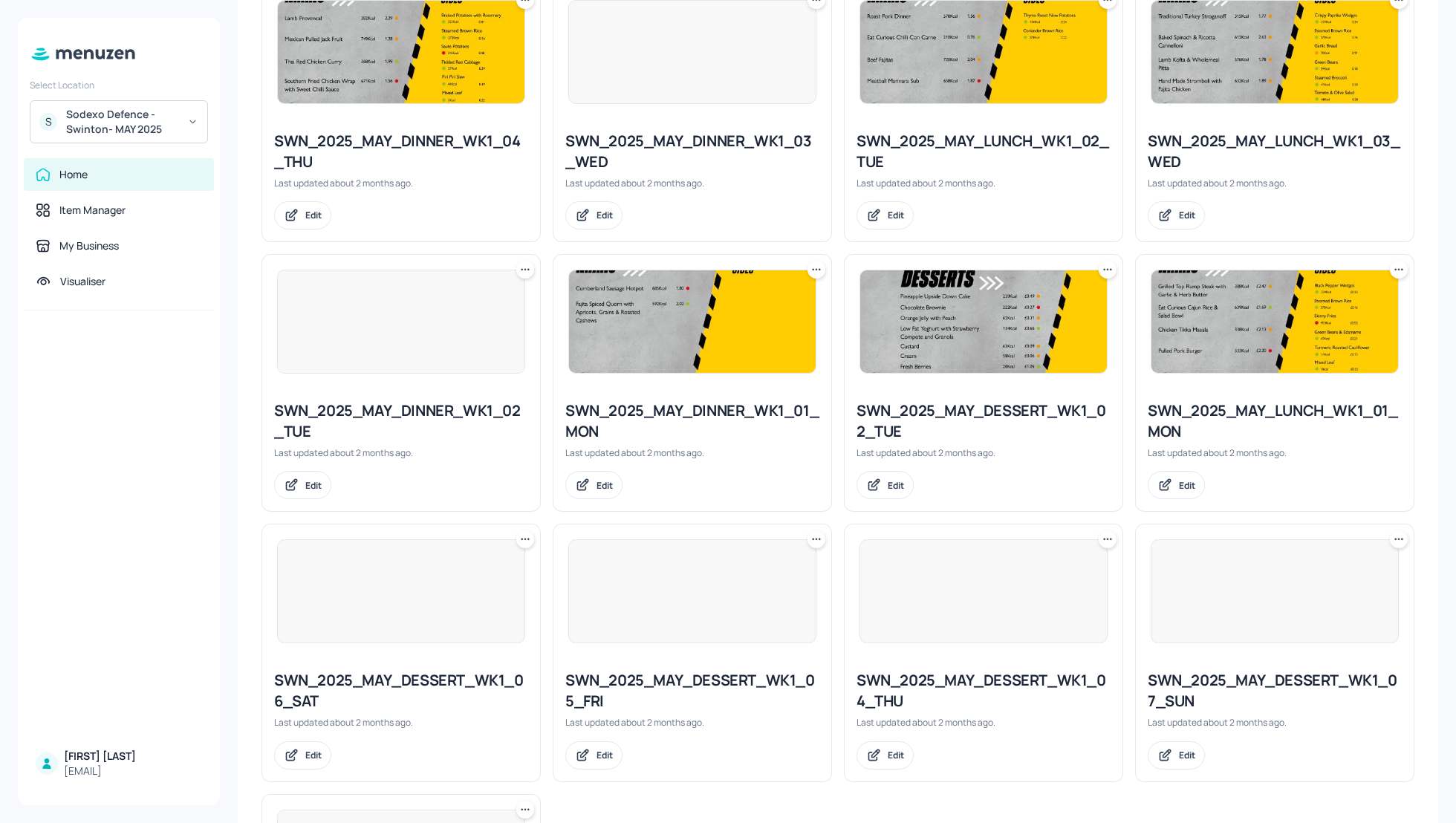 scroll, scrollTop: 968, scrollLeft: 0, axis: vertical 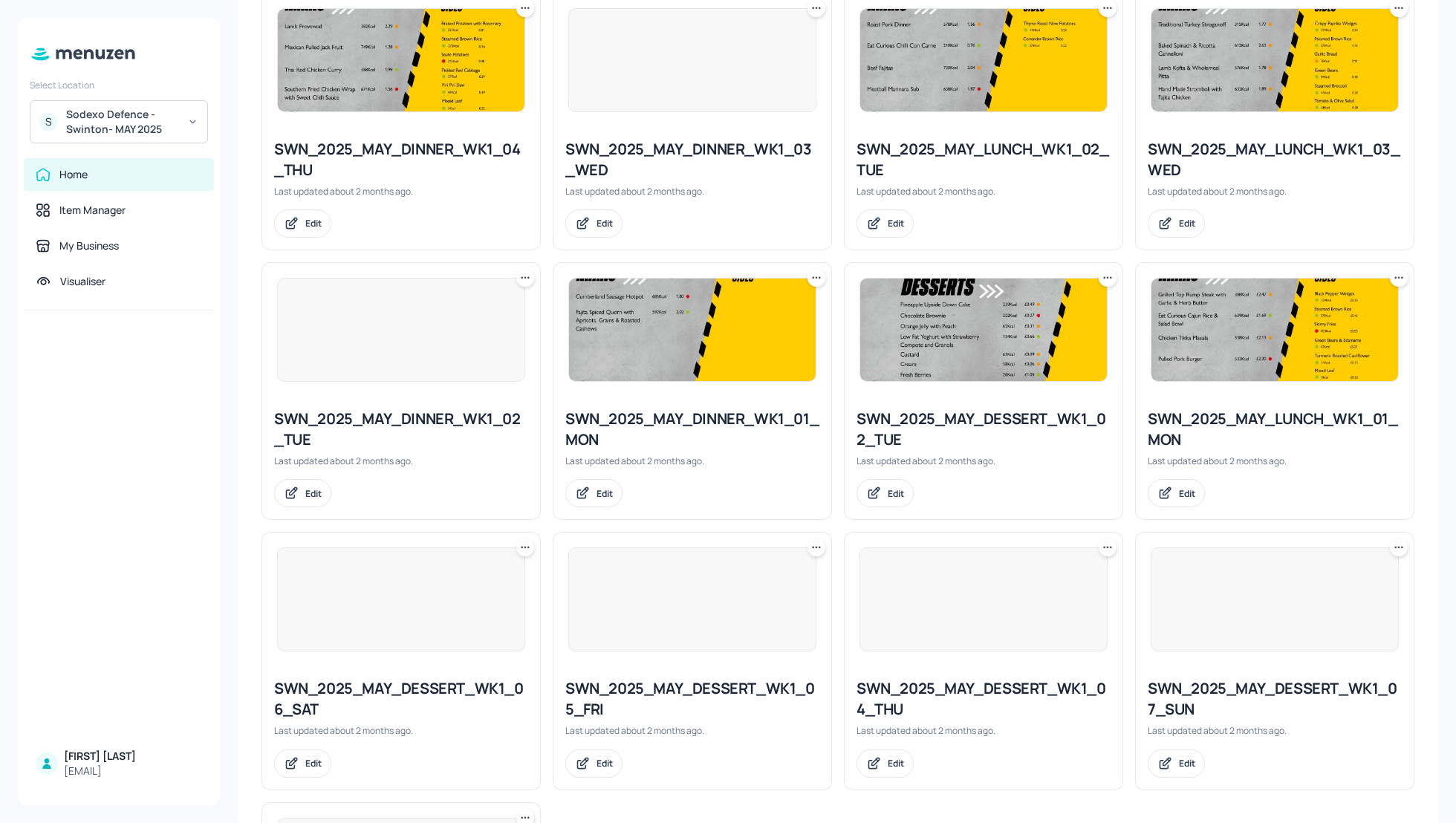 click on "SWN_2025_MAY_DINNER_WK1_01_MON" at bounding box center (692, 429) 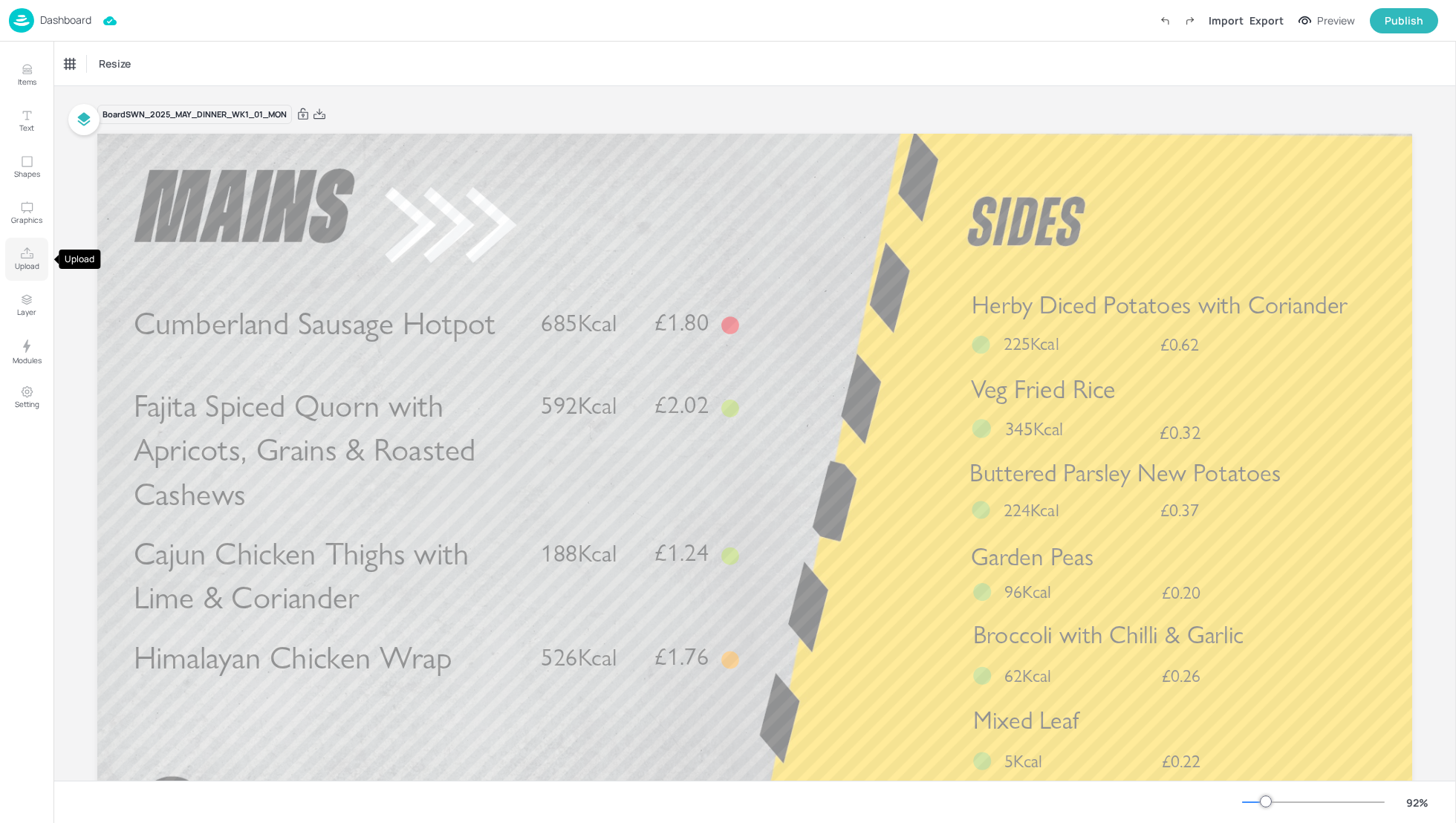 click on "Upload" at bounding box center [27, 259] 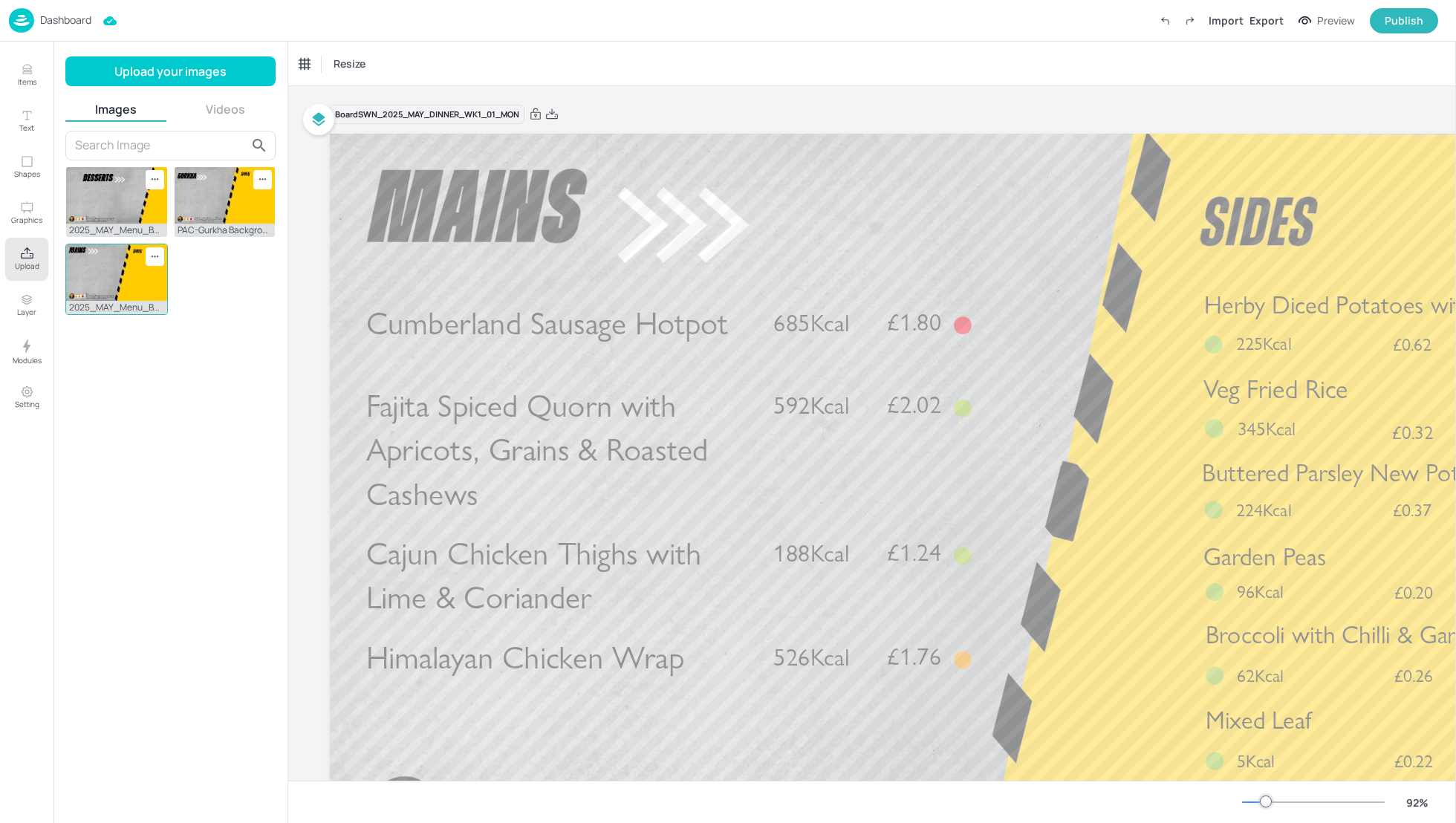 click at bounding box center [117, 273] 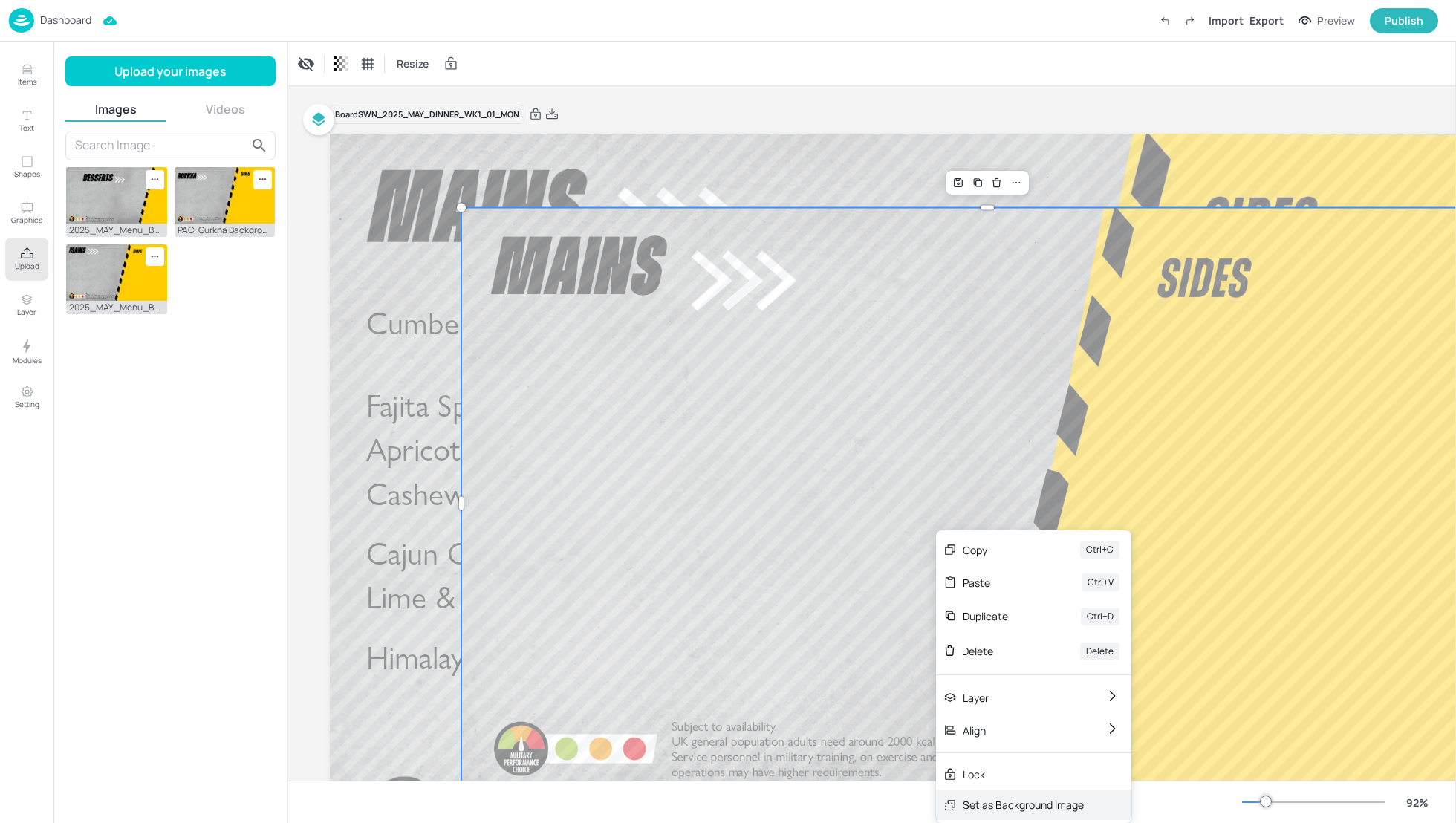 click on "Set as Background Image" at bounding box center [1023, 804] 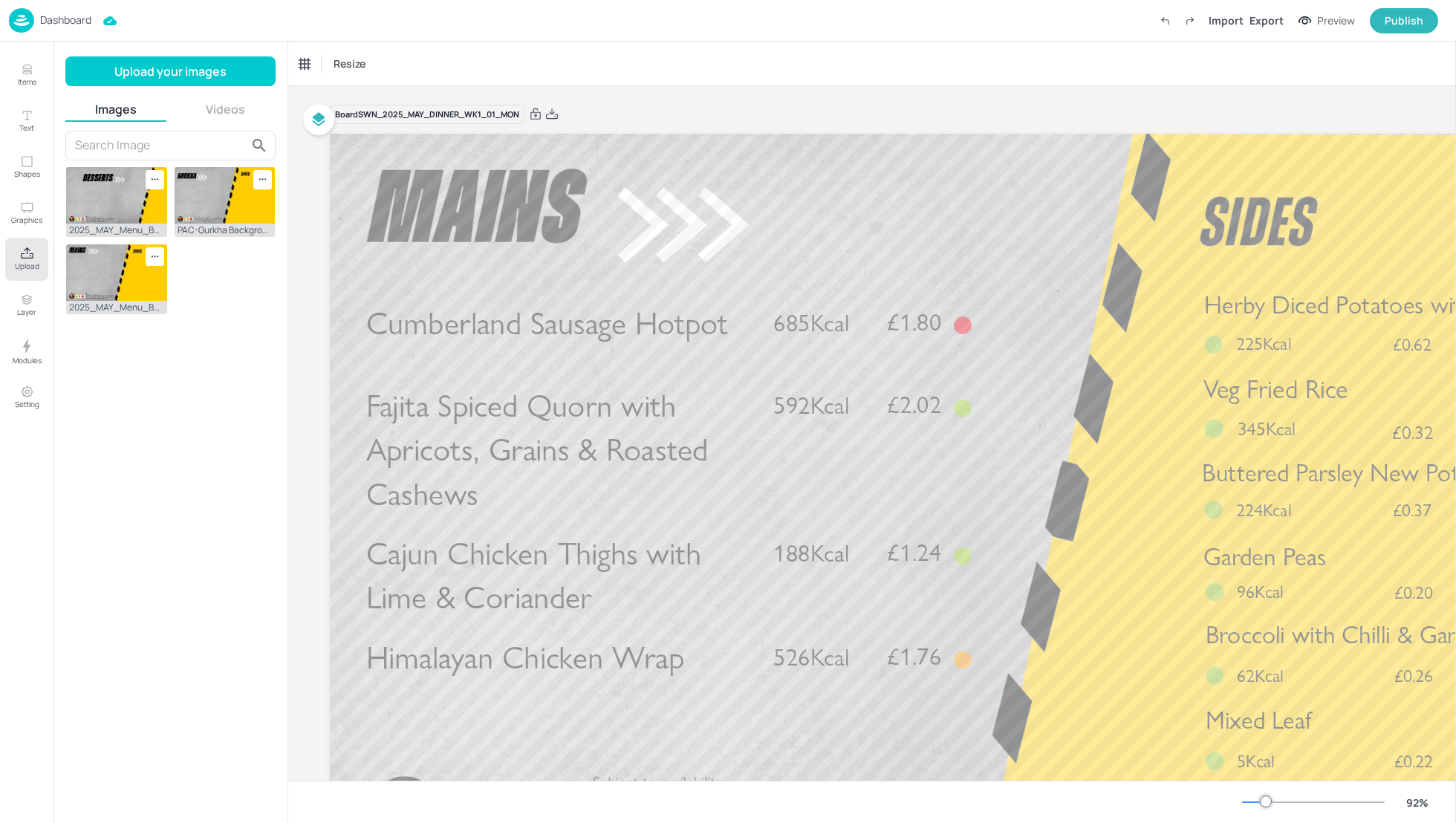 click on "Upload" at bounding box center [27, 259] 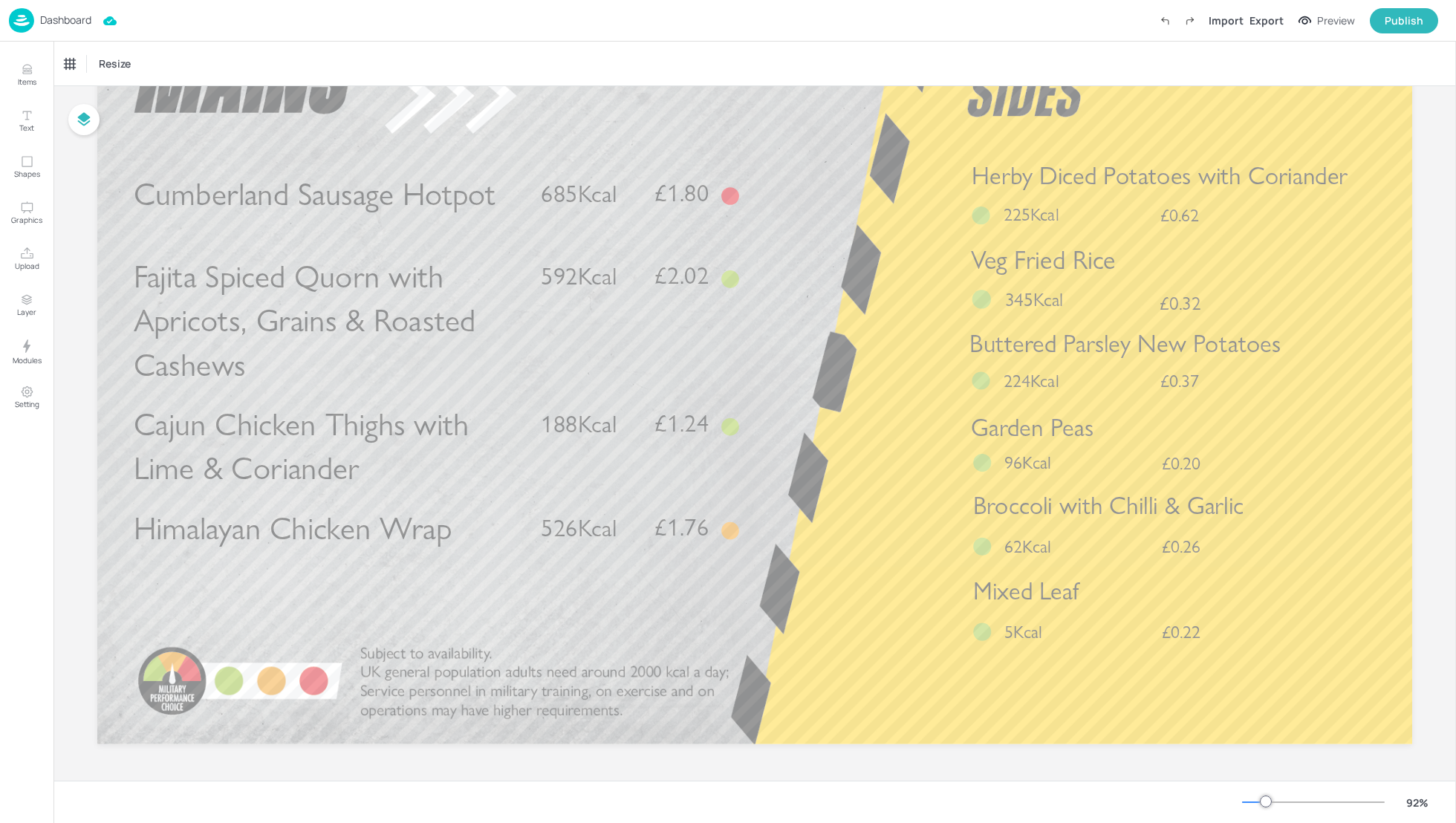 scroll, scrollTop: 0, scrollLeft: 0, axis: both 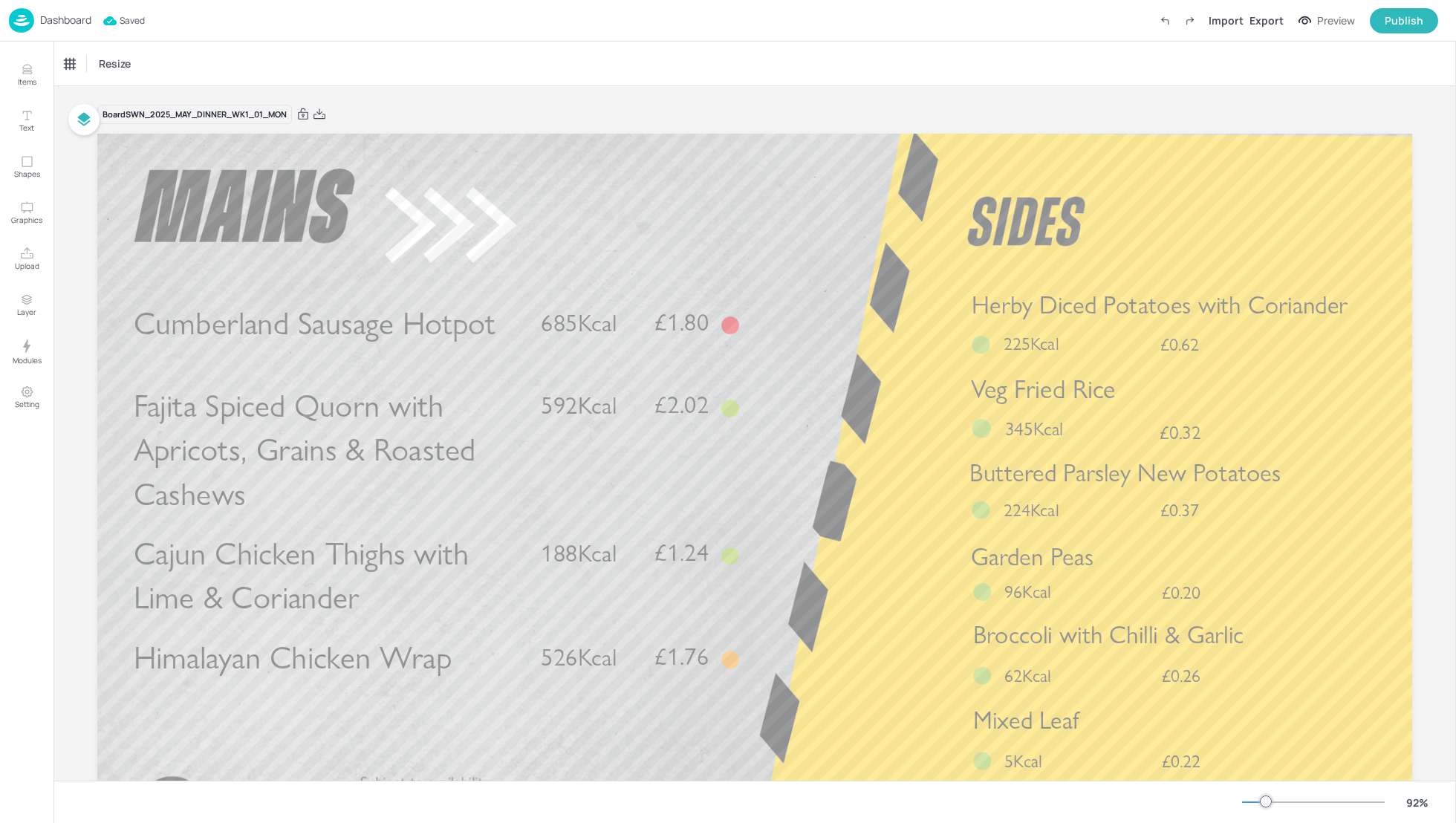 click on "Resize" at bounding box center (755, 63) 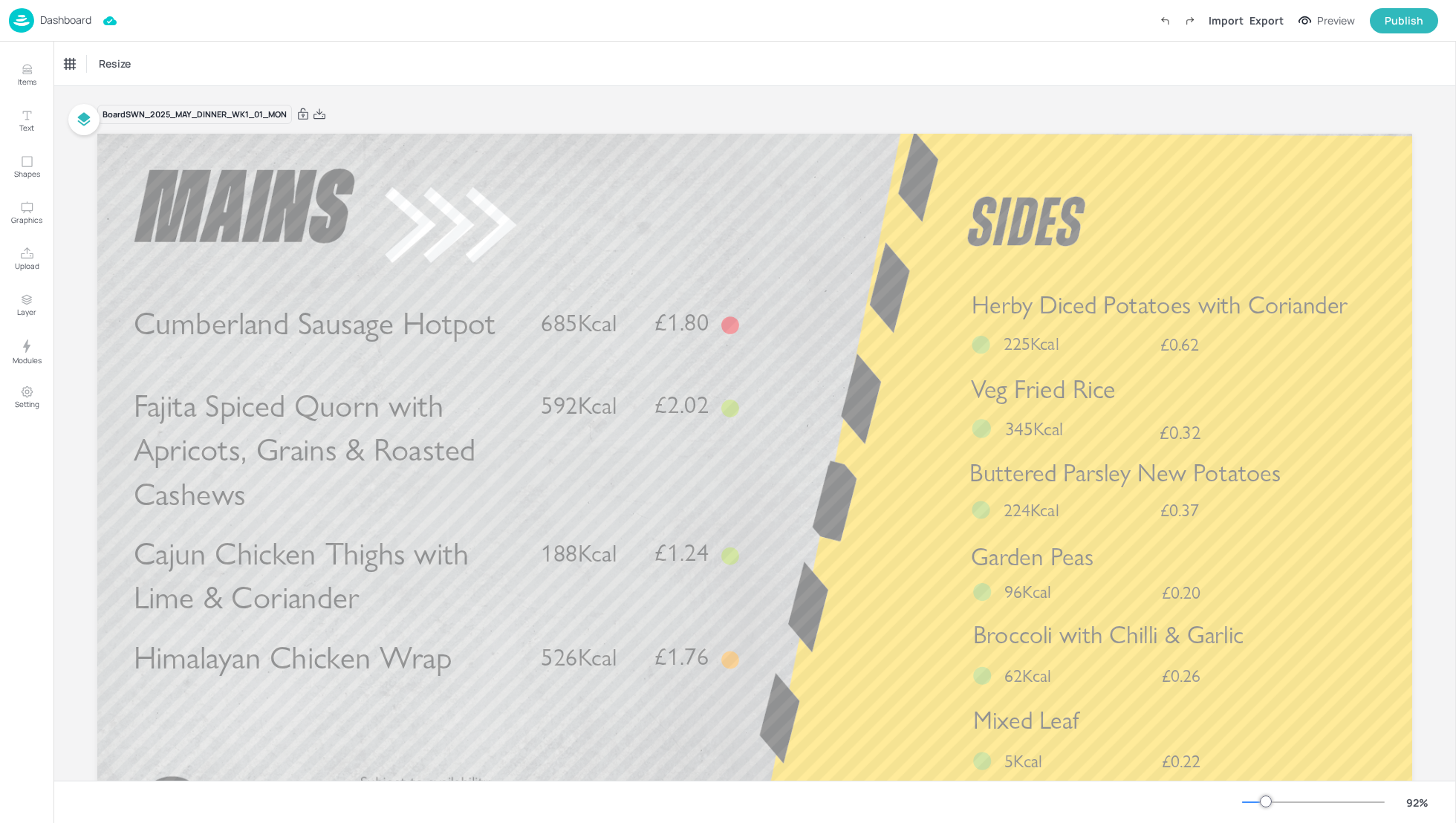 click on "Dashboard" at bounding box center (65, 20) 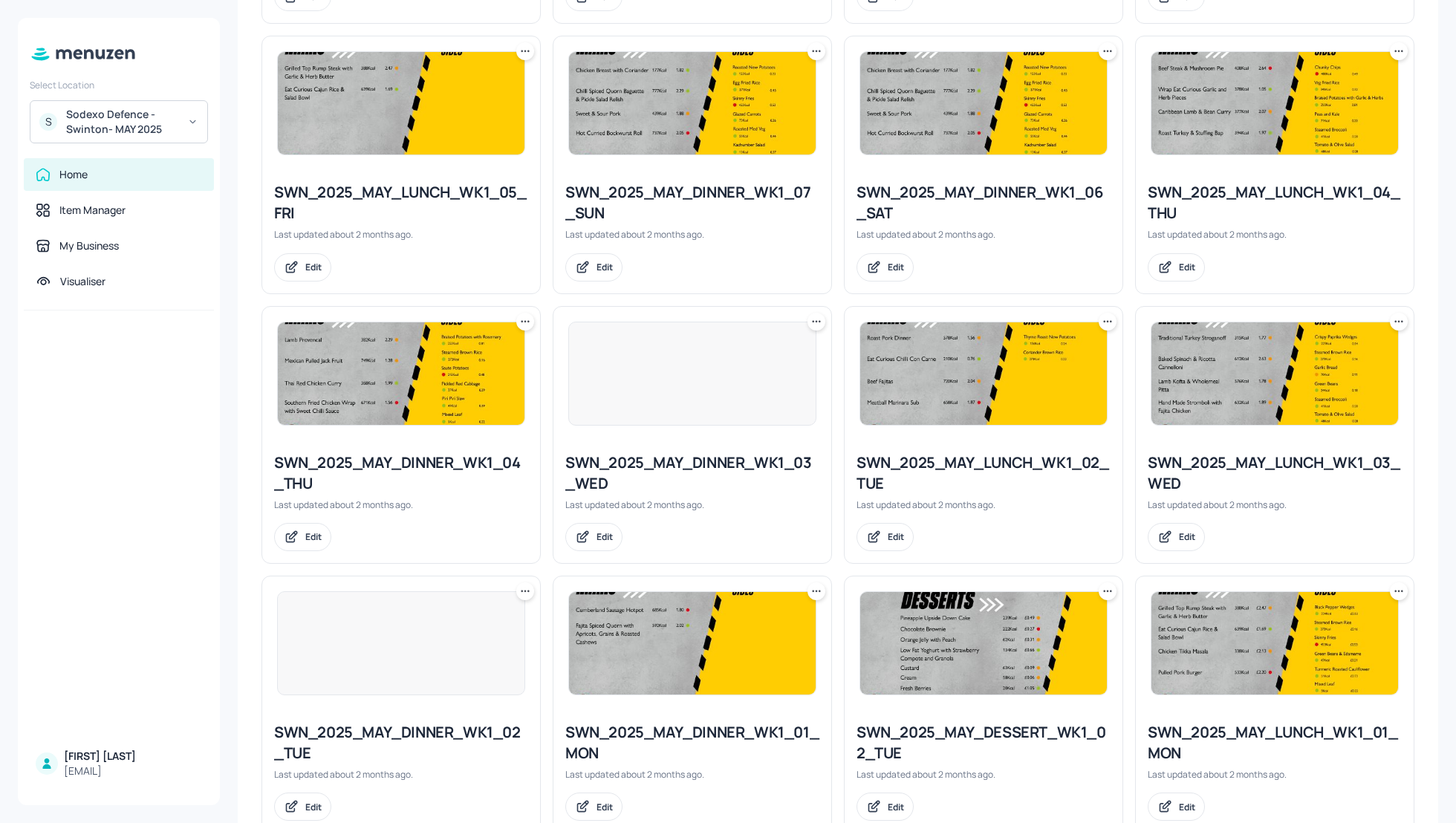 scroll, scrollTop: 655, scrollLeft: 0, axis: vertical 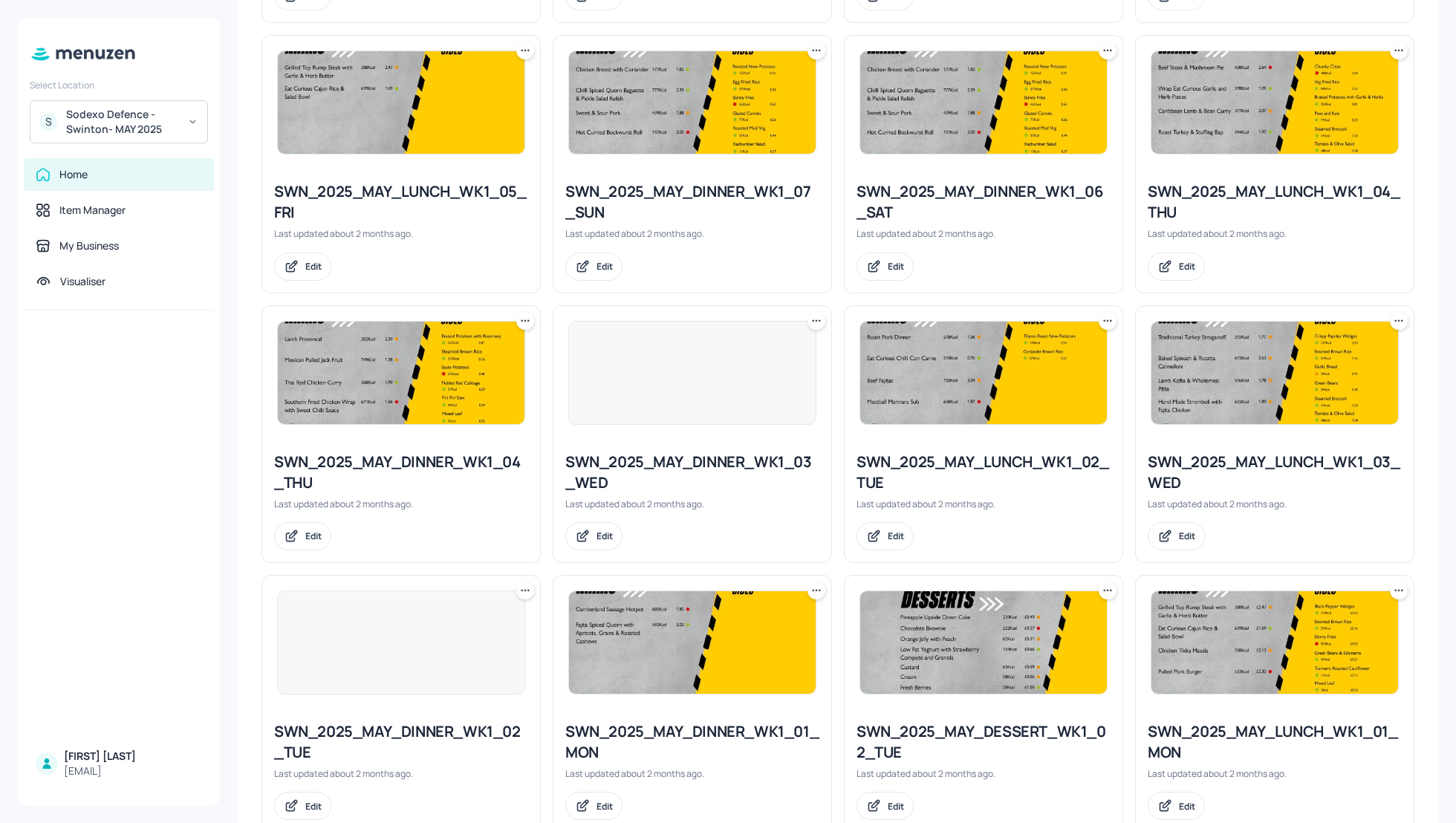 click on "My Dashboard WEEK 1 SWN Select board New Folders Sort by created id ​ No folders Click “New Folder” button to get started in adding your folder. New Folder Boards SWN_2025_MAY_DESSERT_WK1_01_MON Last updated about 2 months ago. Edit SWN_2025_MAY_LUNCH_WK1_07_SUN Last updated about 2 months ago. Edit SWN_2025_MAY_DINNER_WK1_05_FRI Last updated about 2 months ago. Edit SWN_2025_MAY_LUNCH_WK1_06_SAT Last updated about 2 months ago. Edit SWN_2025_MAY_LUNCH_WK1_05_FRI Last updated about 2 months ago. Edit SWN_2025_MAY_DINNER_WK1_07_SUN Last updated about 2 months ago. Edit SWN_2025_MAY_DINNER_WK1_06_SAT Last updated about 2 months ago. Edit SWN_2025_MAY_LUNCH_WK1_04_THU Last updated about 2 months ago. Edit SWN_2025_MAY_DINNER_WK1_04_THU Last updated about 2 months ago. Edit SWN_2025_MAY_DINNER_WK1_03_WED Last updated about 2 months ago. Edit SWN_2025_MAY_LUNCH_WK1_02_TUE Last updated about 2 months ago. Edit SWN_2025_MAY_LUNCH_WK1_03_WED Last updated about 2 months ago. Edit SWN_2025_MAY_DINNER_WK1_02_TUE" at bounding box center (838, 412) 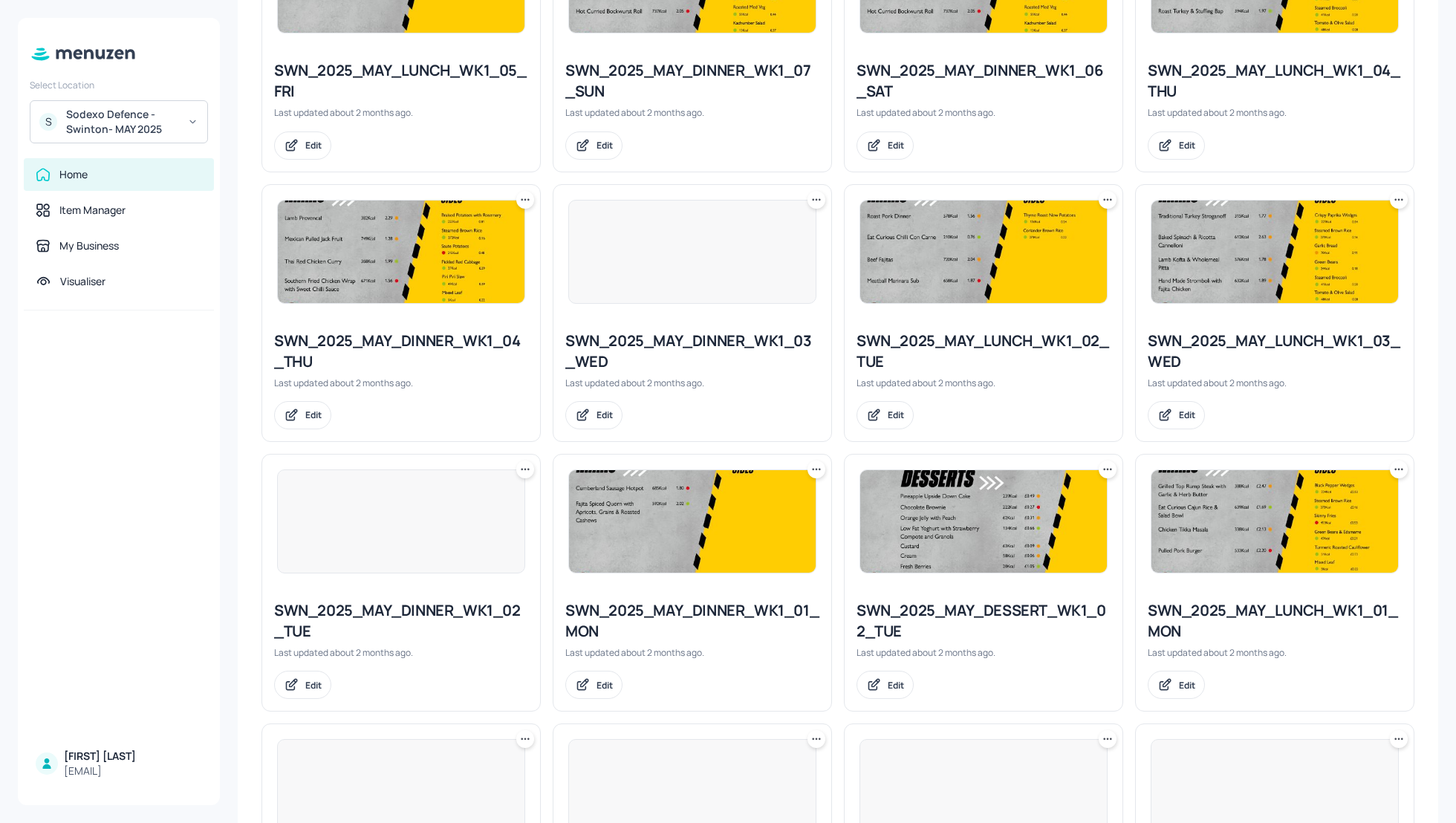 scroll, scrollTop: 804, scrollLeft: 0, axis: vertical 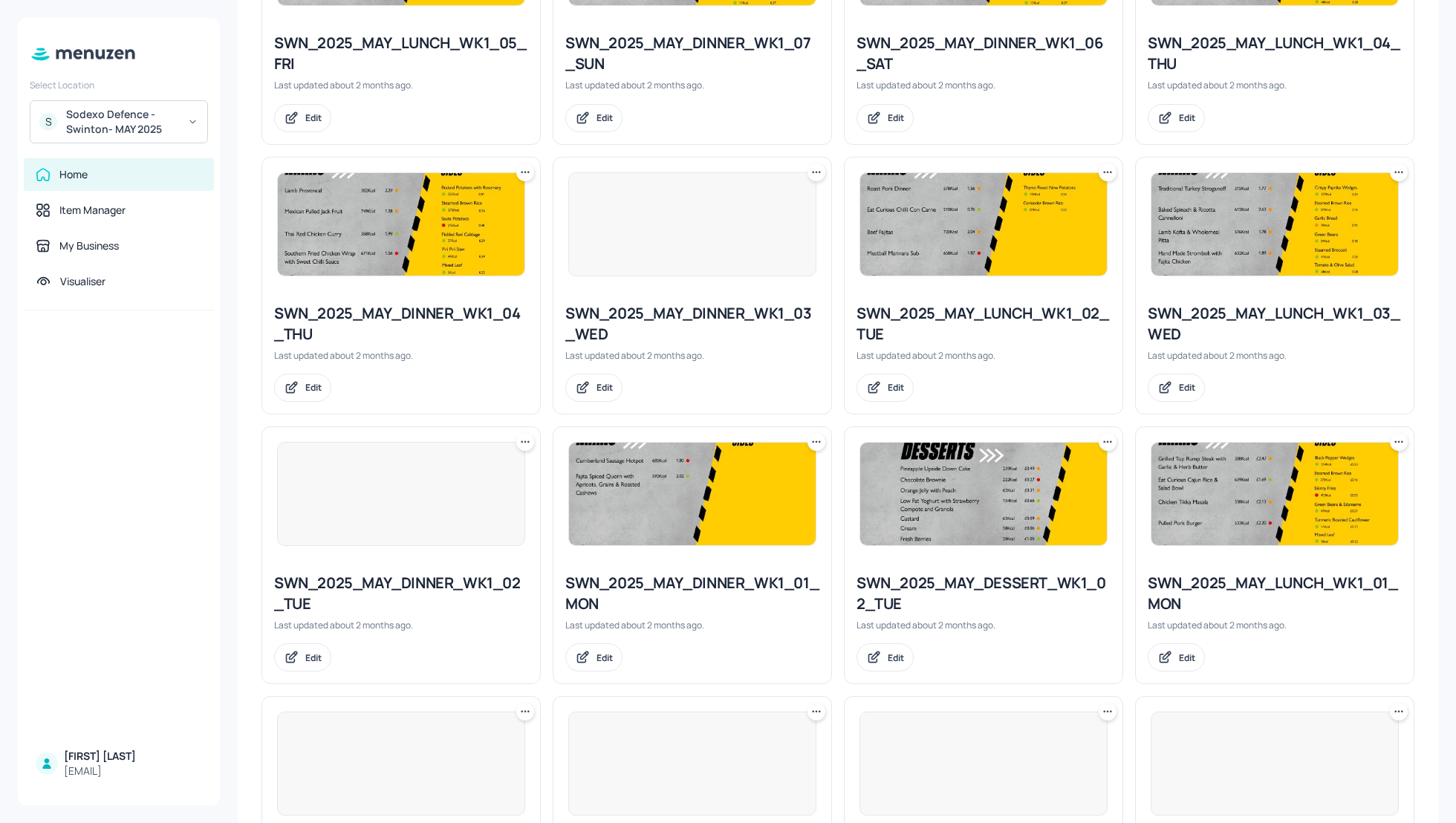 click on "SWN_2025_MAY_DINNER_WK1_02_TUE" at bounding box center [401, 593] 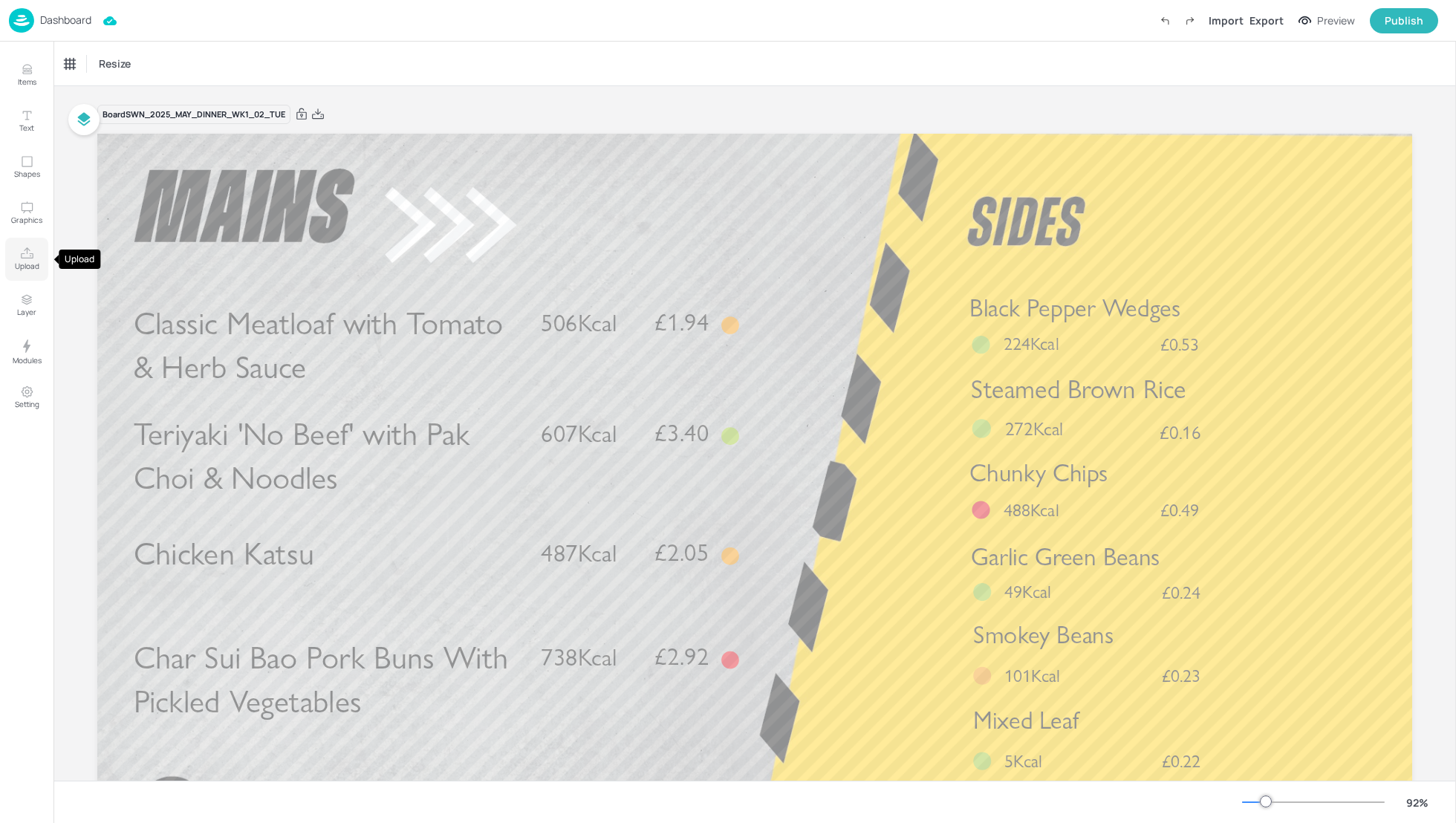 click on "Upload" at bounding box center [27, 266] 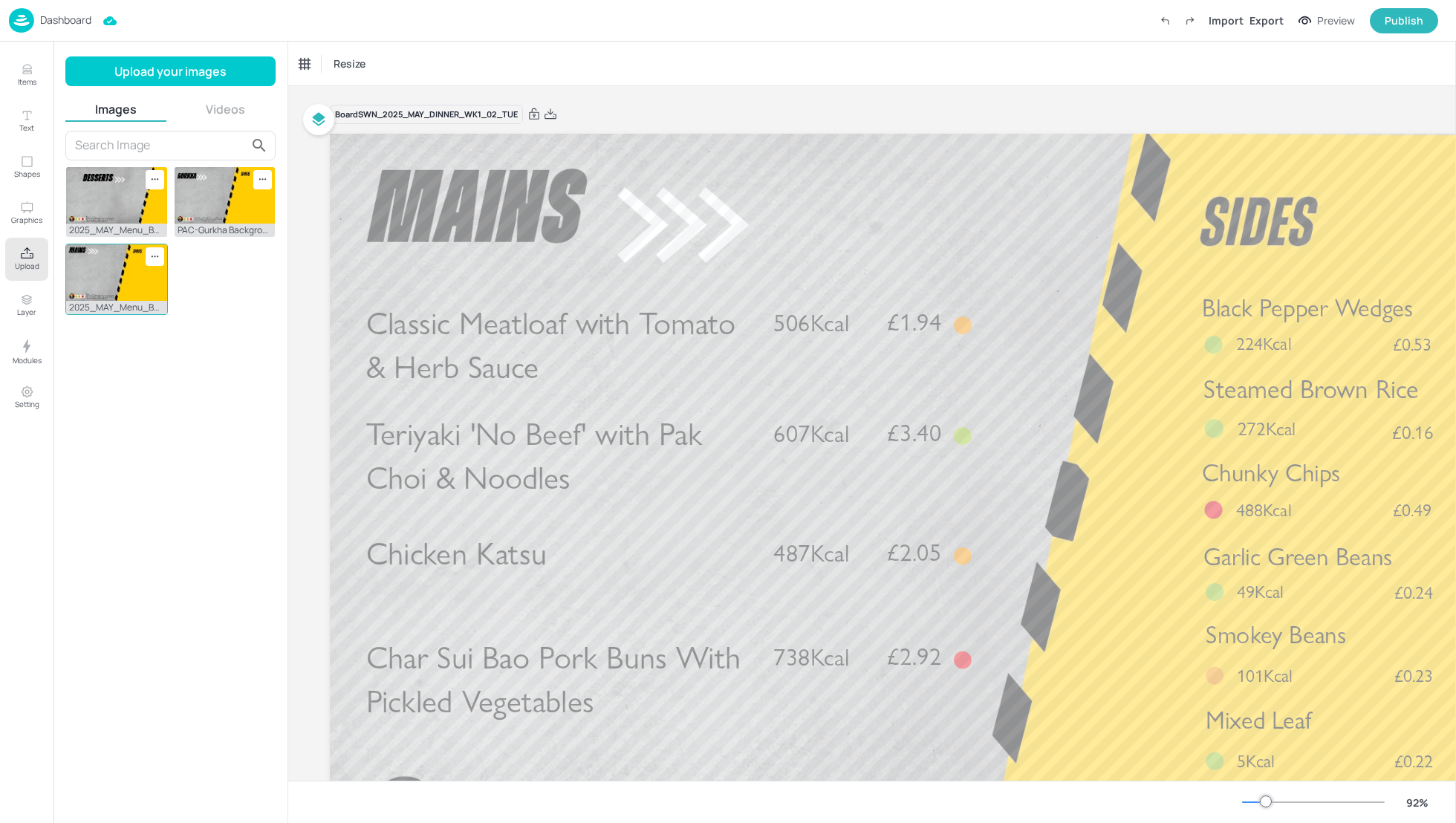 click at bounding box center (117, 273) 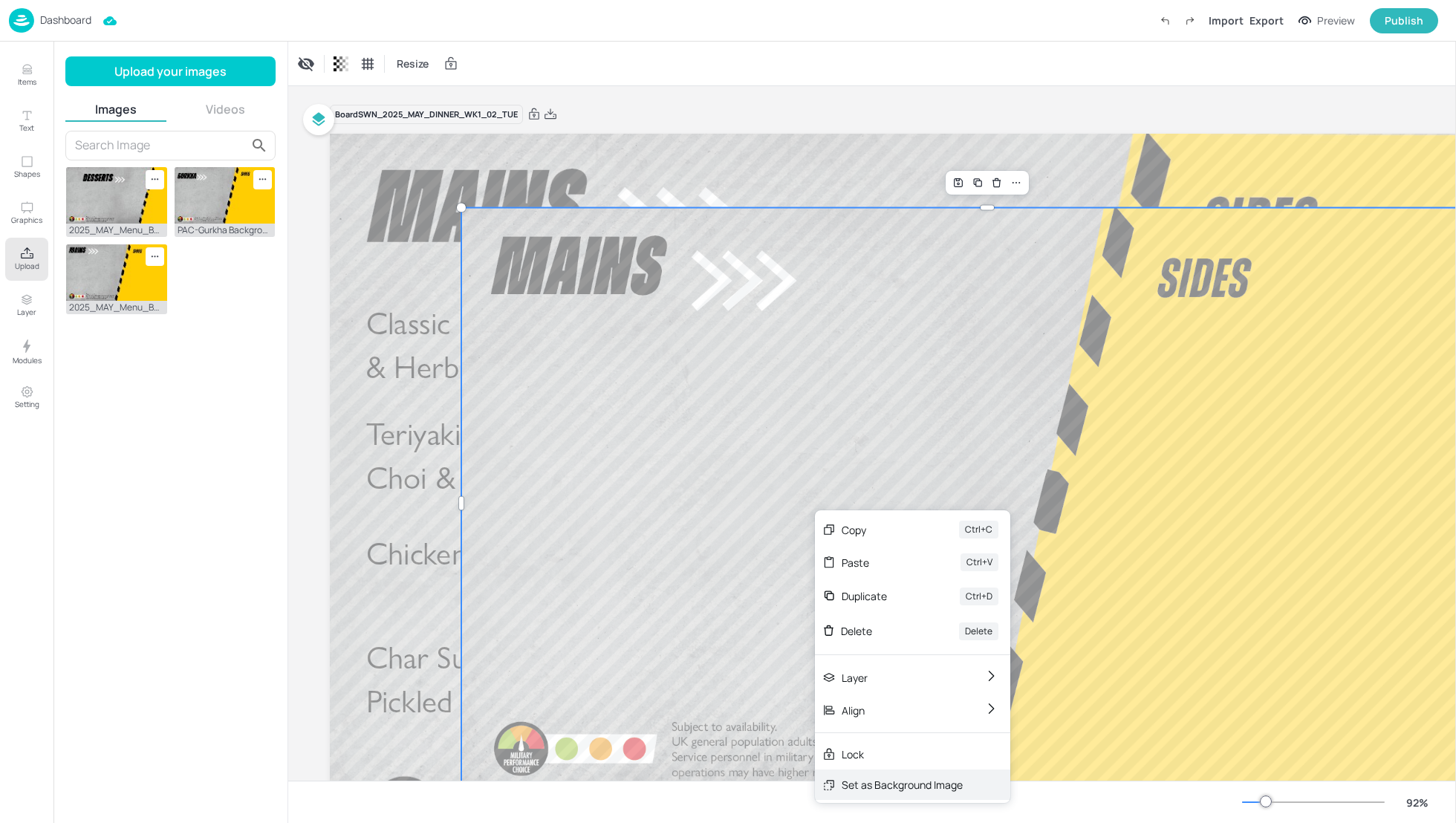 click on "Set as Background Image" at bounding box center [902, 784] 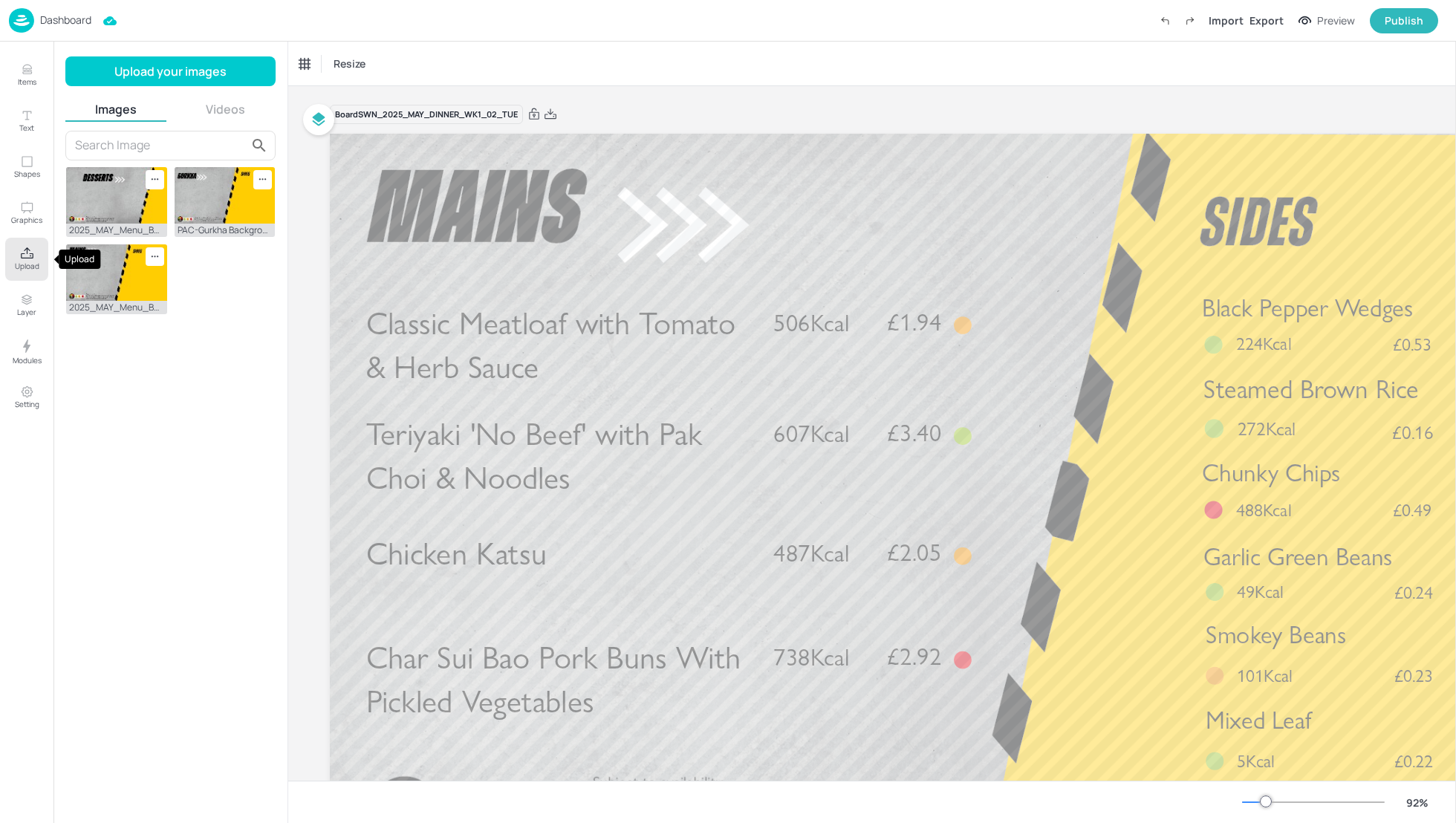 click on "Upload" at bounding box center (27, 266) 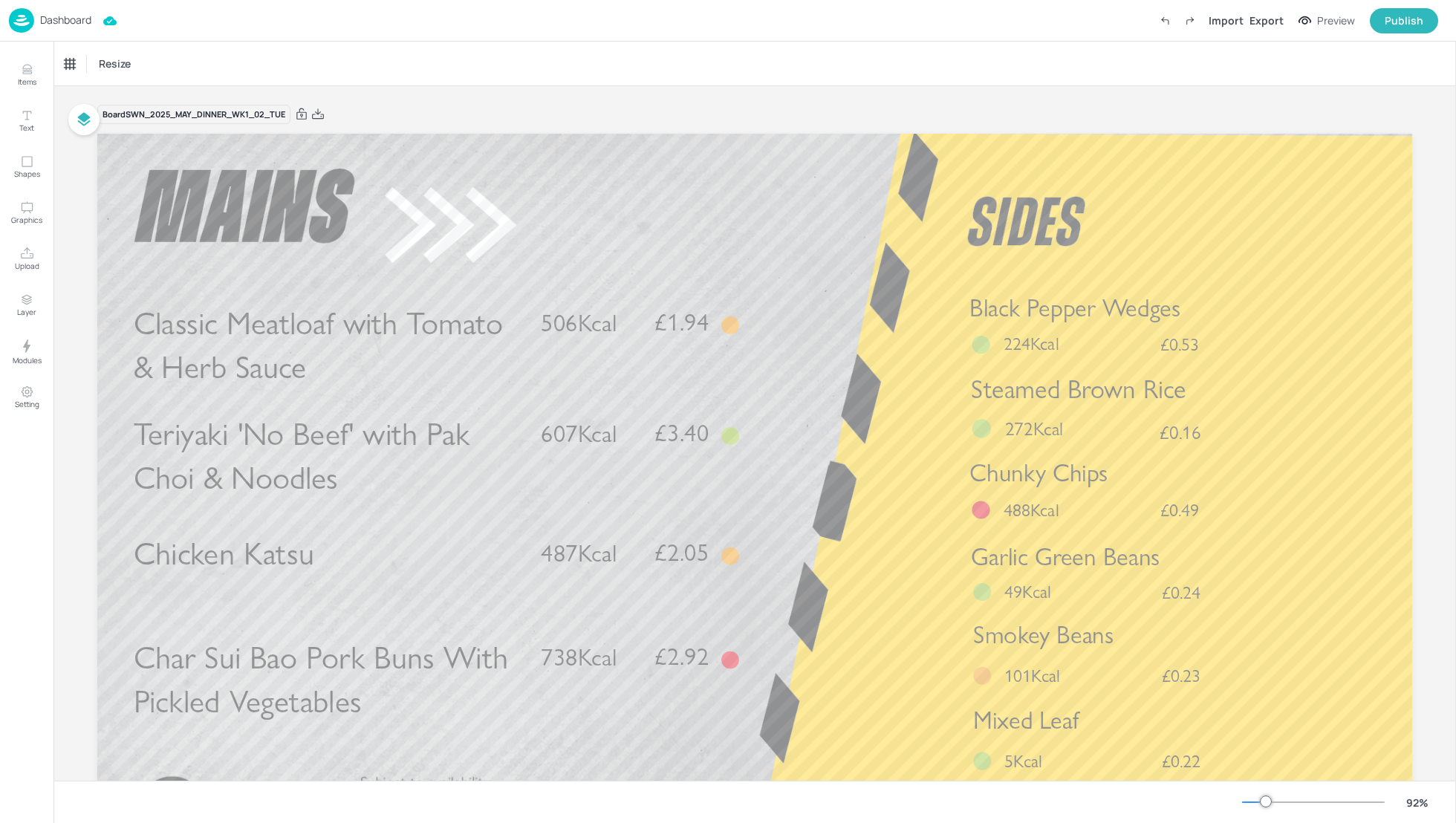 click on "Resize" at bounding box center [755, 63] 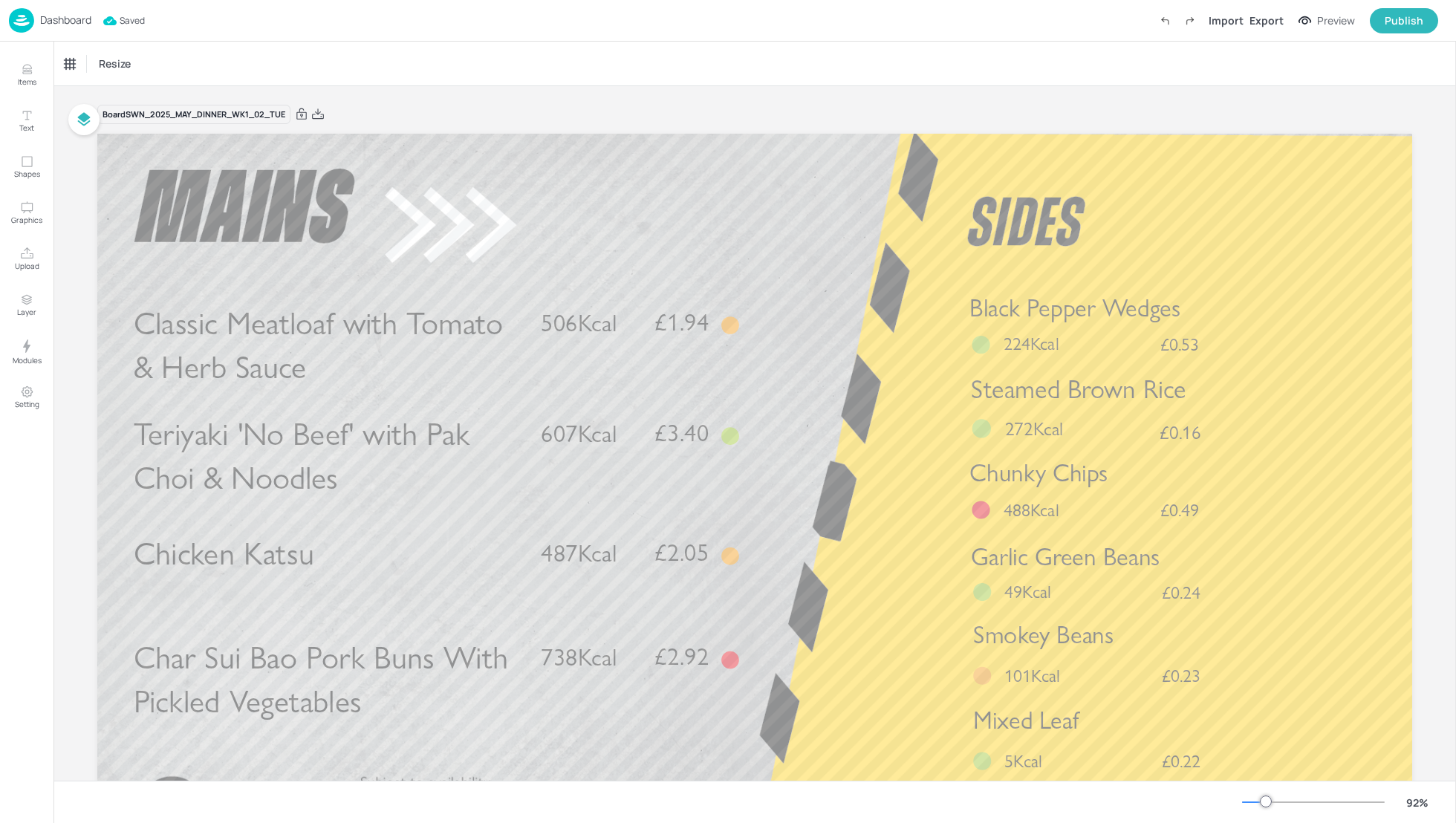 click on "Dashboard" at bounding box center (65, 20) 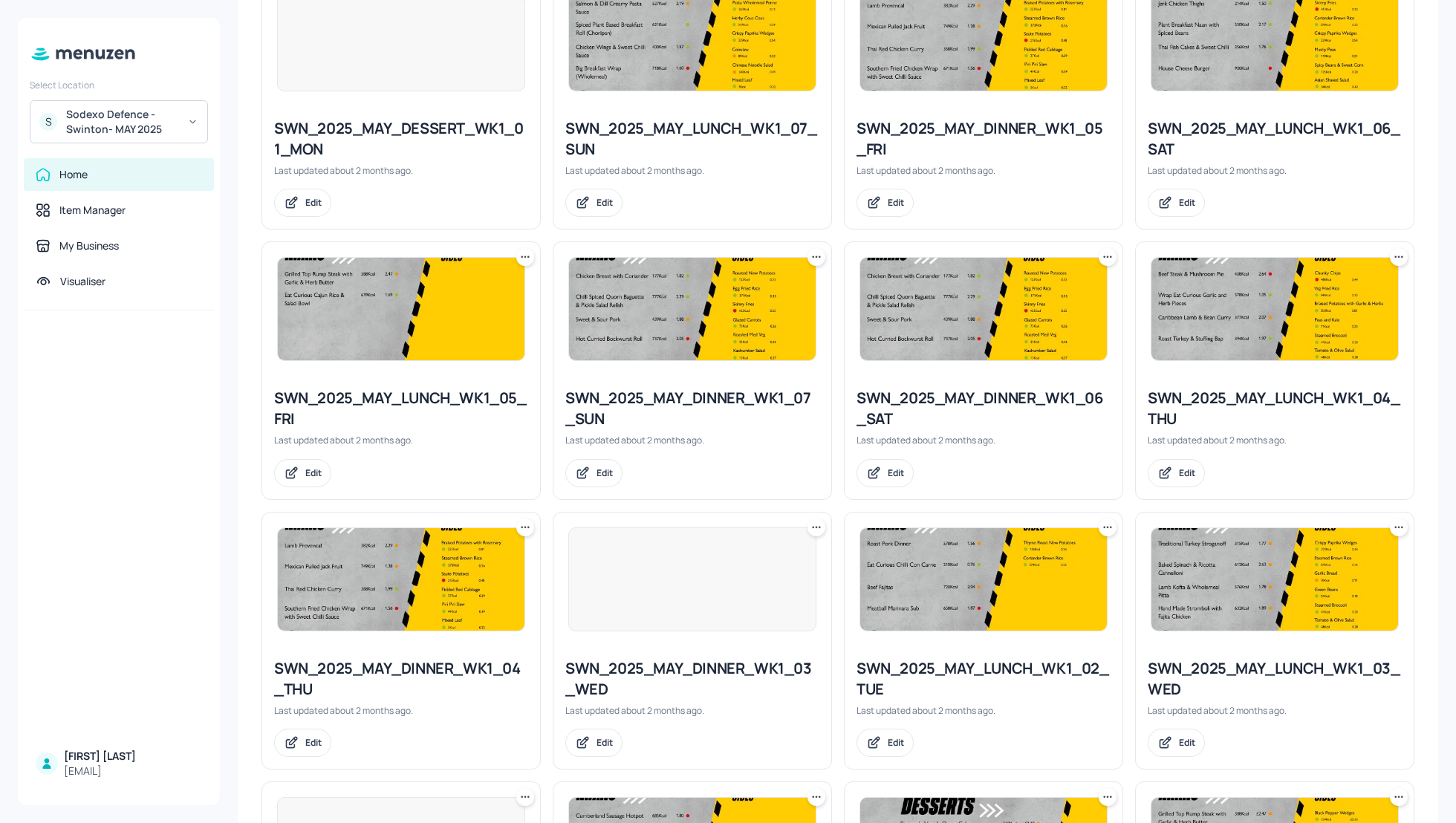 scroll, scrollTop: 449, scrollLeft: 0, axis: vertical 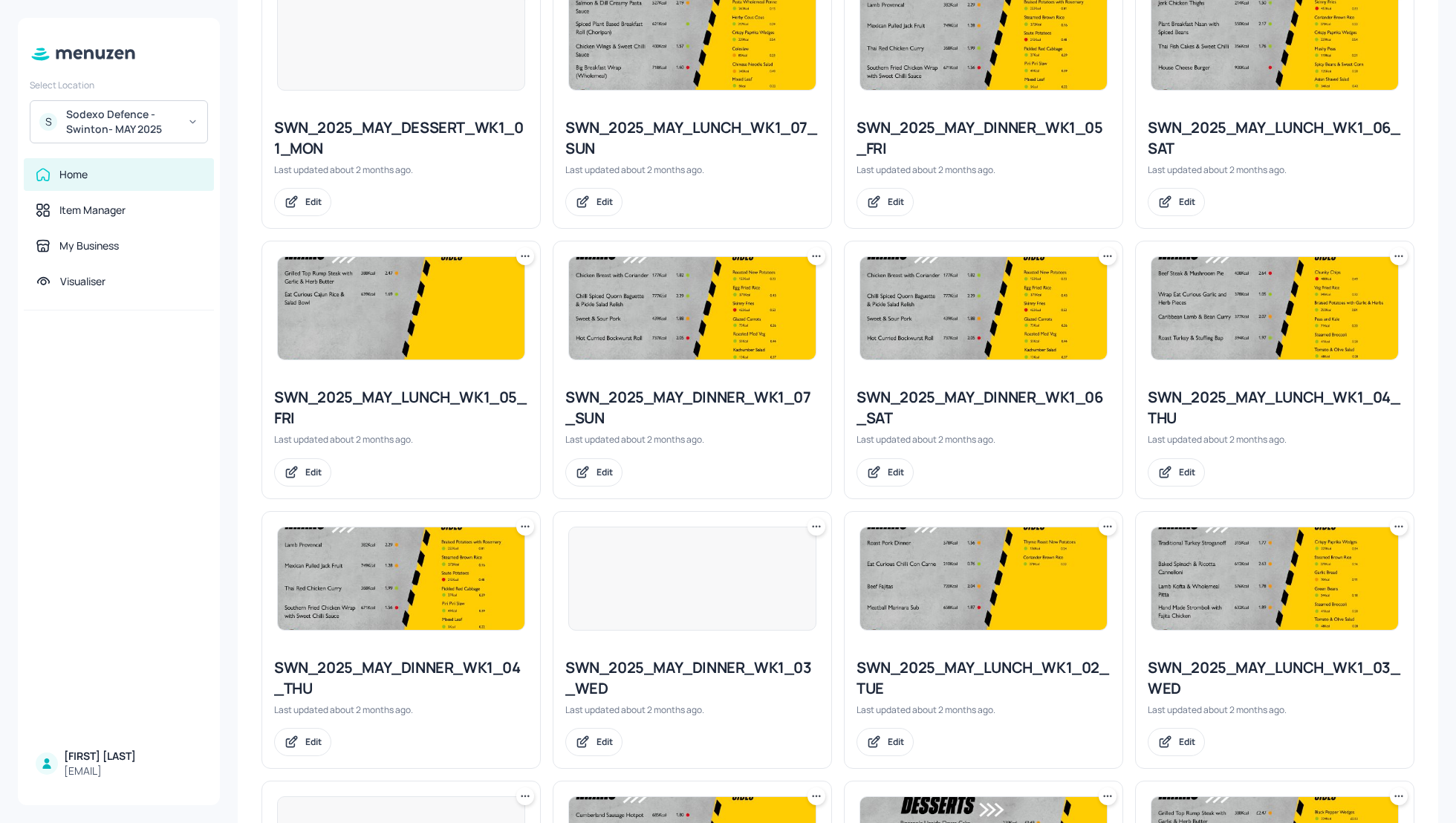 click on "SWN_2025_MAY_LUNCH_WK1_03_WED" at bounding box center (1275, 678) 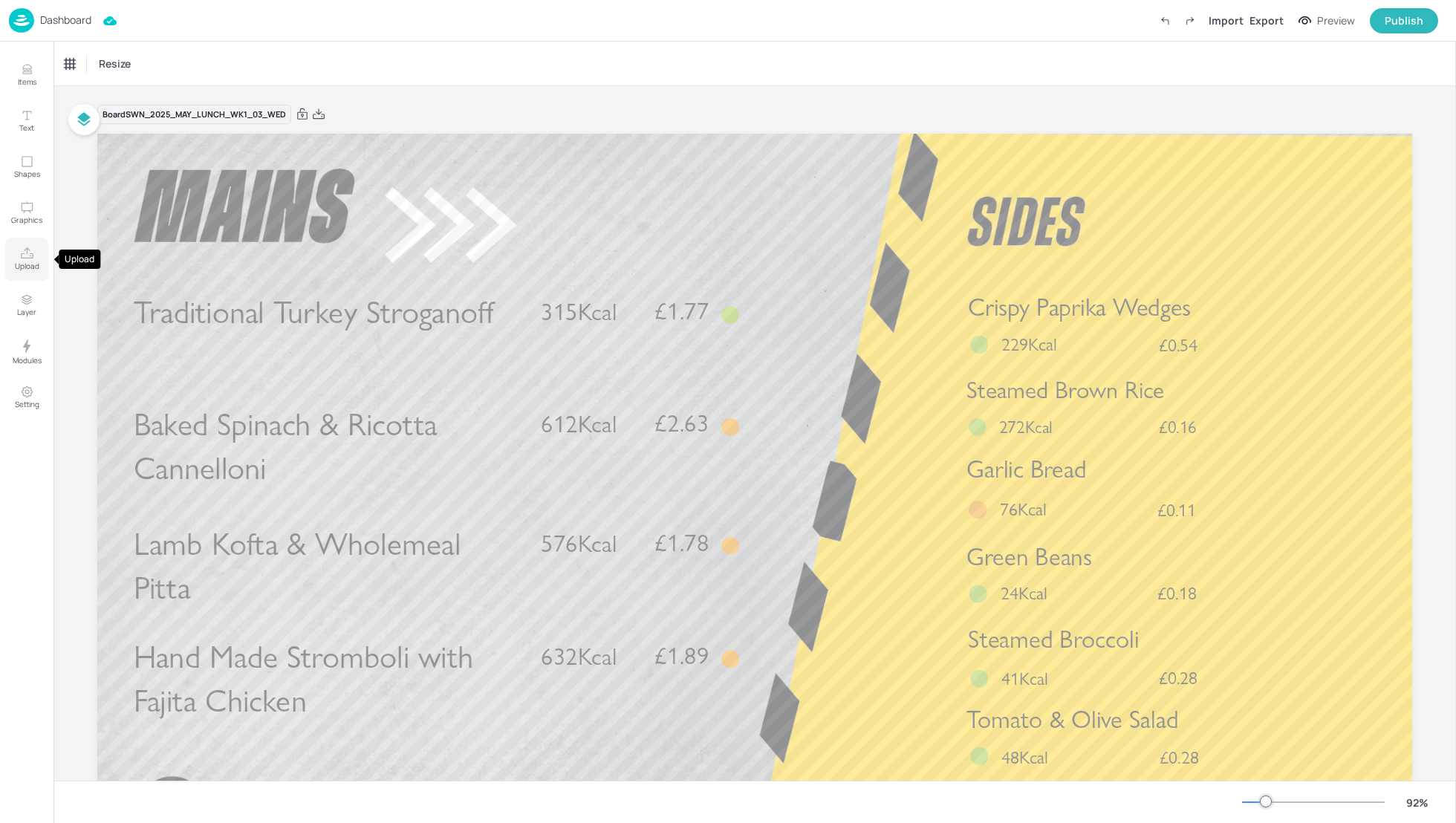 click 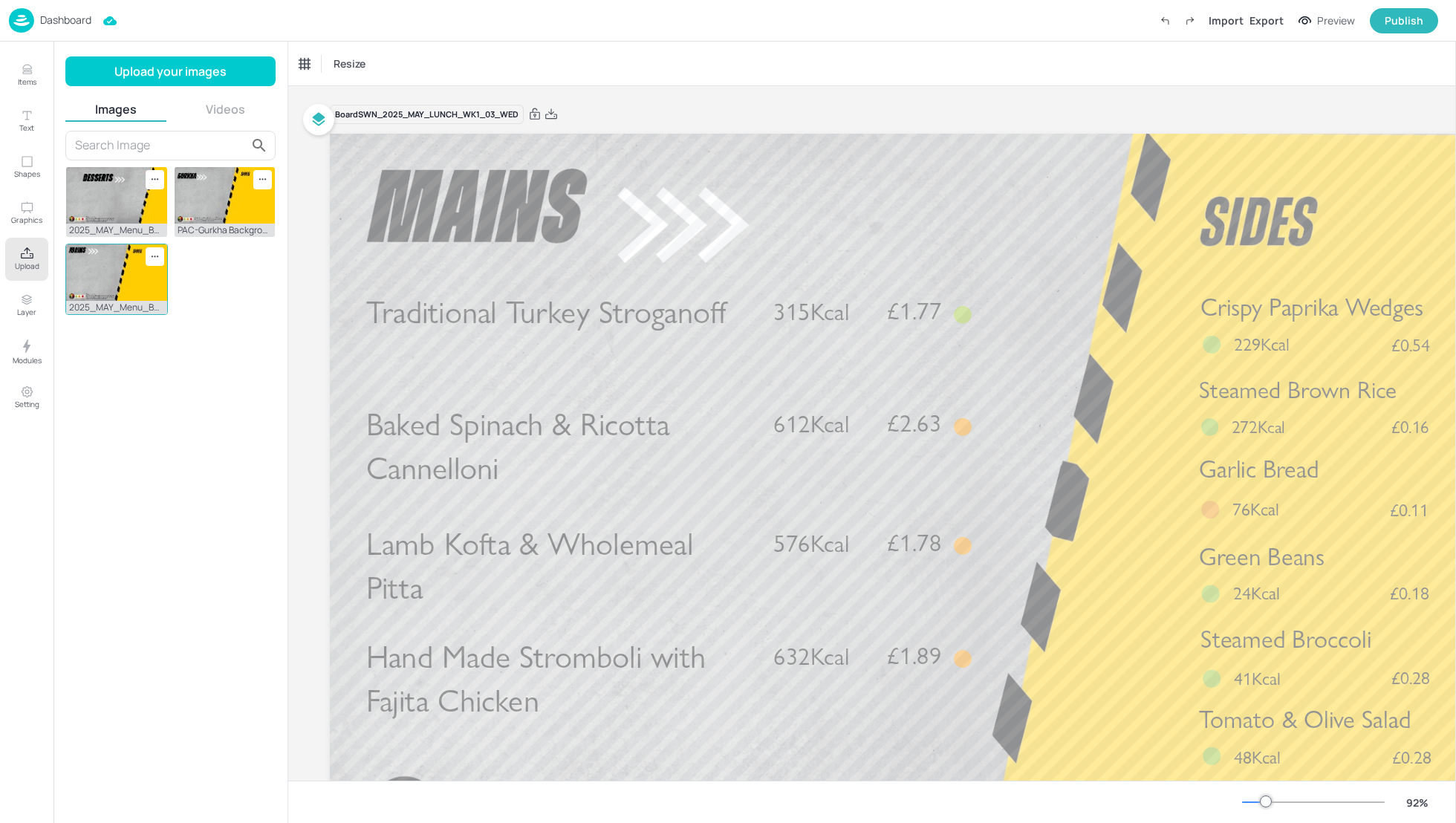 click at bounding box center (117, 273) 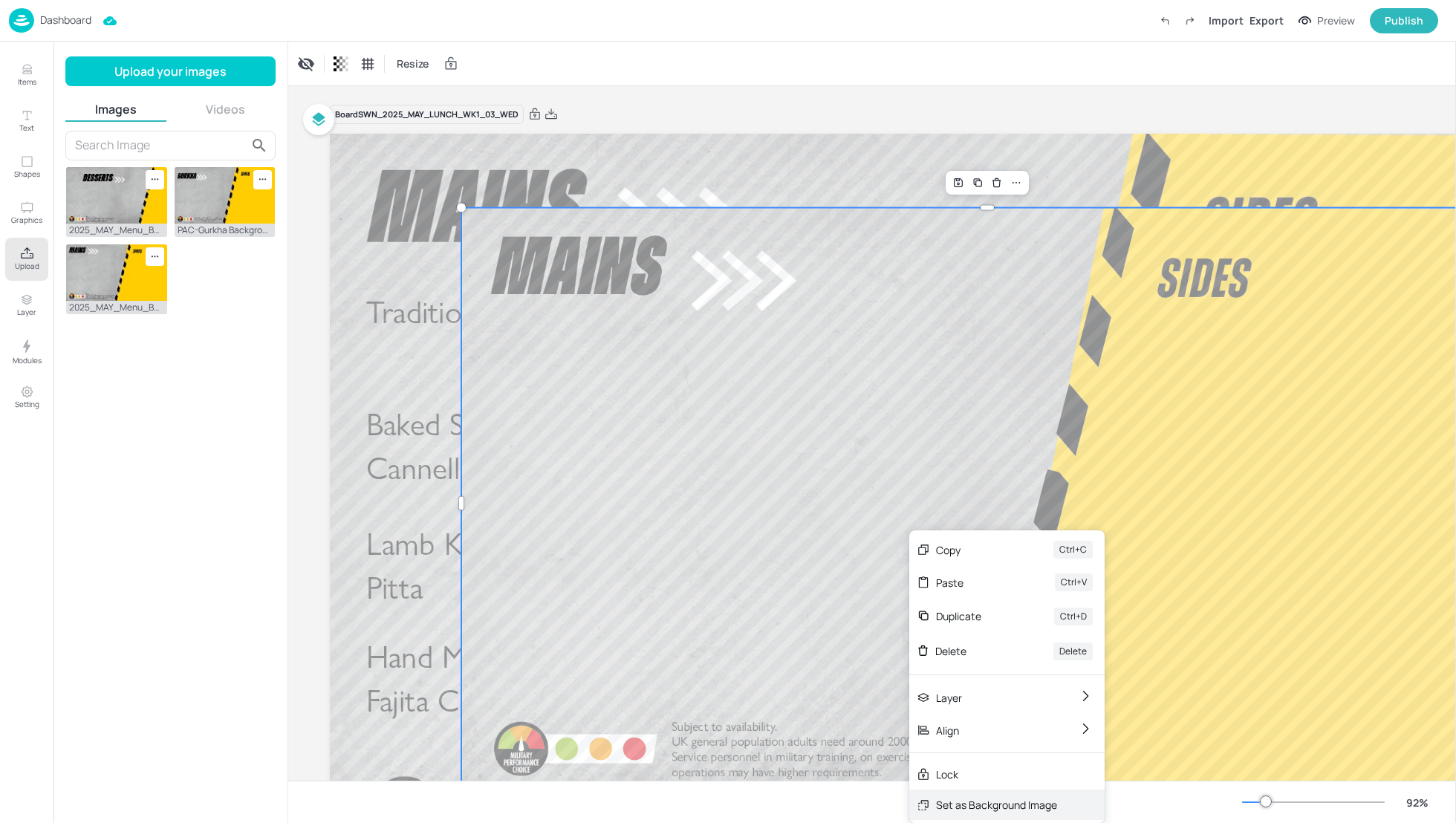 click on "Set as Background Image" at bounding box center (1007, 804) 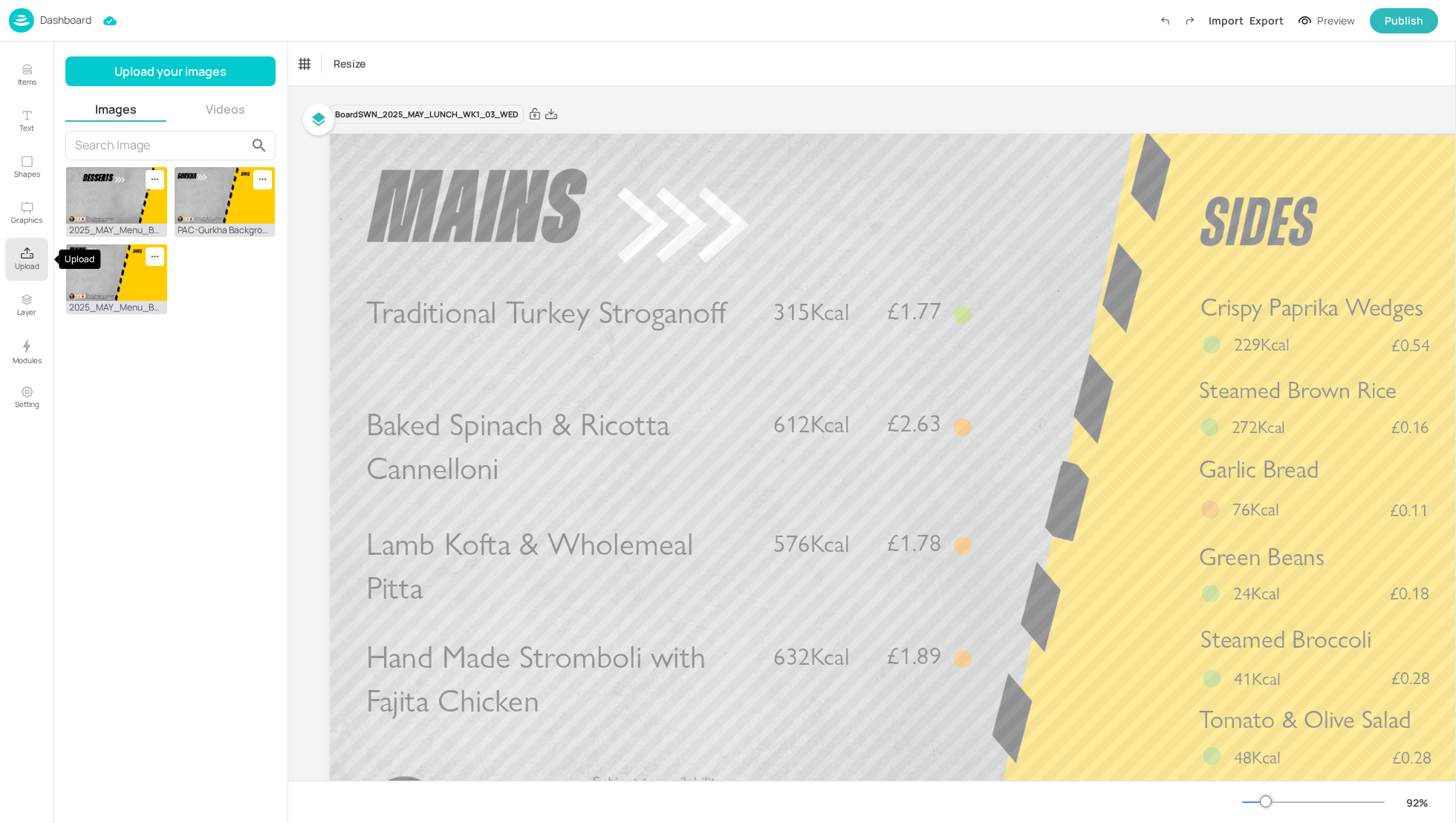 click on "Upload" at bounding box center [27, 259] 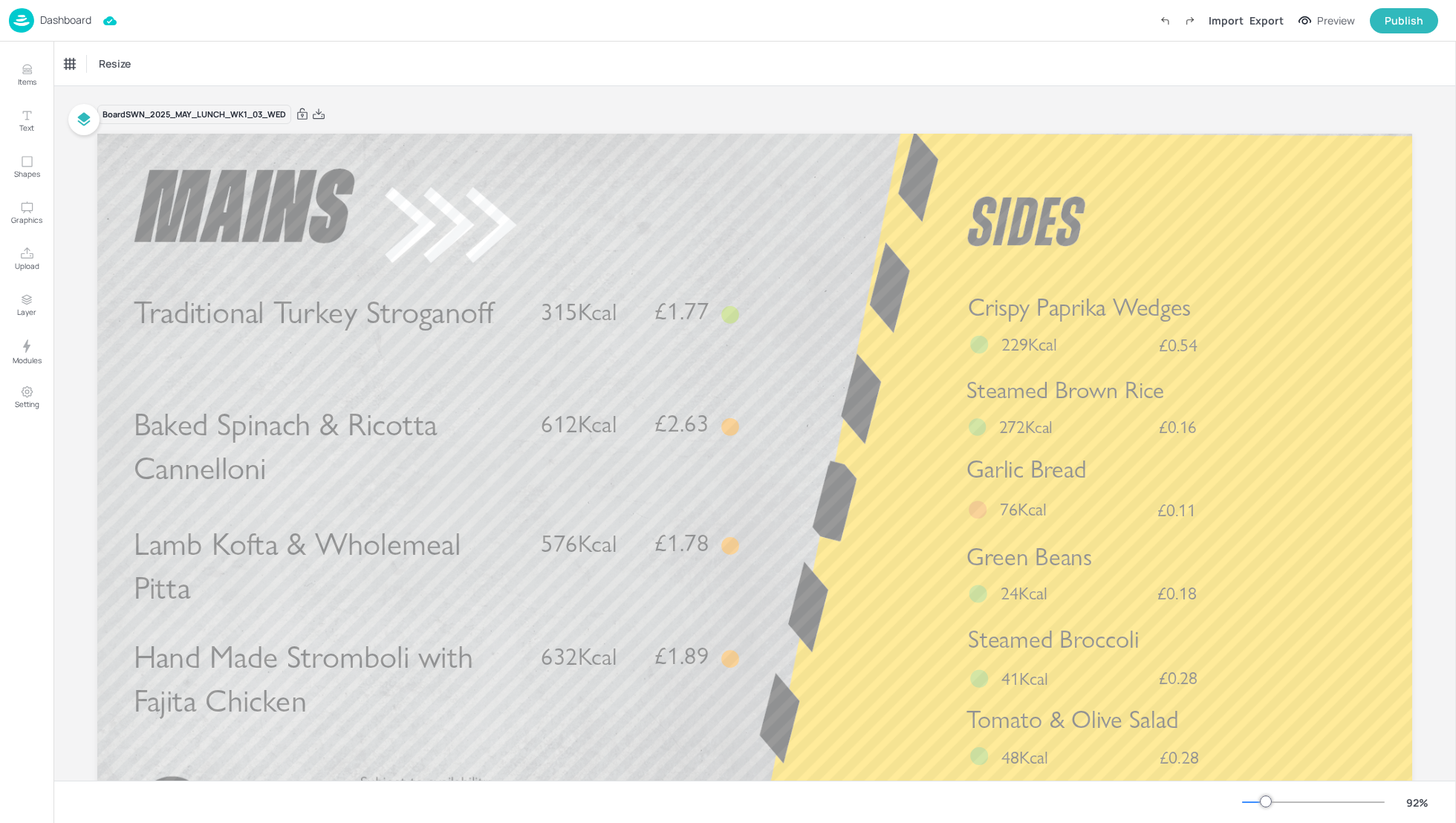 click on "Resize" at bounding box center (755, 63) 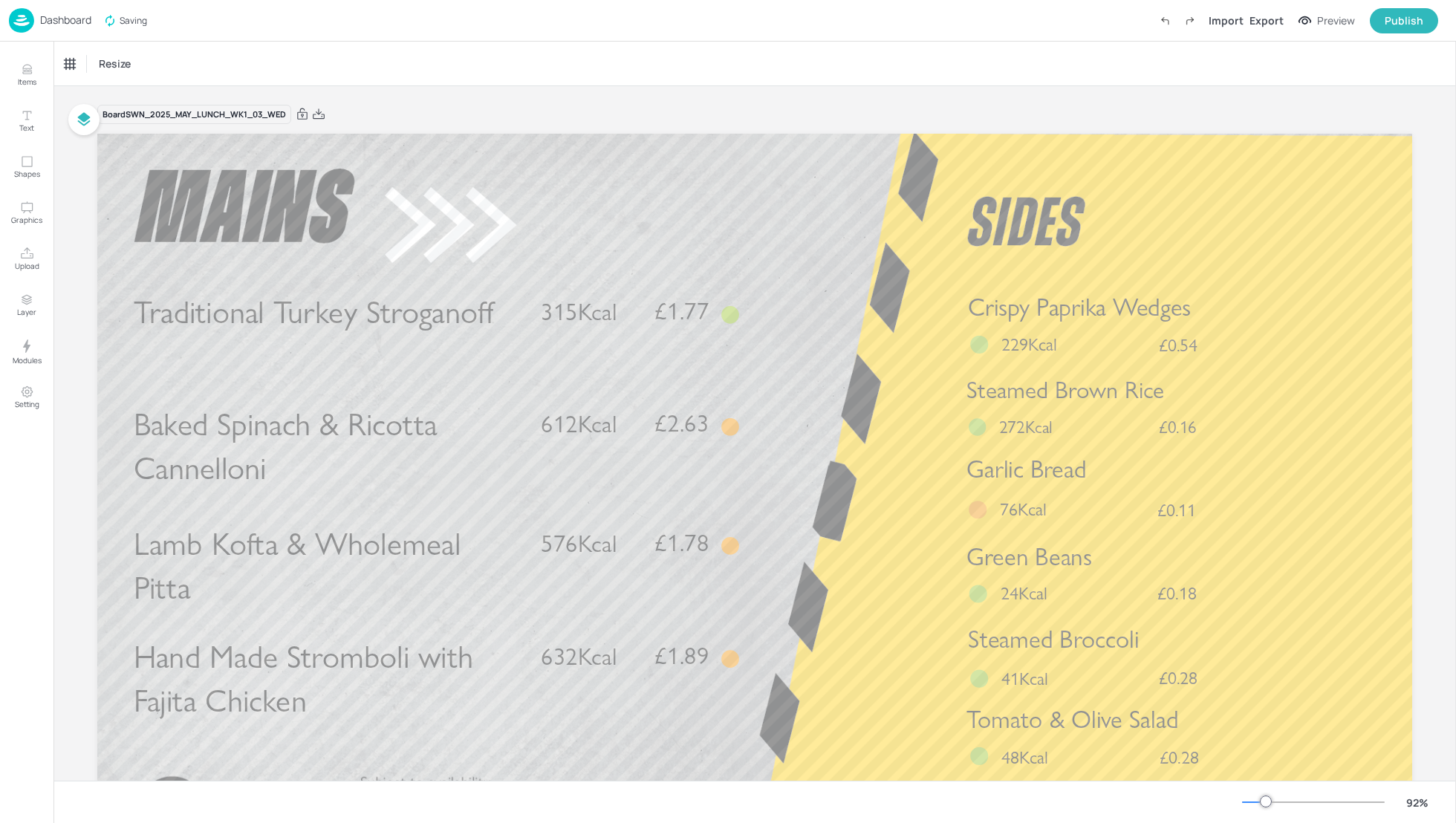 click on "Dashboard" at bounding box center [65, 20] 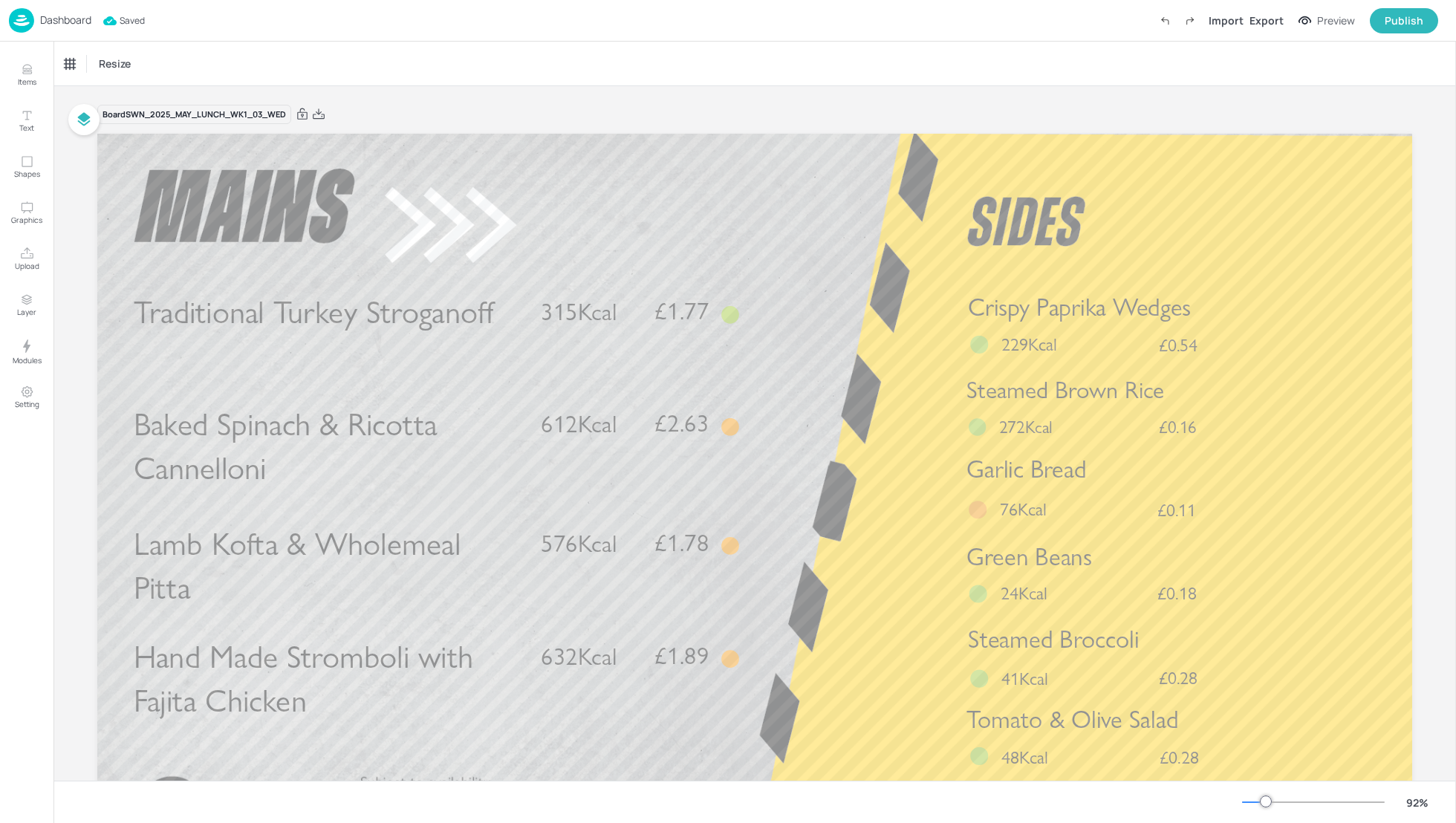click on "Dashboard" at bounding box center (65, 20) 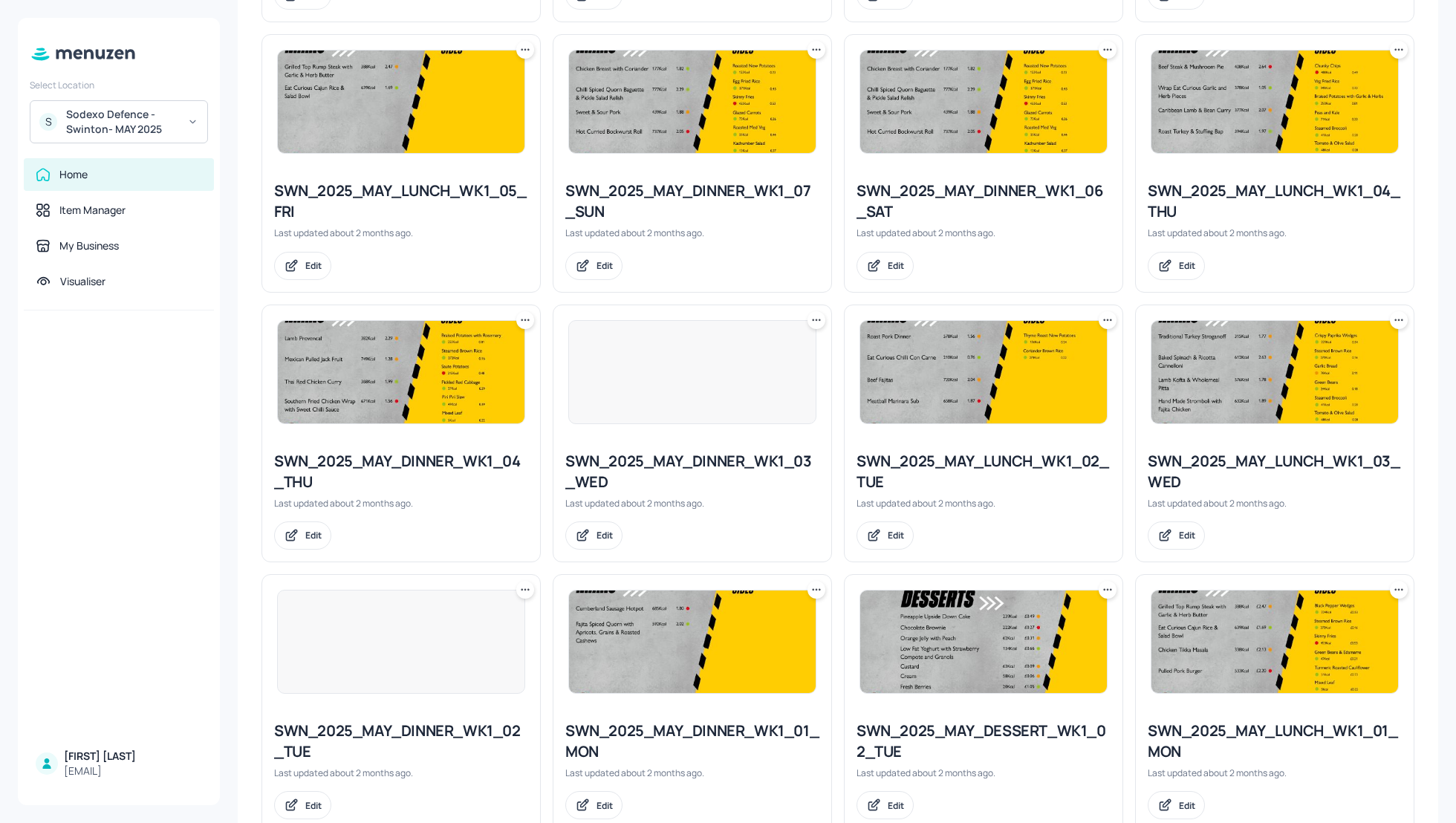 scroll, scrollTop: 657, scrollLeft: 0, axis: vertical 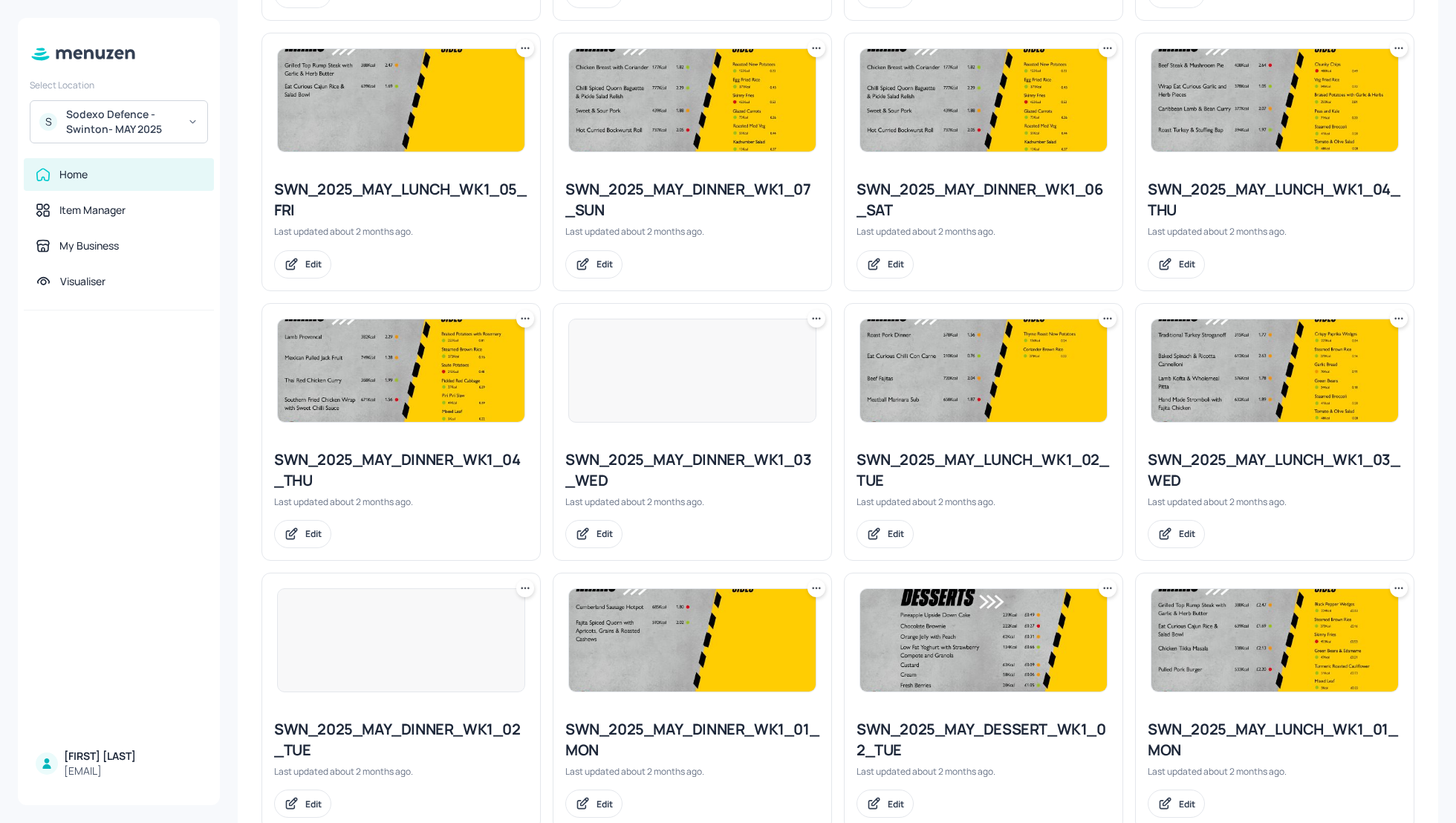 click on "SWN_2025_MAY_LUNCH_WK1_02_TUE" at bounding box center (984, 470) 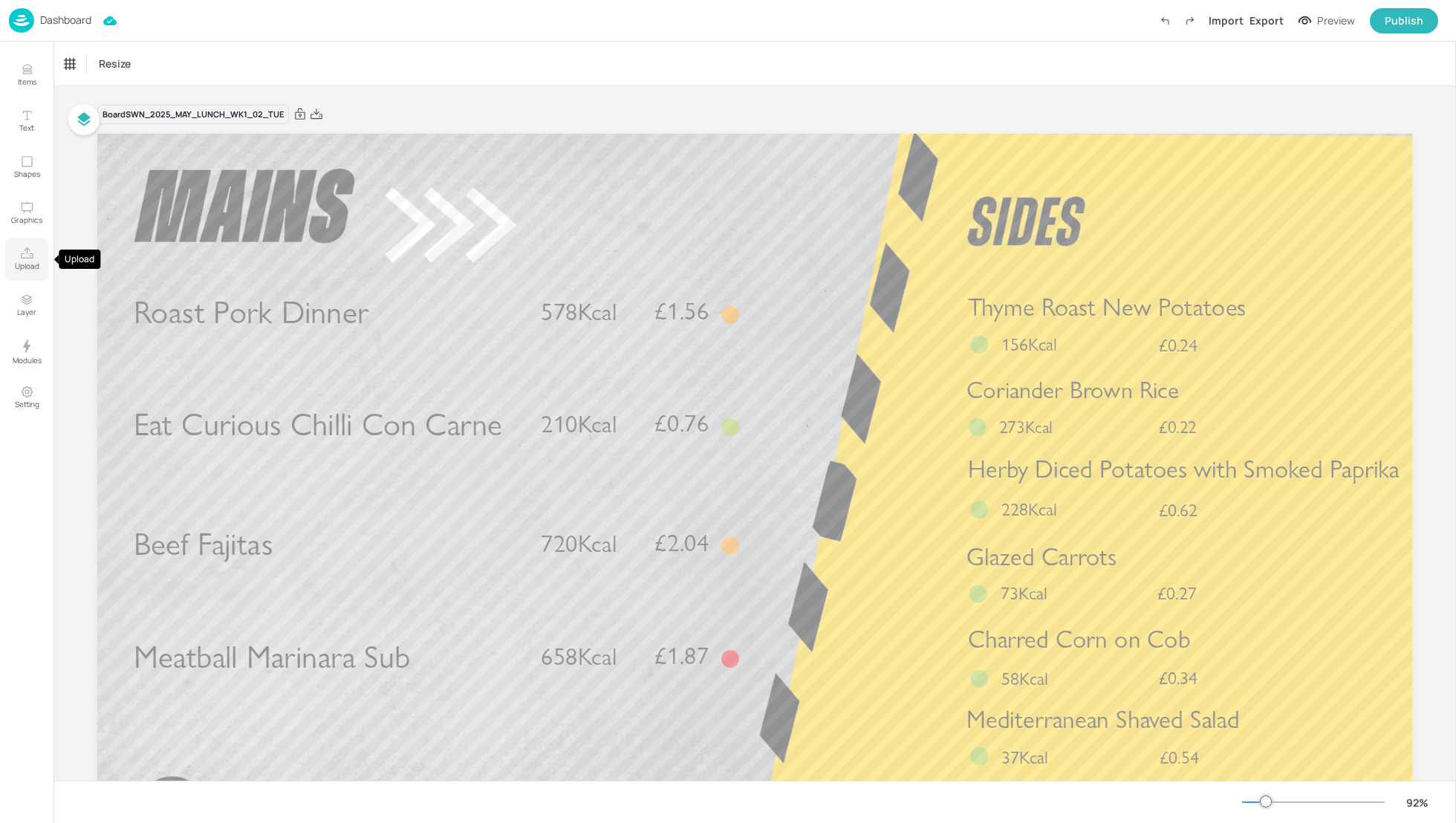 click on "Upload" at bounding box center (27, 266) 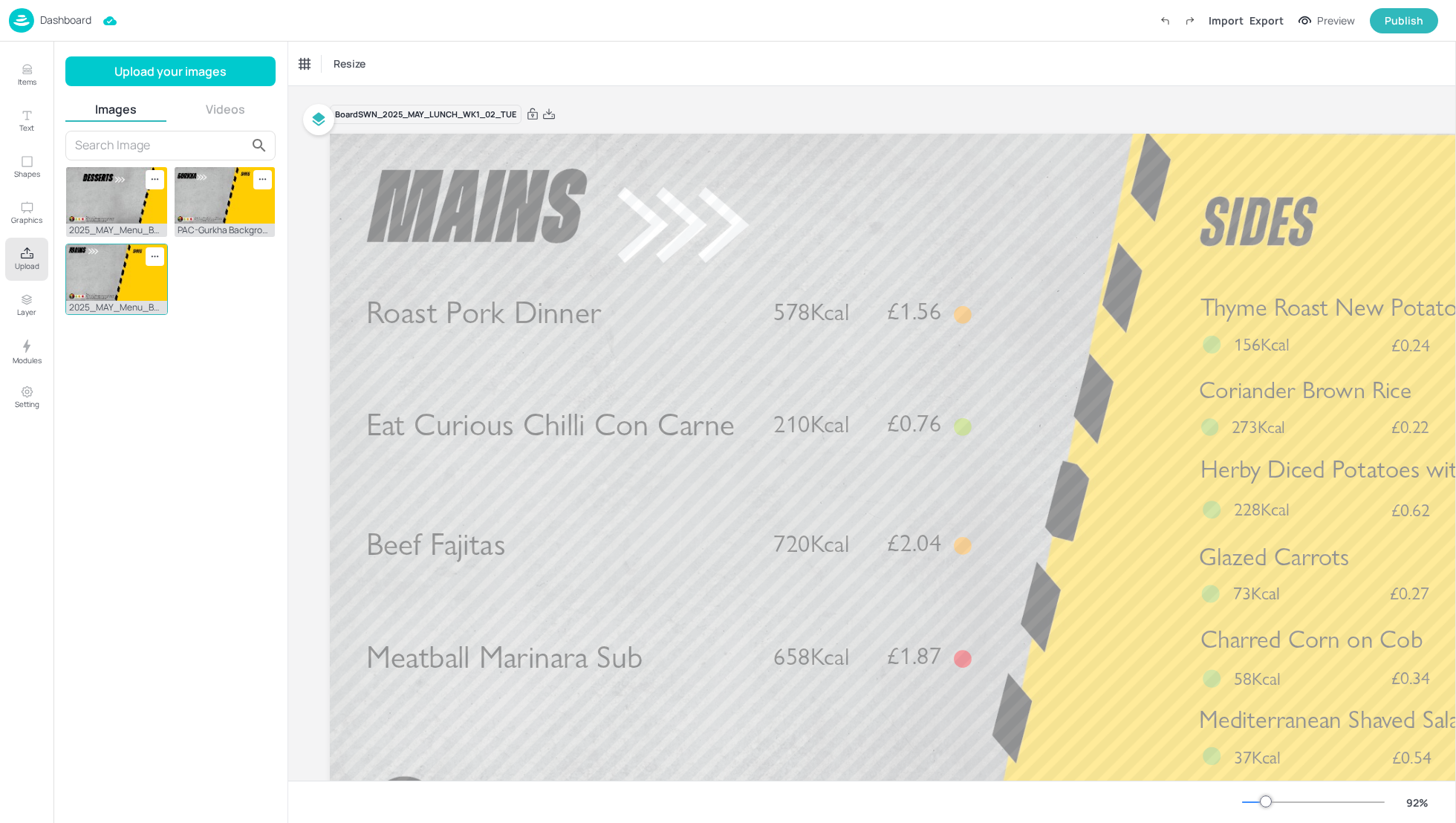 click at bounding box center [117, 273] 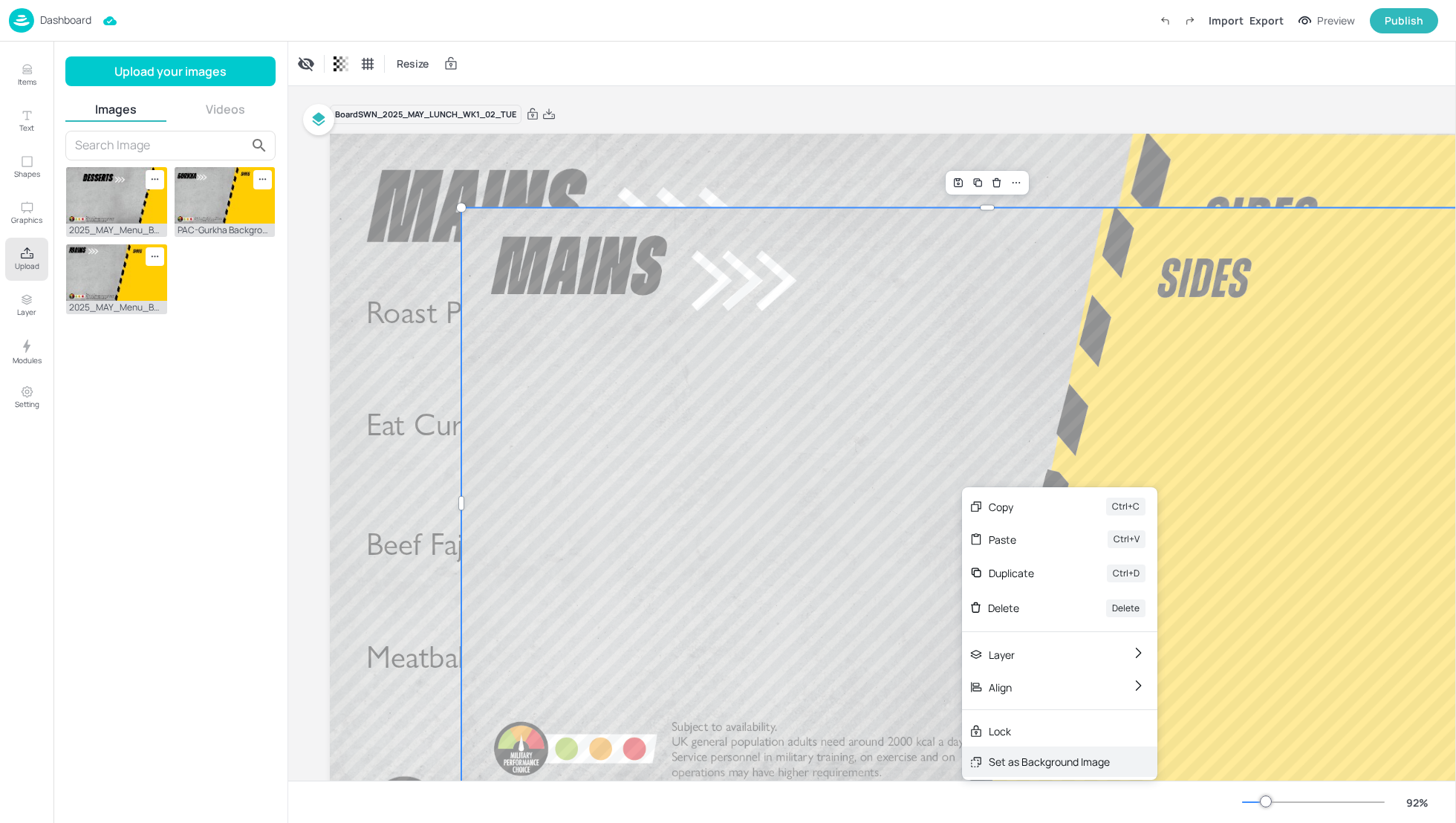click on "Set as Background Image" at bounding box center [1049, 761] 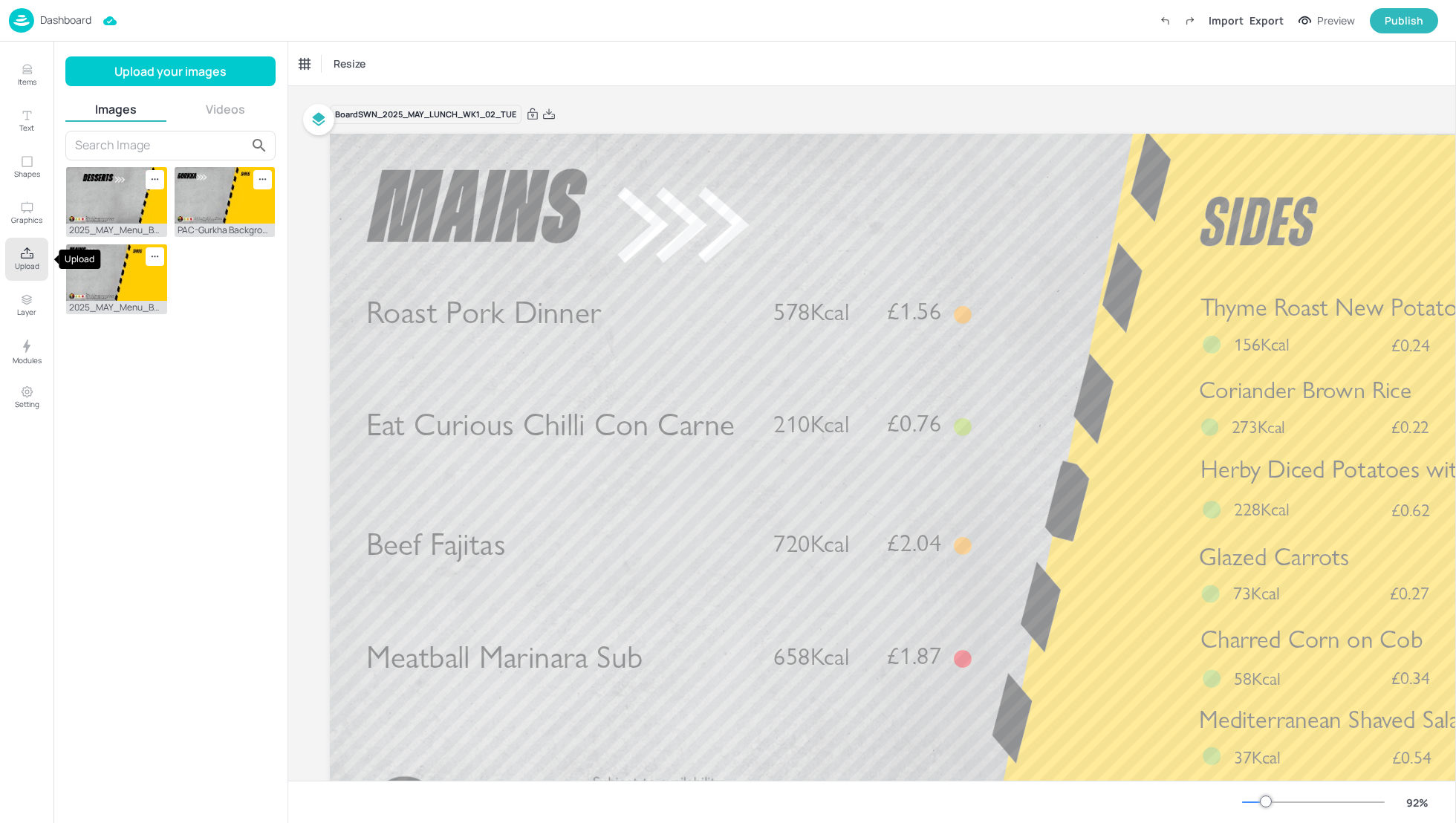 click on "Upload" at bounding box center [27, 266] 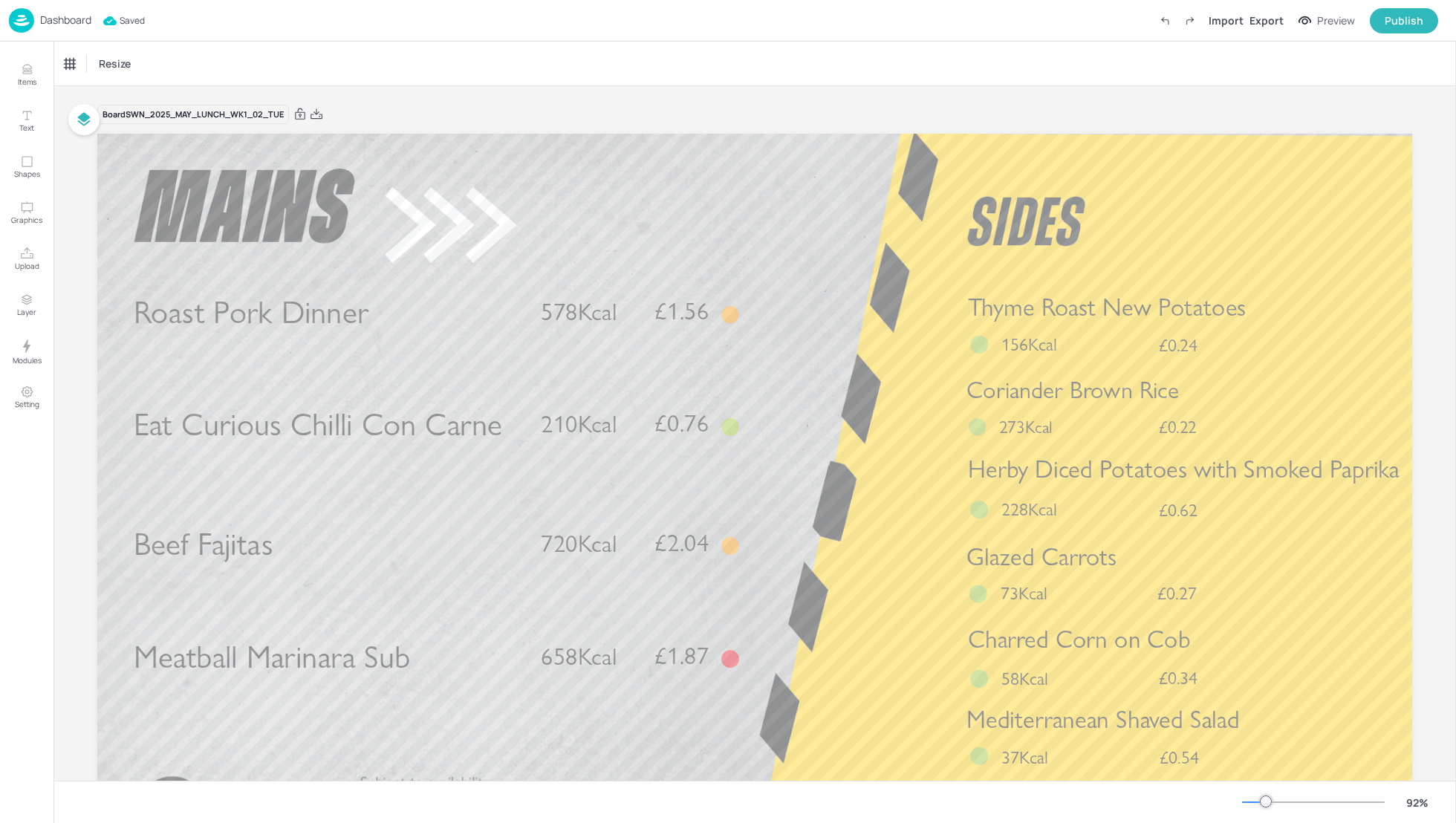 click on "Dashboard" at bounding box center [65, 20] 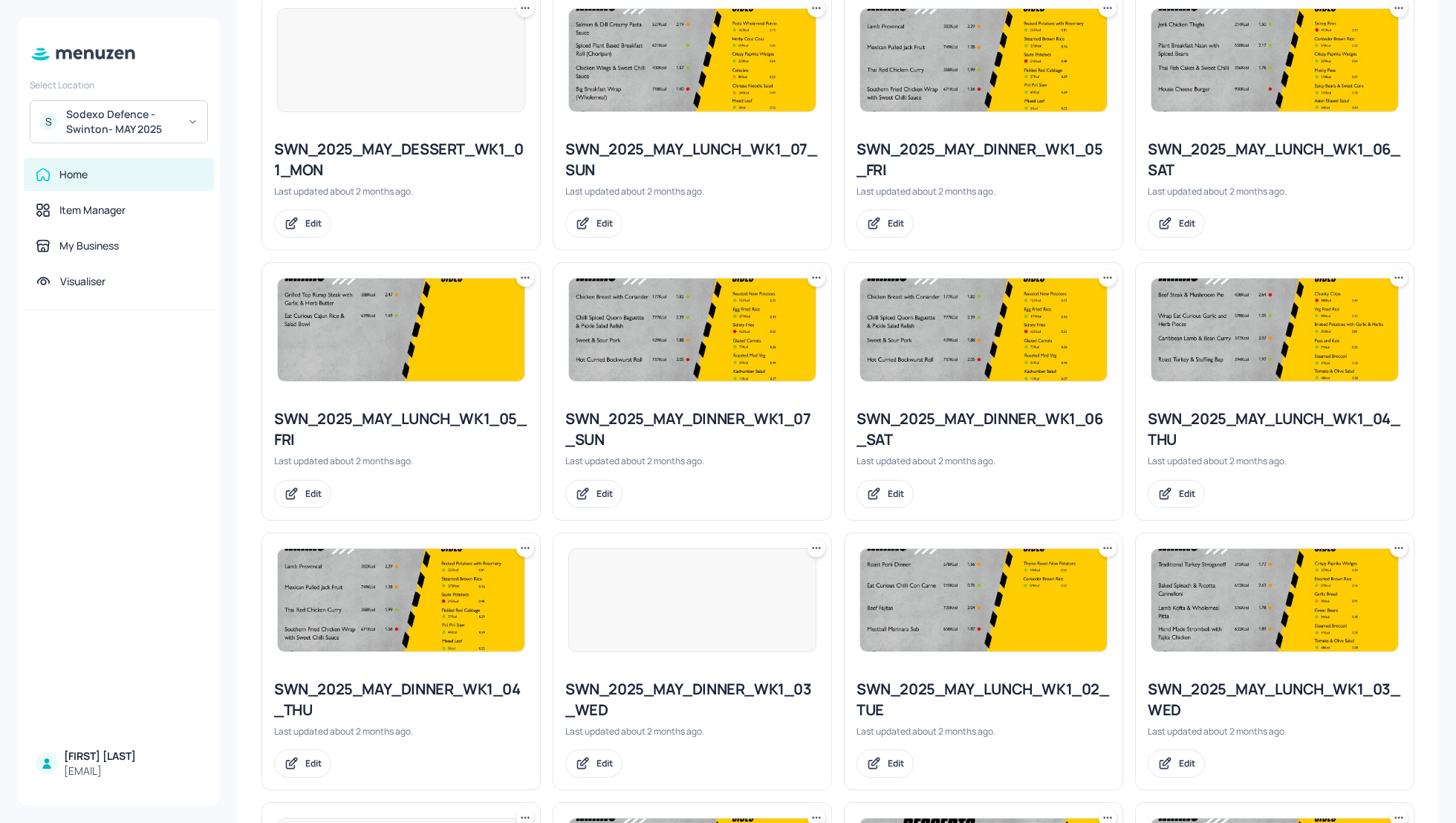 scroll, scrollTop: 423, scrollLeft: 0, axis: vertical 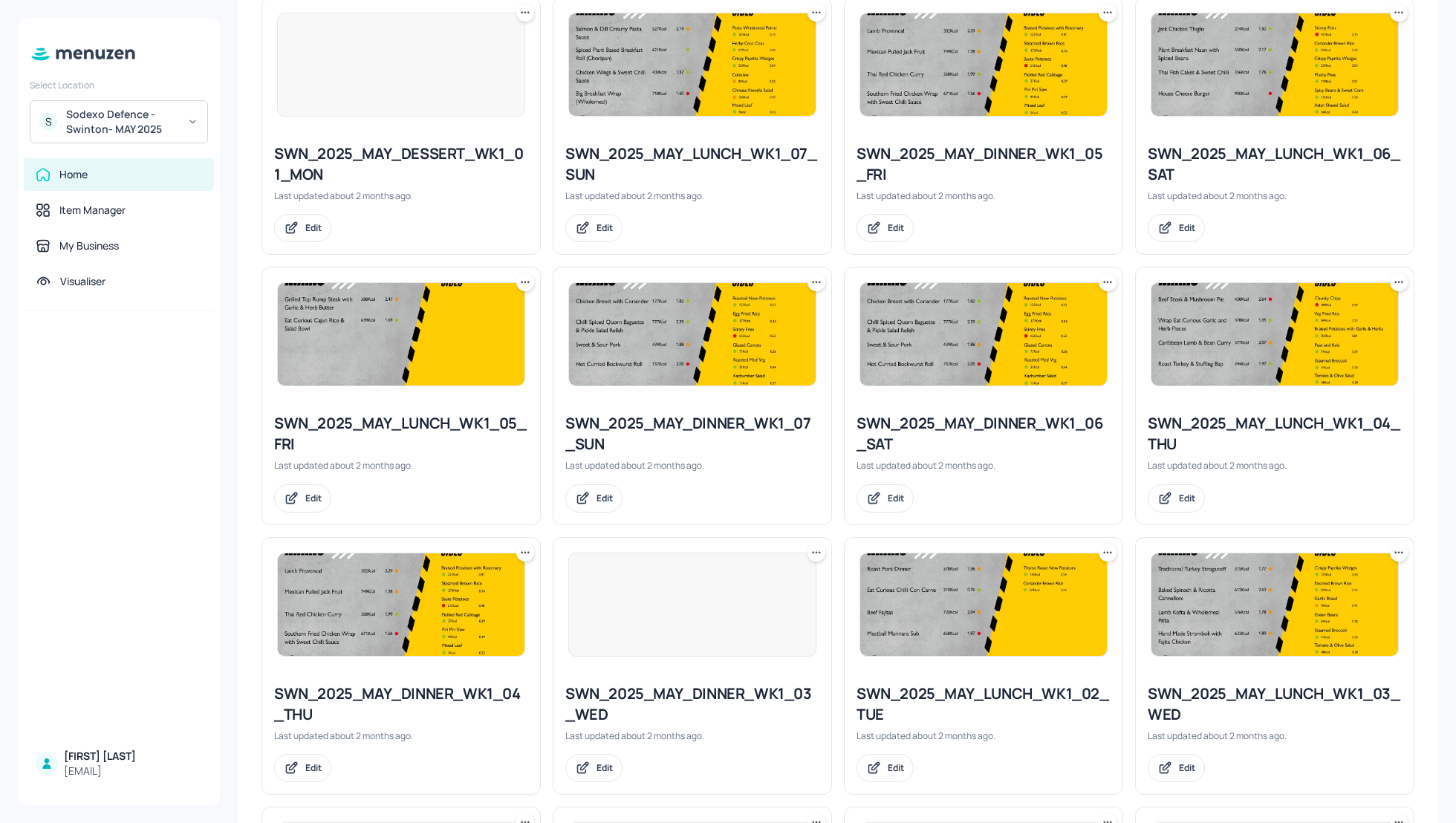 click on "SWN_2025_MAY_DINNER_WK1_03_WED" at bounding box center [692, 704] 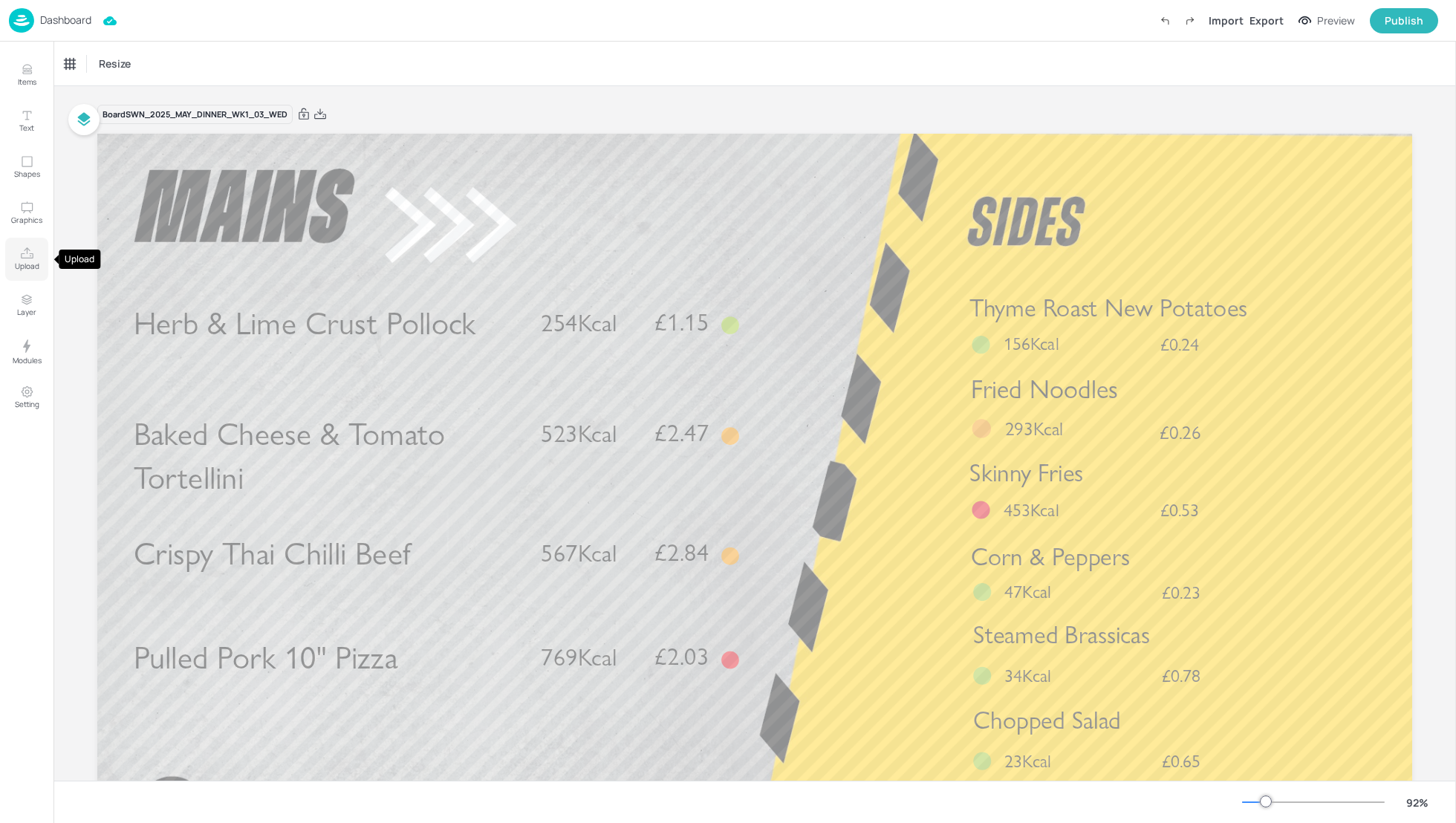 click on "Upload" at bounding box center (27, 266) 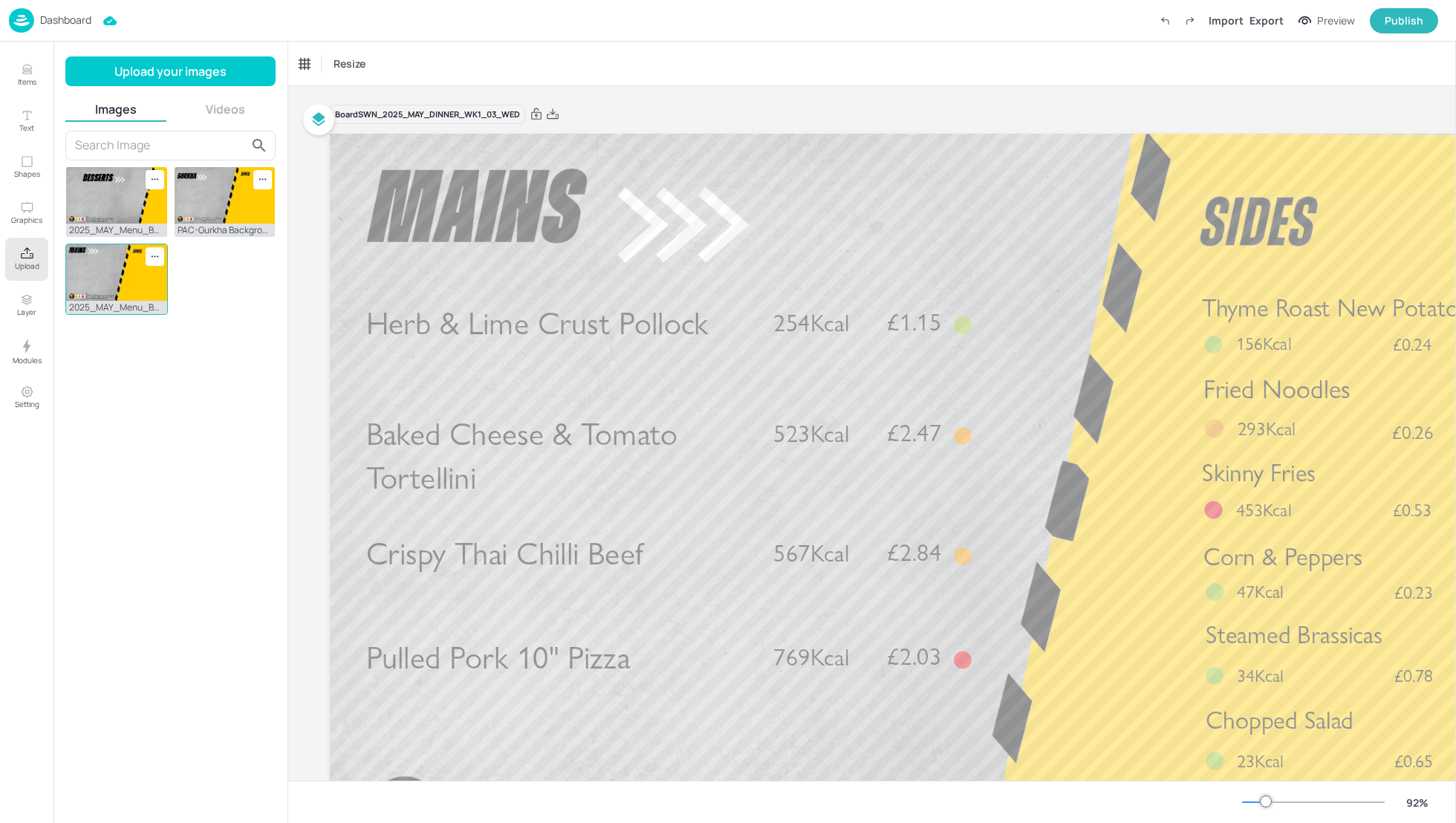 click at bounding box center (117, 273) 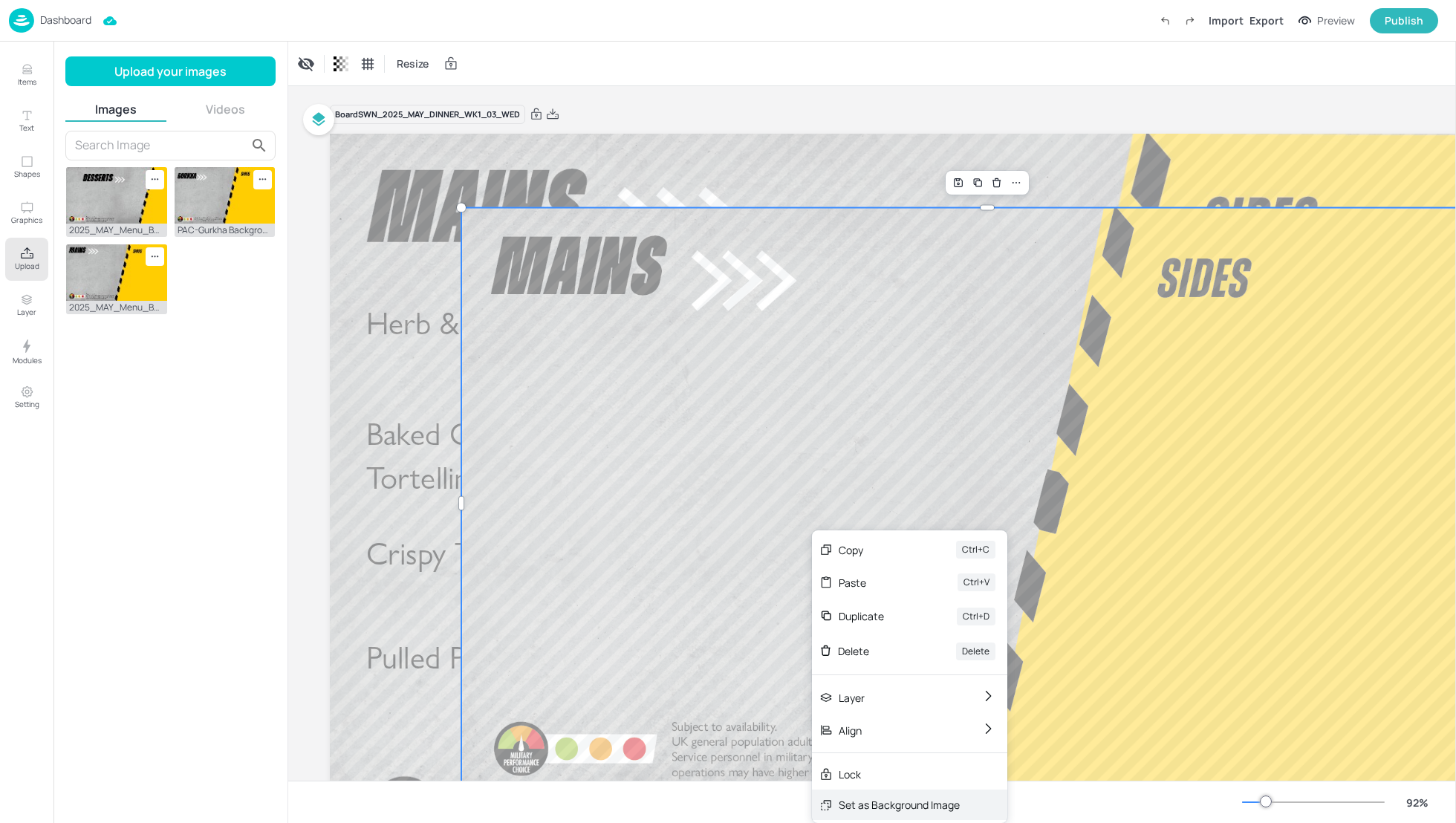 click on "Set as Background Image" at bounding box center (899, 804) 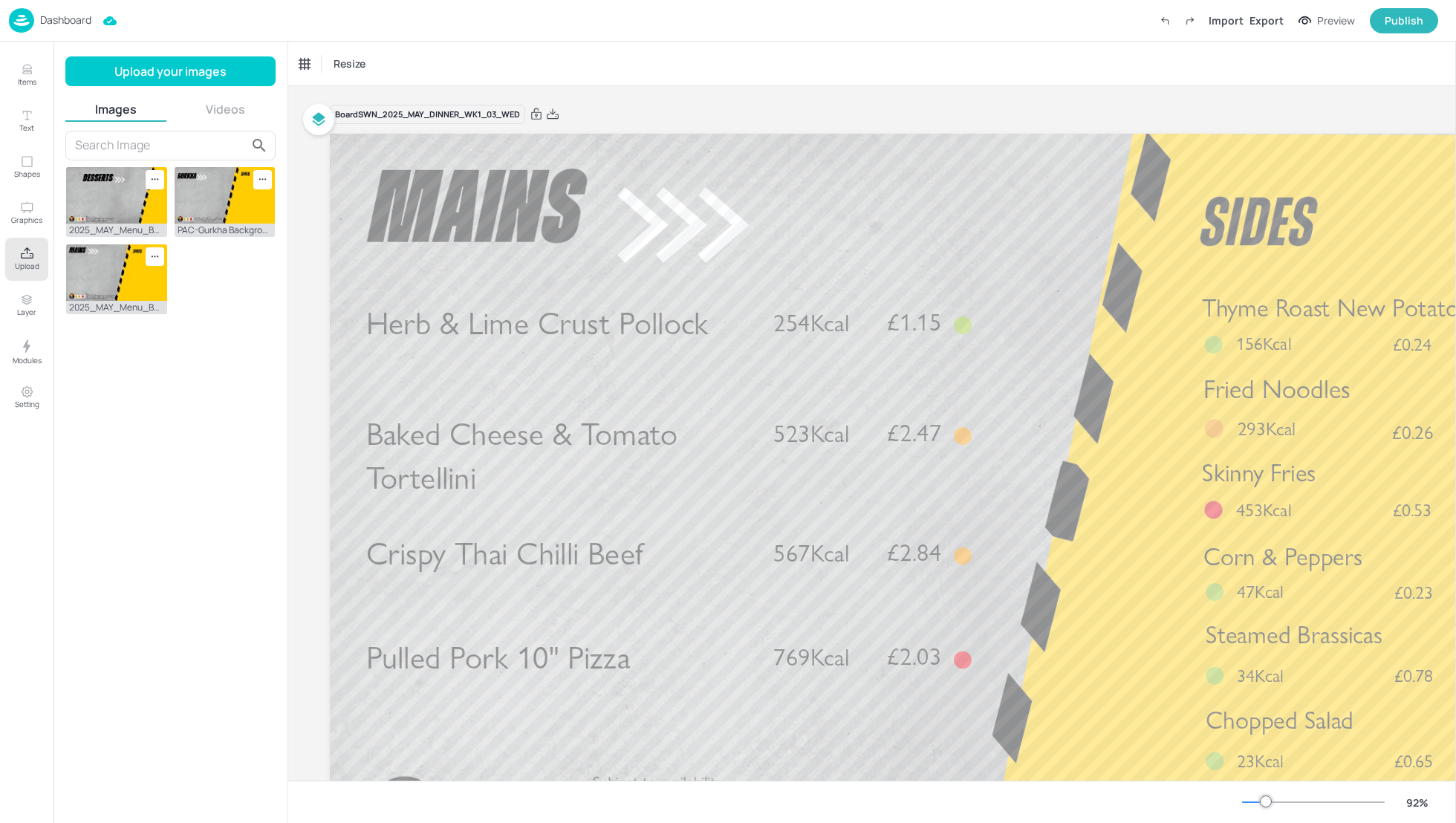 click on "Board  SWN_2025_MAY_DINNER_WK1_03_WED   Herb & Lime Crust Pollock £1.15 254Kcal Crispy Thai Chilli Beef £2.84 567Kcal Pulled Pork 10" Pizza £2.03 769Kcal Baked Cheese & Tomato Tortellini  £2.47 523Kcal Thyme Roast New Potatoes £0.24 156Kcal Fried Noodles £0.26 293Kcal Corn & Peppers £0.23 47Kcal Steamed Brassicas £0.78 34Kcal Skinny Fries £0.53 453Kcal Chopped Salad £0.65 23Kcal" at bounding box center [987, 498] 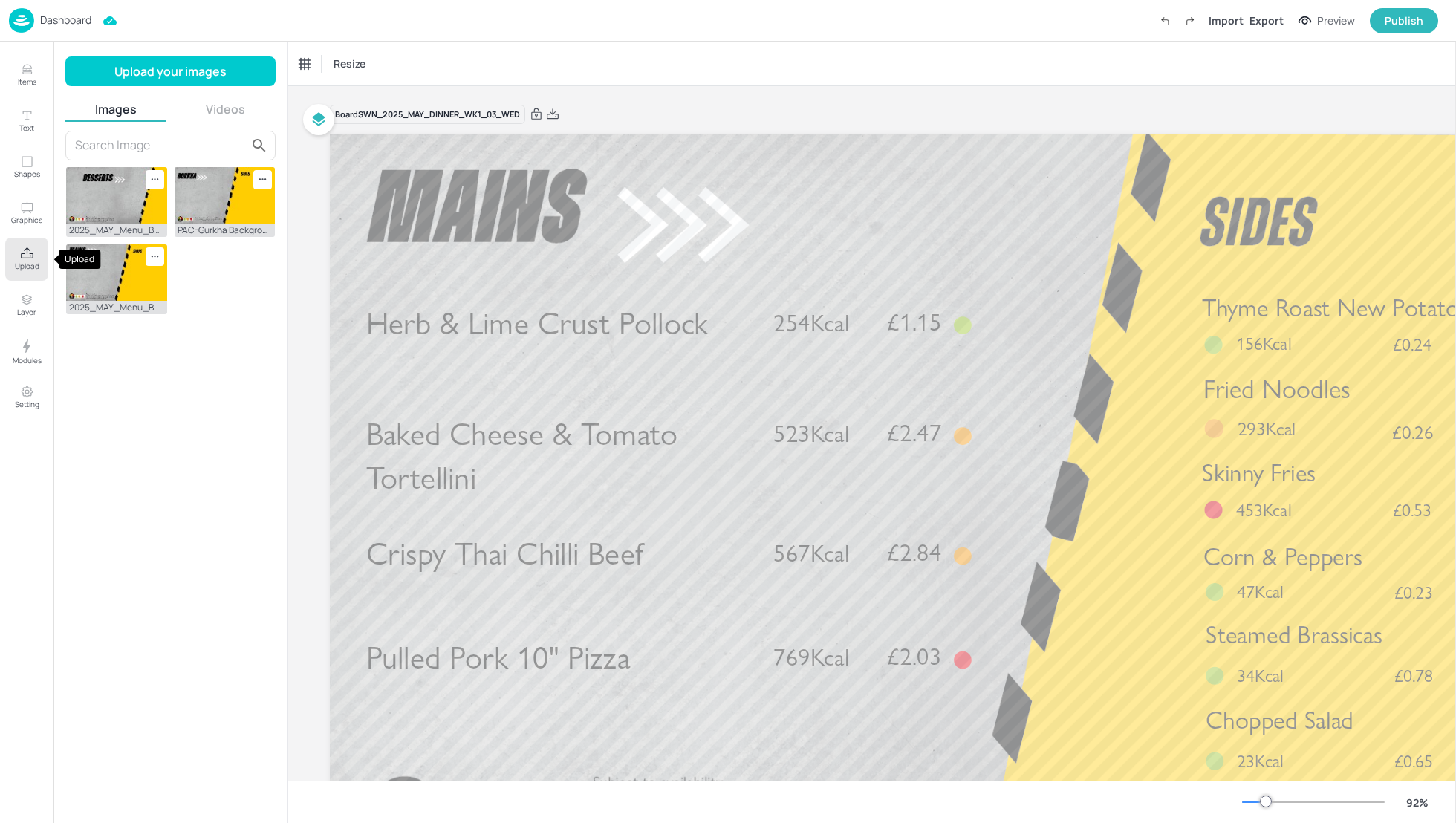 click 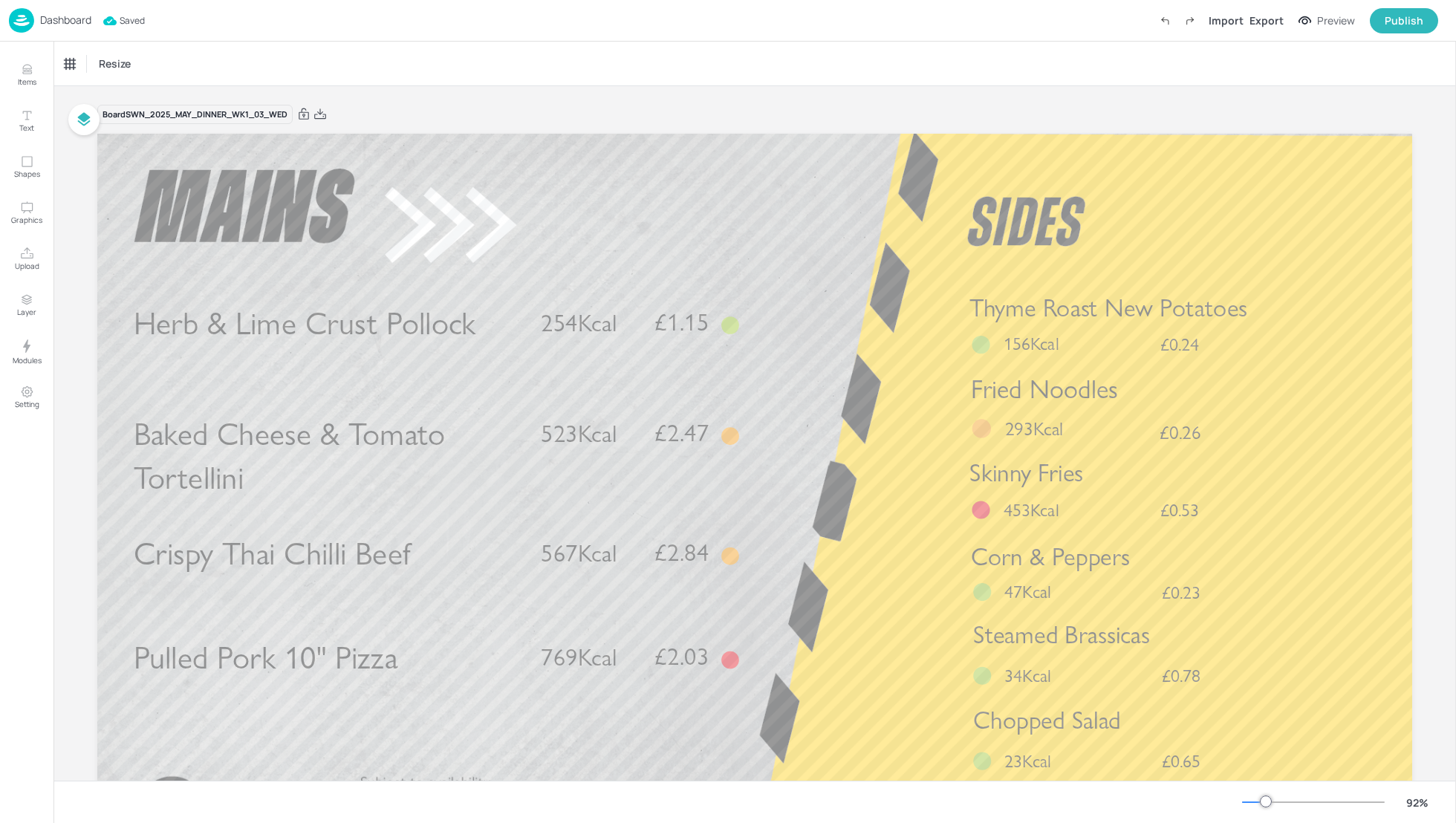click on "Dashboard" at bounding box center [65, 20] 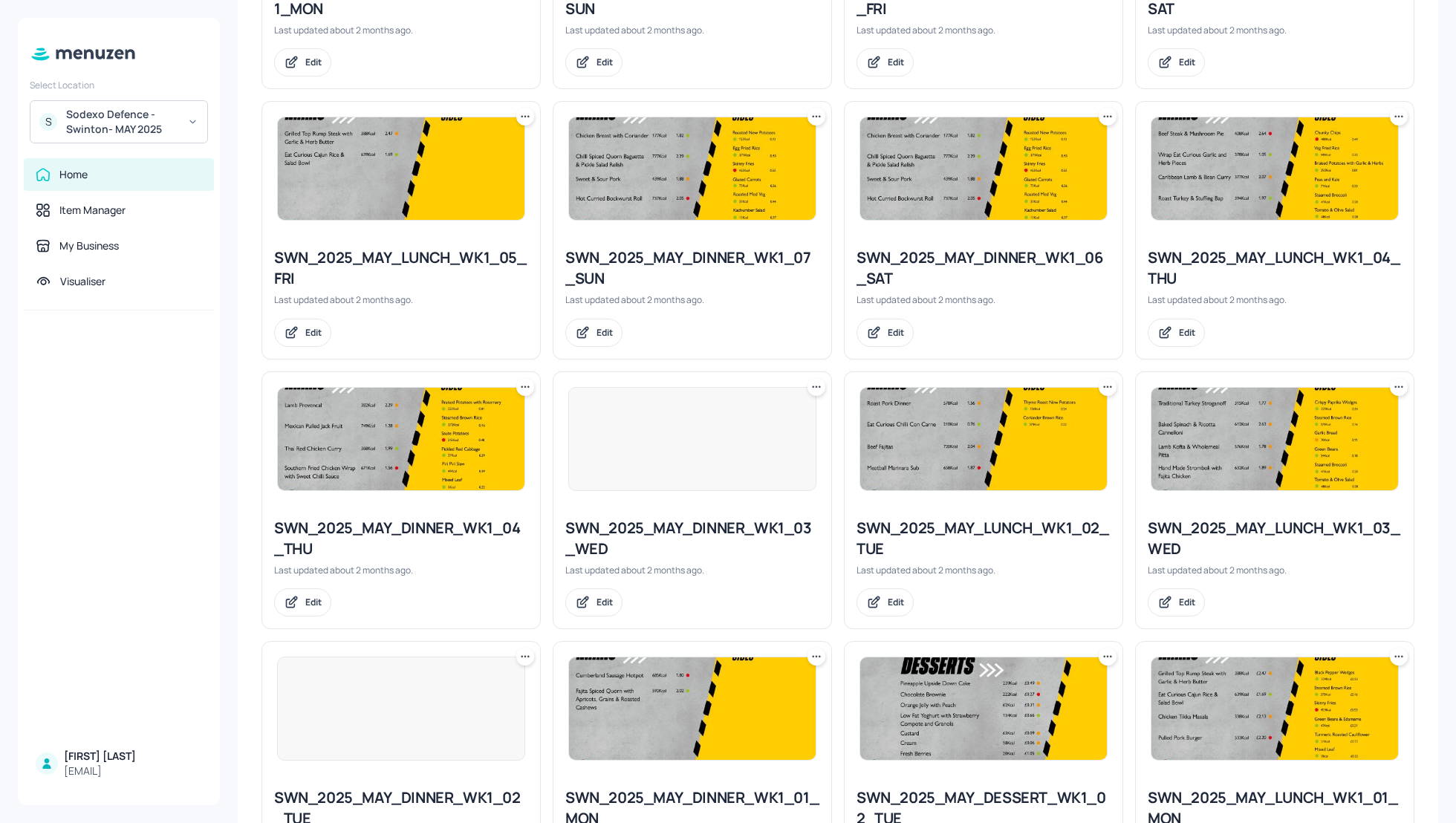scroll, scrollTop: 594, scrollLeft: 0, axis: vertical 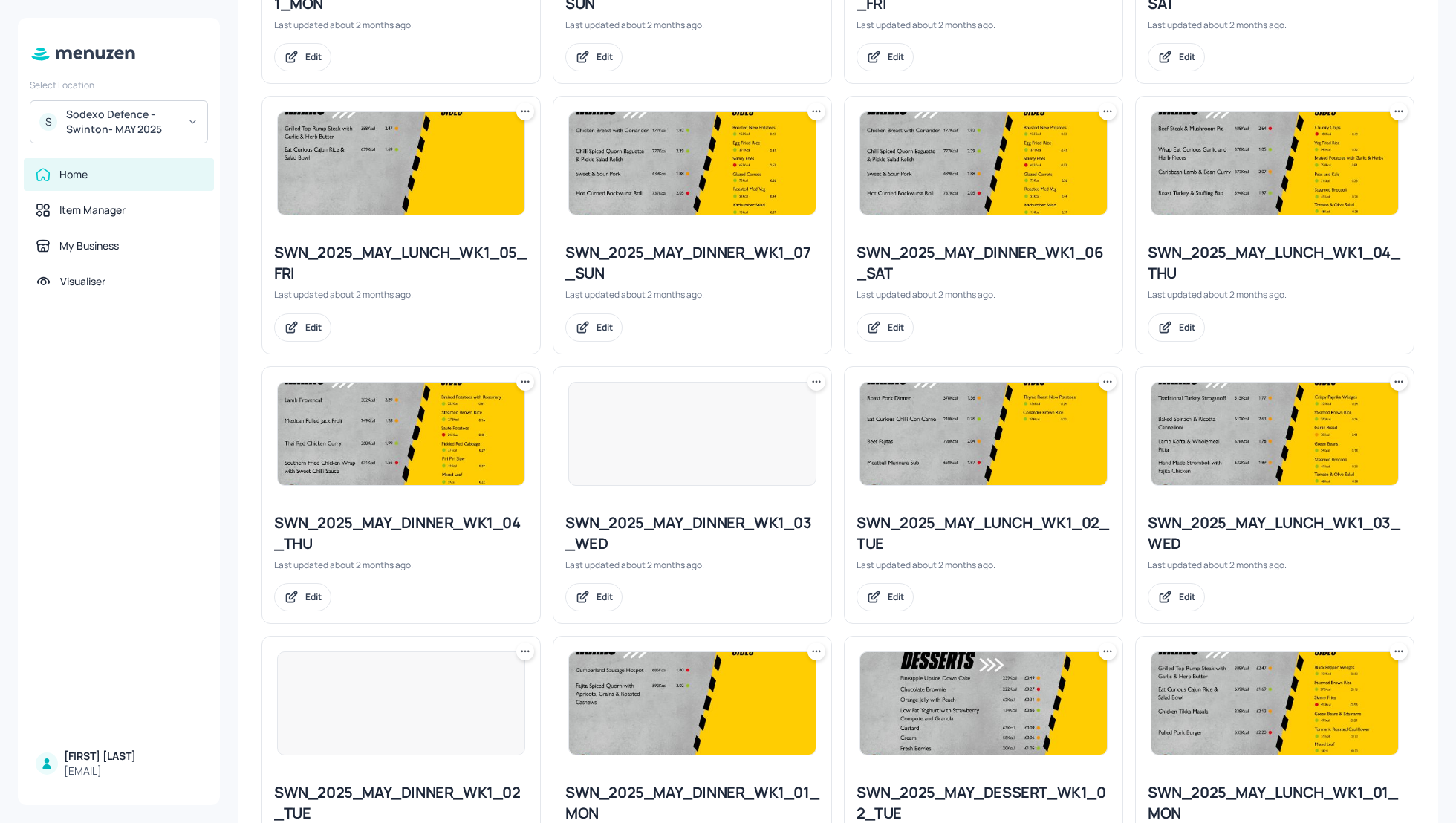 click on "SWN_2025_MAY_DINNER_WK1_04_THU" at bounding box center (401, 533) 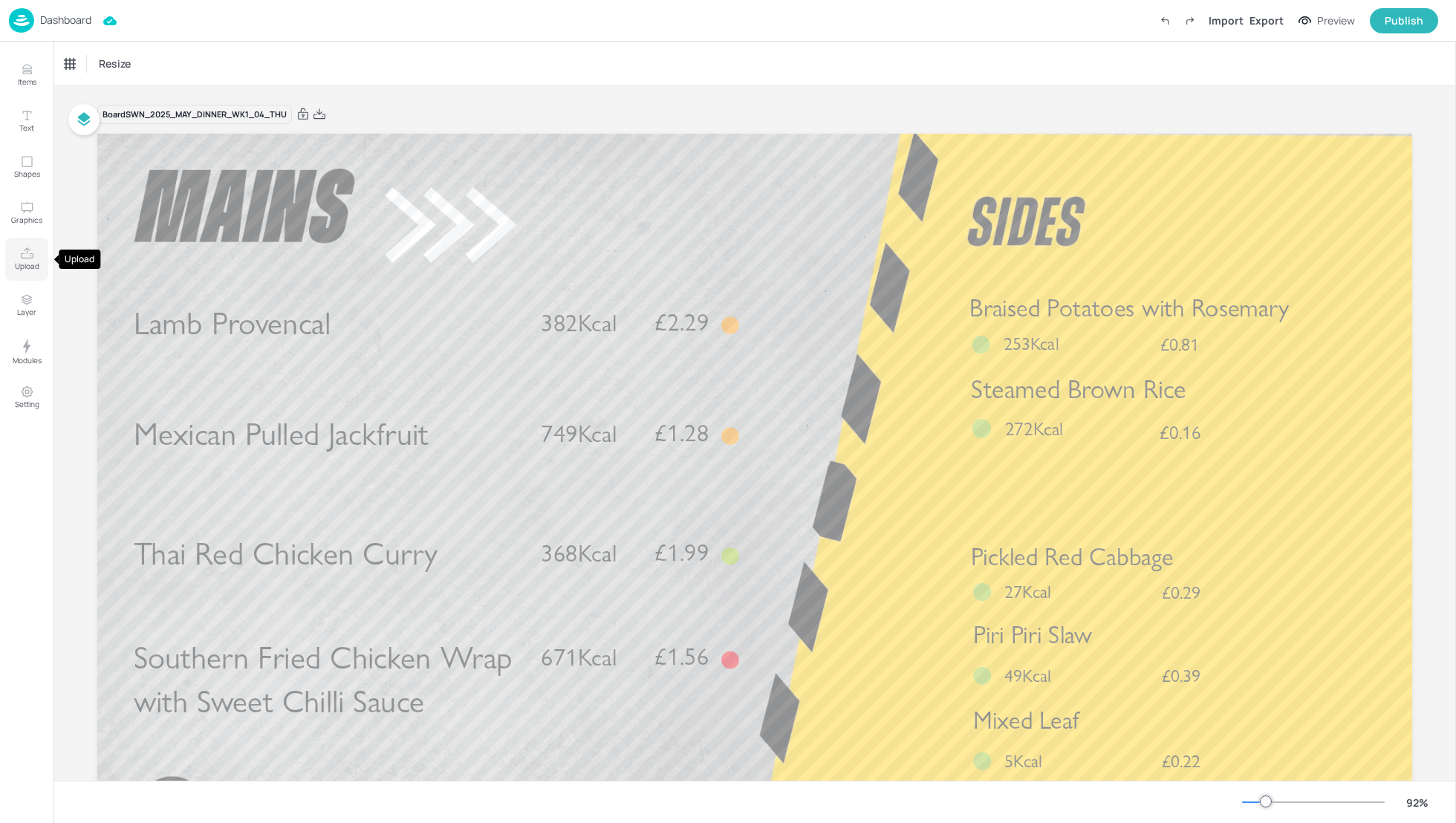 click on "Upload" at bounding box center (27, 266) 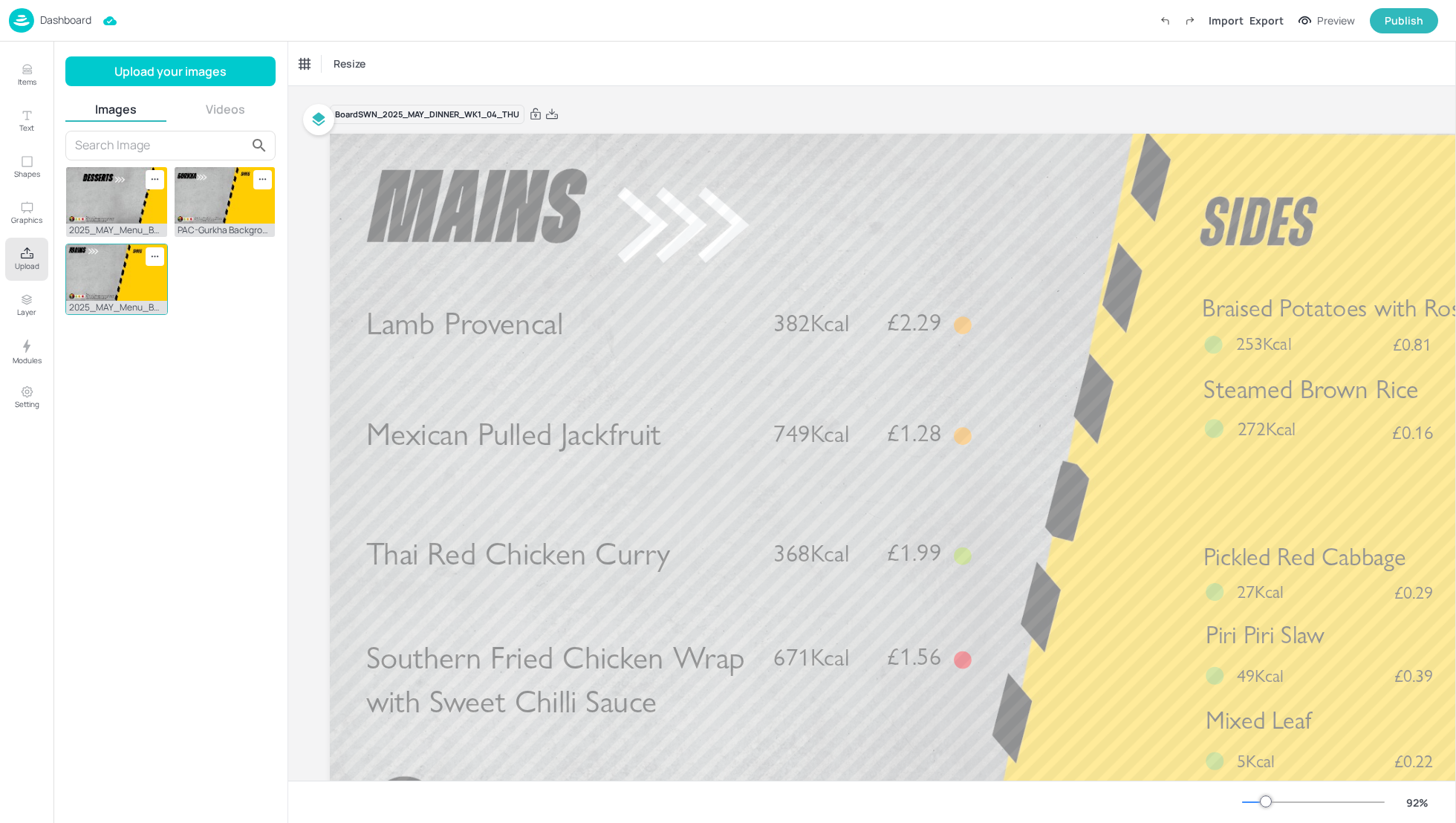 click at bounding box center [117, 273] 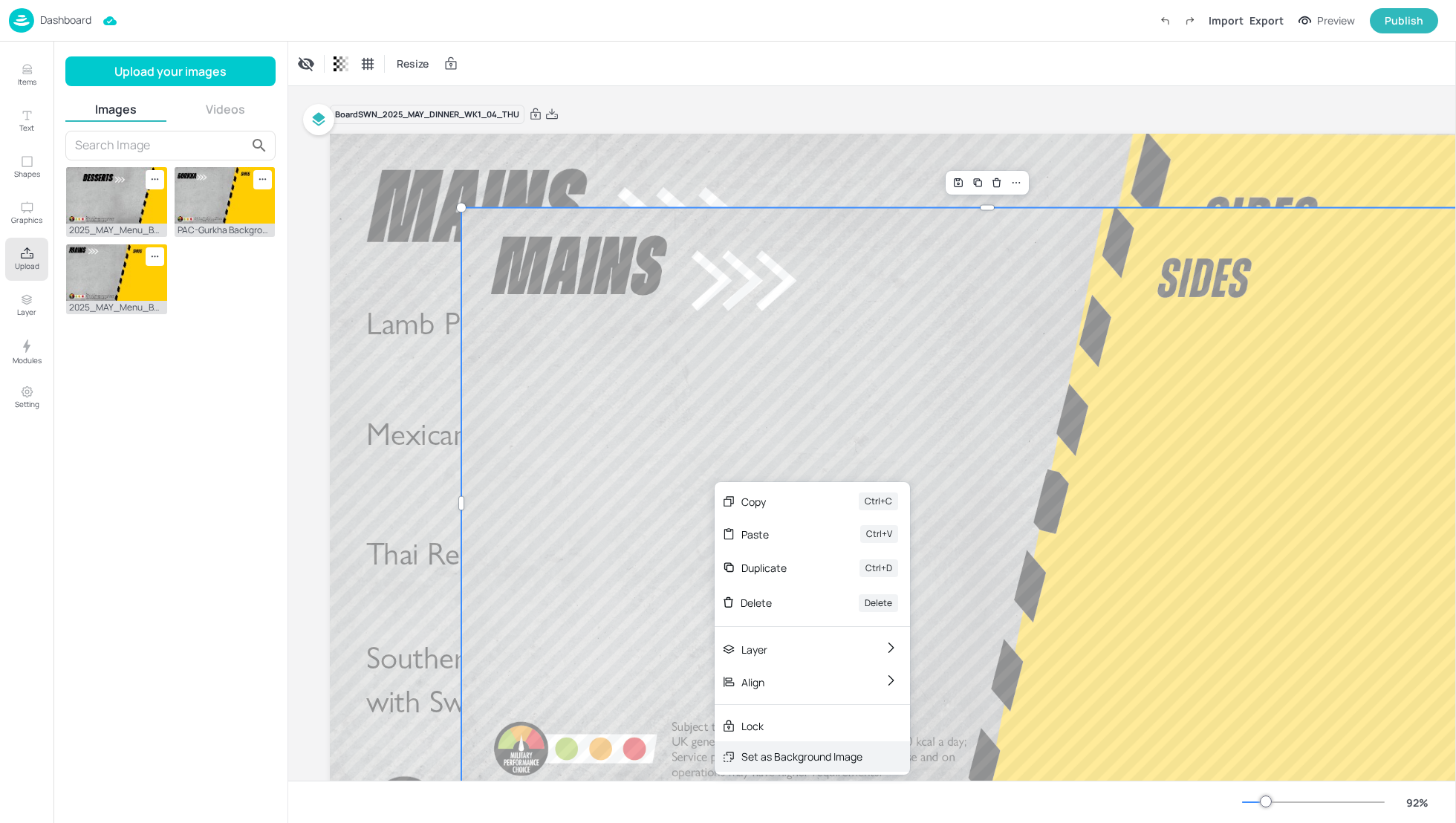 click on "Set as Background Image" at bounding box center [802, 756] 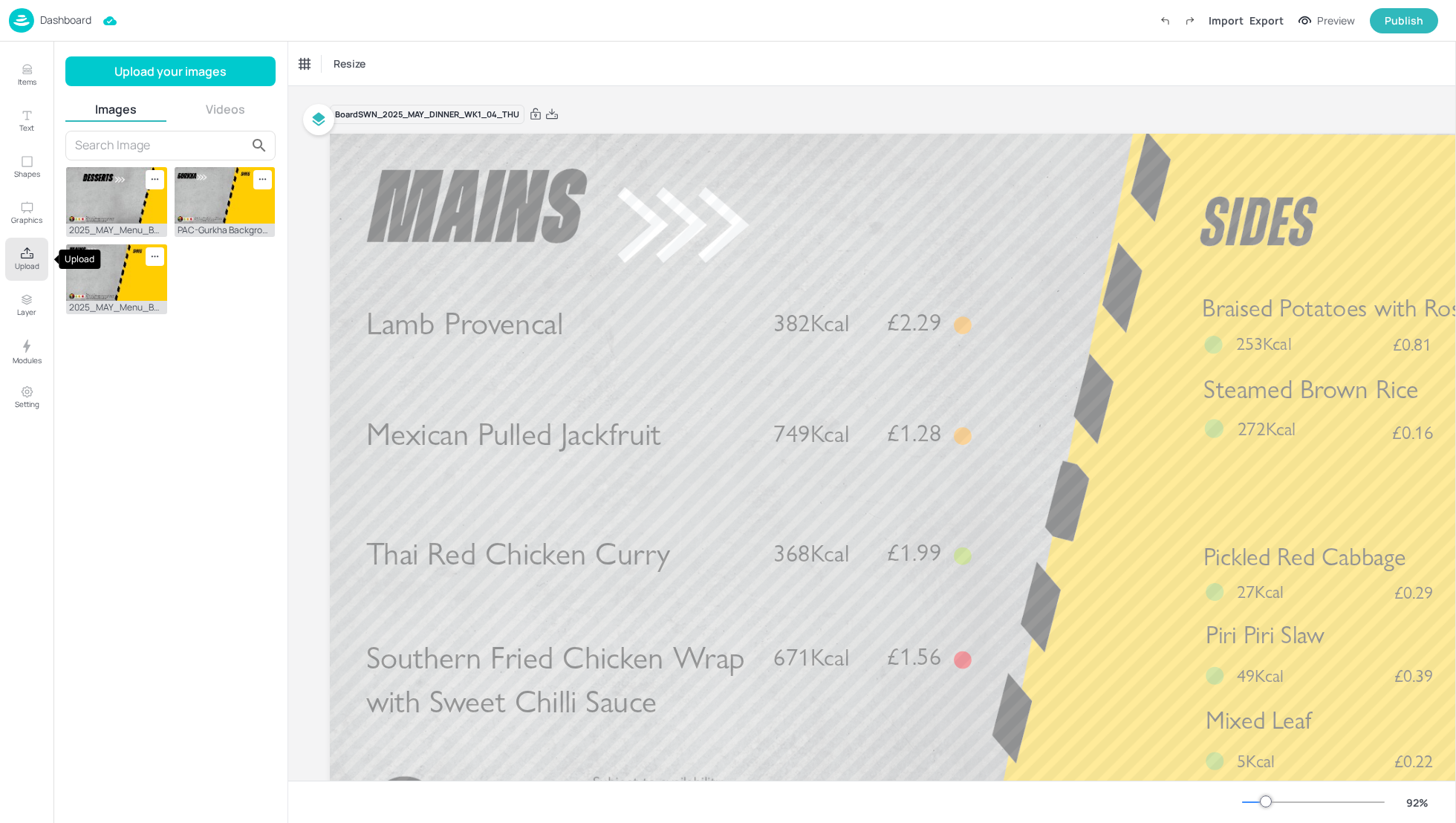 click on "Upload" at bounding box center [27, 259] 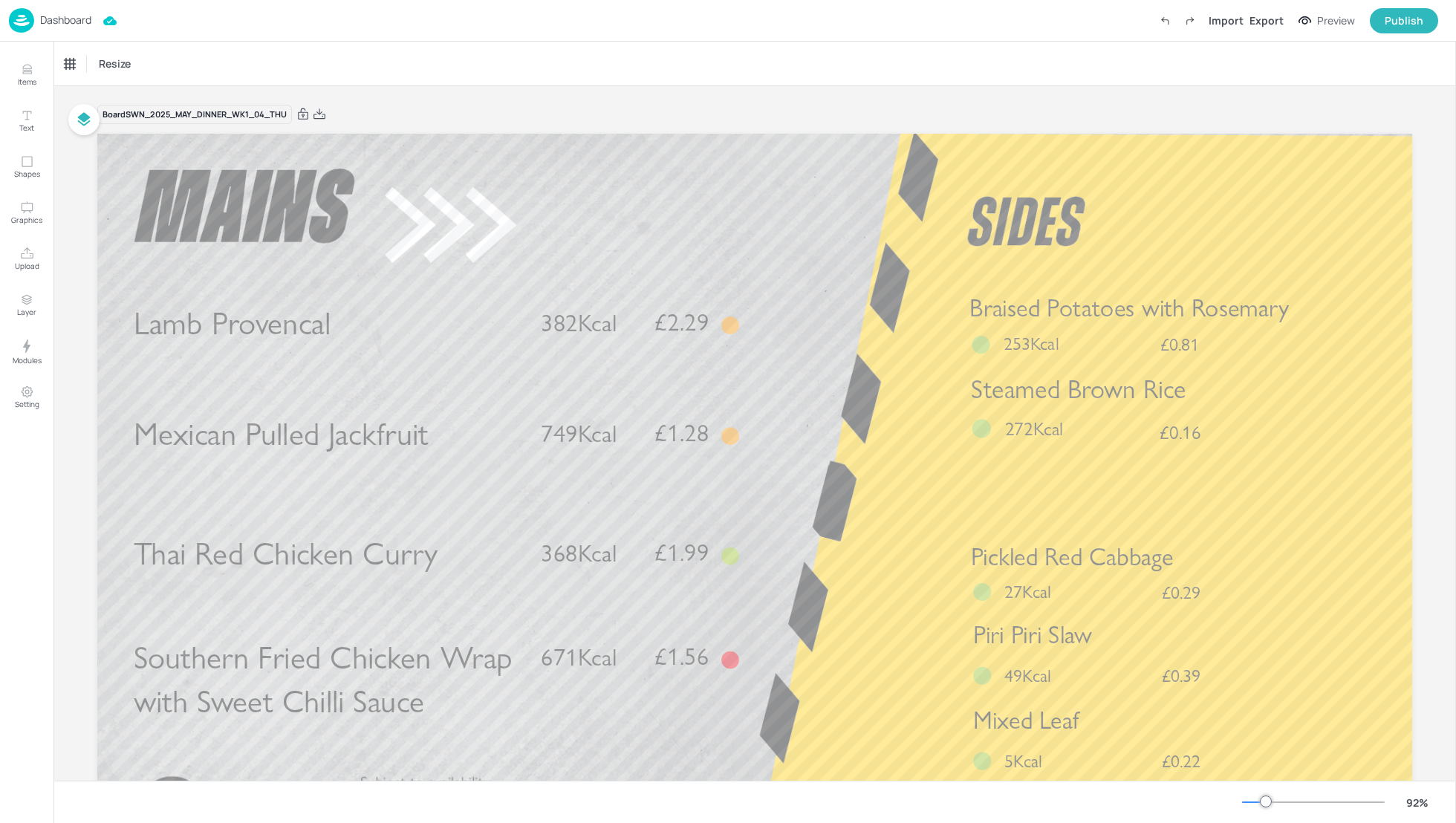 click on "Resize" at bounding box center (755, 63) 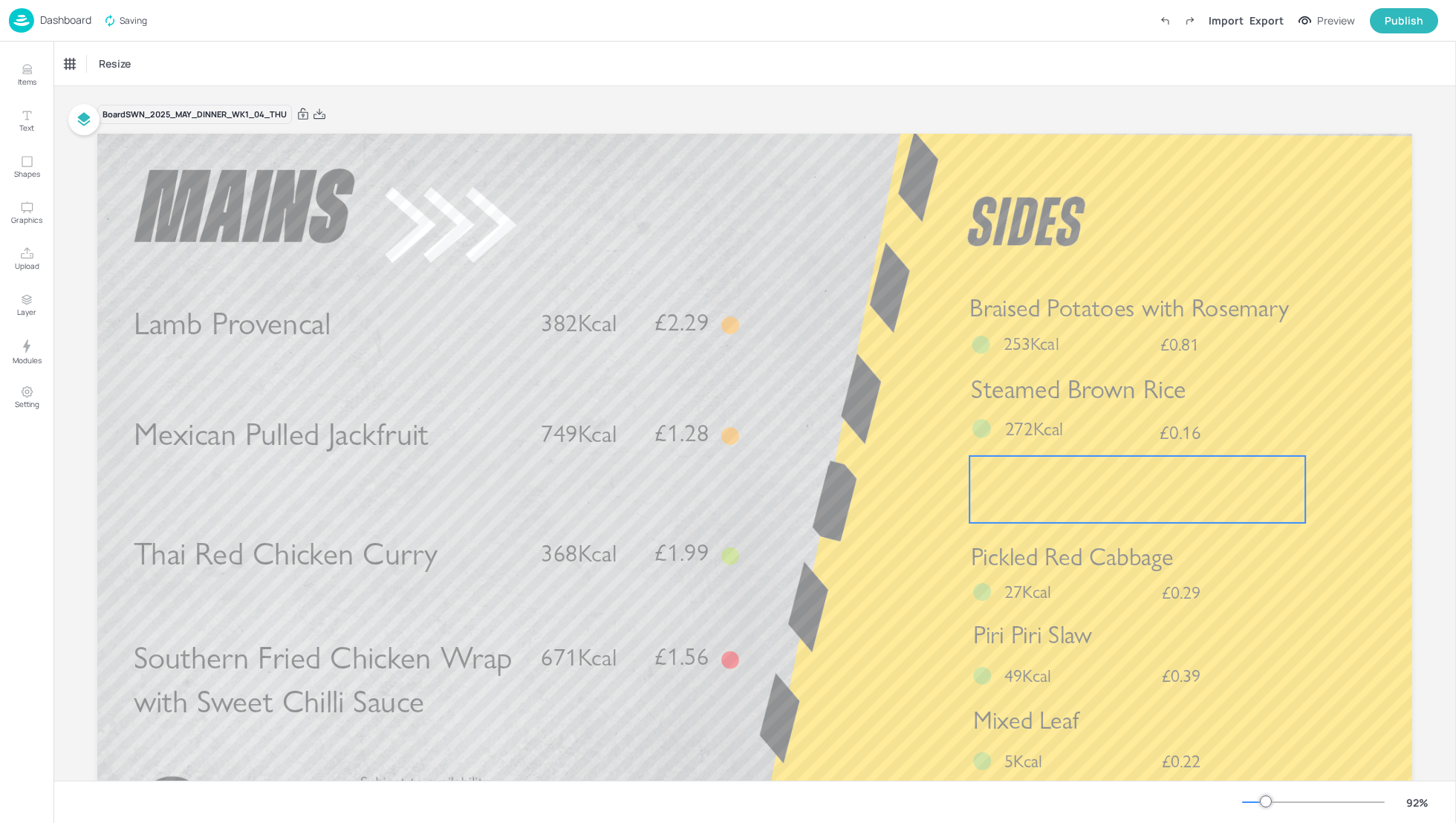 click at bounding box center (1137, 489) 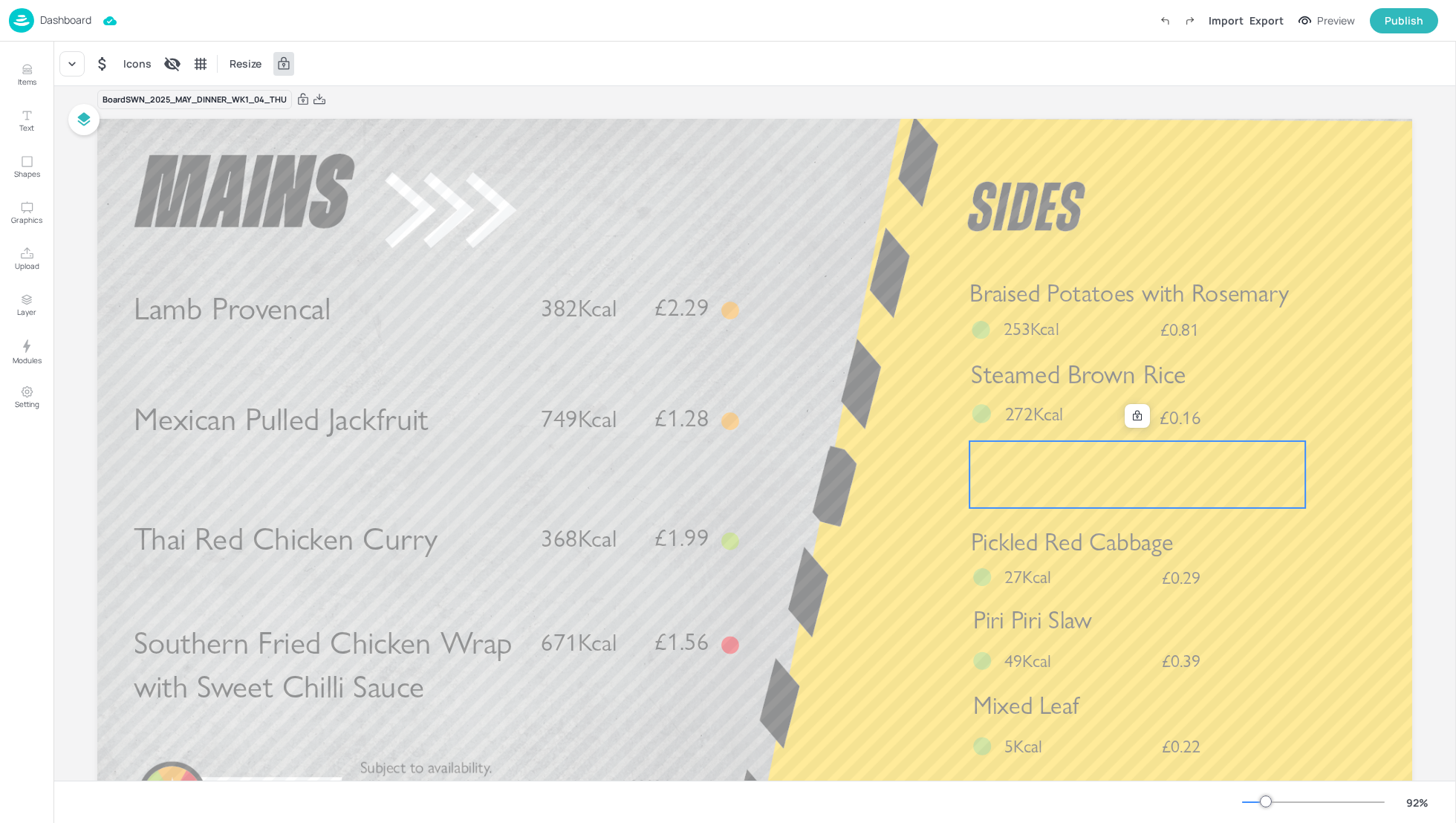 scroll, scrollTop: 0, scrollLeft: 0, axis: both 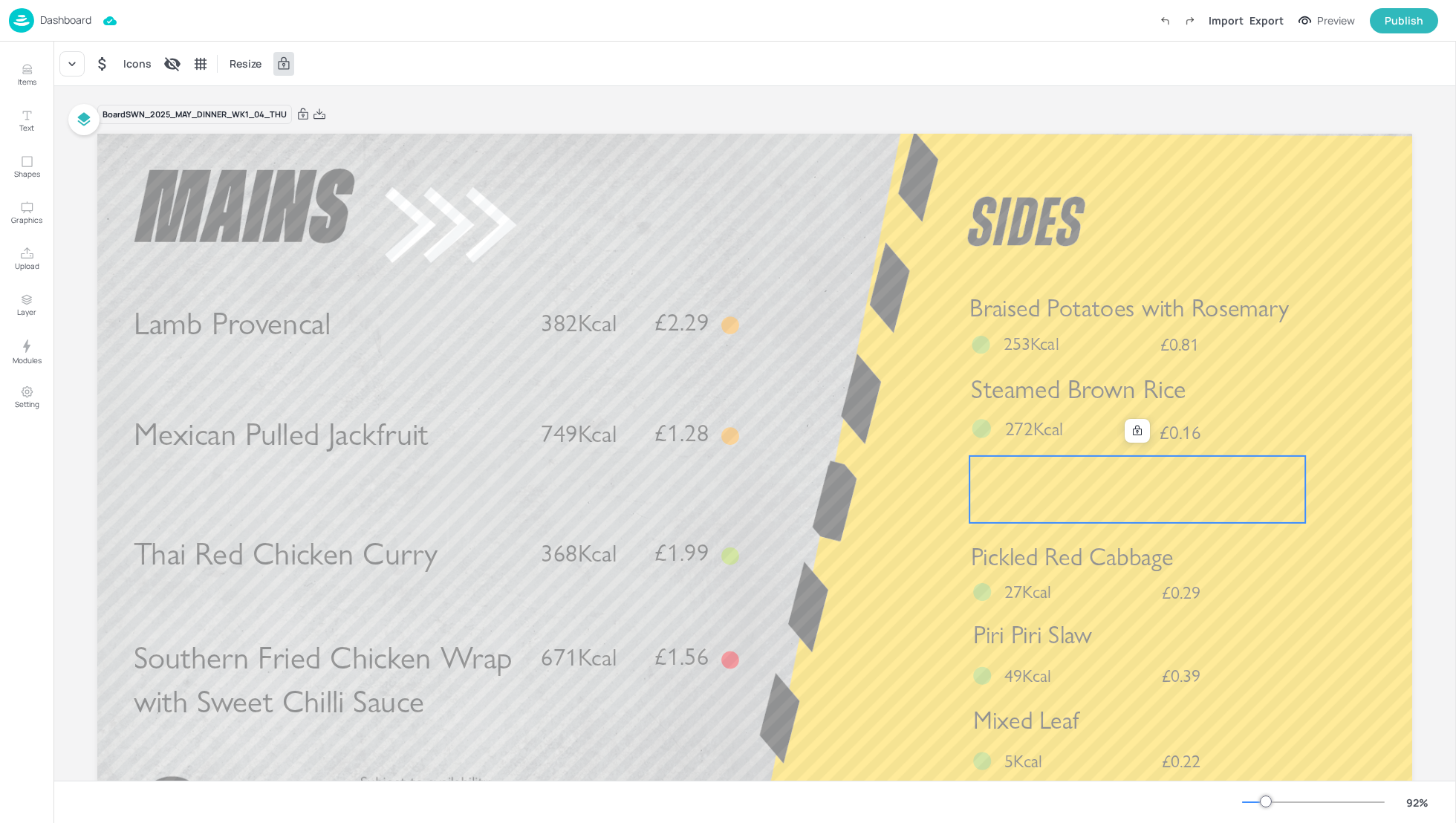 click on "Icons Resize" at bounding box center (755, 63) 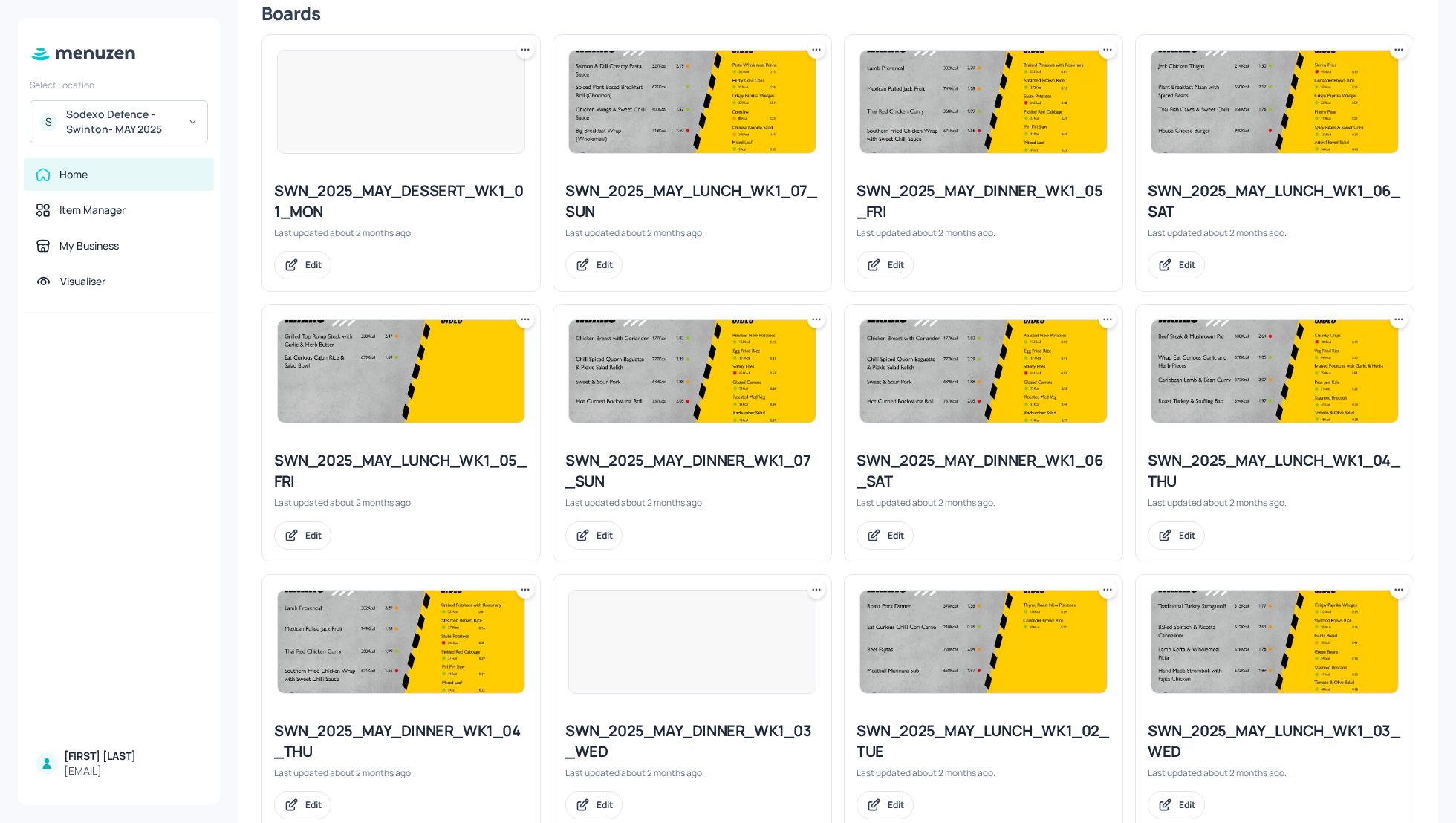 scroll, scrollTop: 379, scrollLeft: 0, axis: vertical 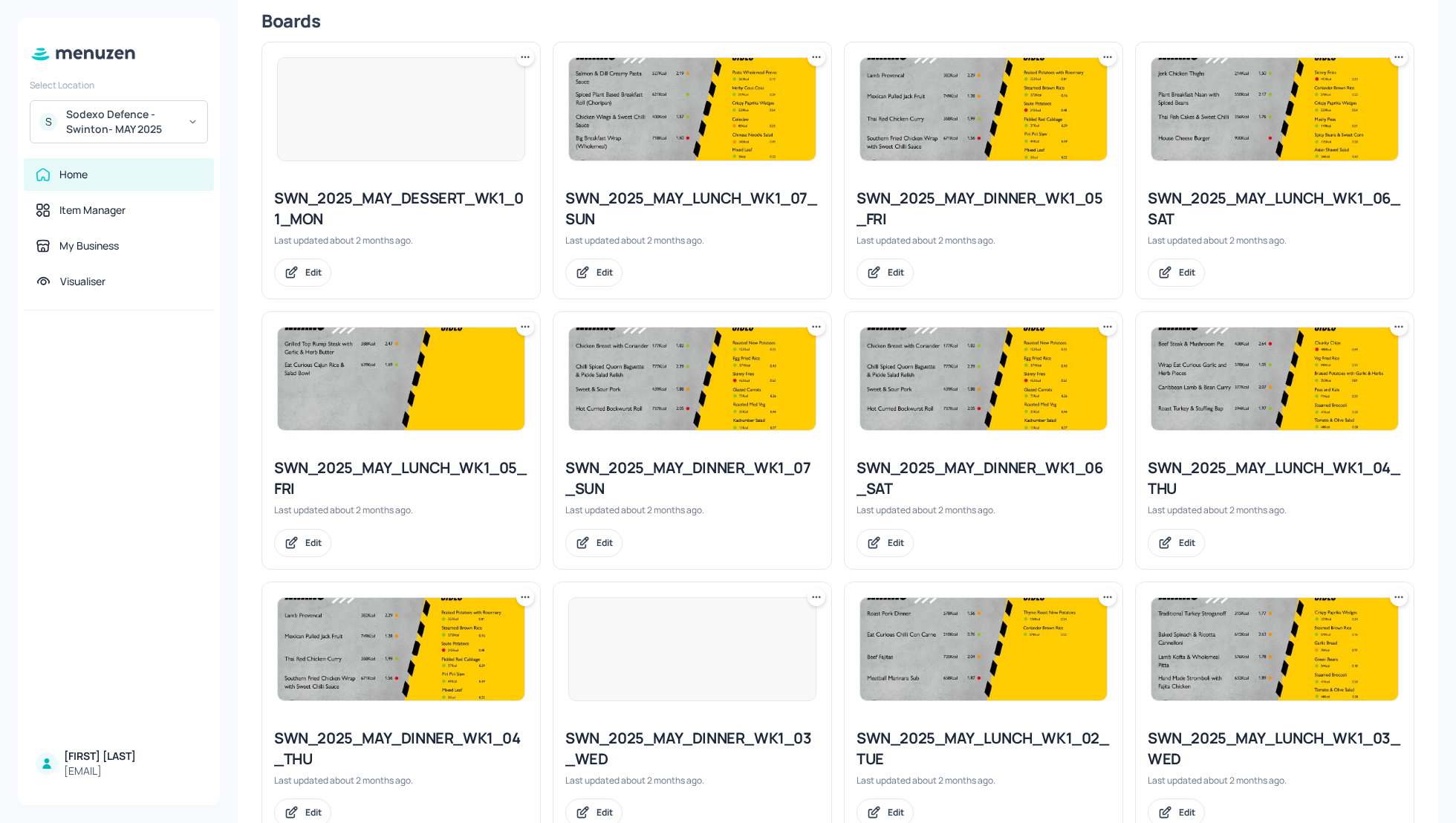 click on "SWN_2025_MAY_LUNCH_WK1_04_THU" at bounding box center (1275, 478) 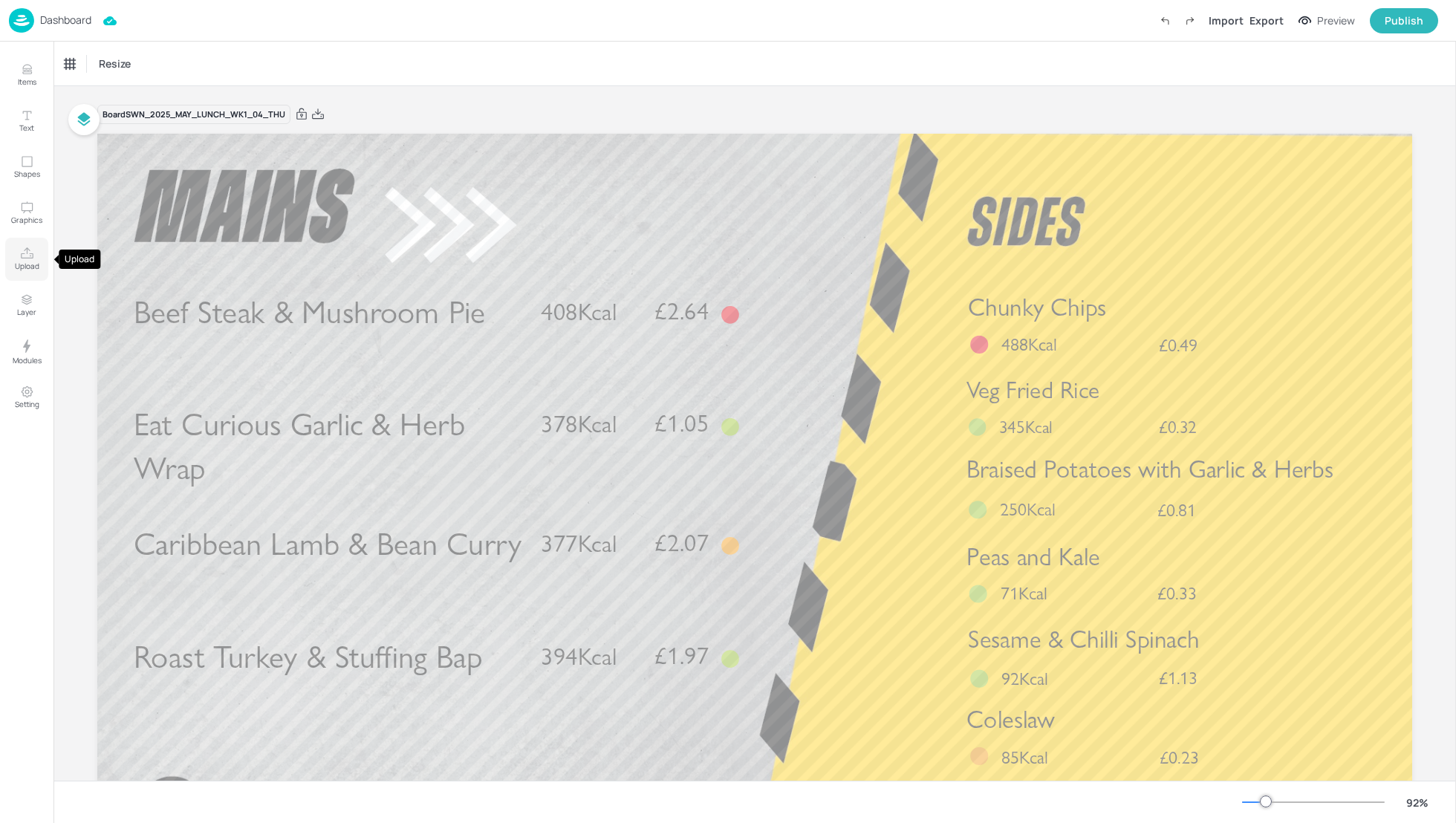 click on "Upload" at bounding box center [27, 266] 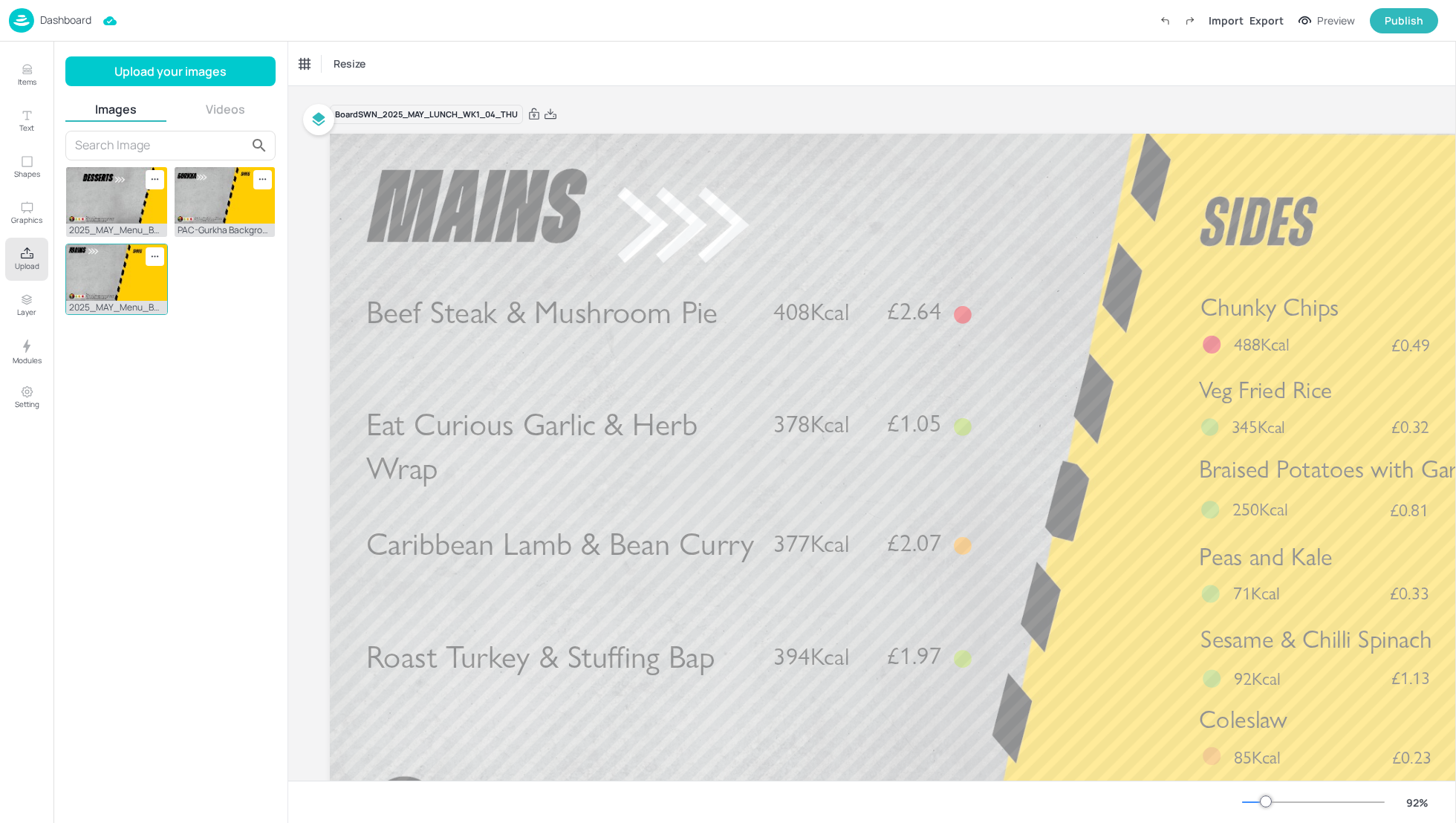 click at bounding box center (117, 273) 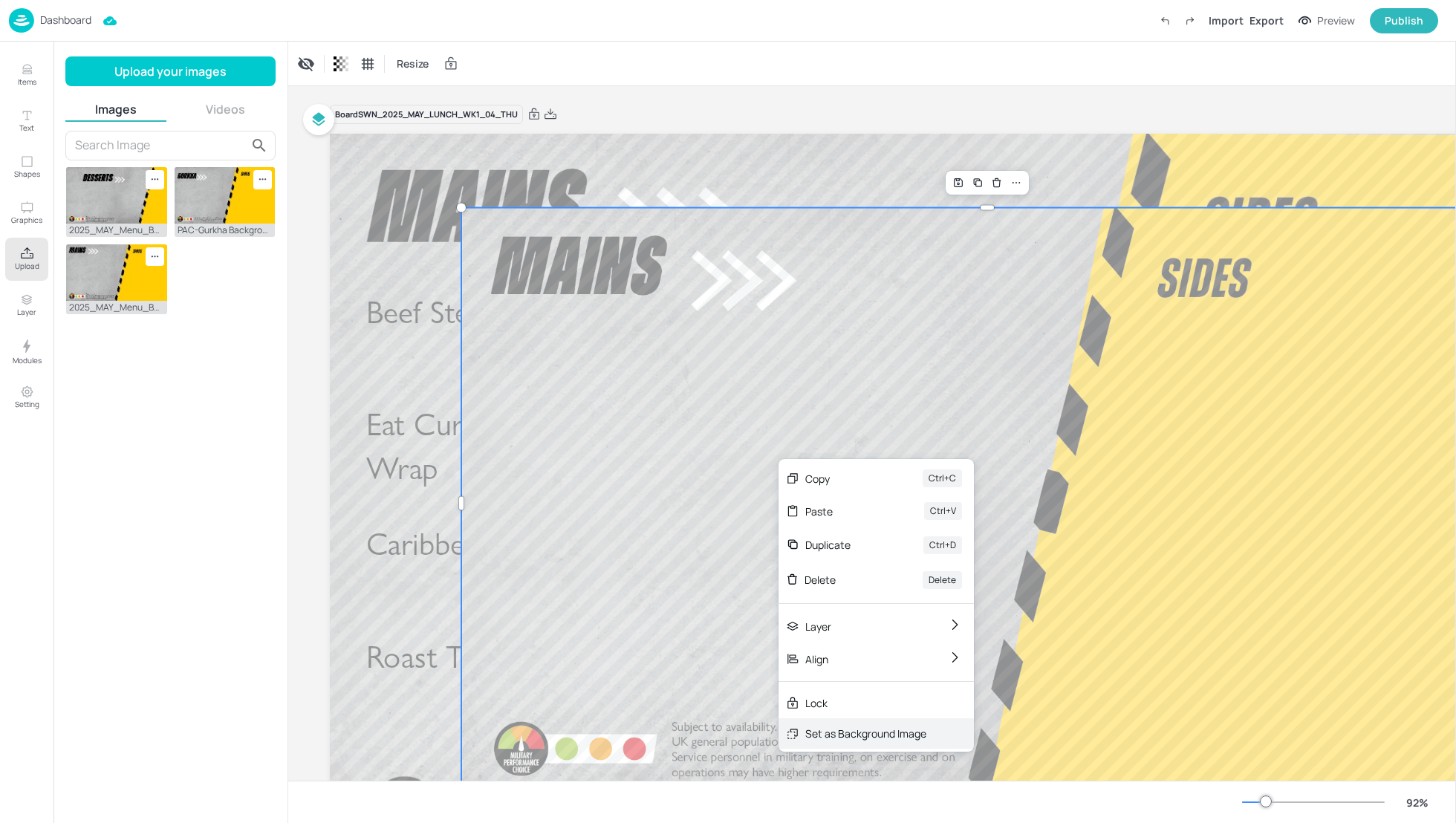 click on "Set as Background Image" at bounding box center (865, 733) 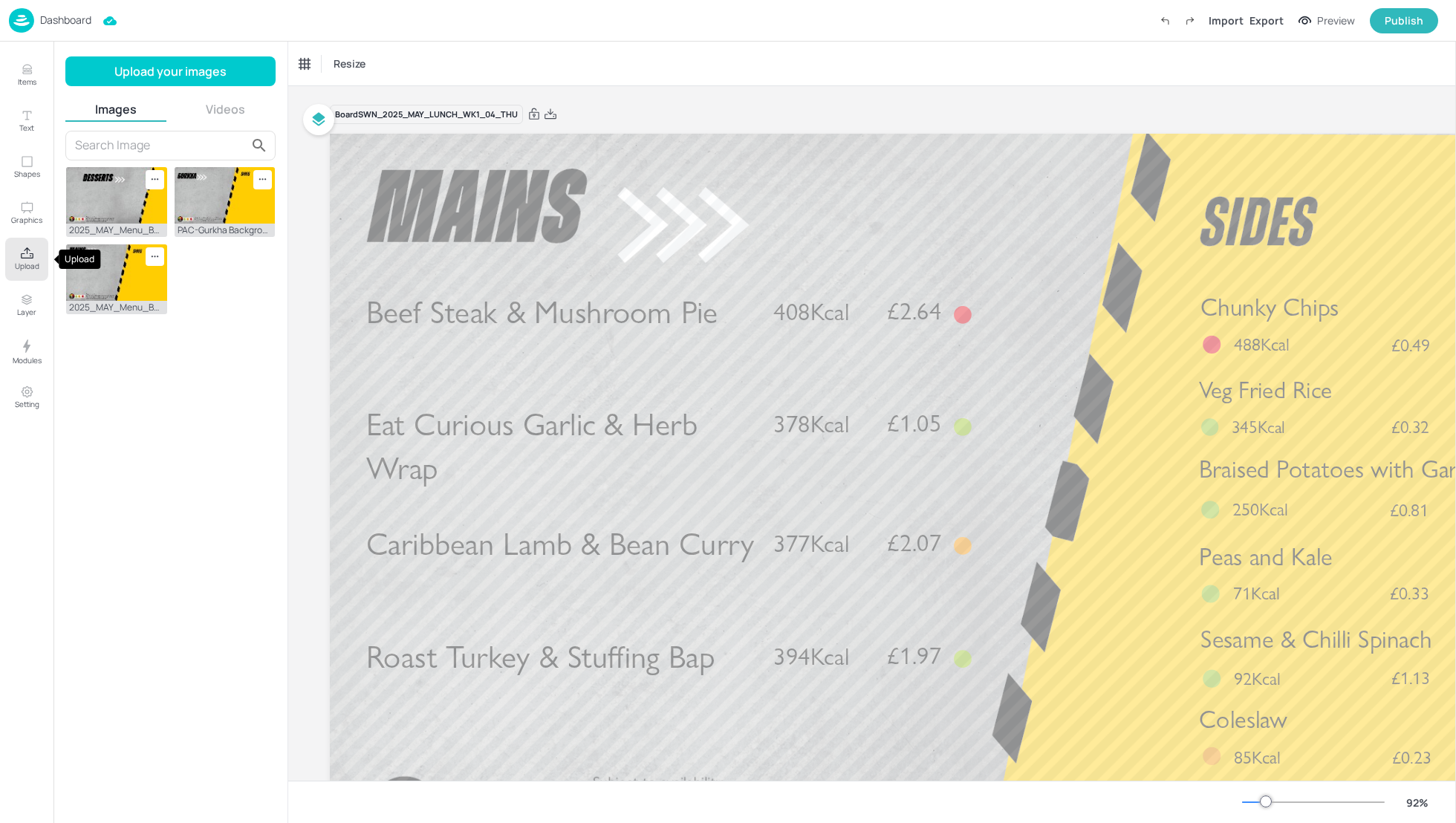 click on "Upload" at bounding box center [27, 259] 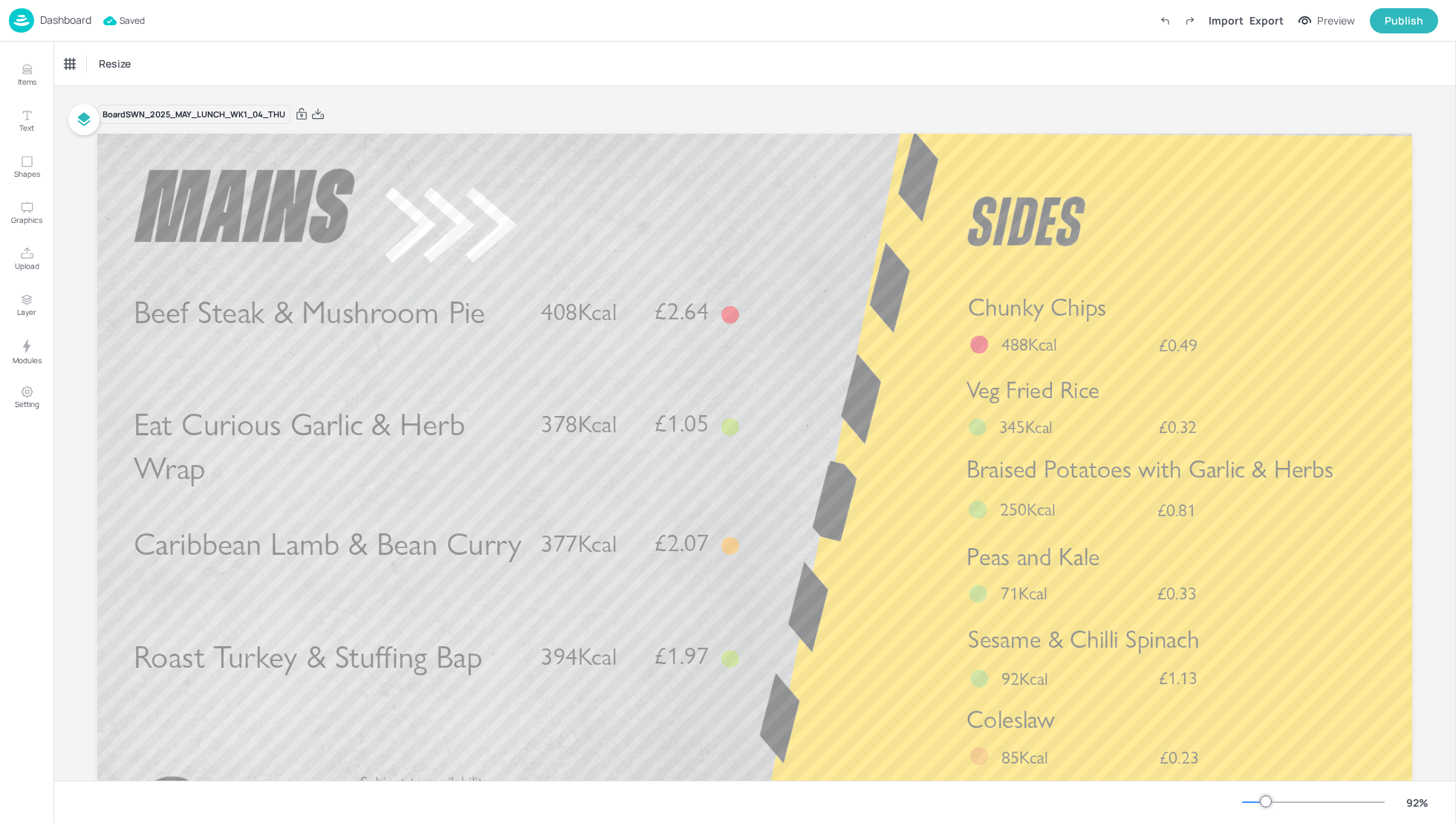 click on "Dashboard" at bounding box center (65, 20) 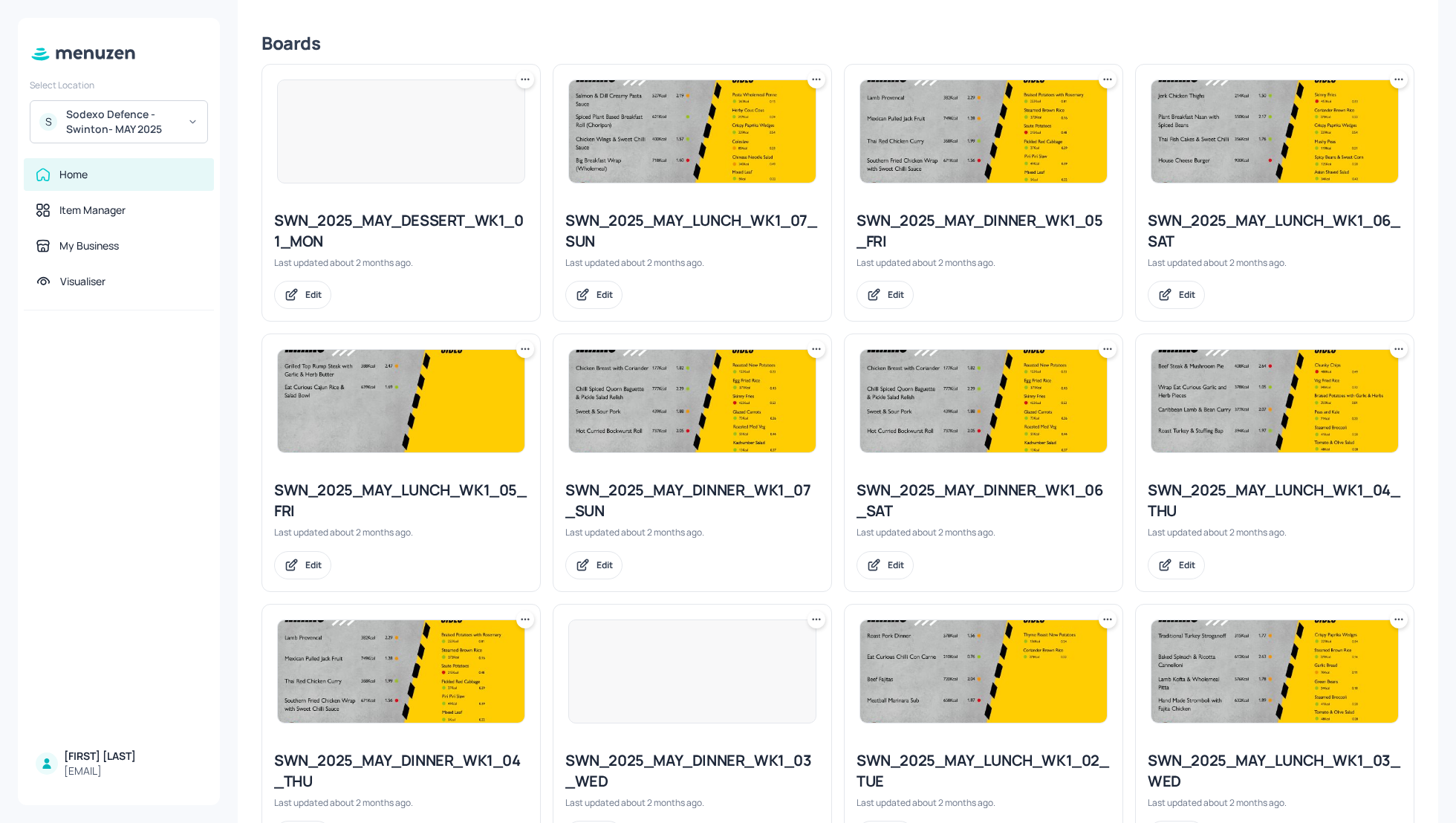 scroll, scrollTop: 417, scrollLeft: 0, axis: vertical 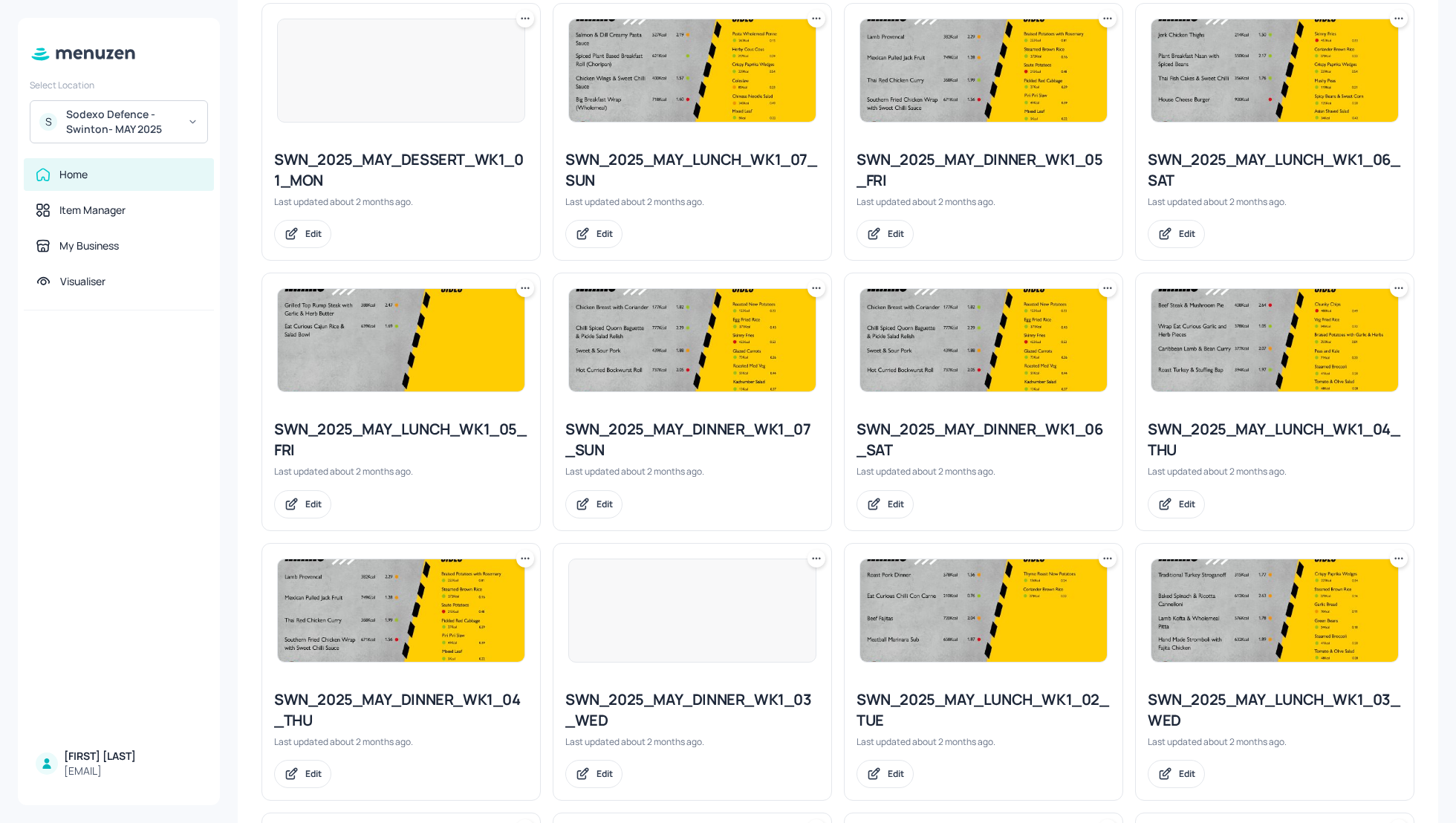 click on "SWN_2025_MAY_DINNER_WK1_06_SAT" at bounding box center (984, 440) 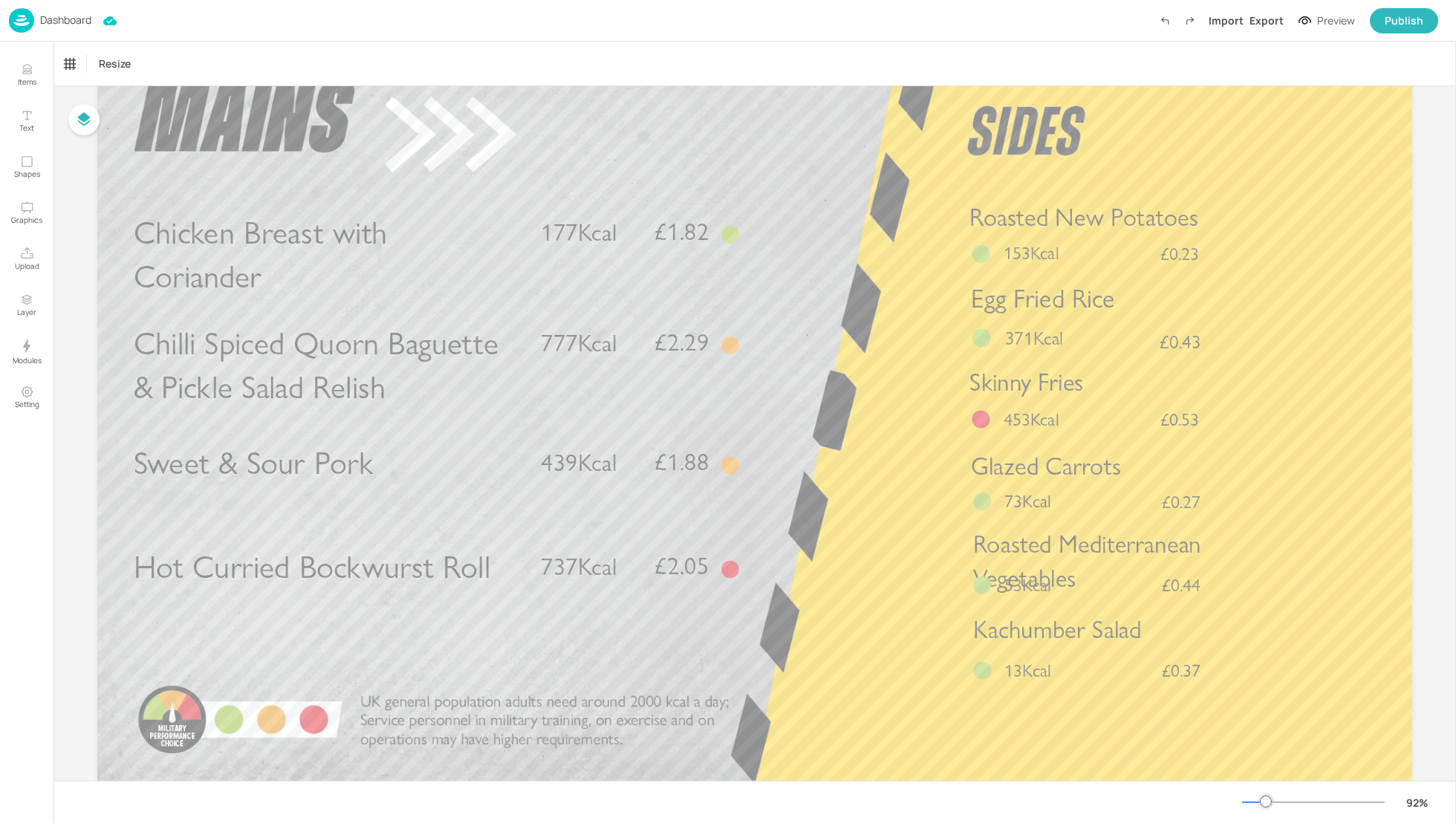 scroll, scrollTop: 0, scrollLeft: 0, axis: both 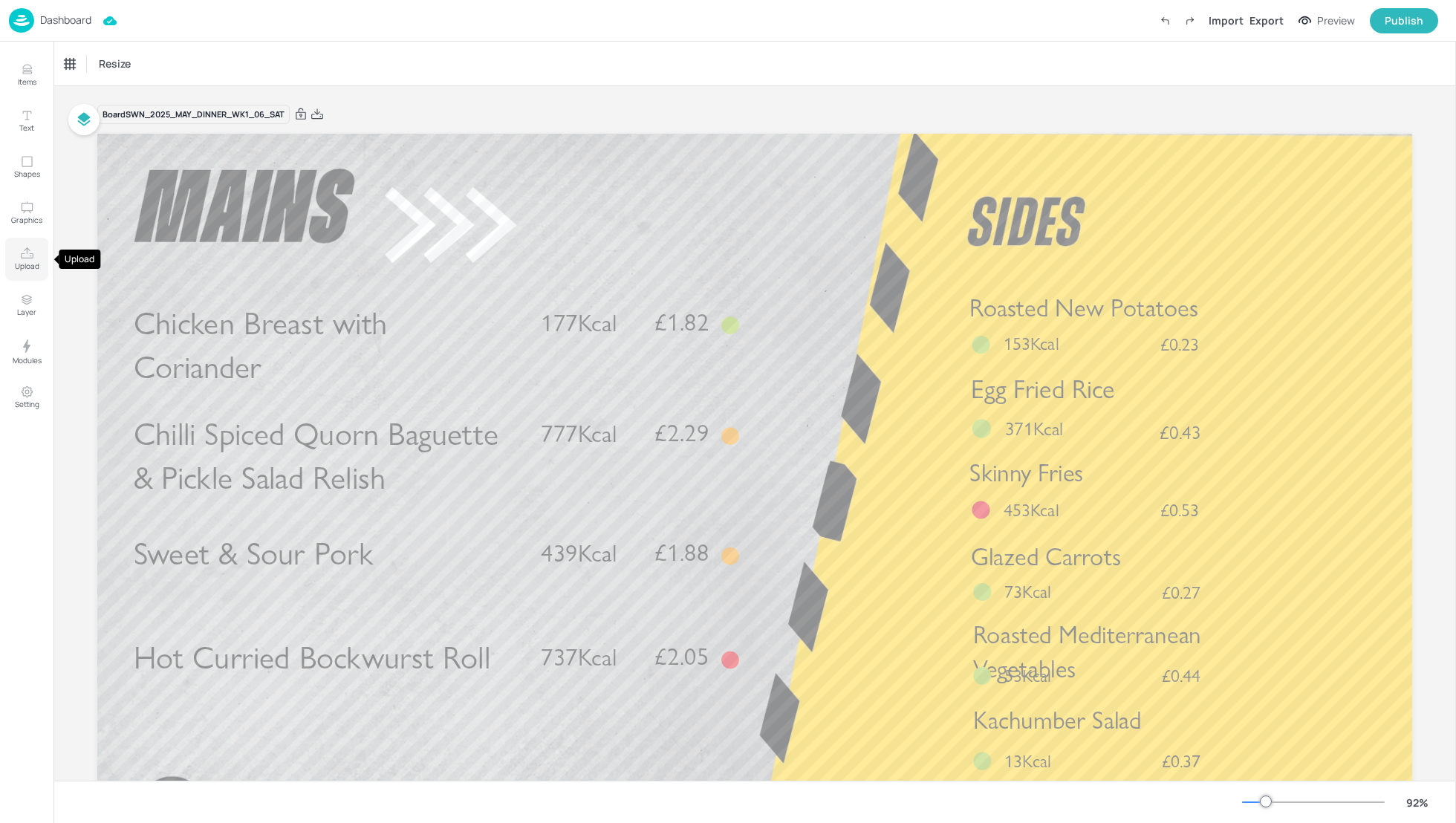 click 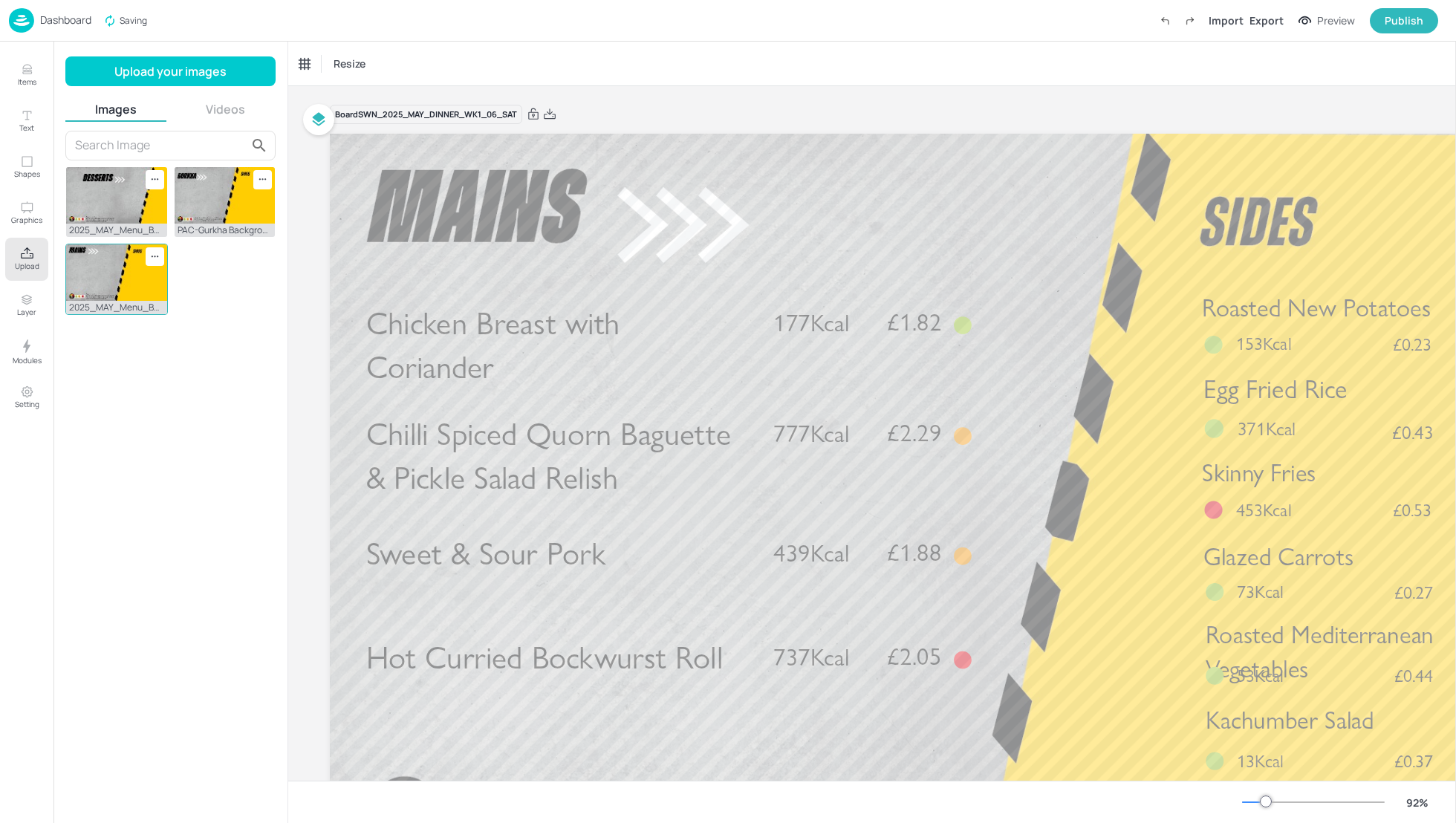 click at bounding box center [117, 273] 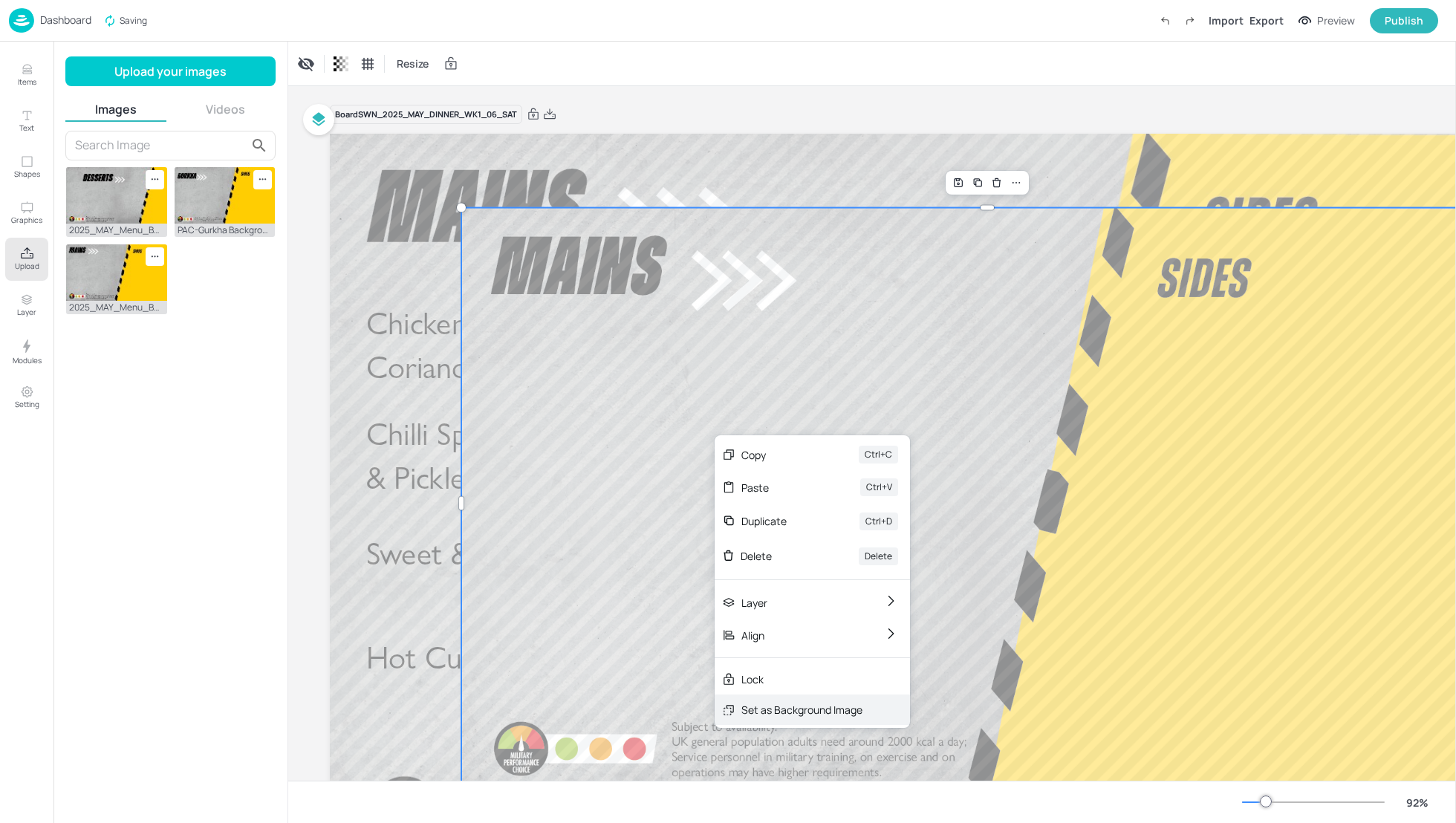 click on "Set as Background Image" at bounding box center [802, 709] 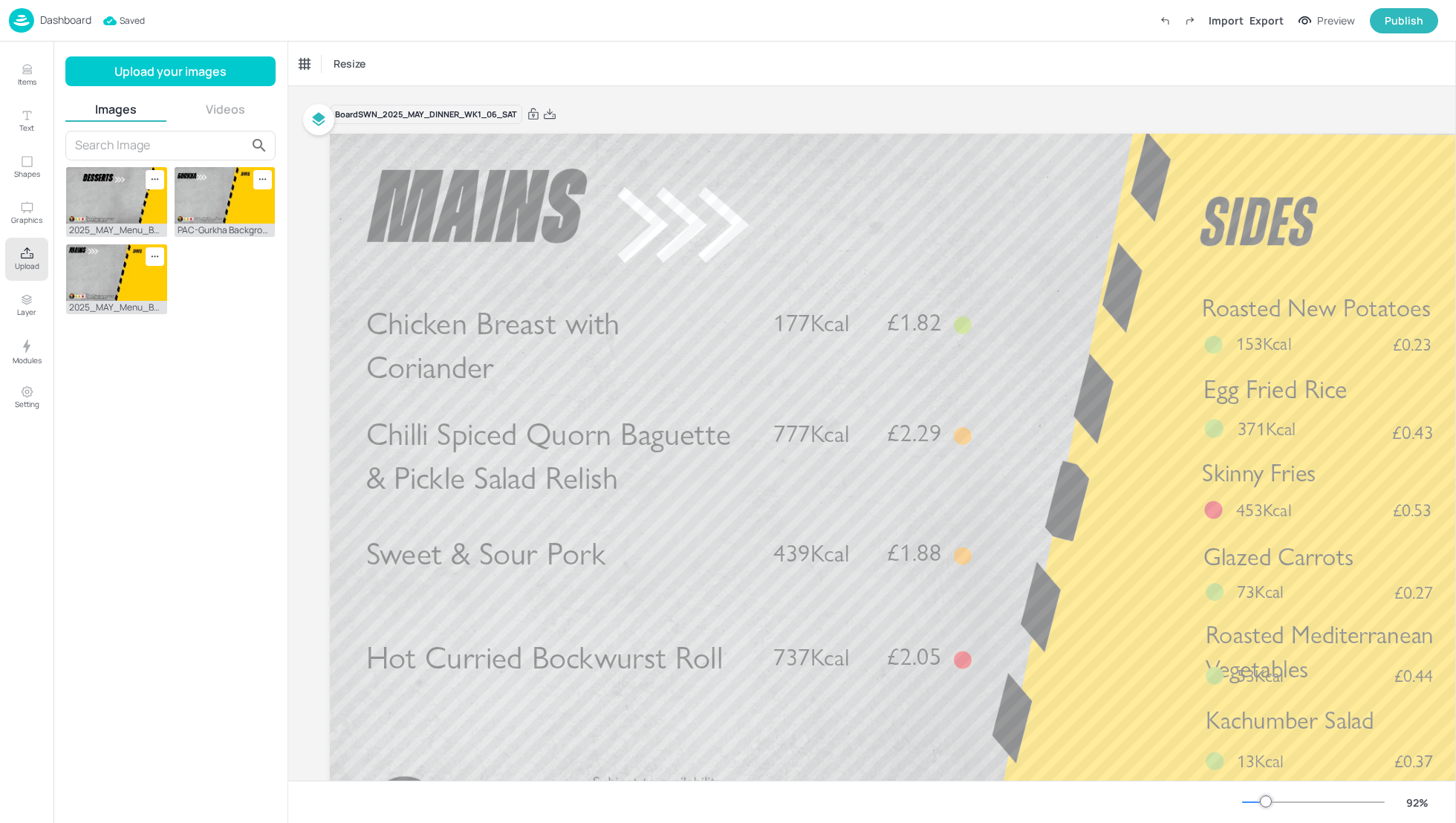 click on "Upload" at bounding box center (27, 259) 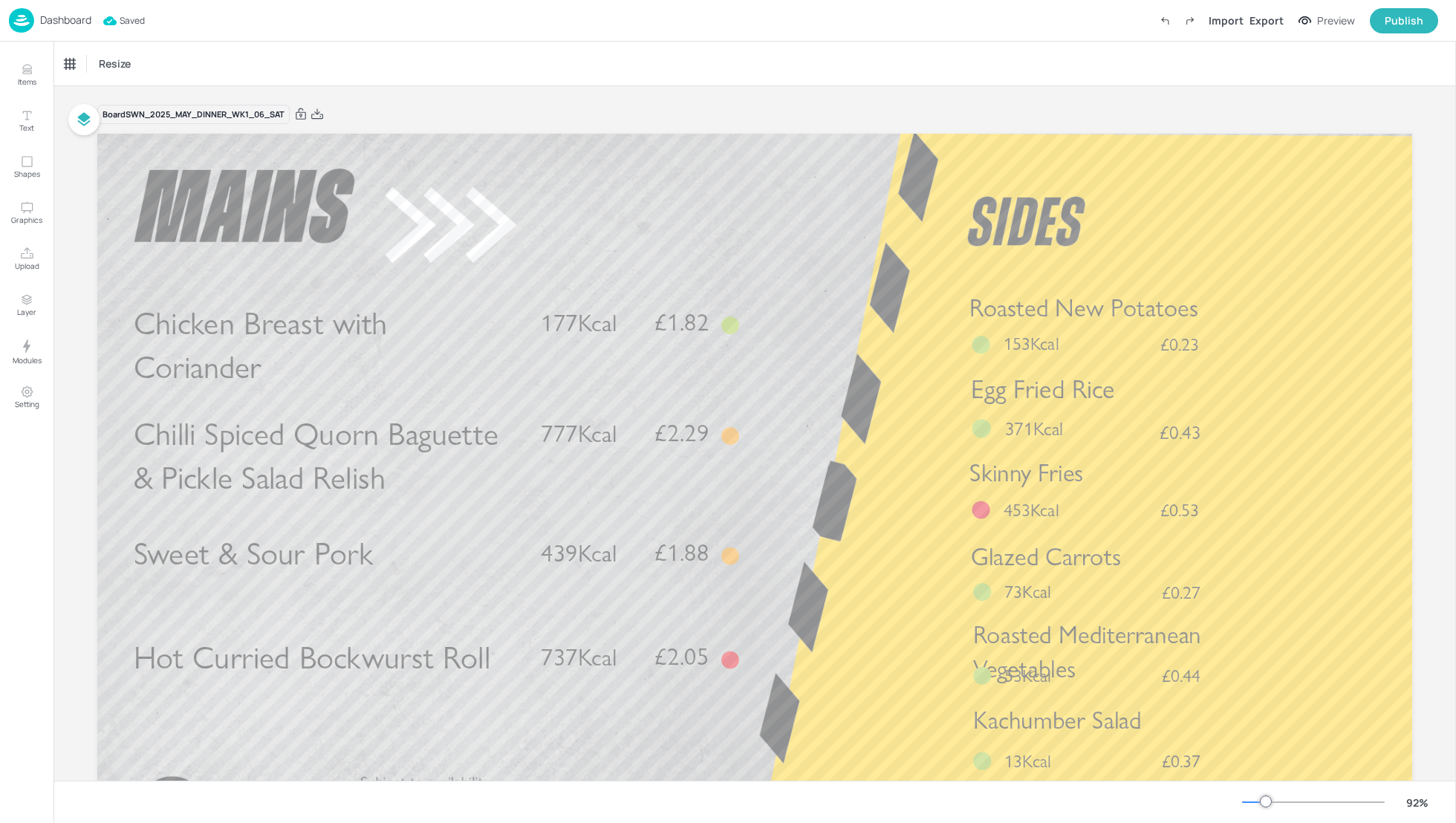 click on "Resize" at bounding box center (755, 63) 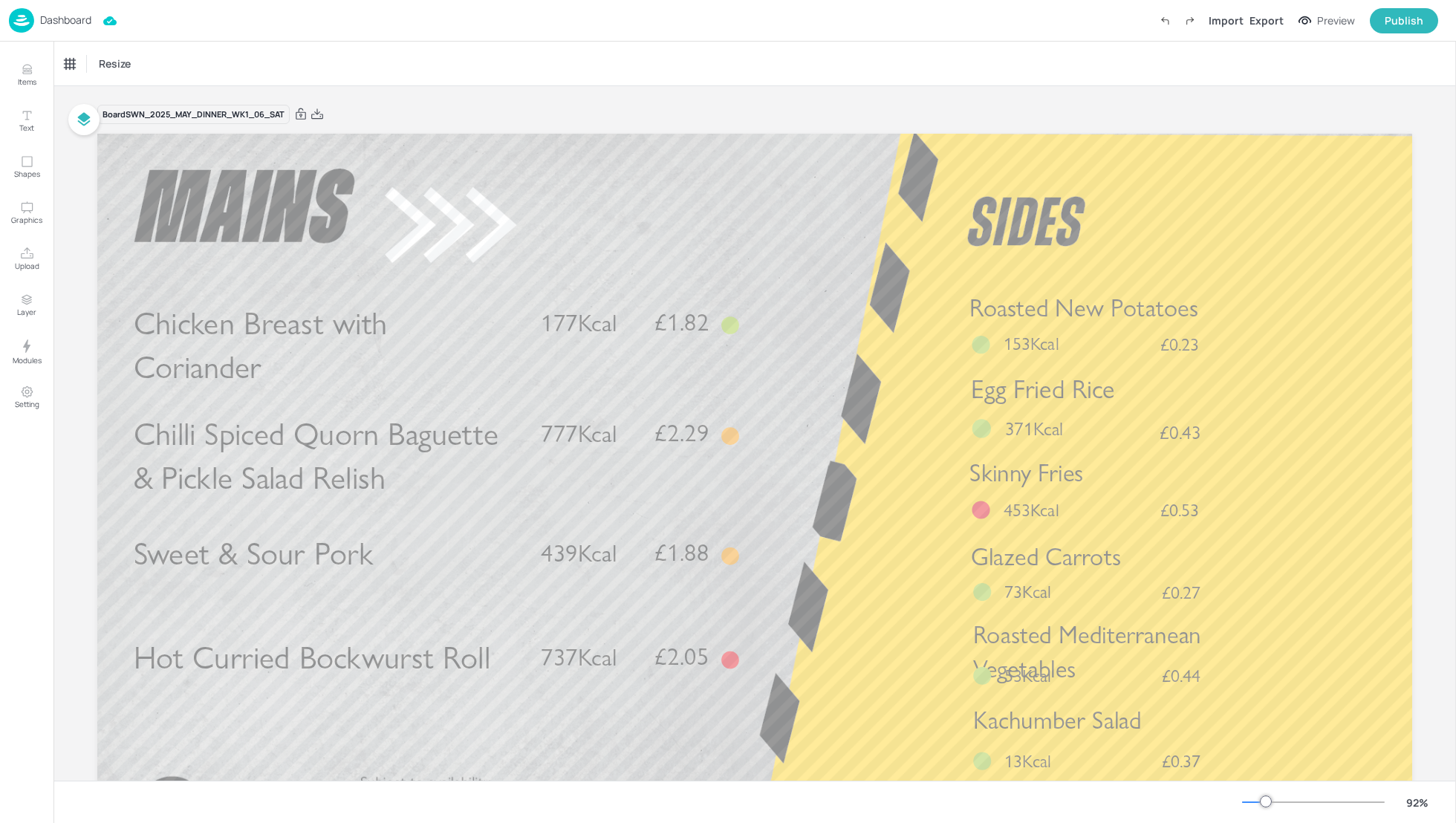click on "Dashboard" at bounding box center [65, 20] 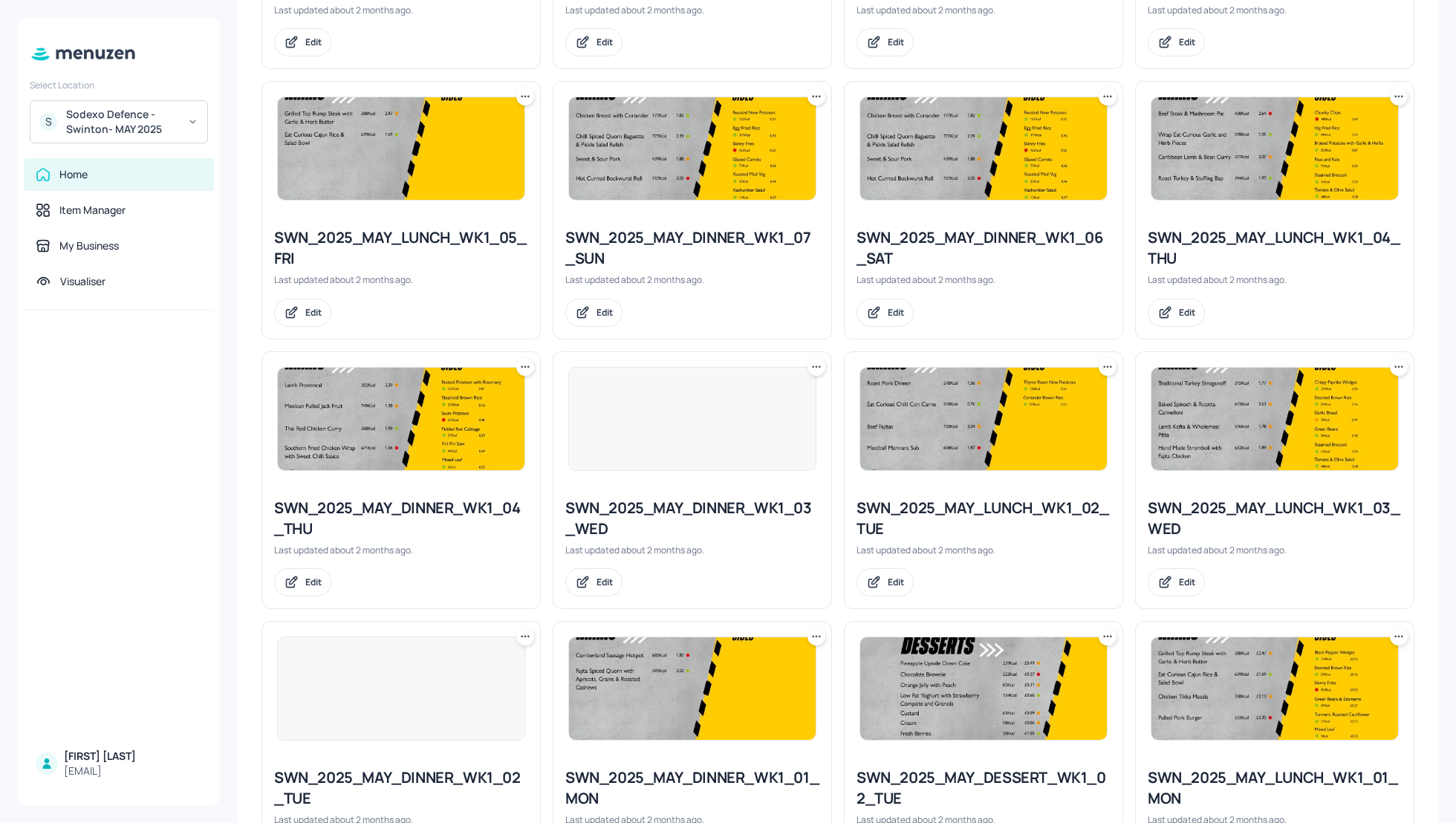 scroll, scrollTop: 626, scrollLeft: 0, axis: vertical 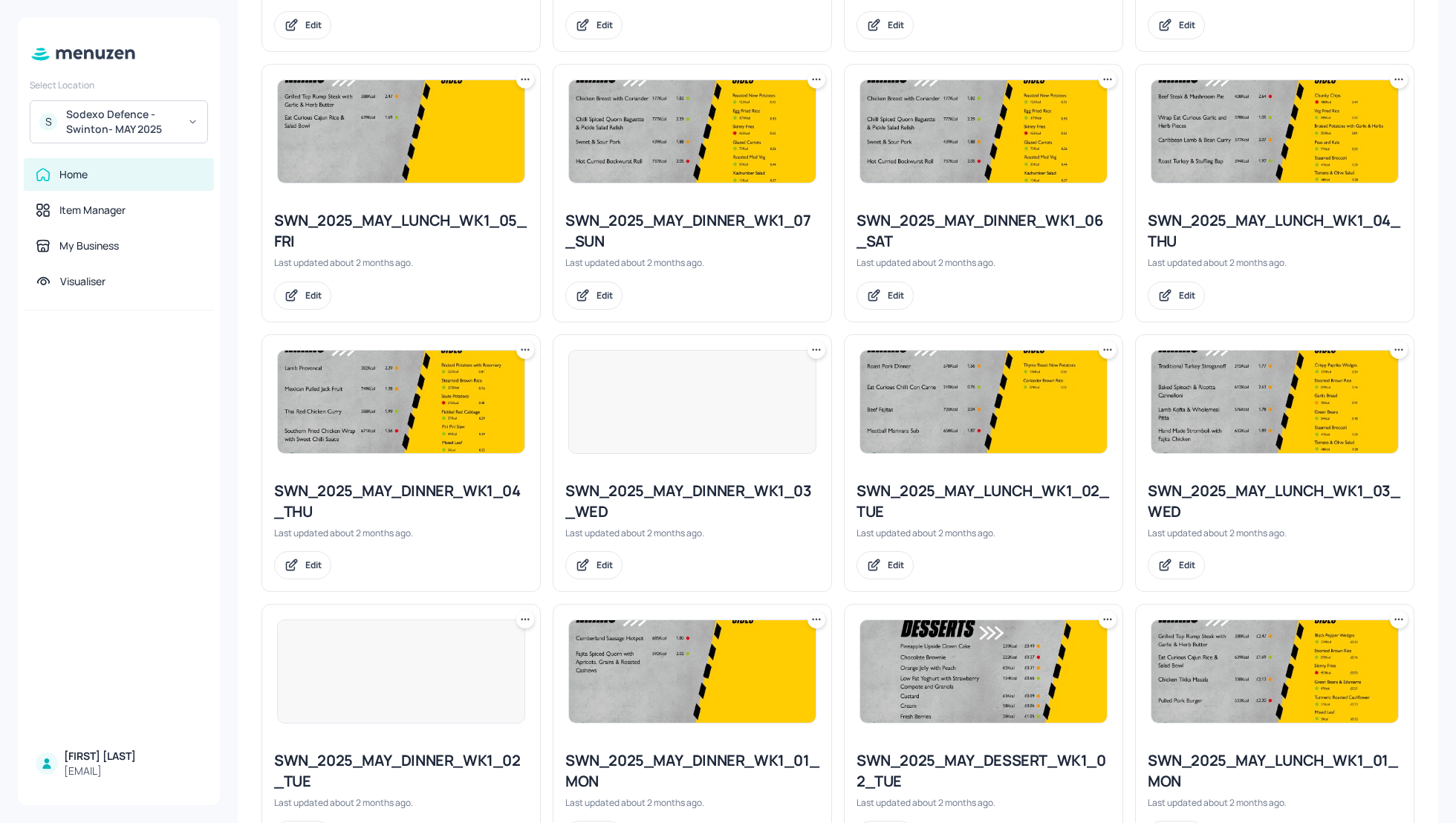 click on "SWN_2025_MAY_DINNER_WK1_07_SUN" at bounding box center (692, 231) 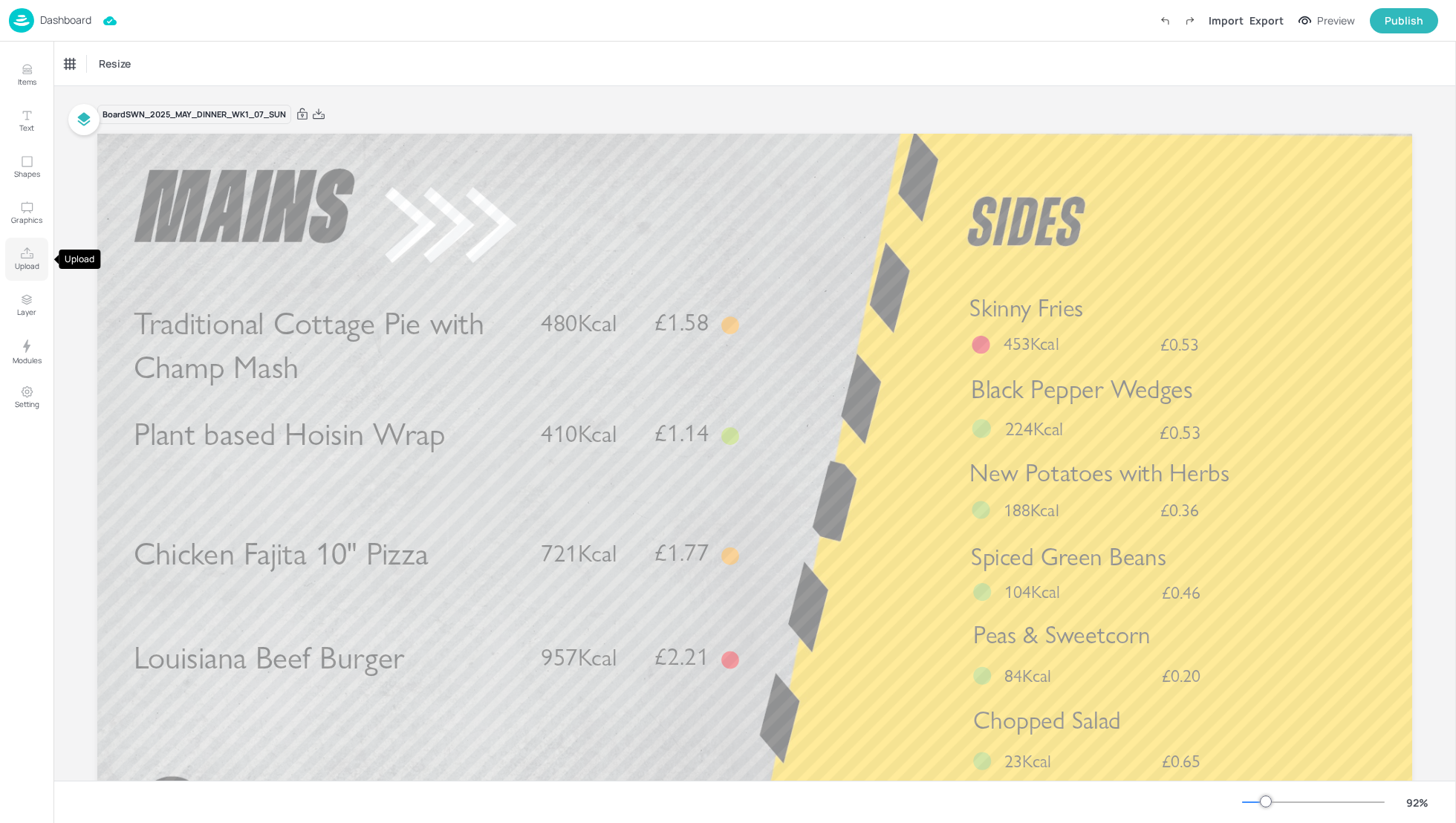 click 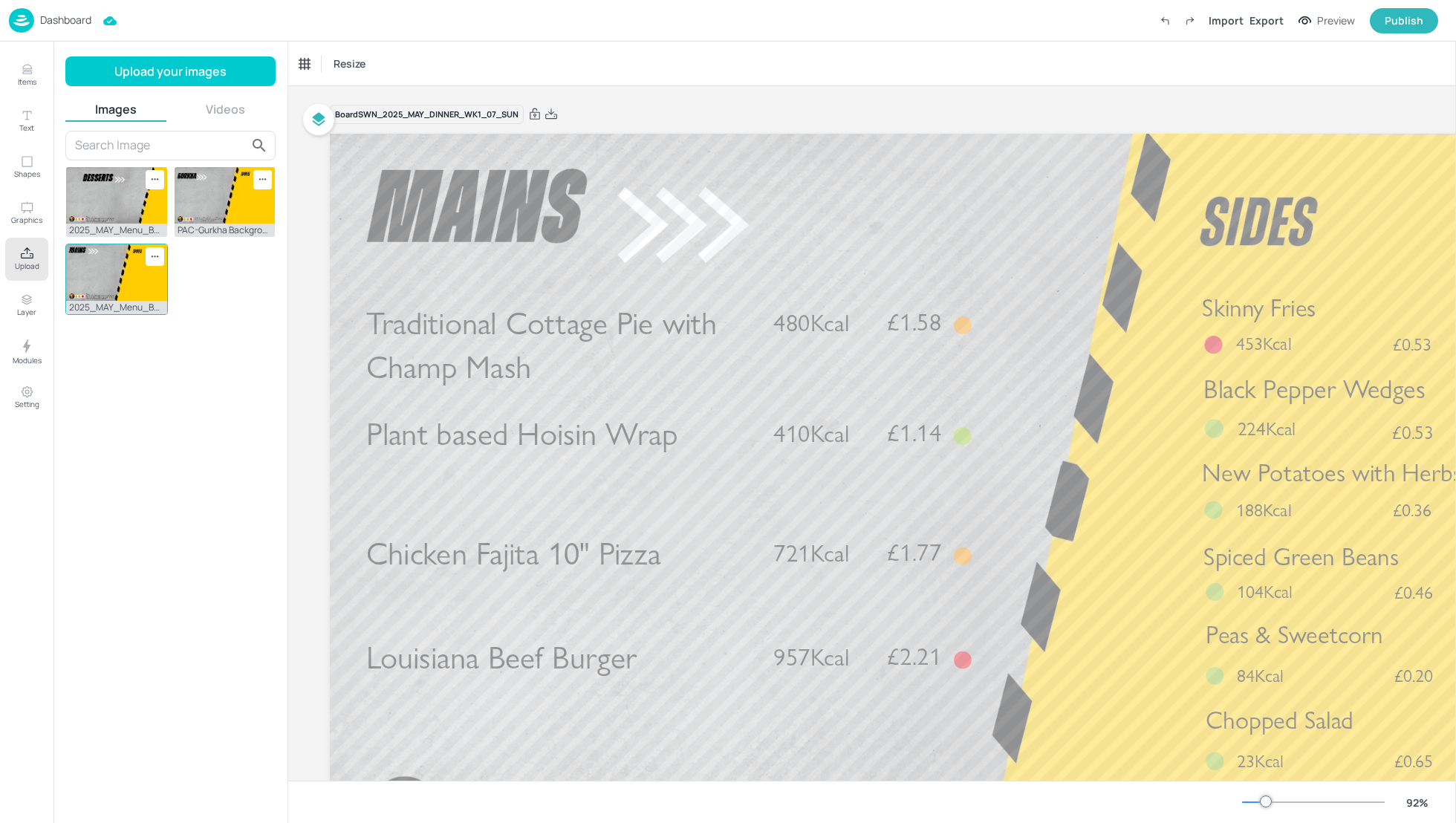 click at bounding box center (117, 273) 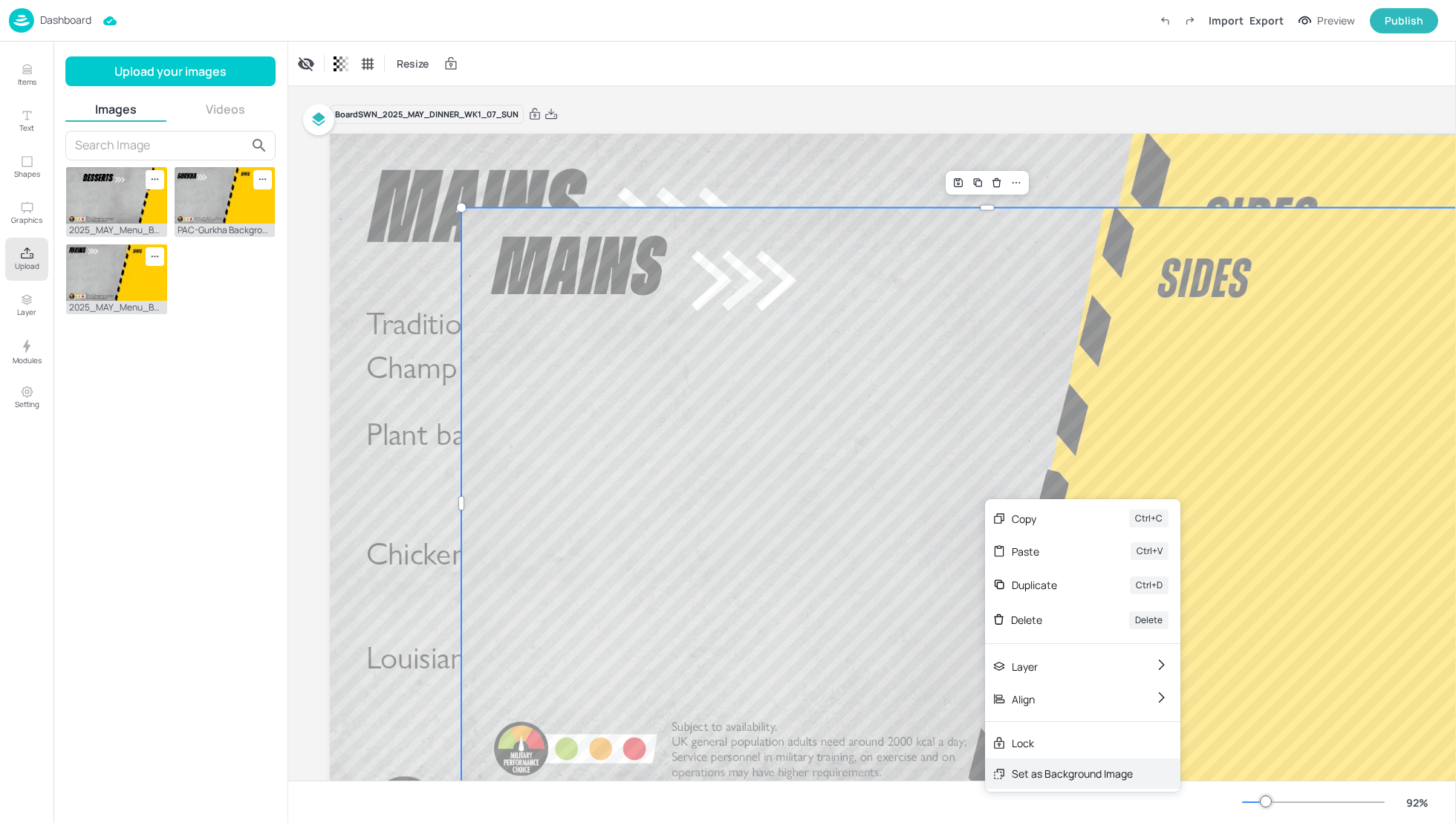 click on "Set as Background Image" at bounding box center (1072, 773) 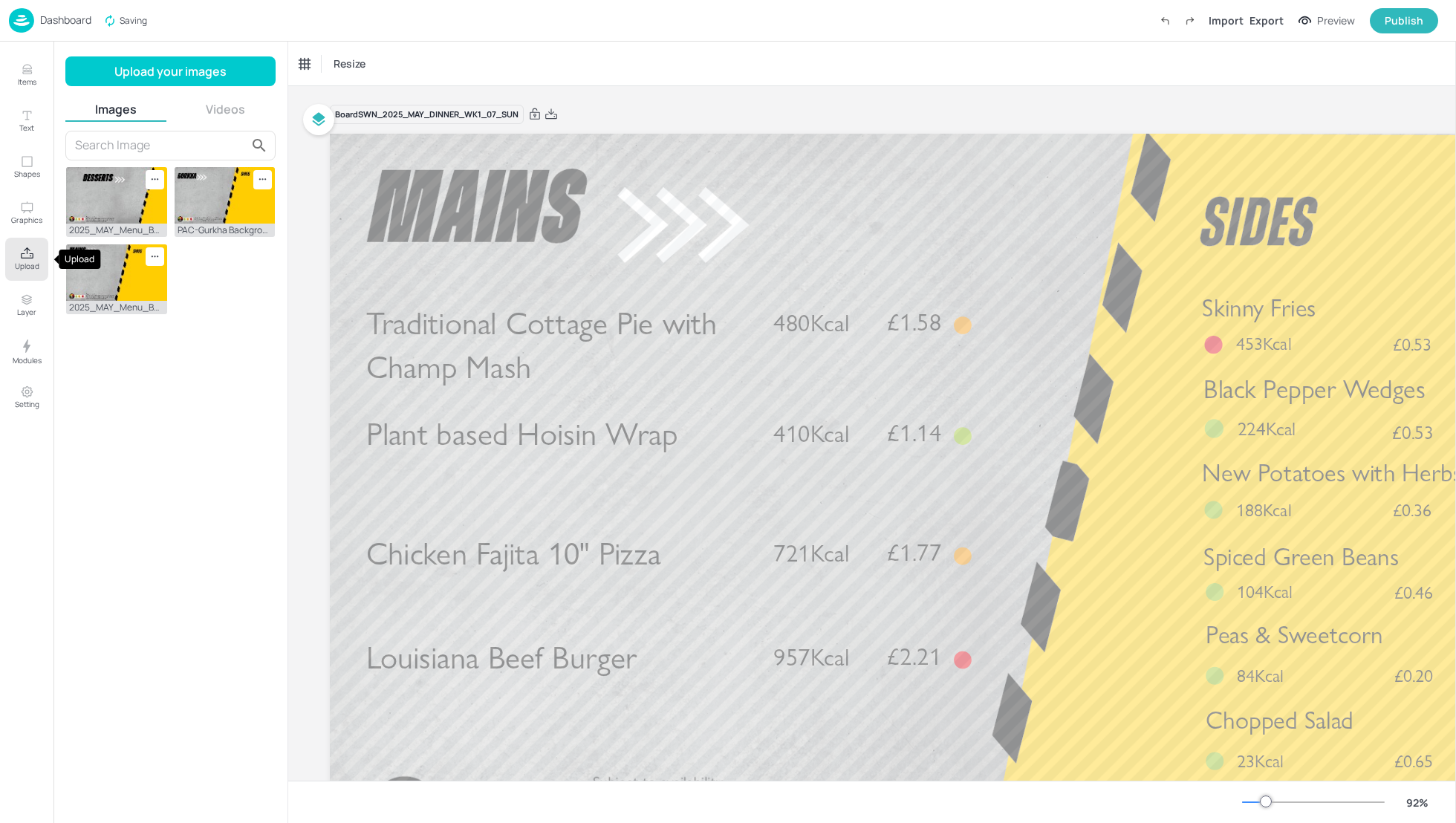 click on "Upload" at bounding box center [27, 259] 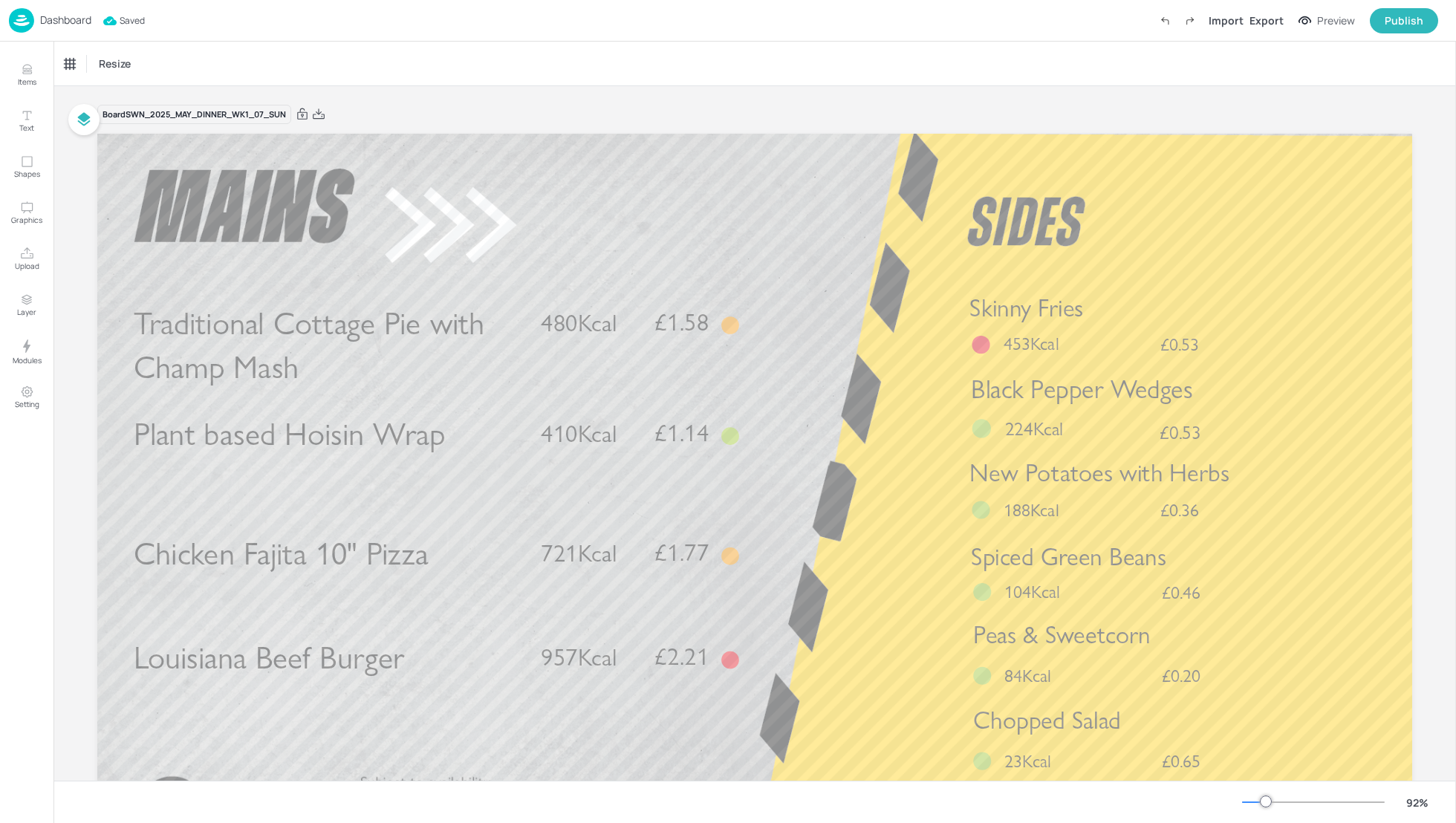 click on "Dashboard" at bounding box center (65, 20) 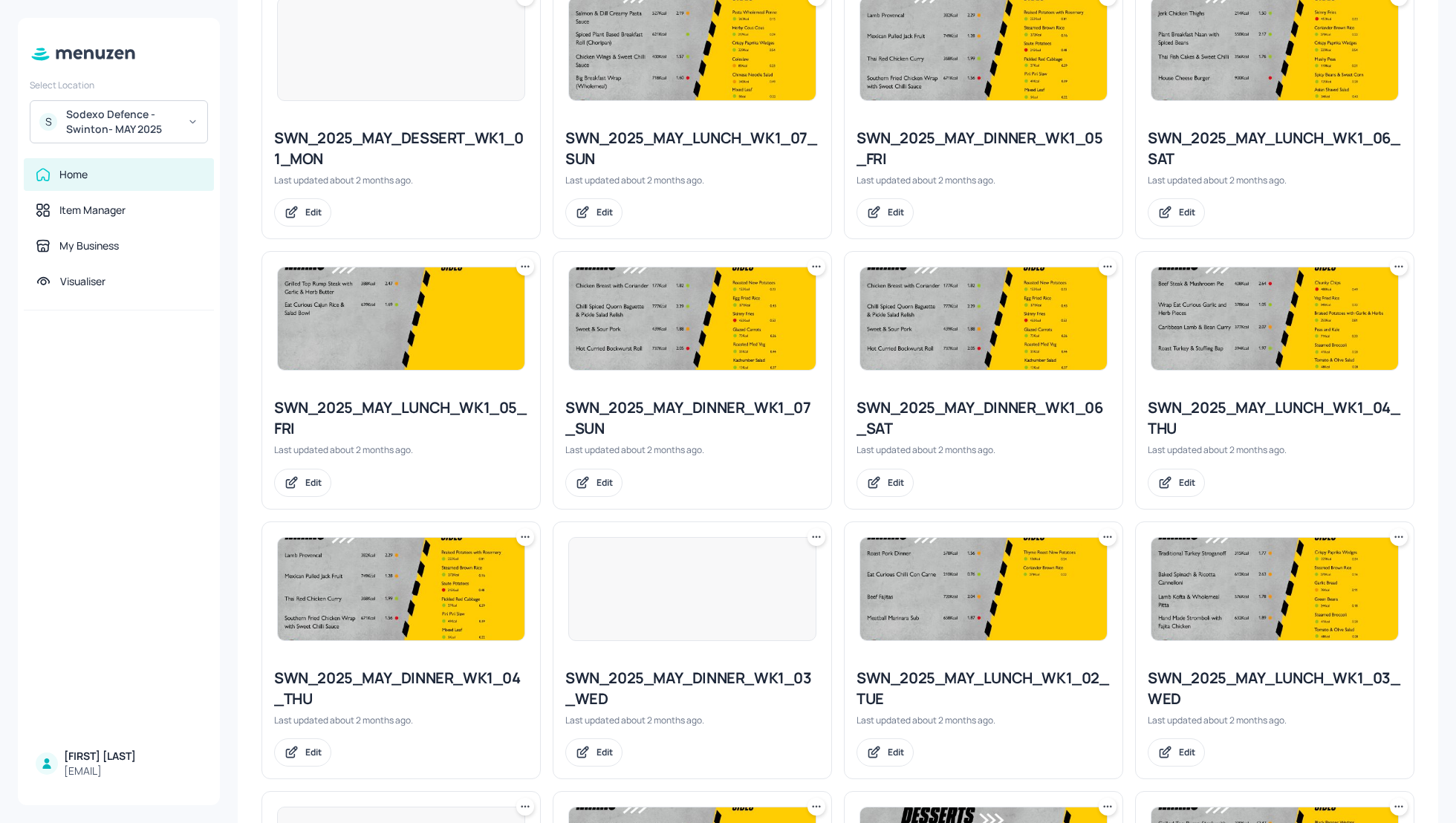 scroll, scrollTop: 480, scrollLeft: 0, axis: vertical 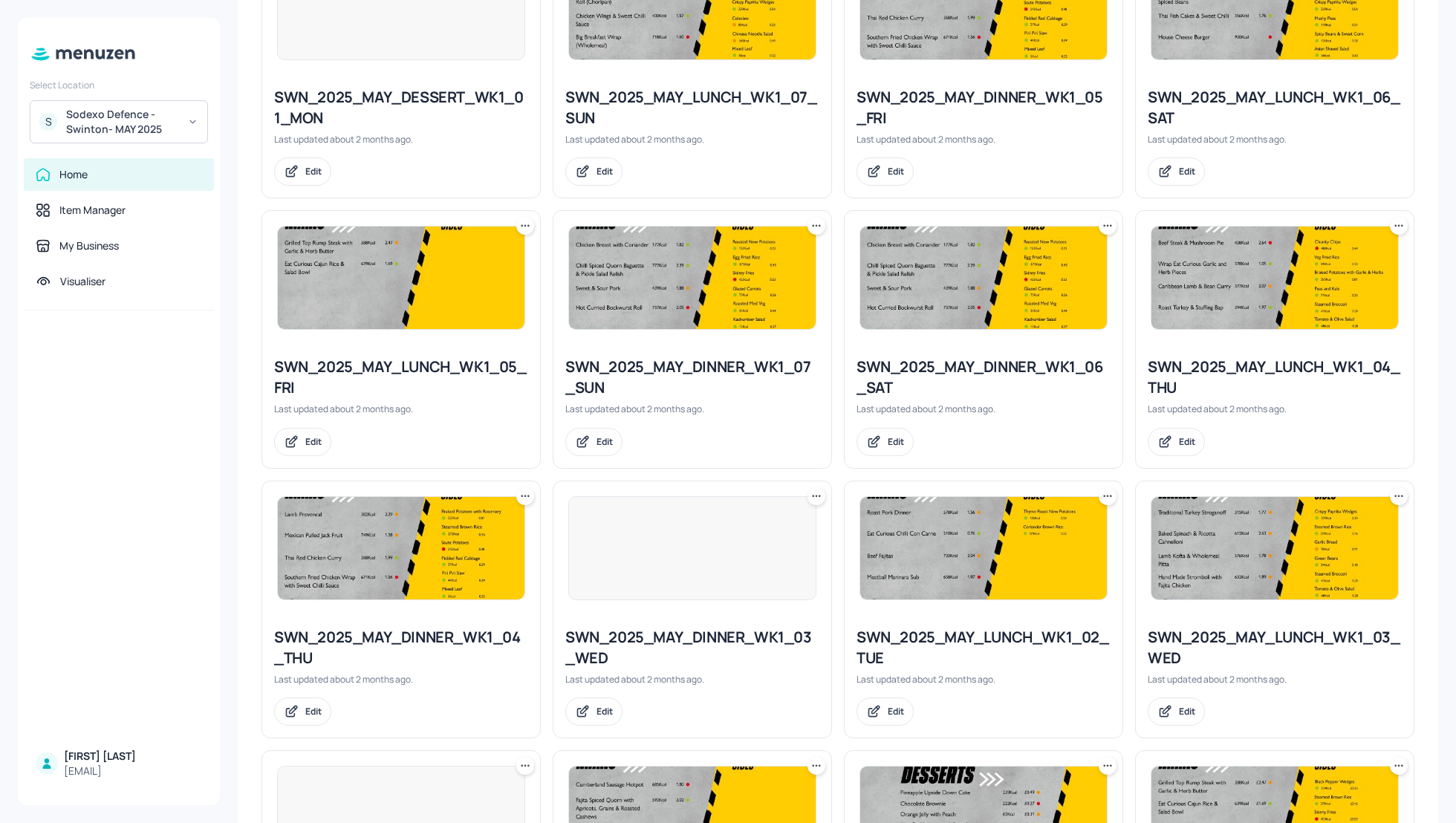 click on "SWN_2025_MAY_DINNER_WK1_07_SUN" at bounding box center (692, 377) 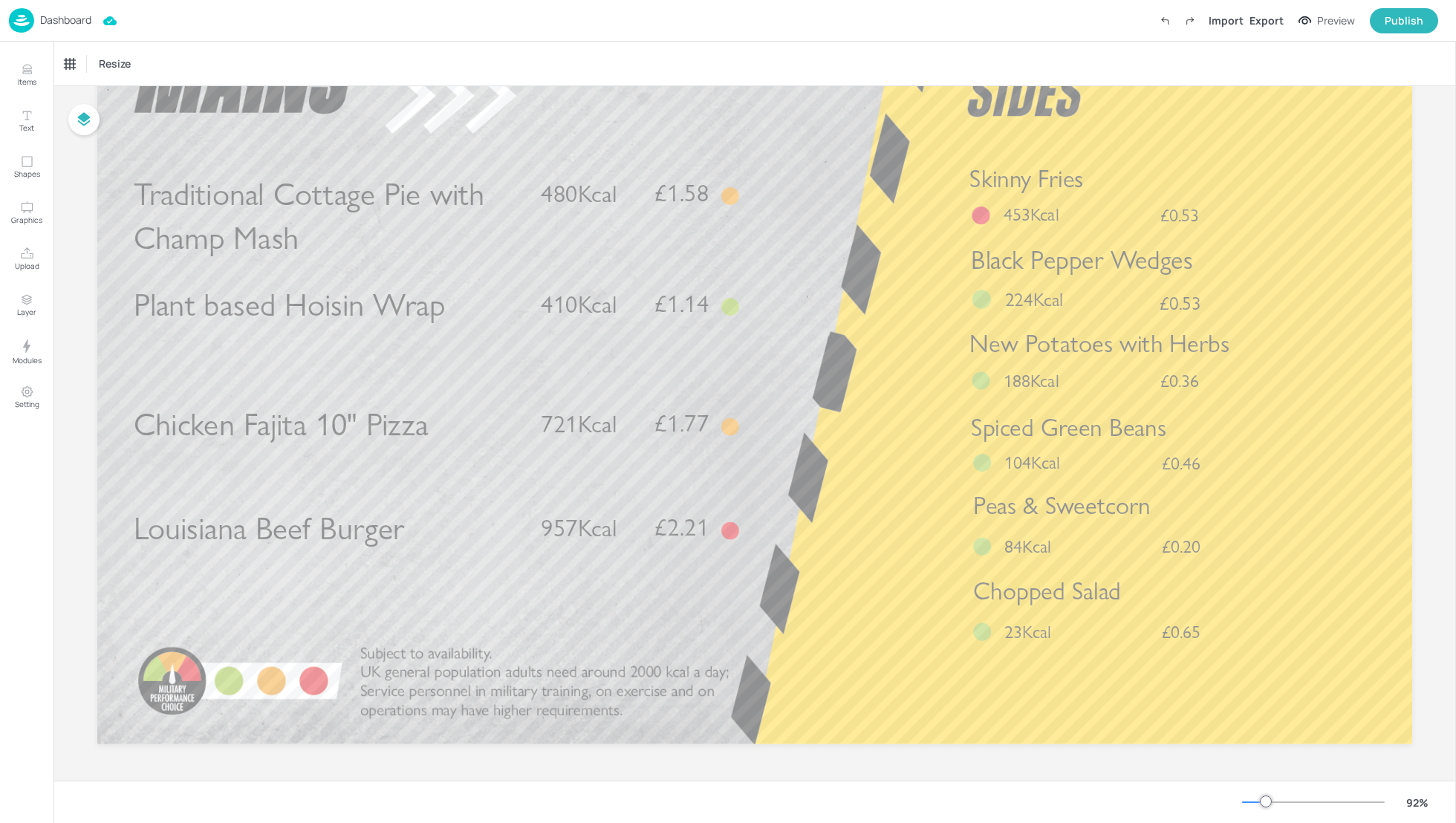 scroll, scrollTop: 0, scrollLeft: 0, axis: both 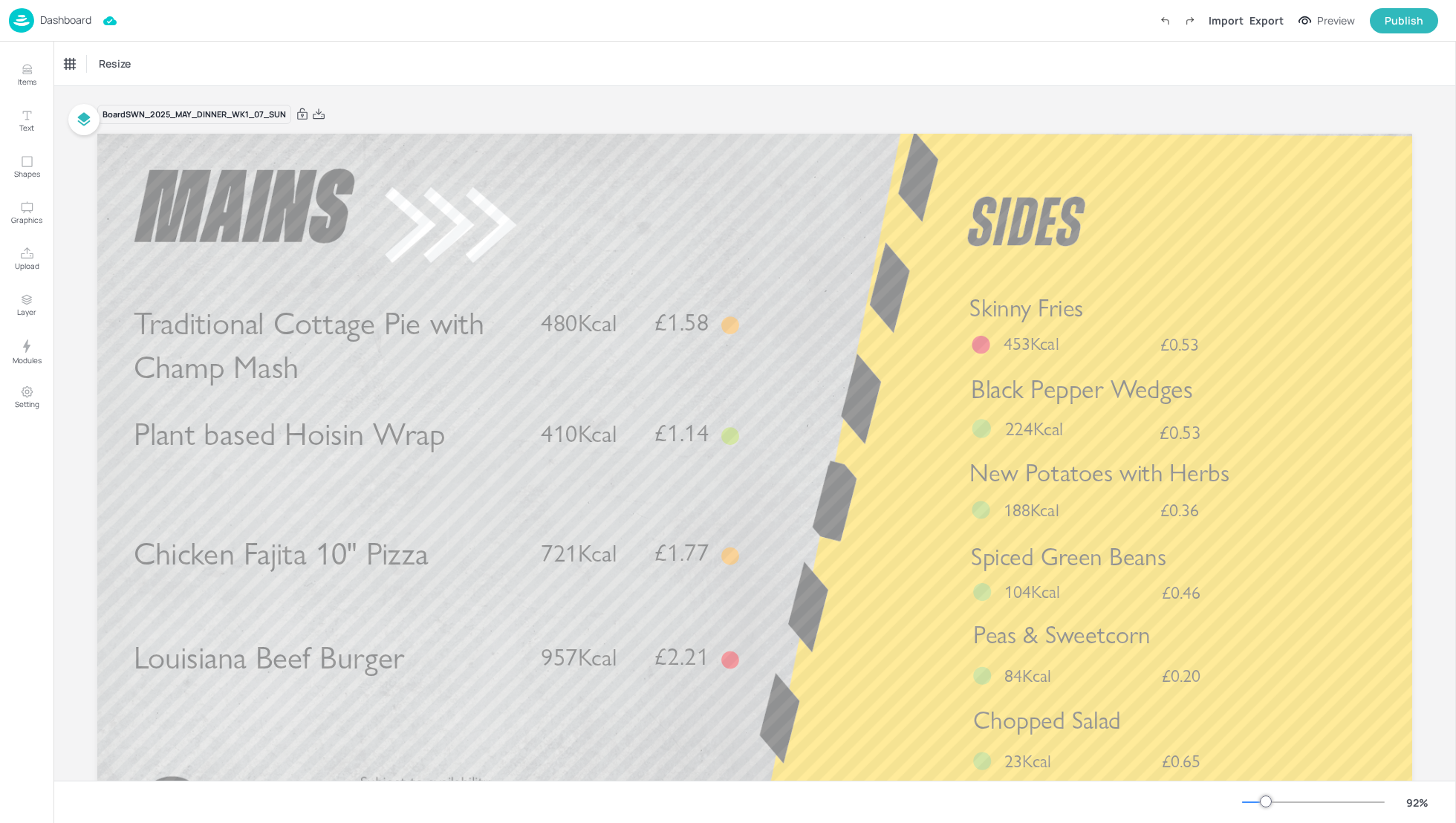 click on "Dashboard" at bounding box center [50, 20] 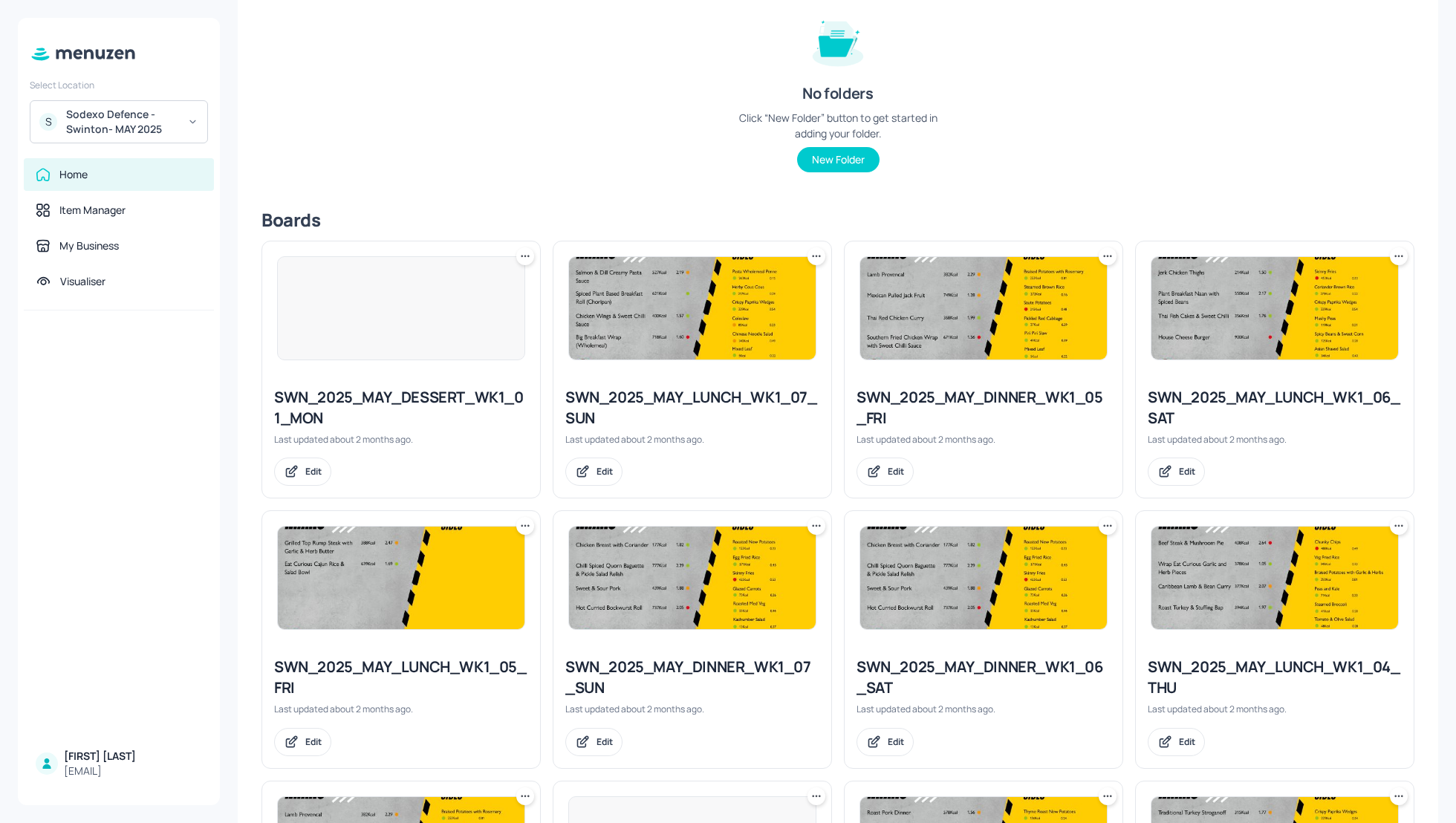 scroll, scrollTop: 183, scrollLeft: 0, axis: vertical 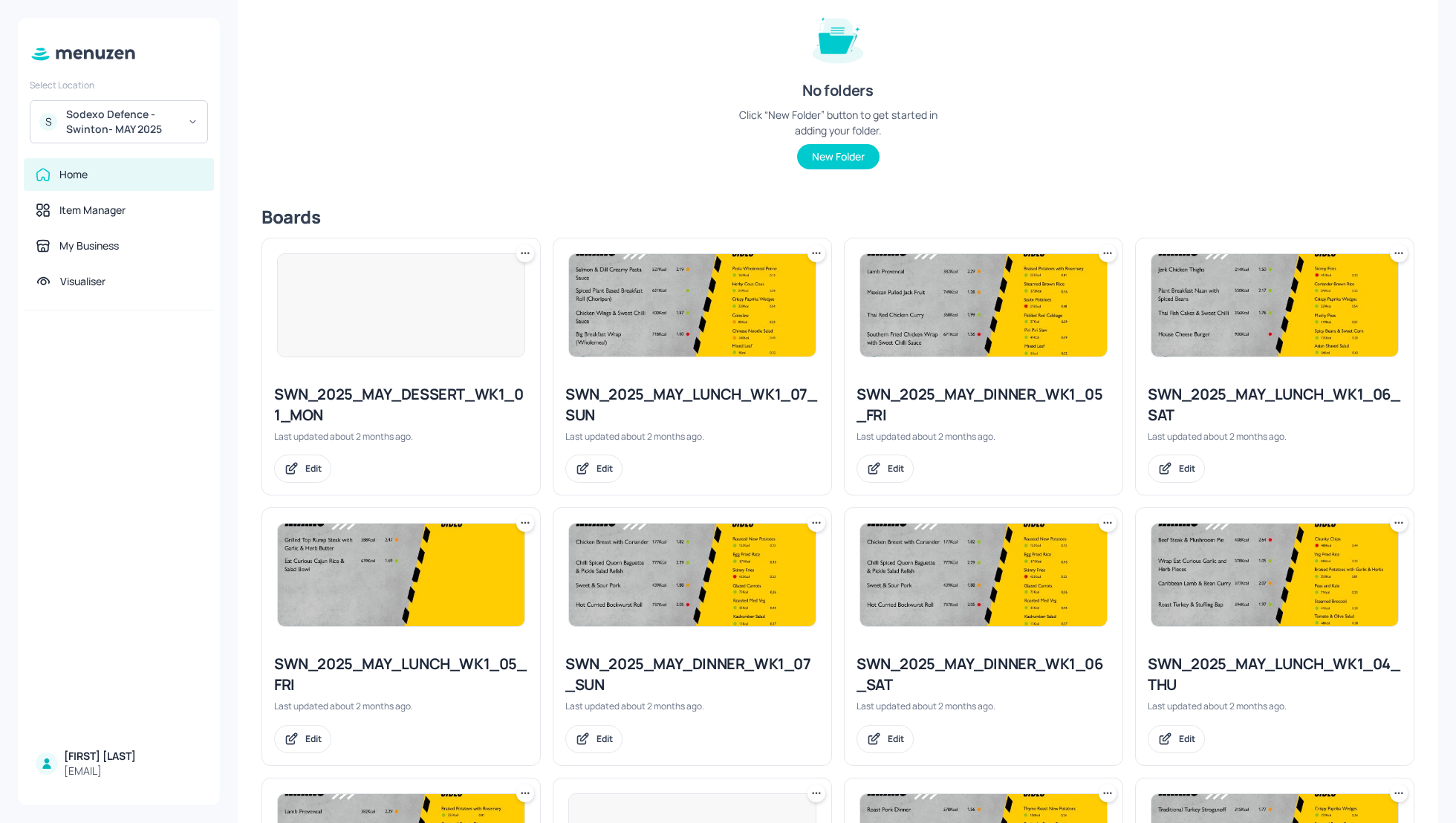 click on "SWN_2025_MAY_LUNCH_WK1_05_FRI" at bounding box center [401, 674] 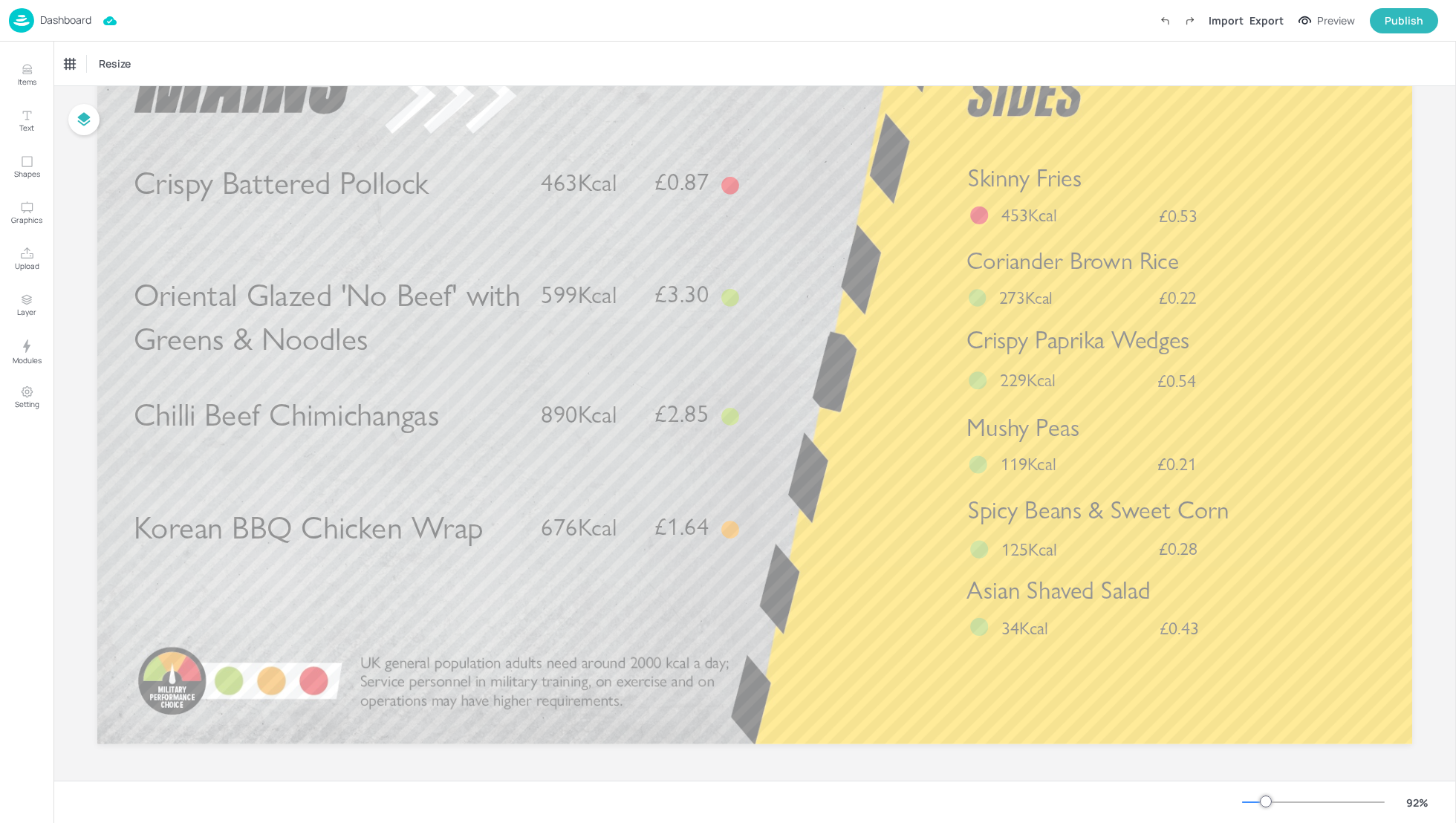 scroll, scrollTop: 0, scrollLeft: 0, axis: both 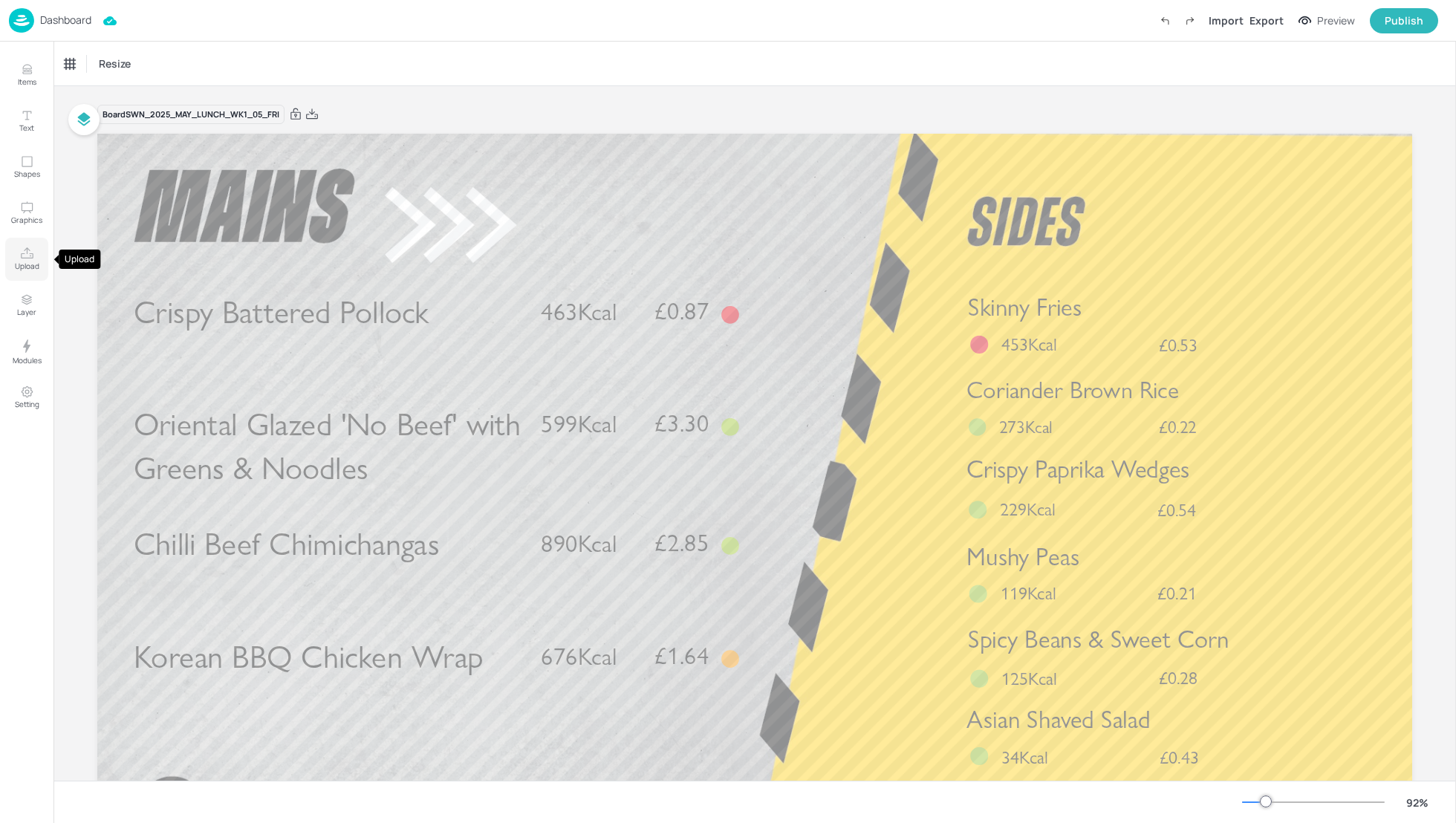 click 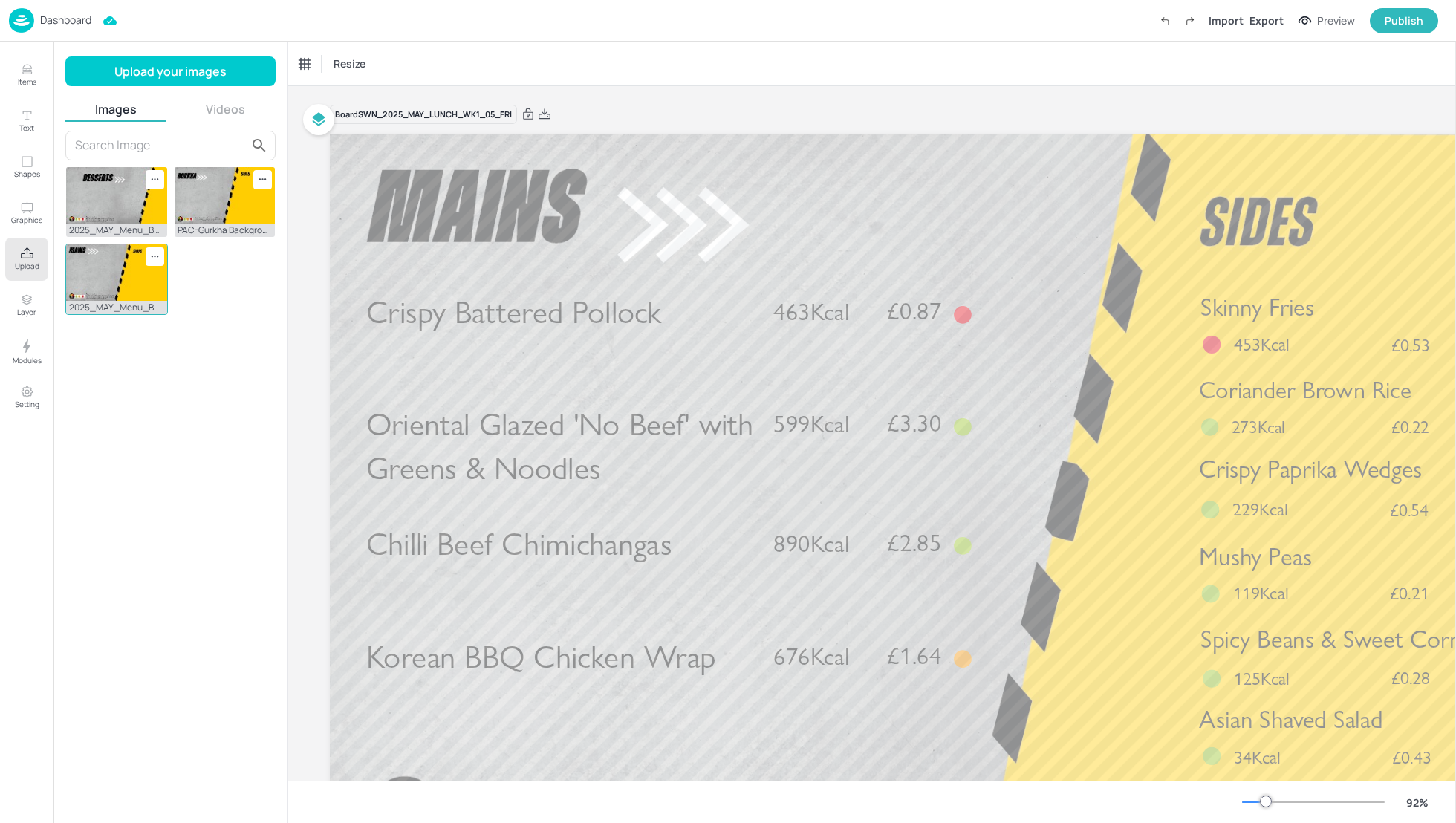 click at bounding box center (117, 273) 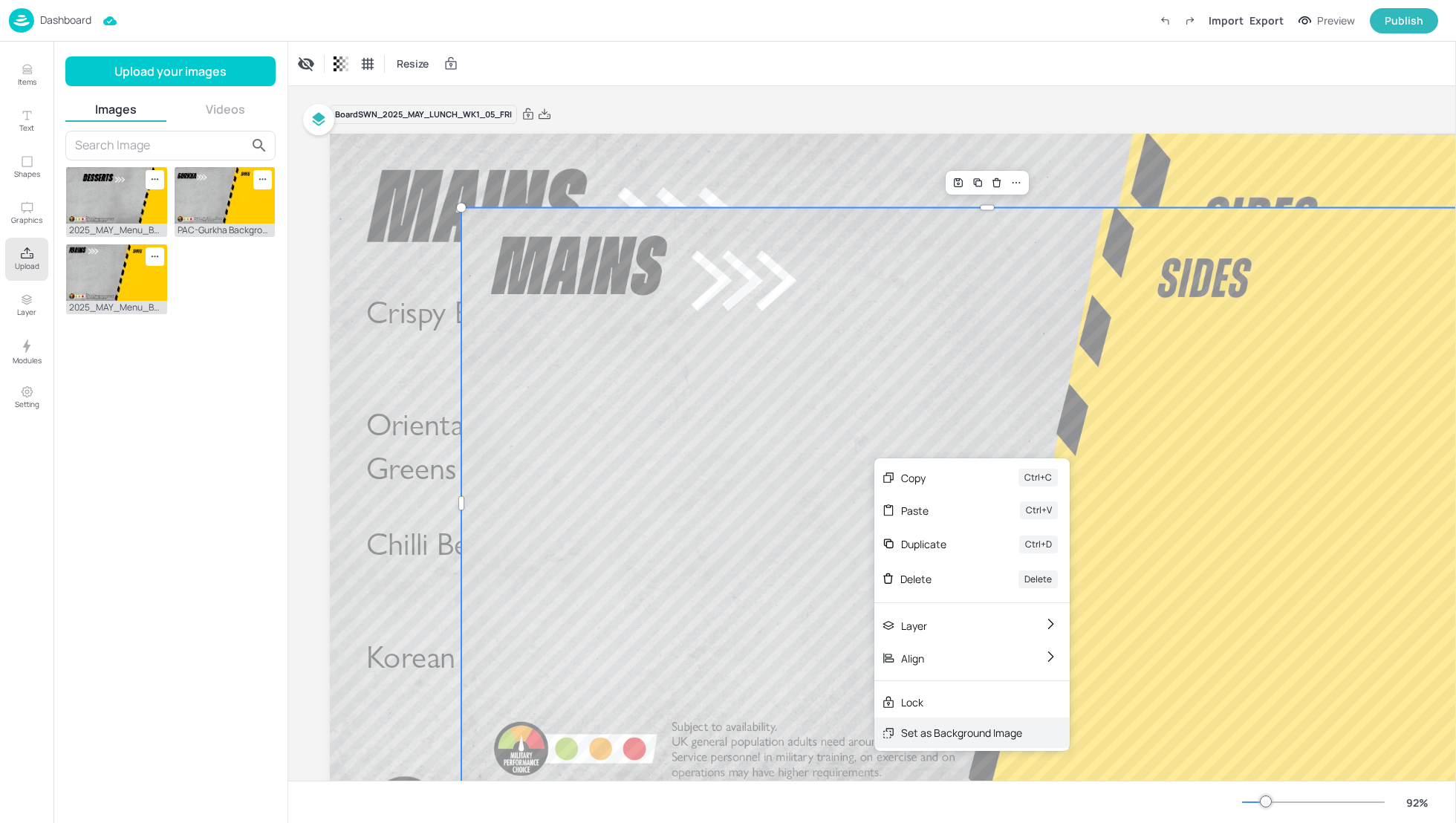 click on "Set as Background Image" at bounding box center (961, 732) 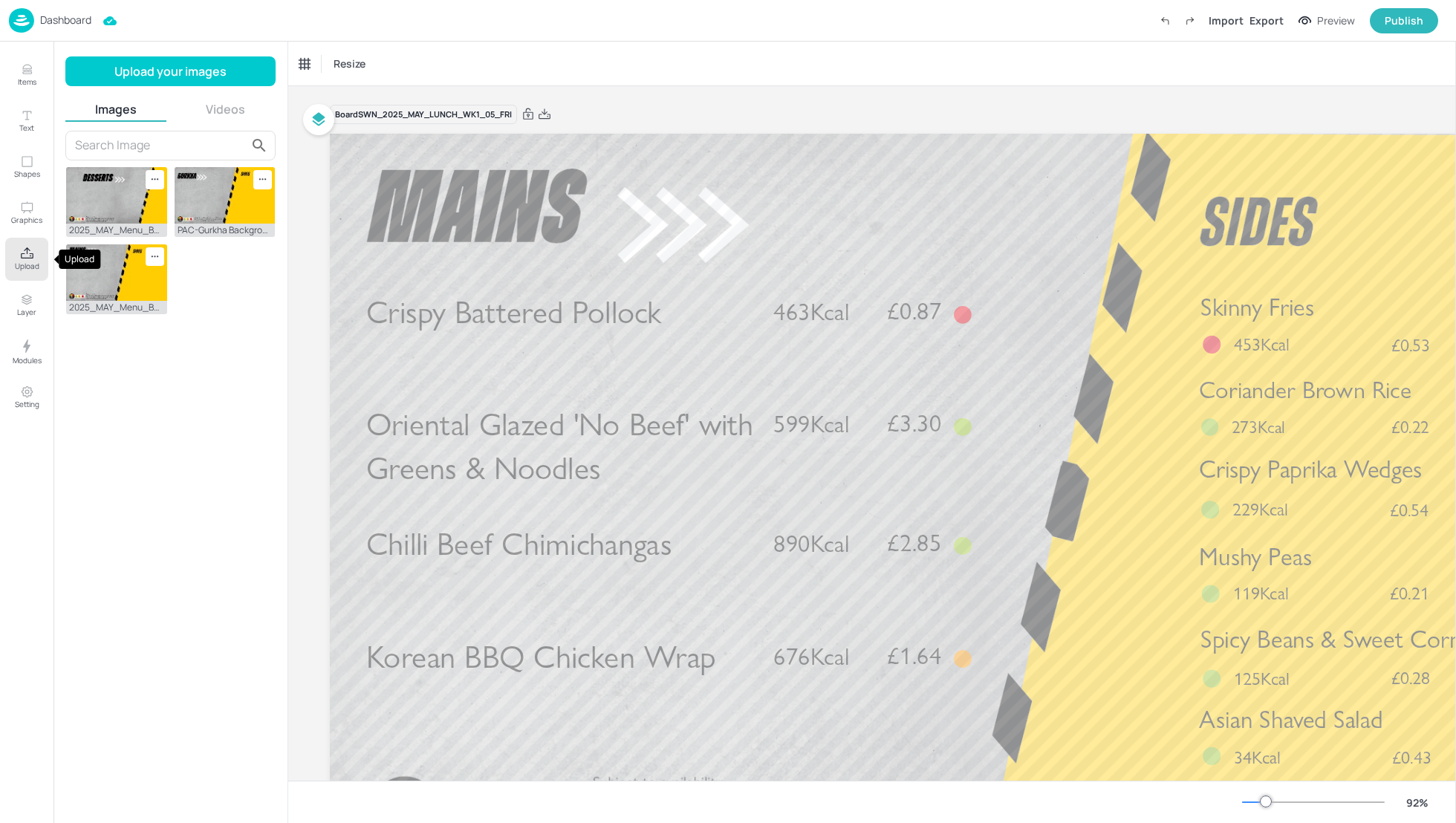 click 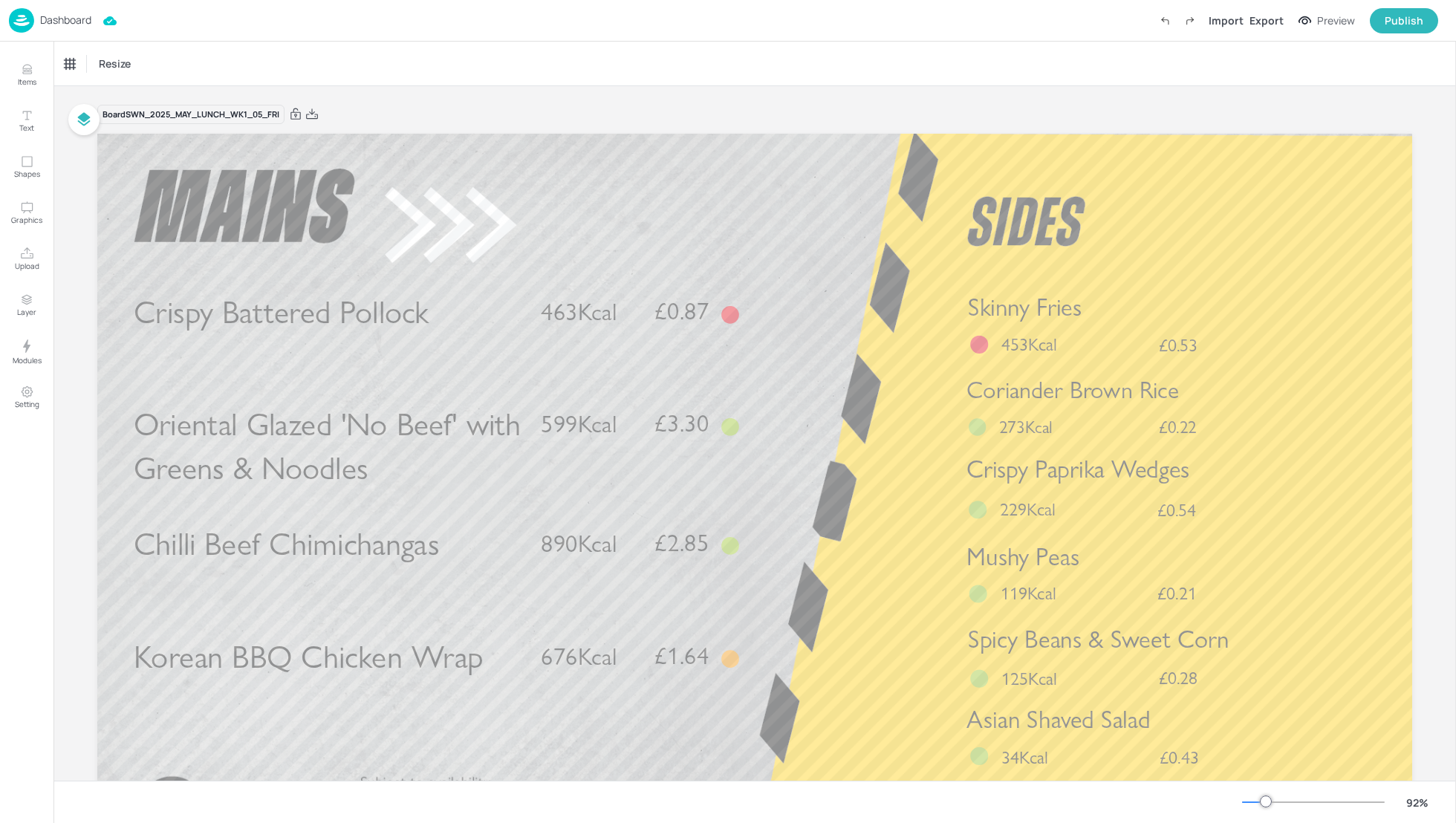 click on "Resize" at bounding box center [755, 63] 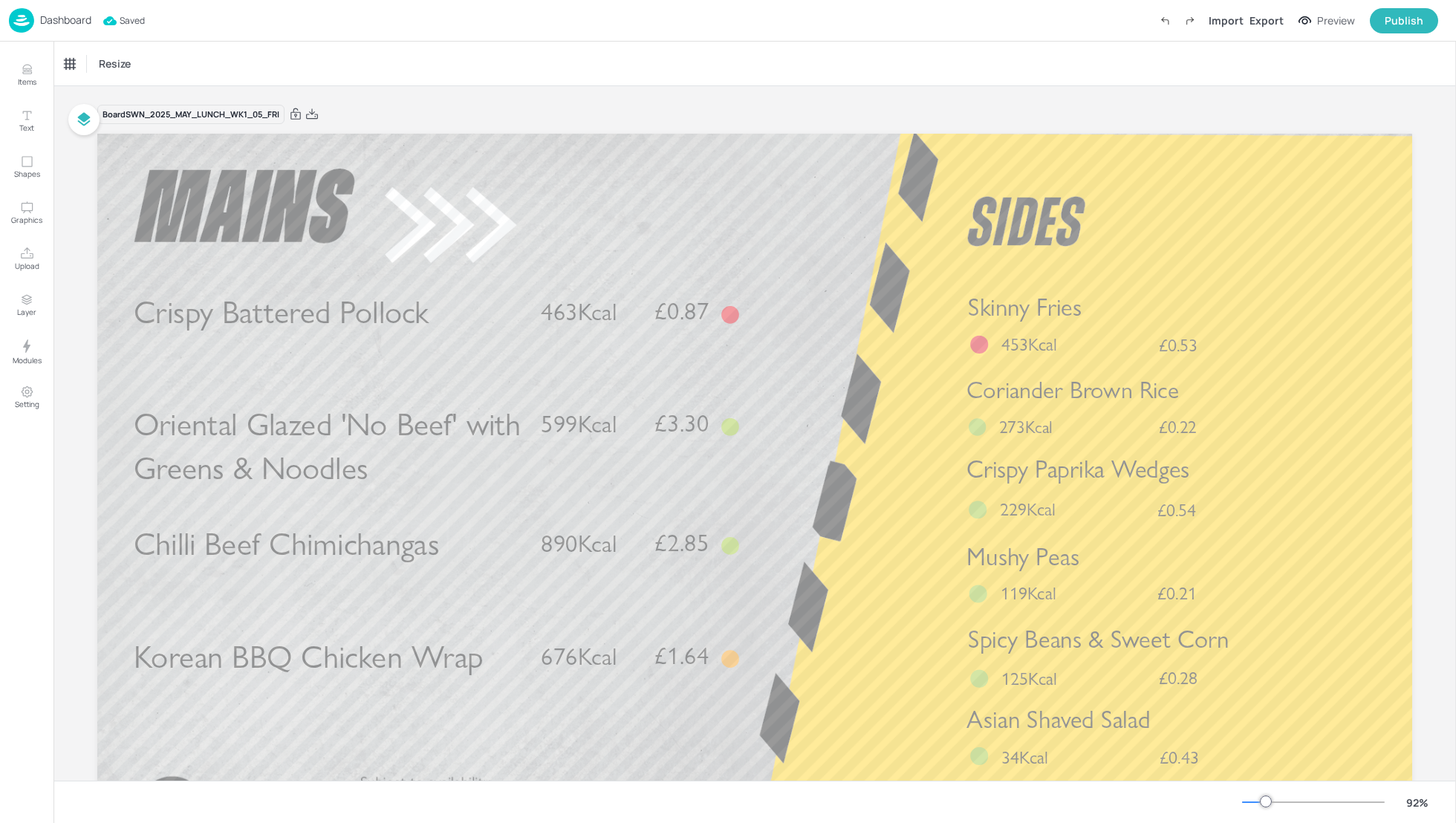 click on "Dashboard" at bounding box center (65, 20) 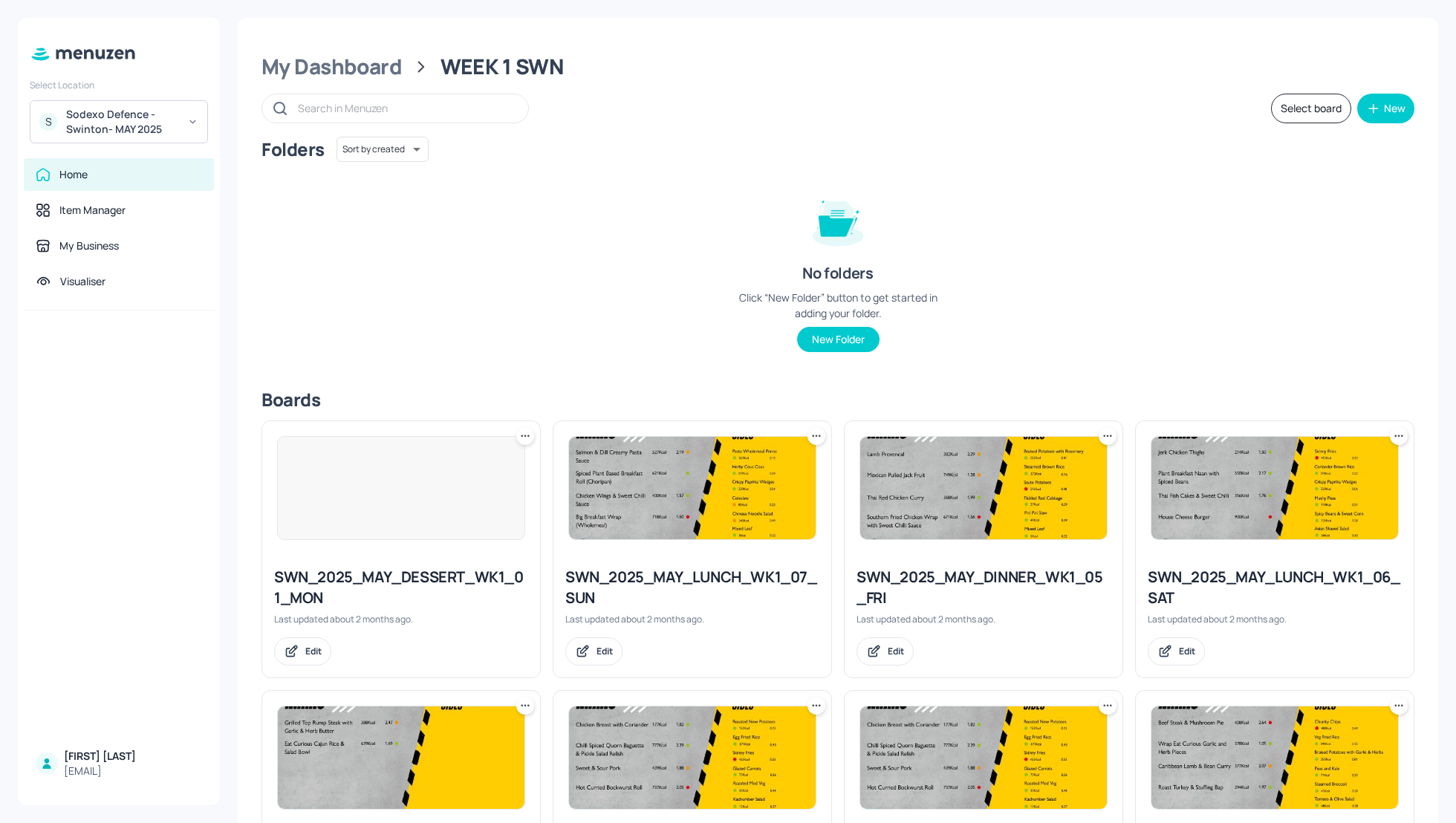 scroll, scrollTop: 224, scrollLeft: 0, axis: vertical 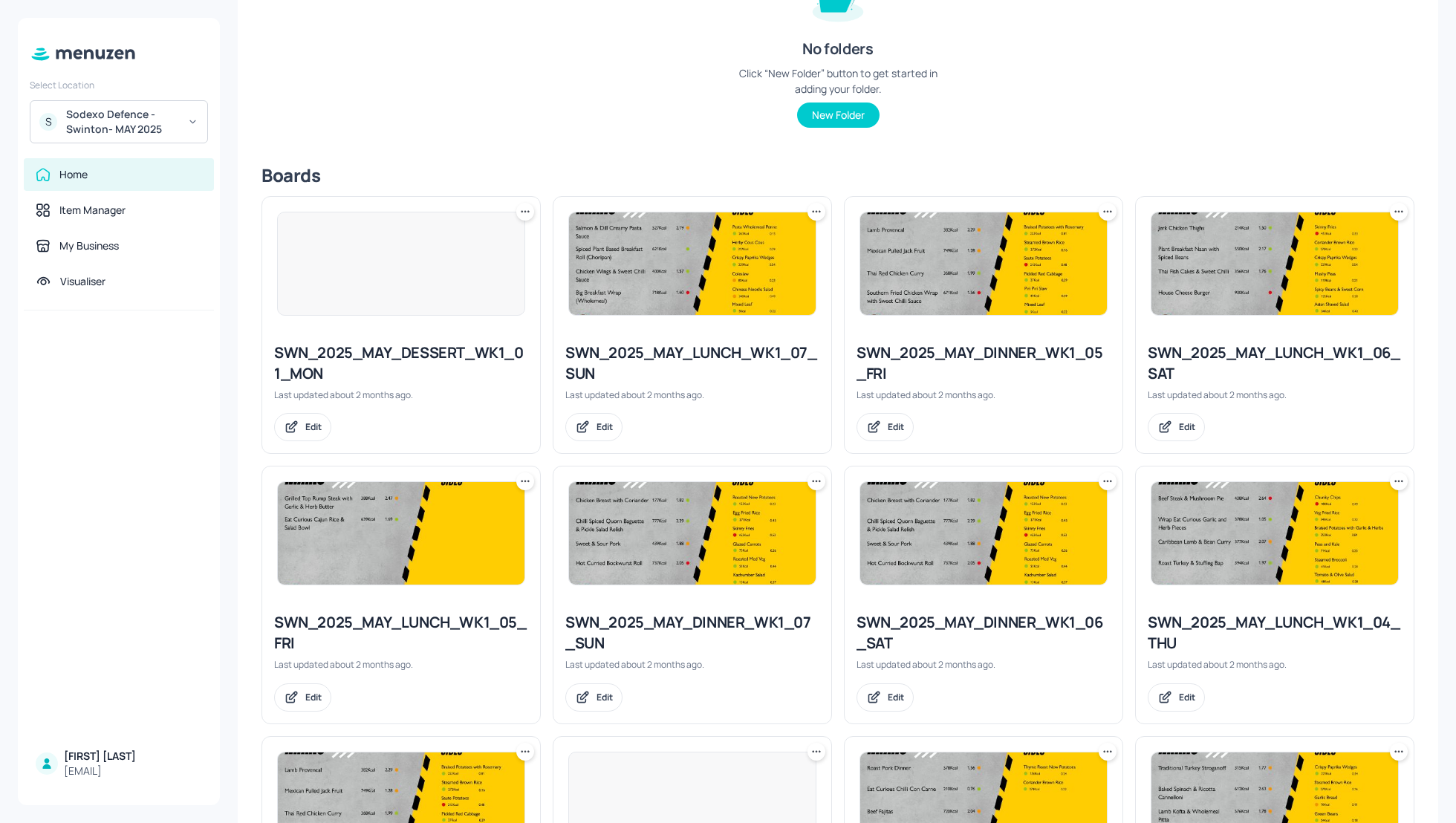 click on "SWN_2025_MAY_LUNCH_WK1_06_SAT" at bounding box center [1275, 363] 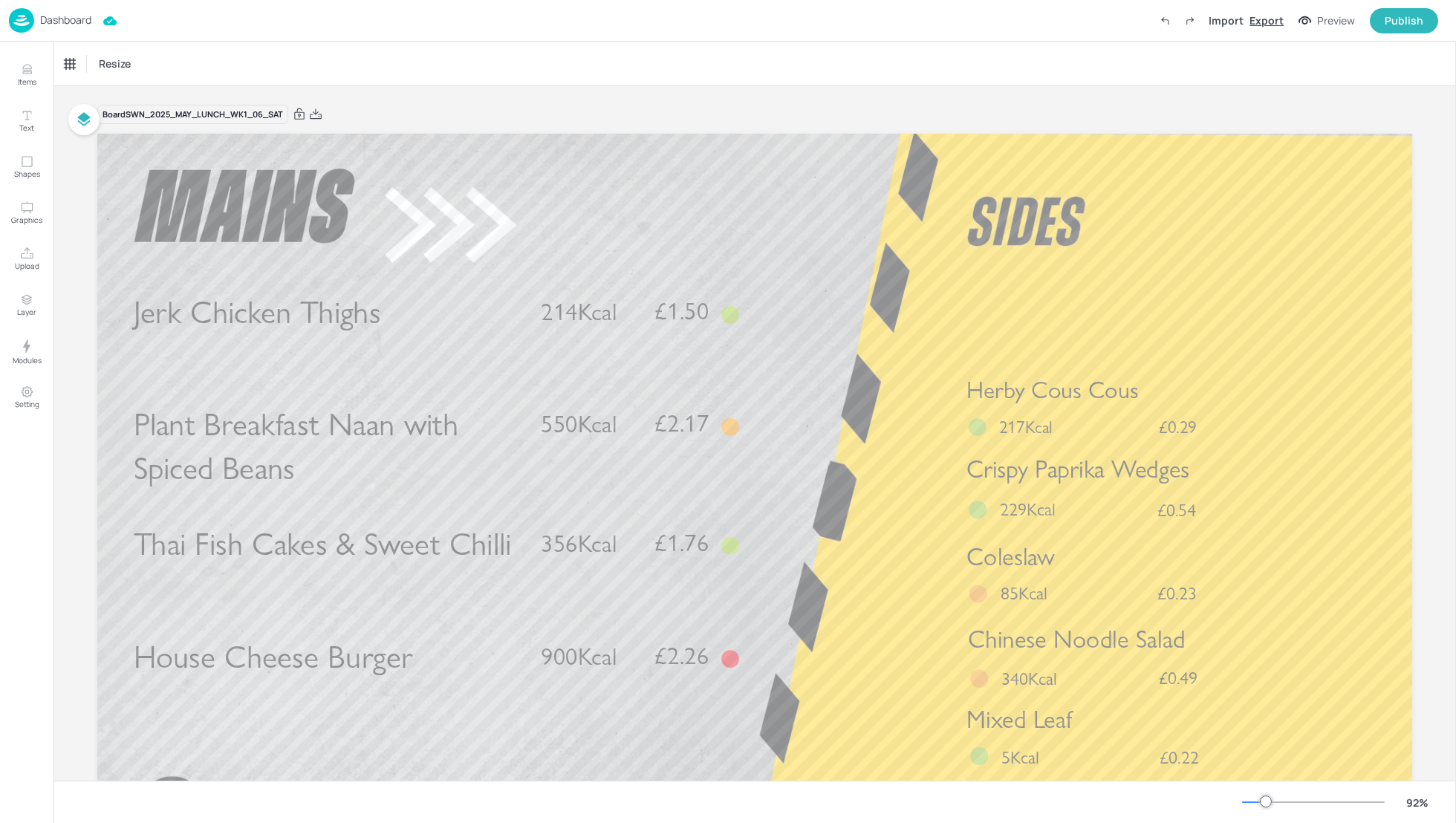 click on "Export" at bounding box center (1267, 20) 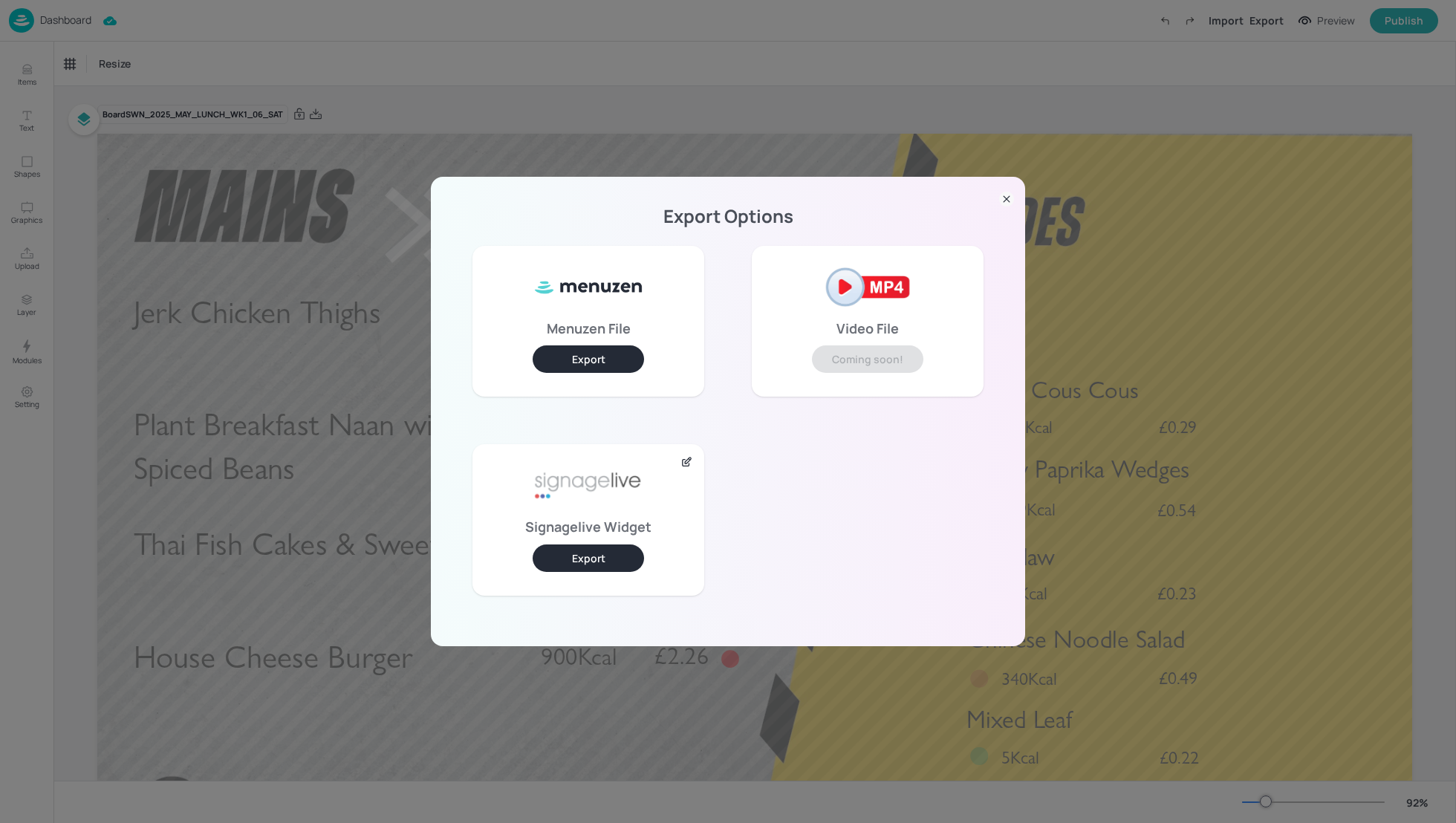 click 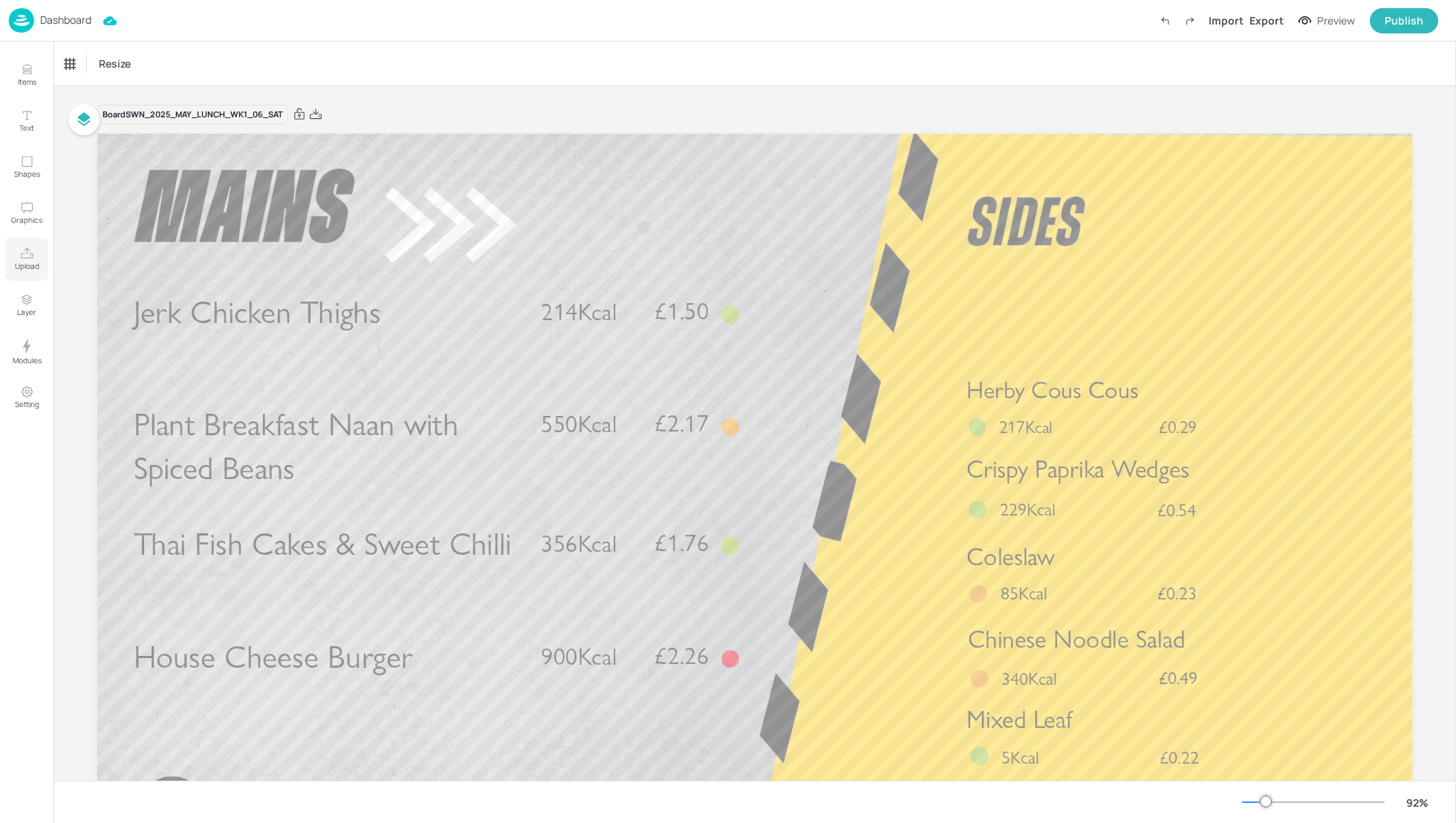 click 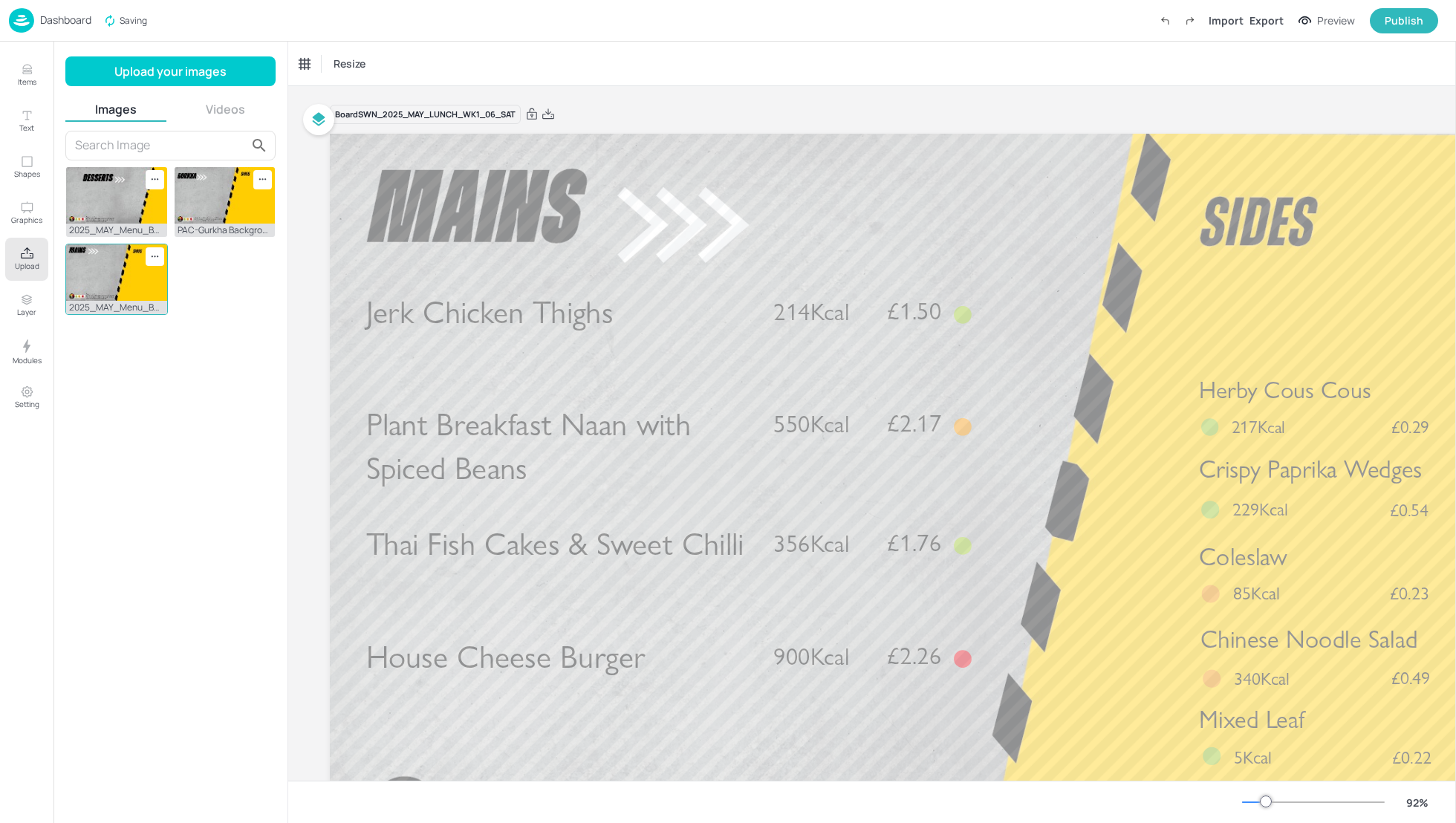 click at bounding box center [117, 273] 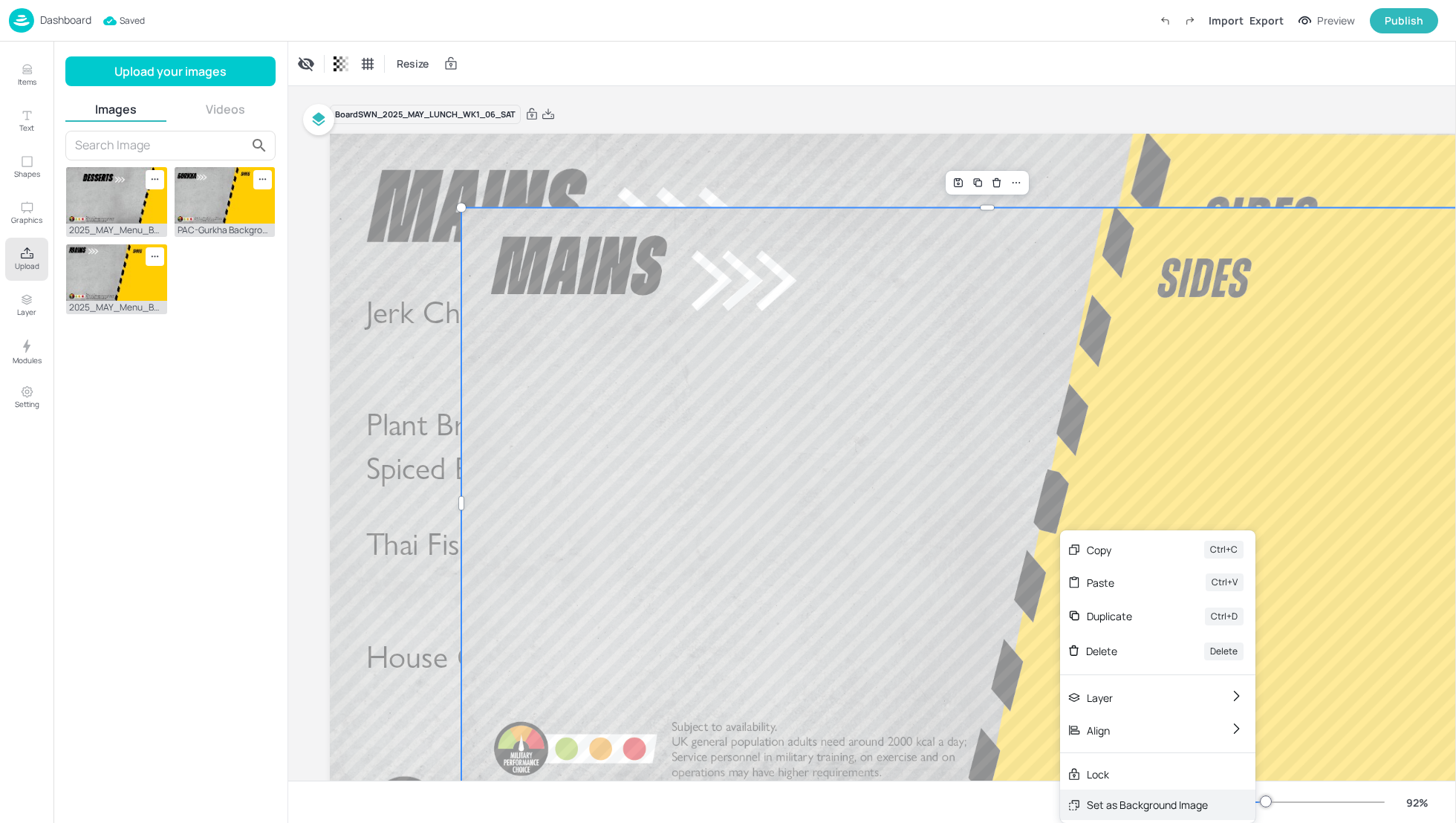 click on "Set as Background Image" at bounding box center [1147, 804] 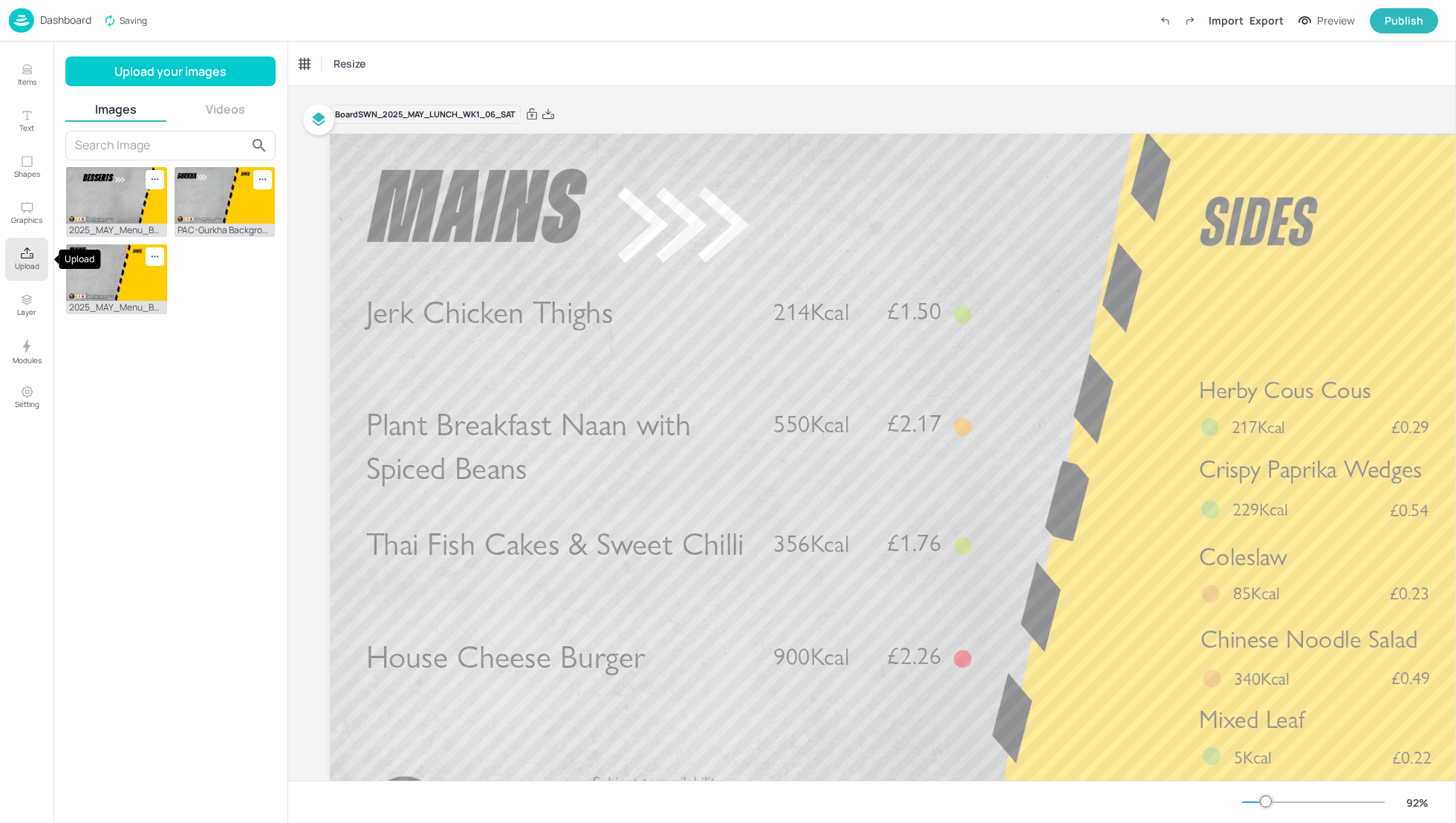 click on "Upload" at bounding box center (27, 266) 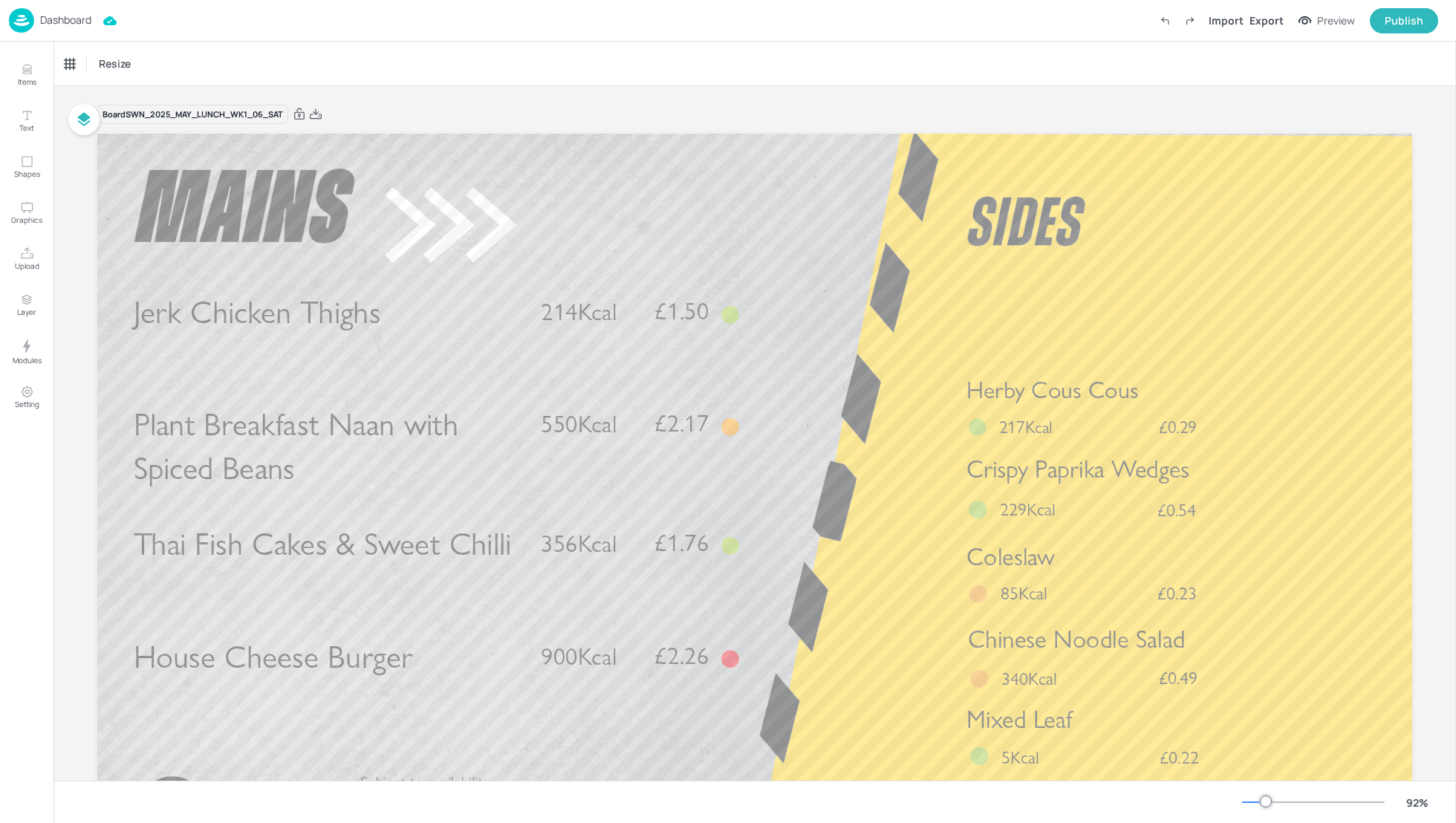 click on "Resize" at bounding box center (755, 63) 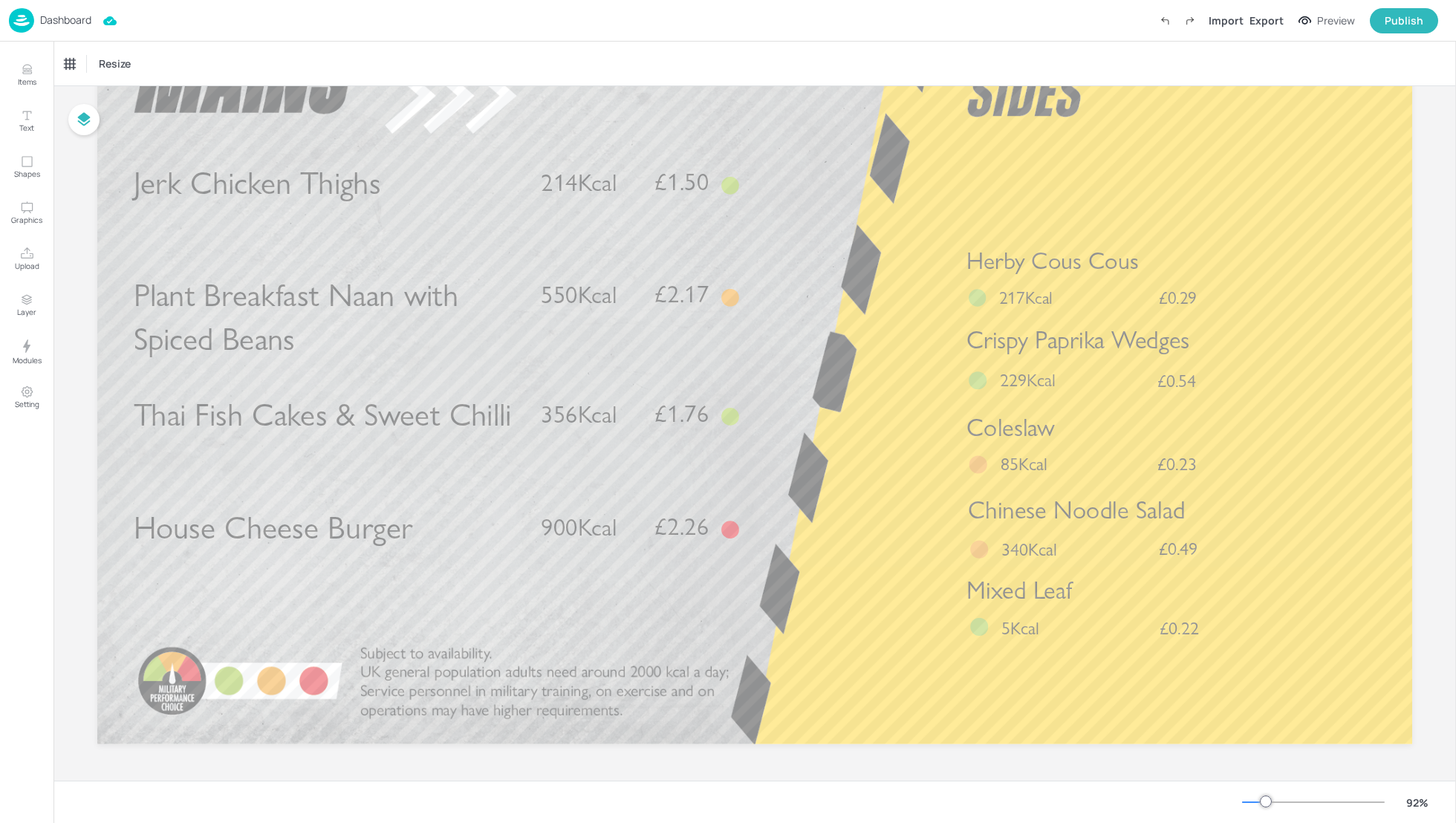 scroll, scrollTop: 0, scrollLeft: 0, axis: both 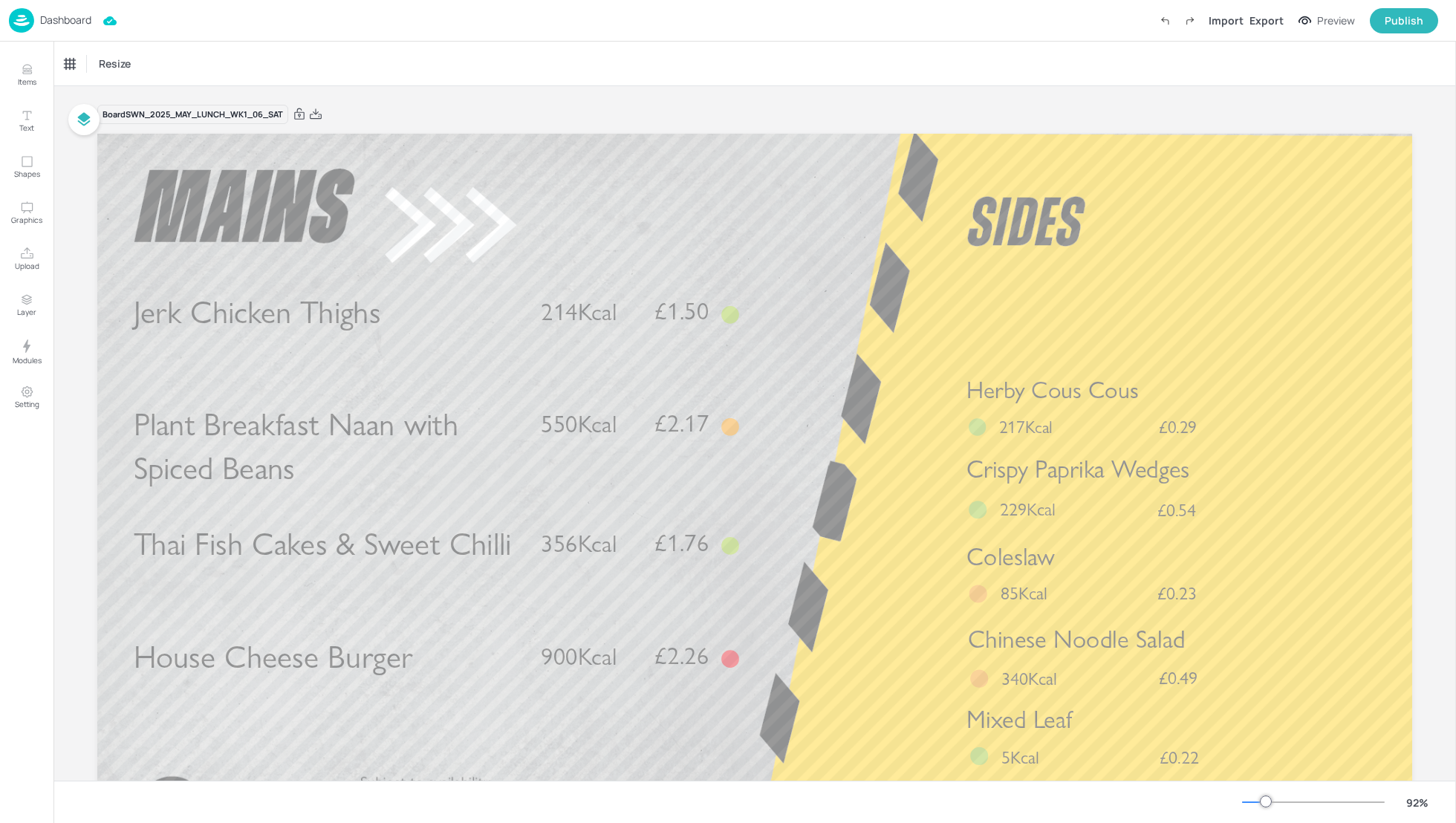 click on "Resize" at bounding box center [755, 63] 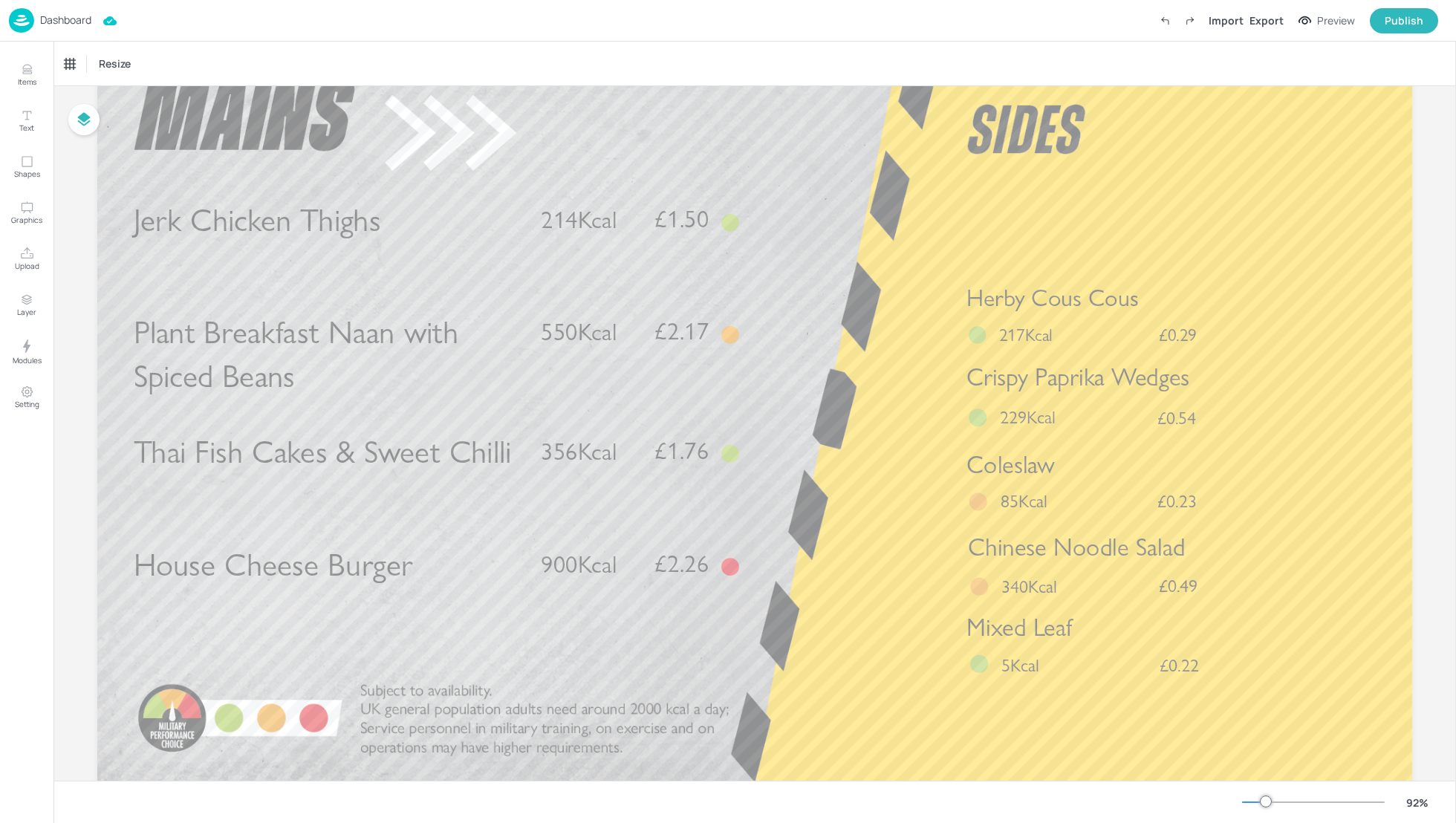 scroll, scrollTop: 91, scrollLeft: 0, axis: vertical 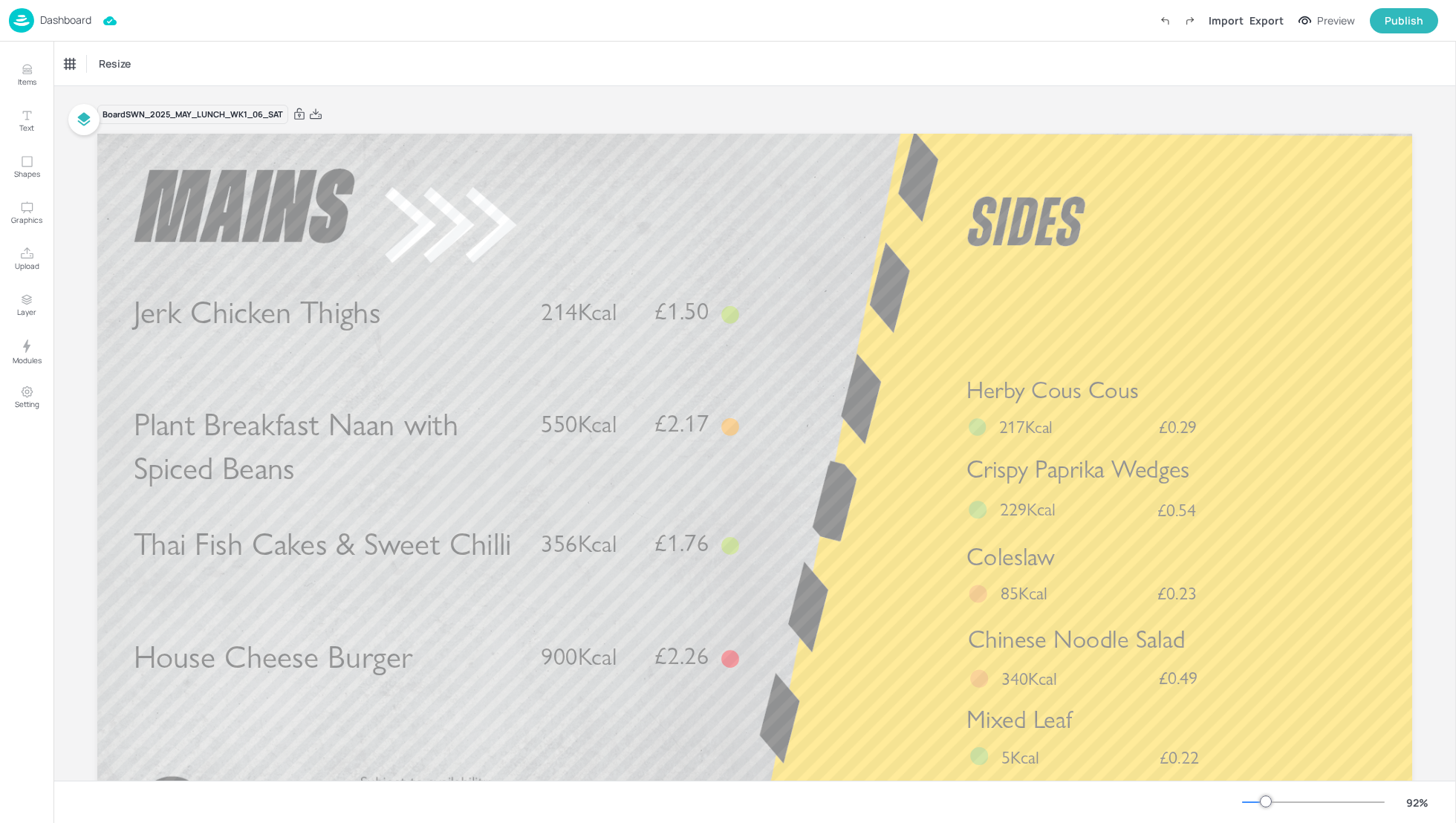 click on "Board  SWN_2025_MAY_LUNCH_WK1_06_SAT   Jerk Chicken Thighs £1.50 214Kcal Thai Fish Cakes & Sweet Chilli  £1.76 356Kcal House Cheese Burger £2.26 900Kcal Plant Breakfast Naan with Spiced Beans £2.17 550Kcal Herby Cous Cous £0.29 217Kcal Coleslaw £0.23 85Kcal Chinese Noodle Salad £0.49 340Kcal Crispy Paprika Wedges £0.54 229Kcal Mixed Leaf £0.22 5Kcal" at bounding box center [755, 498] 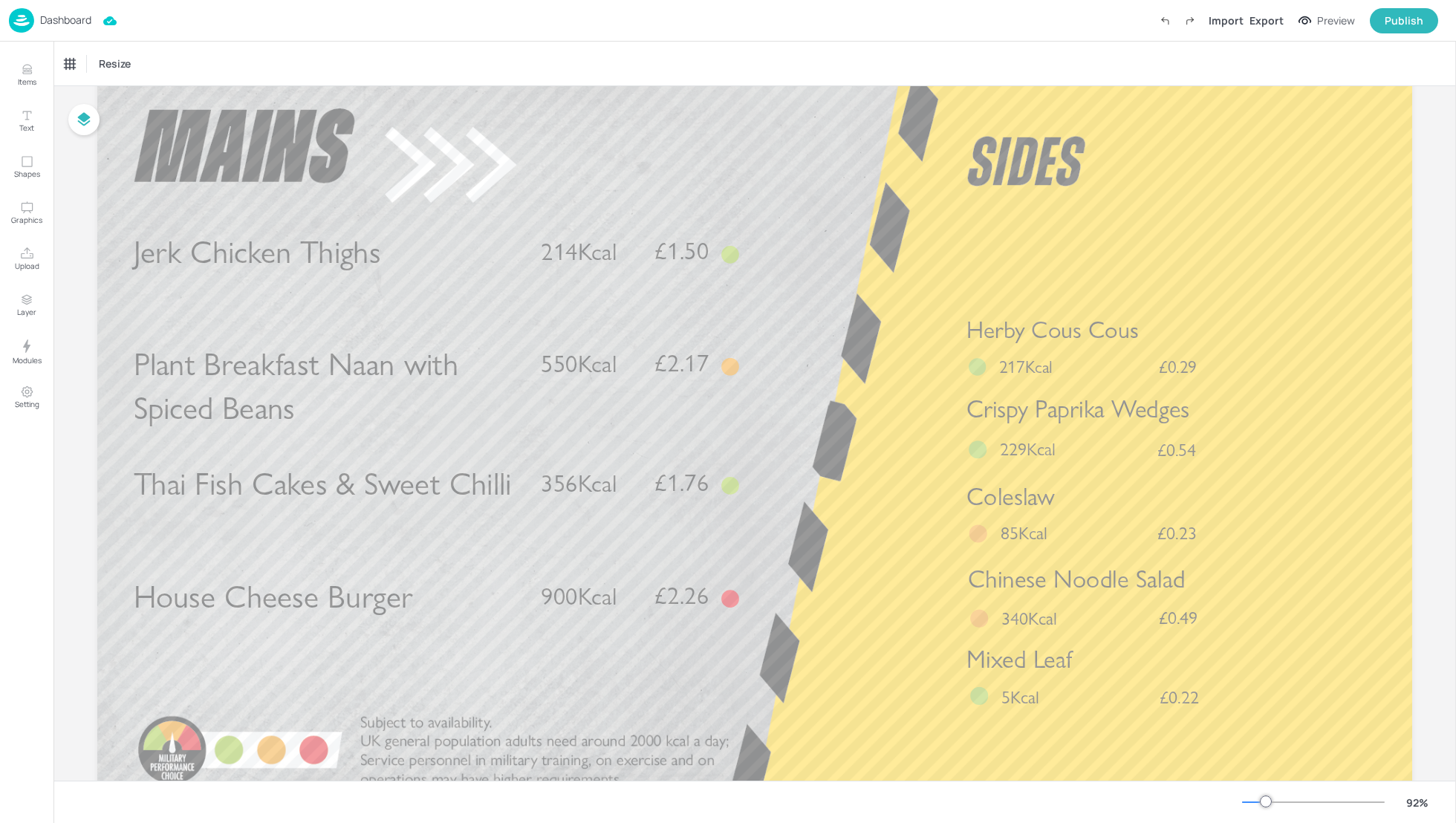 scroll, scrollTop: 0, scrollLeft: 0, axis: both 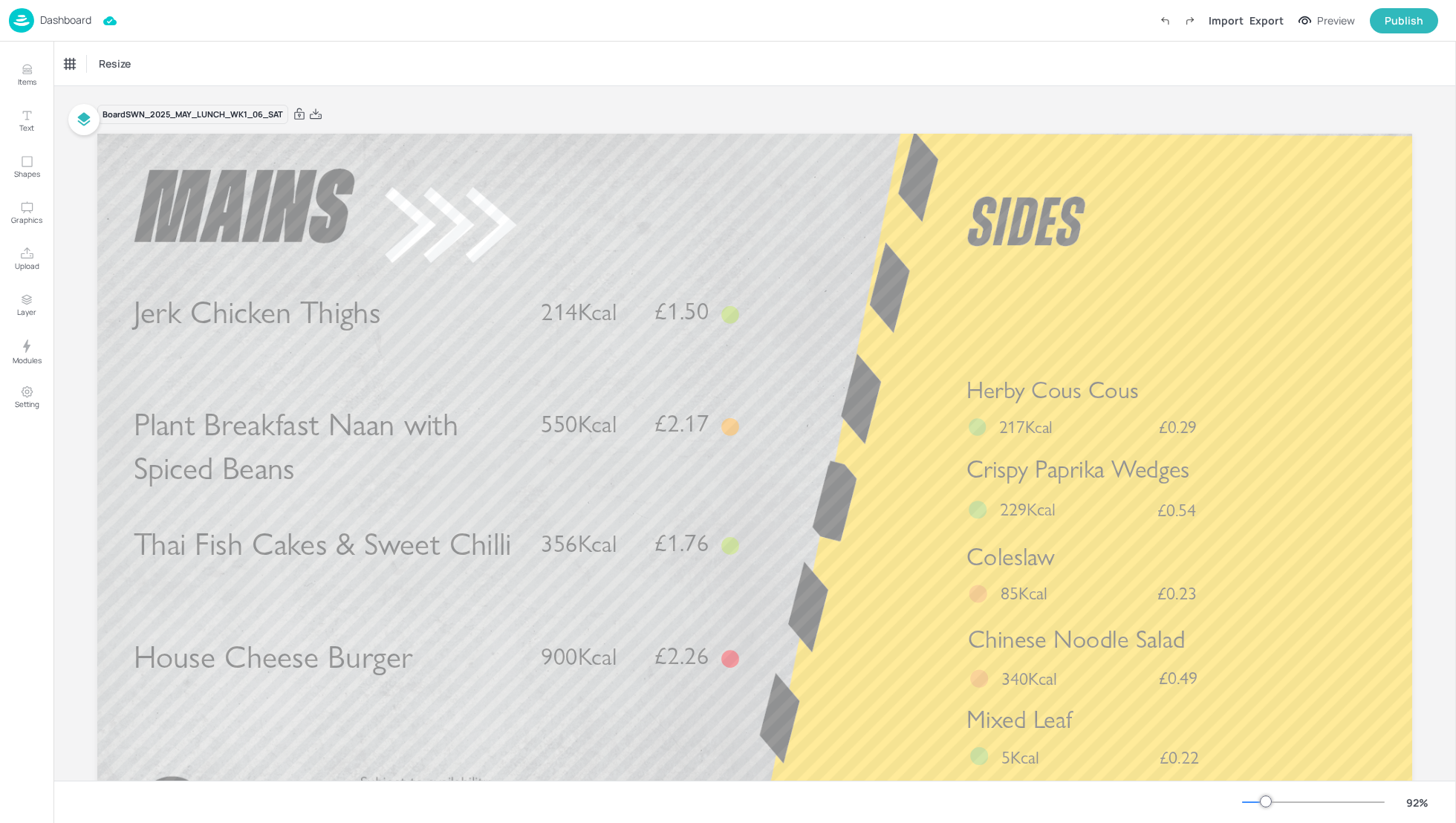 click on "Dashboard" at bounding box center [65, 20] 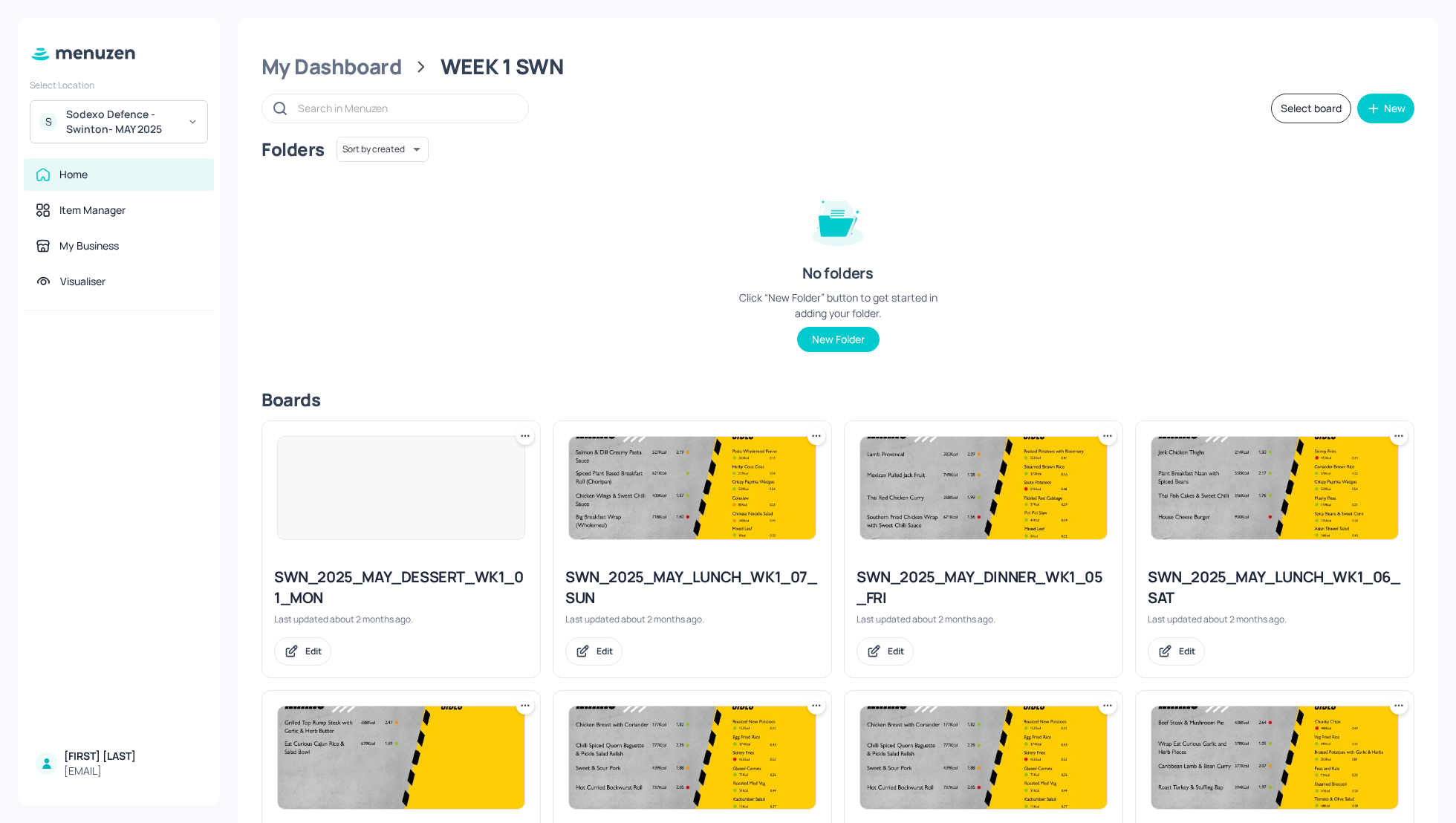 click on "SWN_2025_MAY_DINNER_WK1_05_FRI" at bounding box center [984, 588] 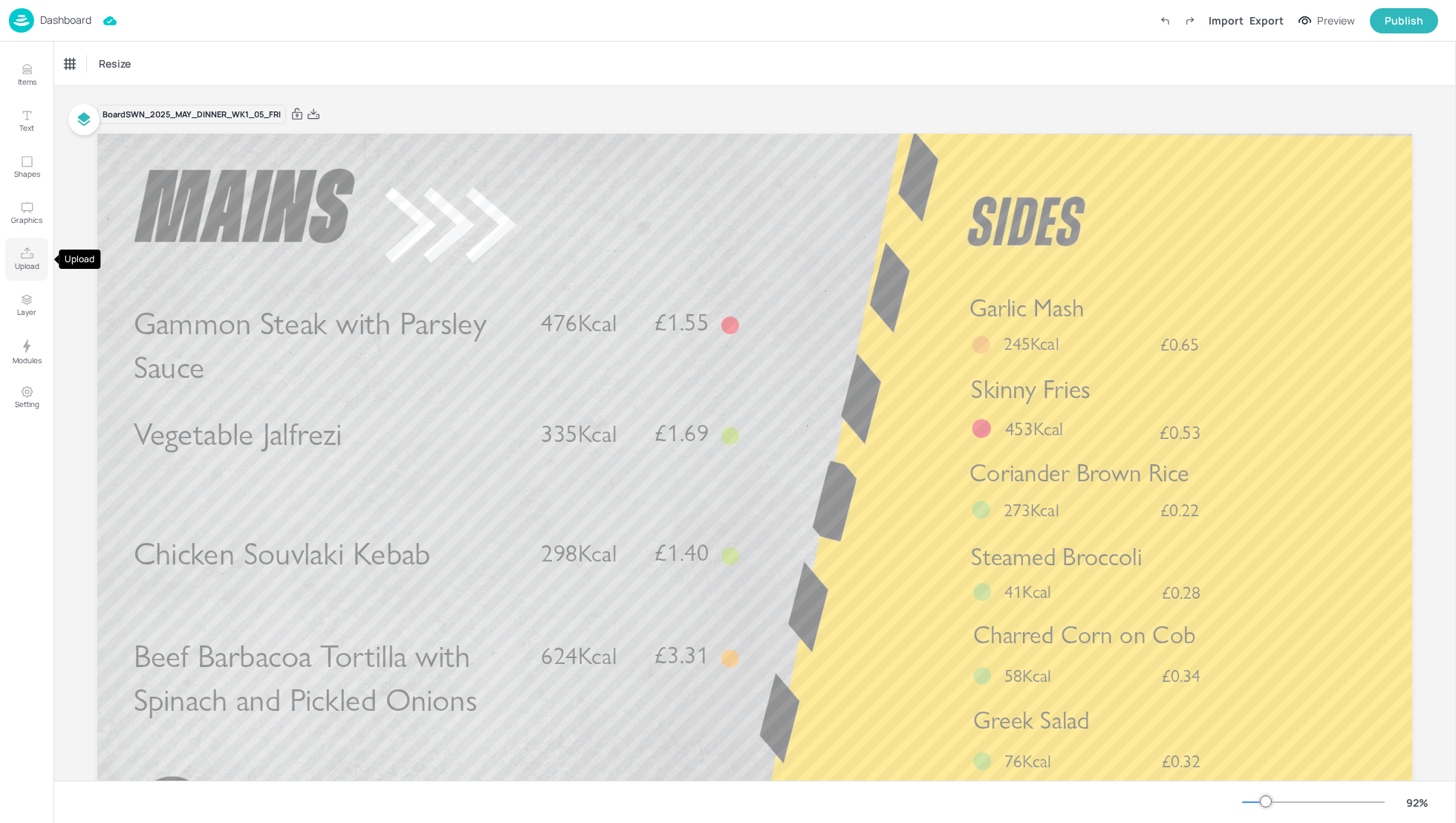 click 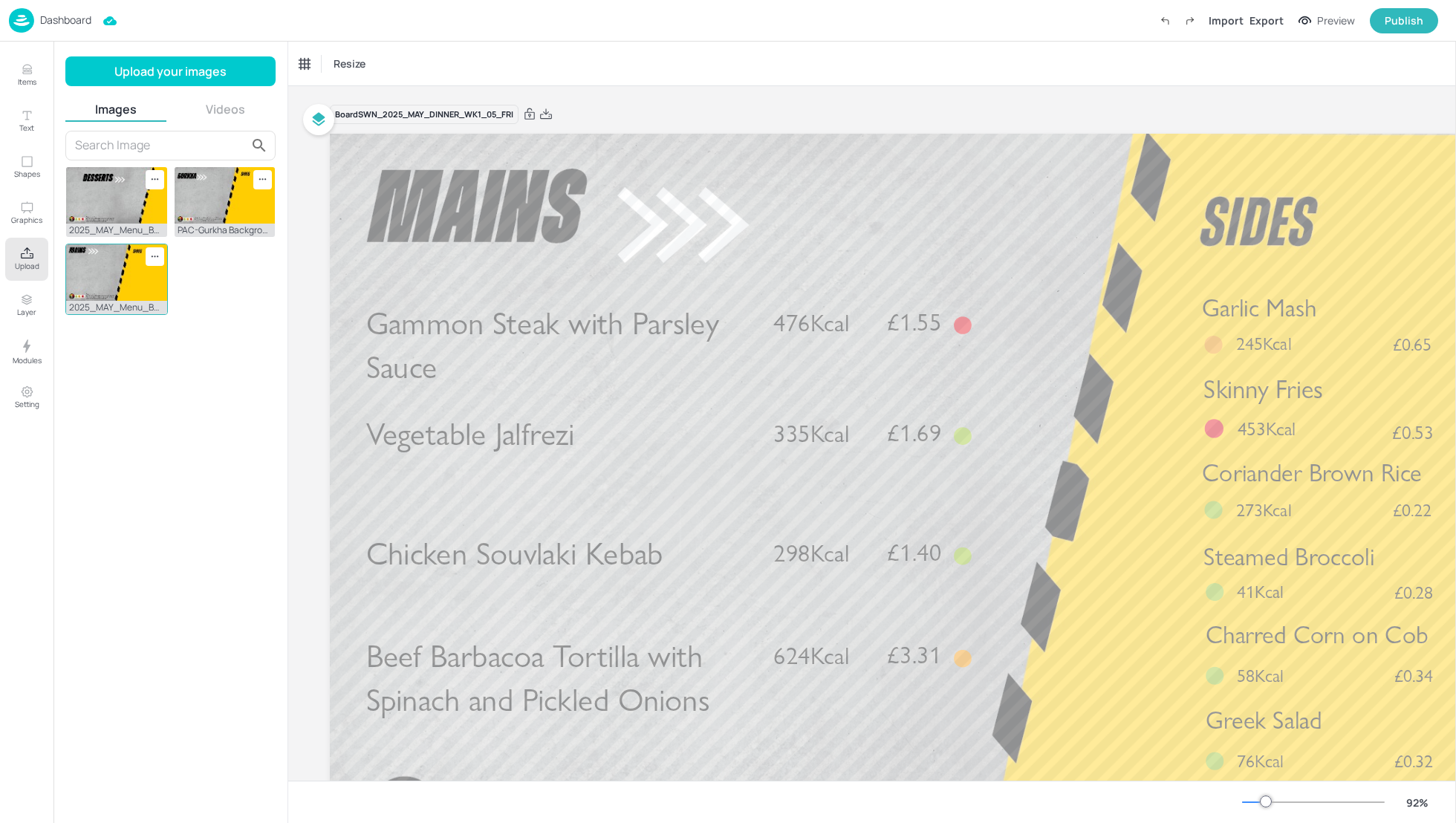 click at bounding box center [117, 273] 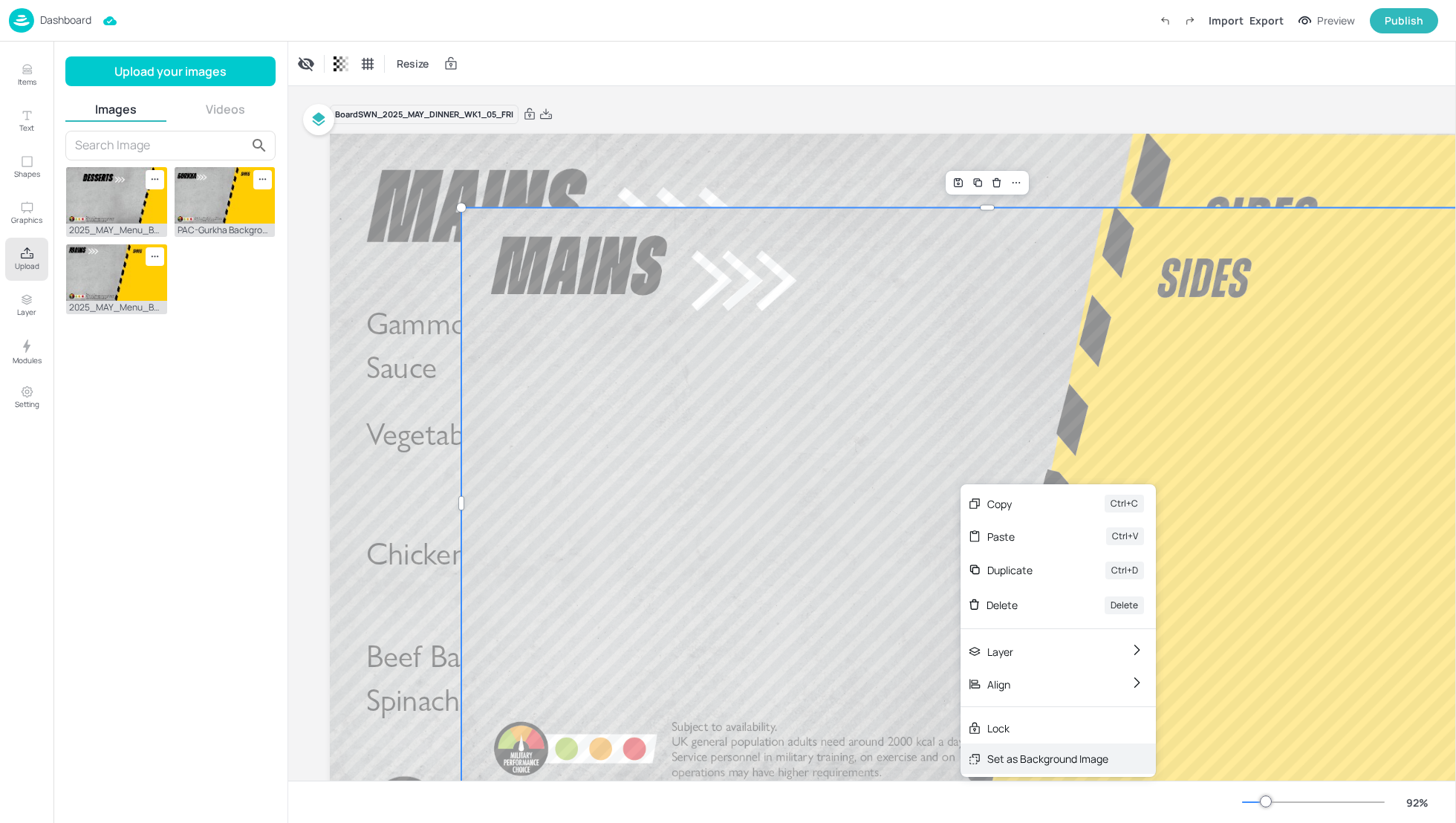 click on "Set as Background Image" at bounding box center [1047, 758] 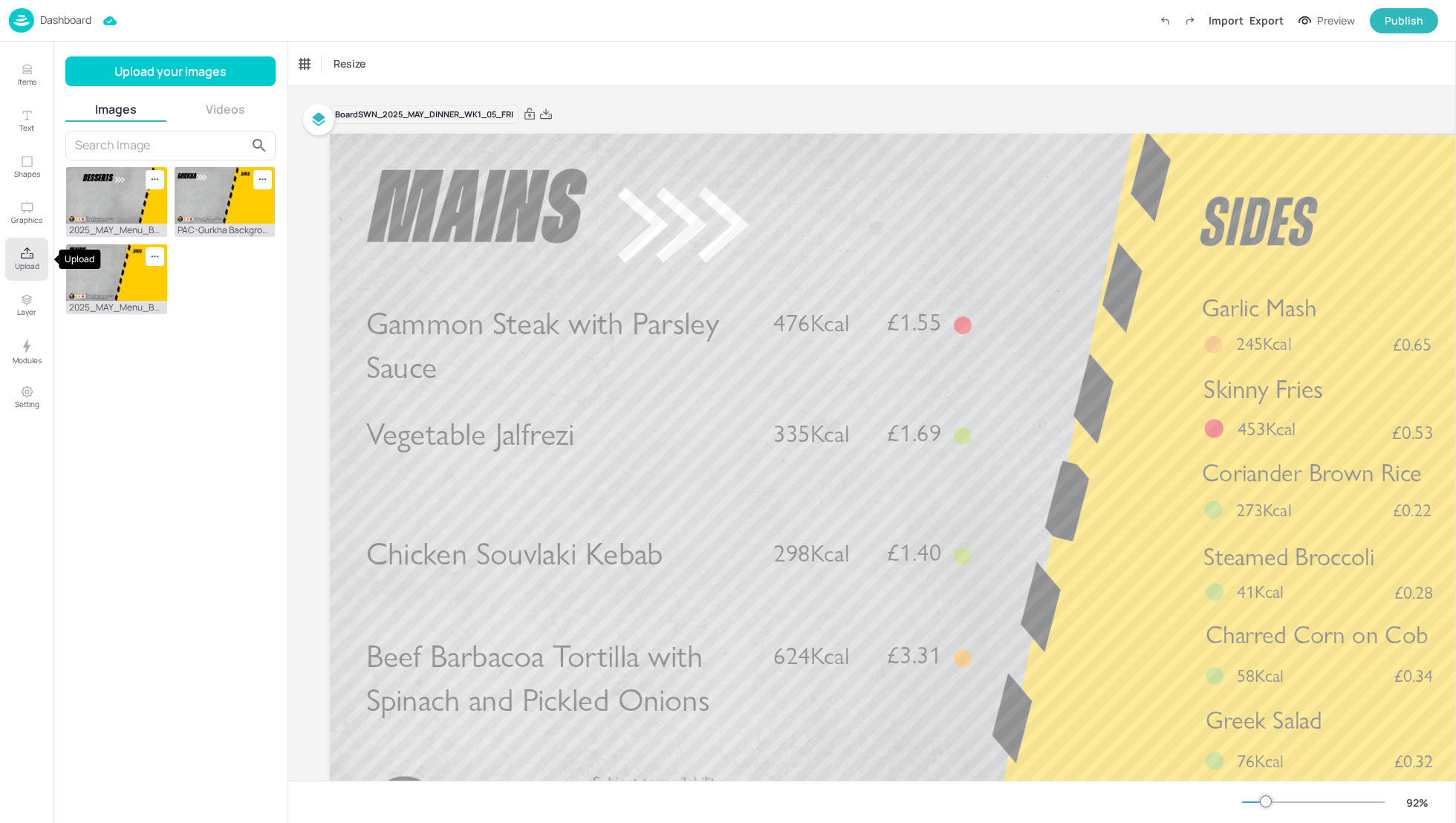 click 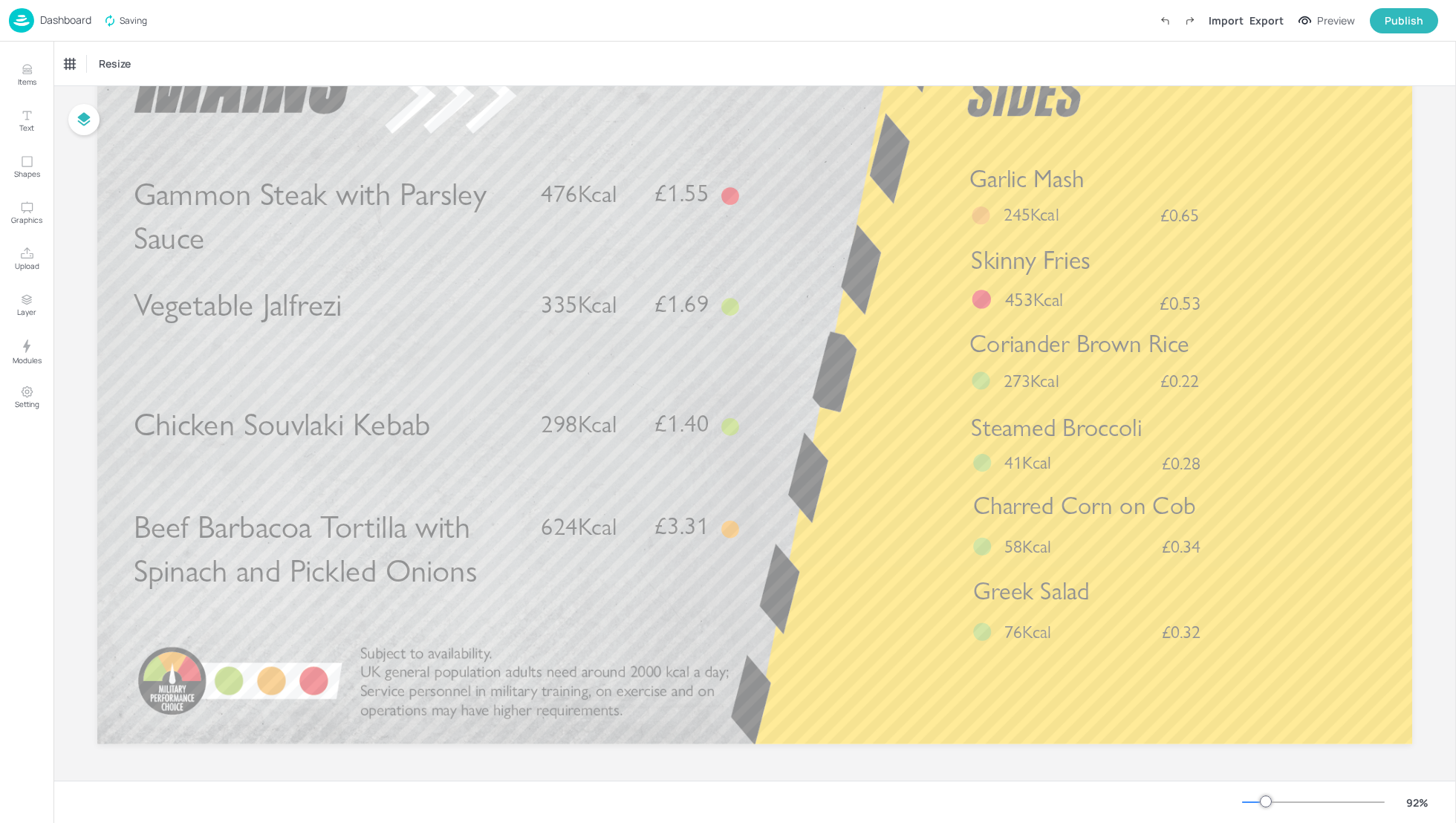 scroll, scrollTop: 0, scrollLeft: 0, axis: both 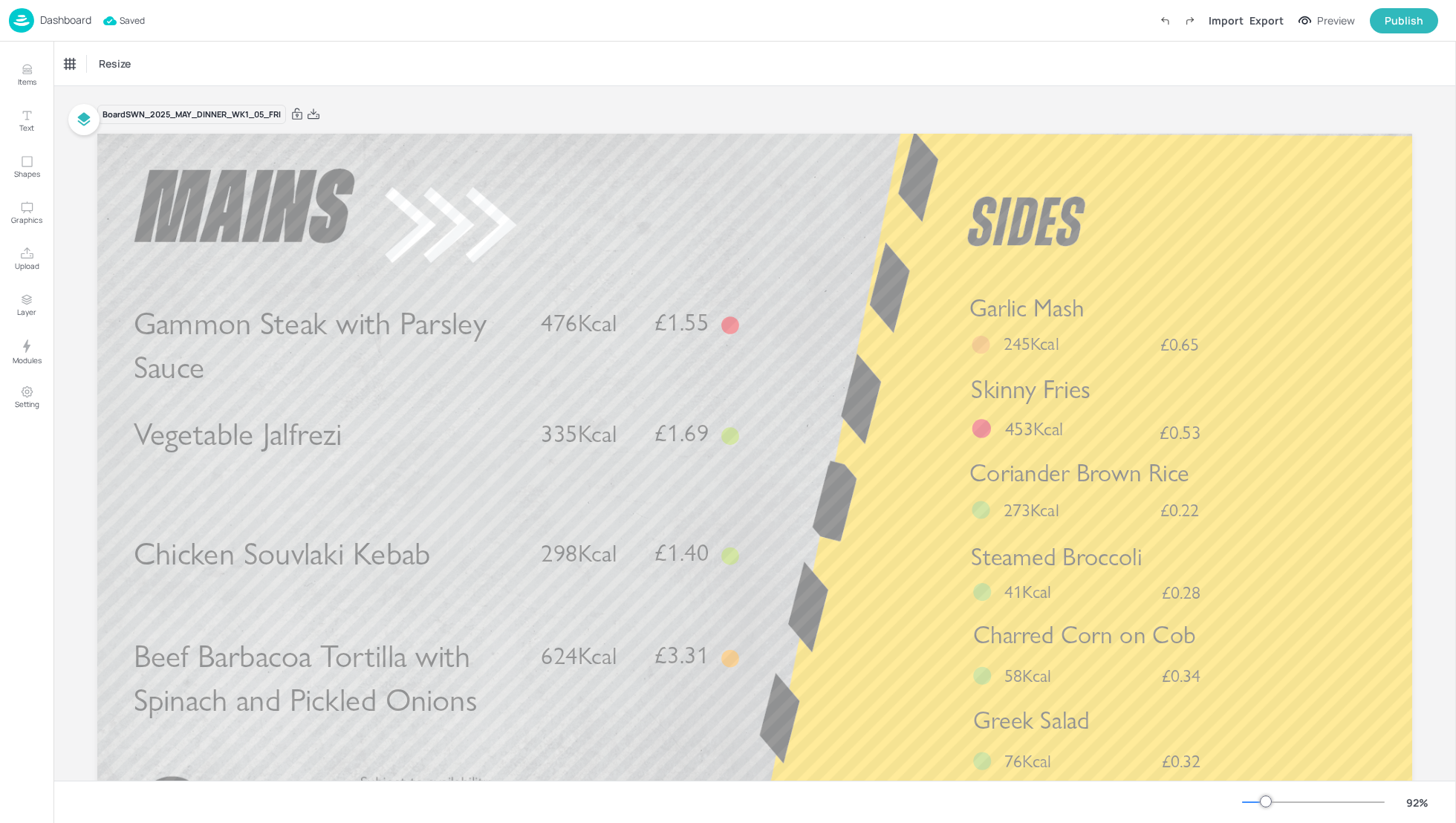 click on "Resize" at bounding box center (755, 63) 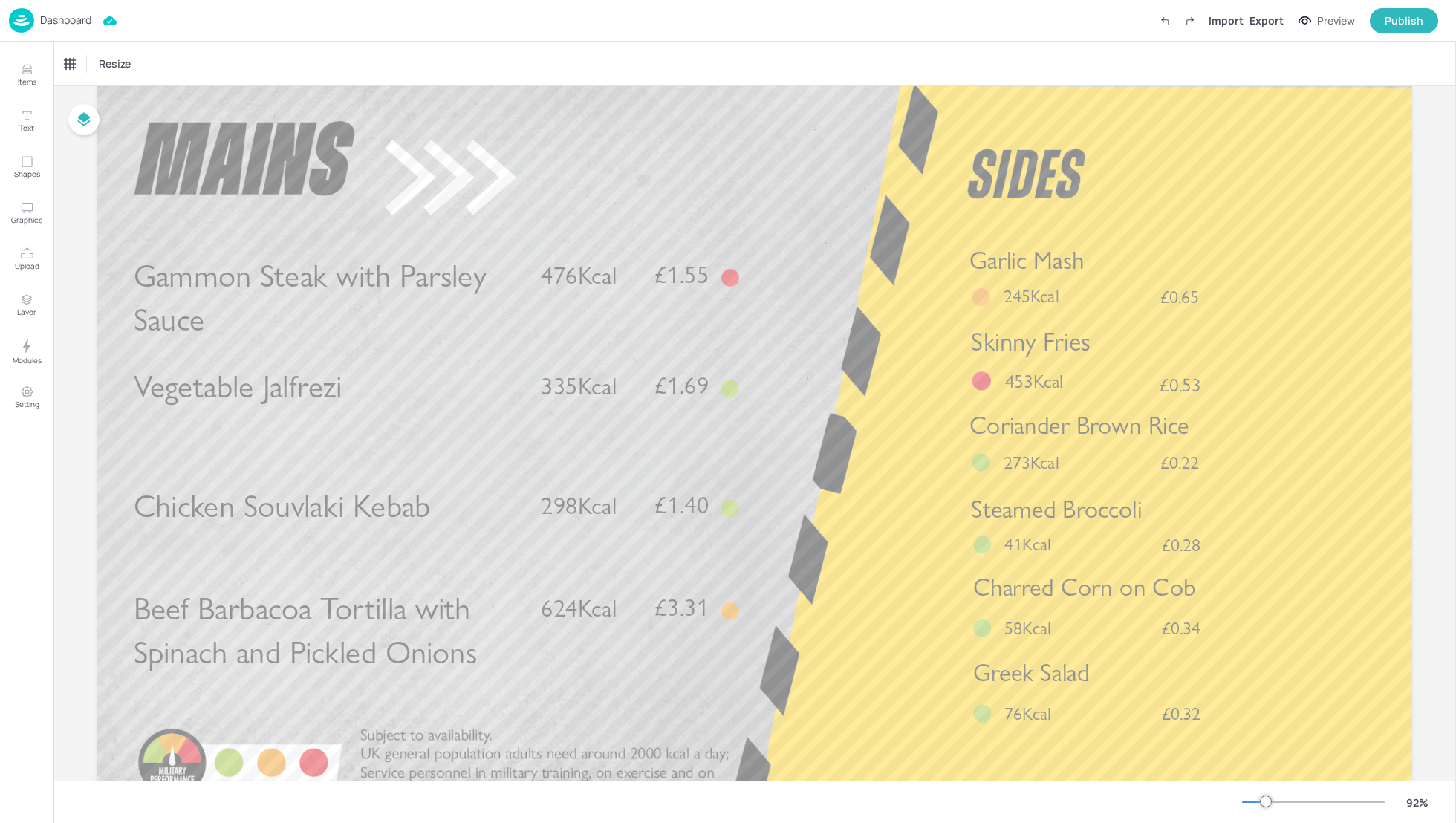 scroll, scrollTop: 0, scrollLeft: 0, axis: both 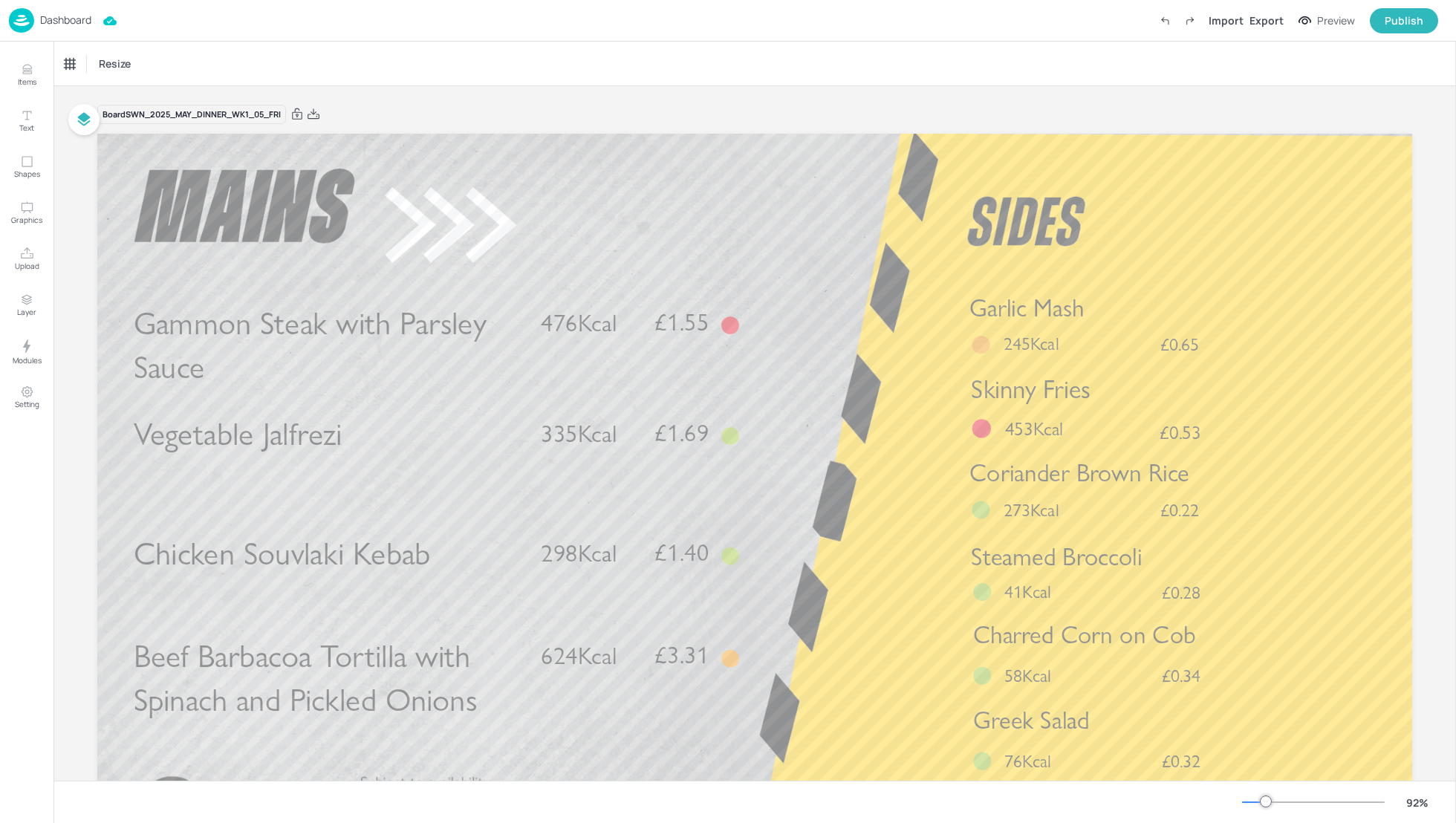 click on "Dashboard" at bounding box center [65, 20] 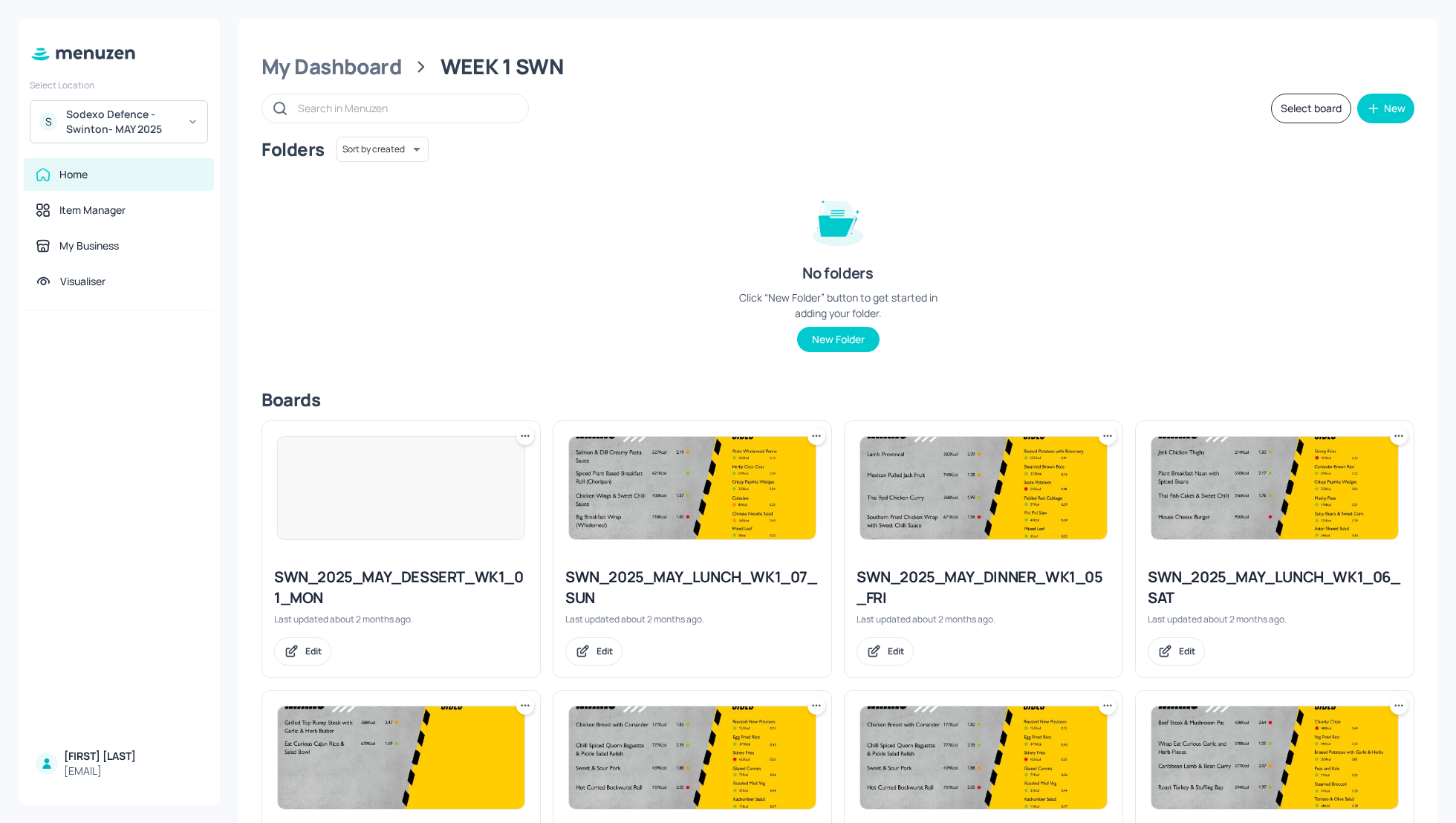 click on "SWN_2025_MAY_LUNCH_WK1_07_SUN" at bounding box center (692, 588) 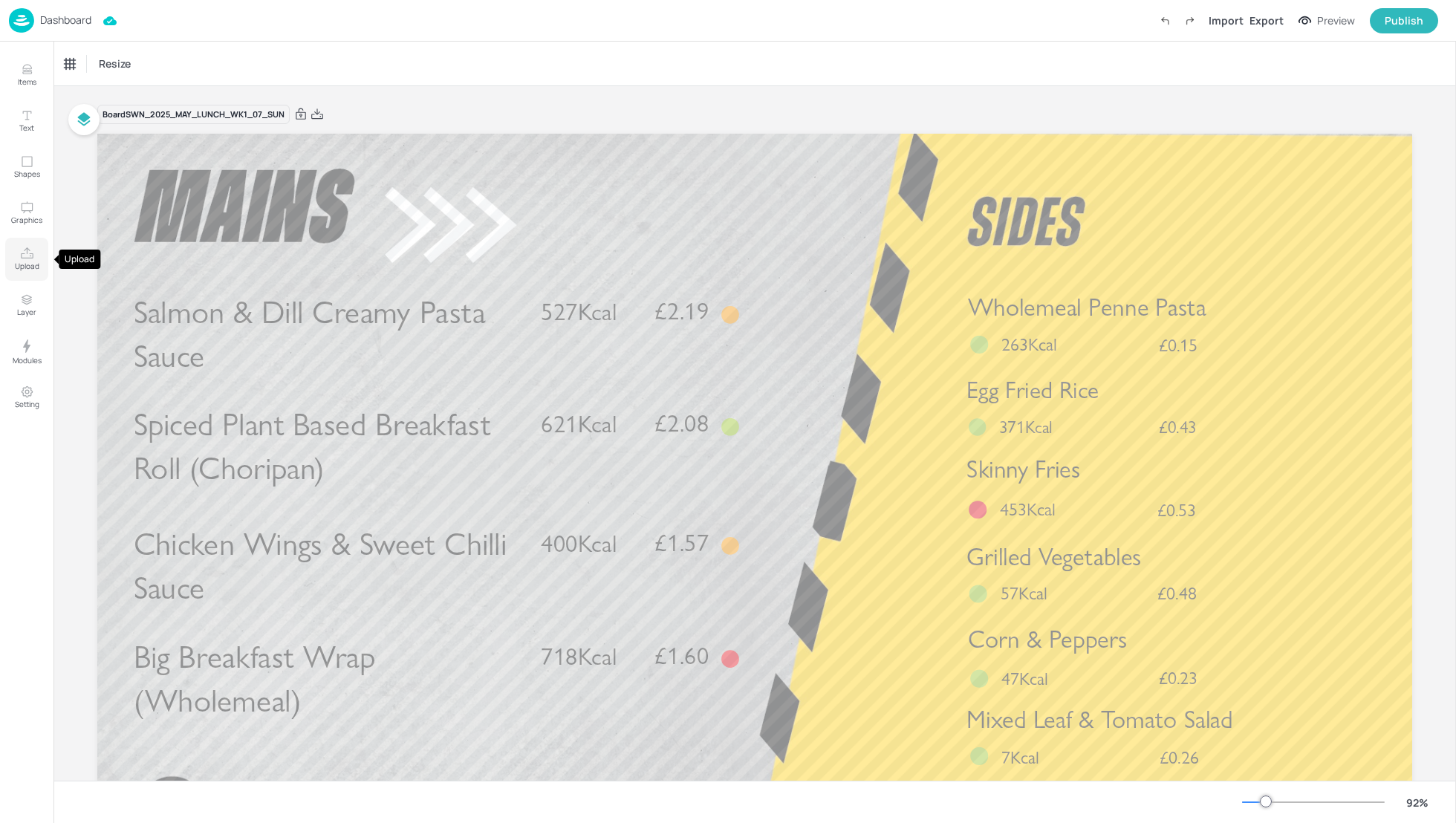 click on "Upload" at bounding box center (27, 266) 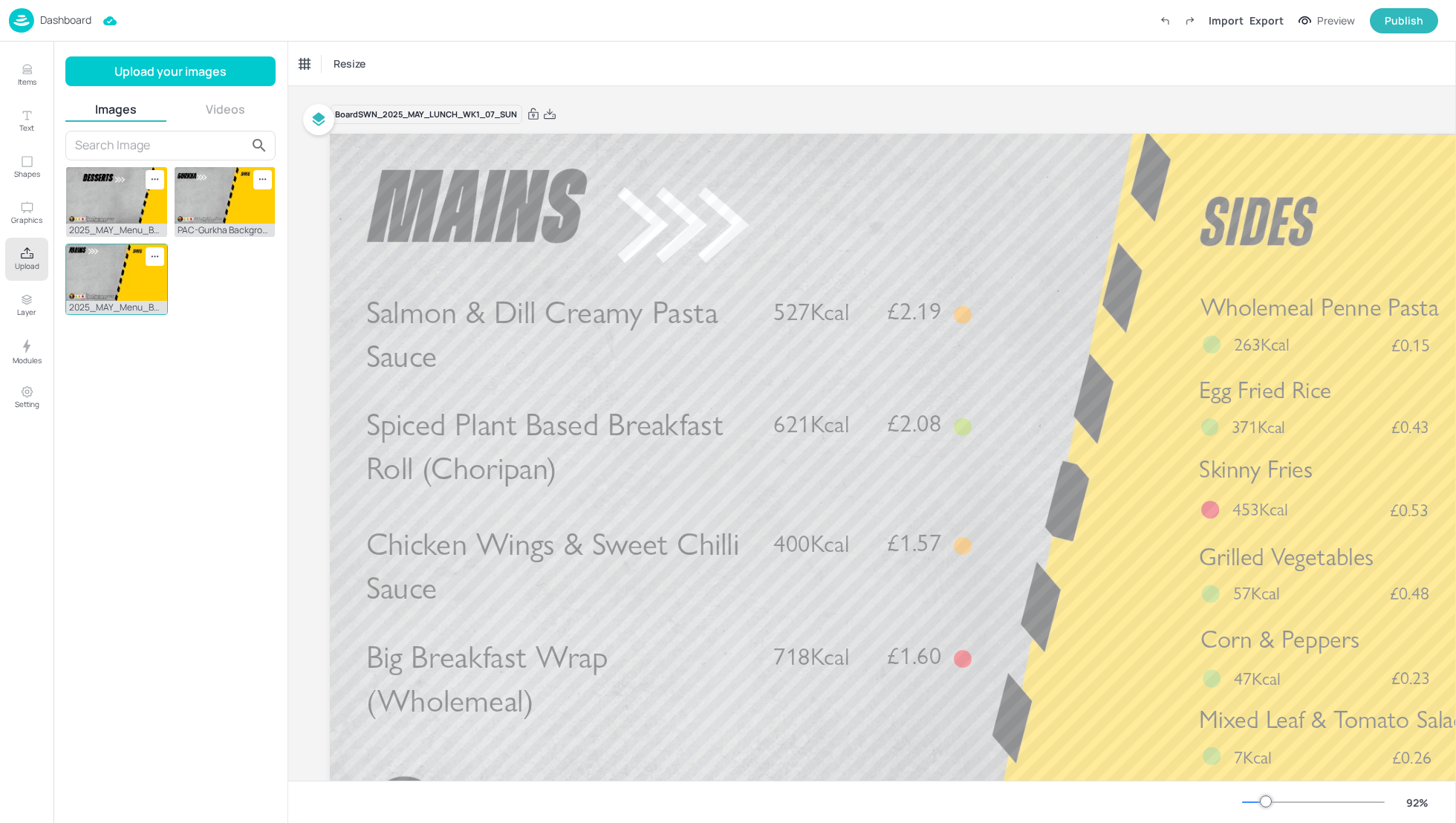 click at bounding box center [117, 273] 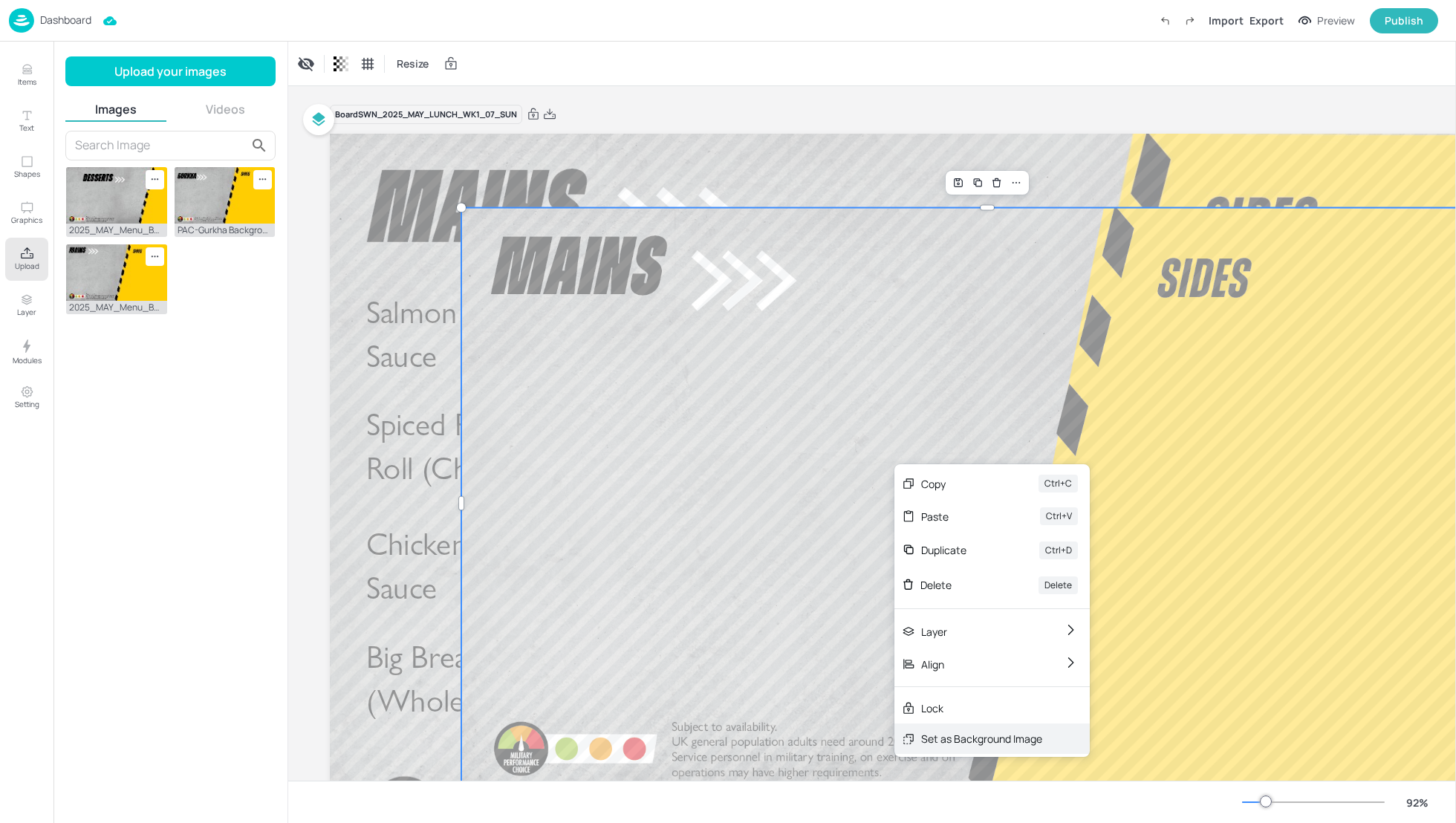 click on "Set as Background Image" at bounding box center (981, 738) 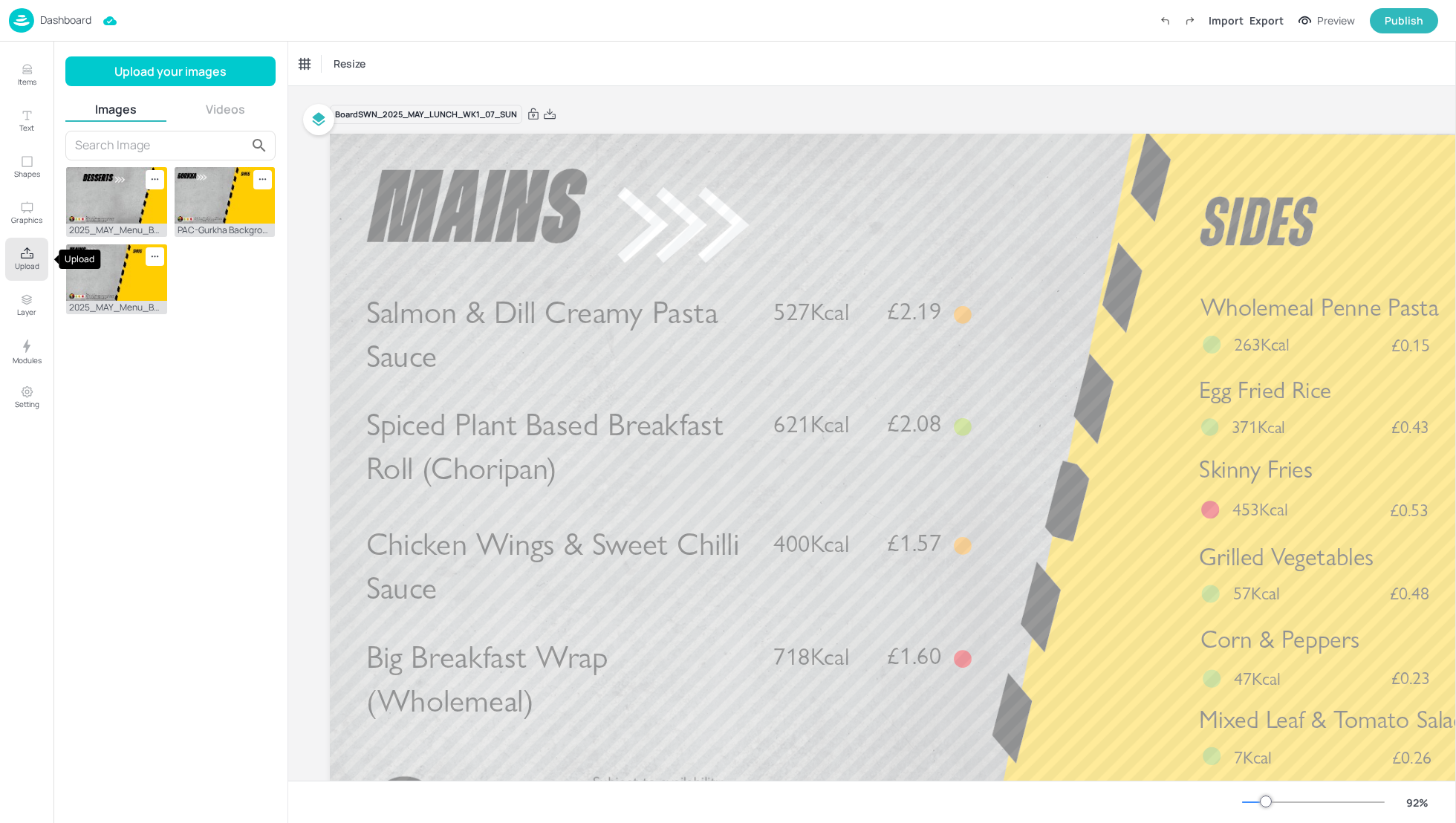 click on "Upload" at bounding box center [27, 266] 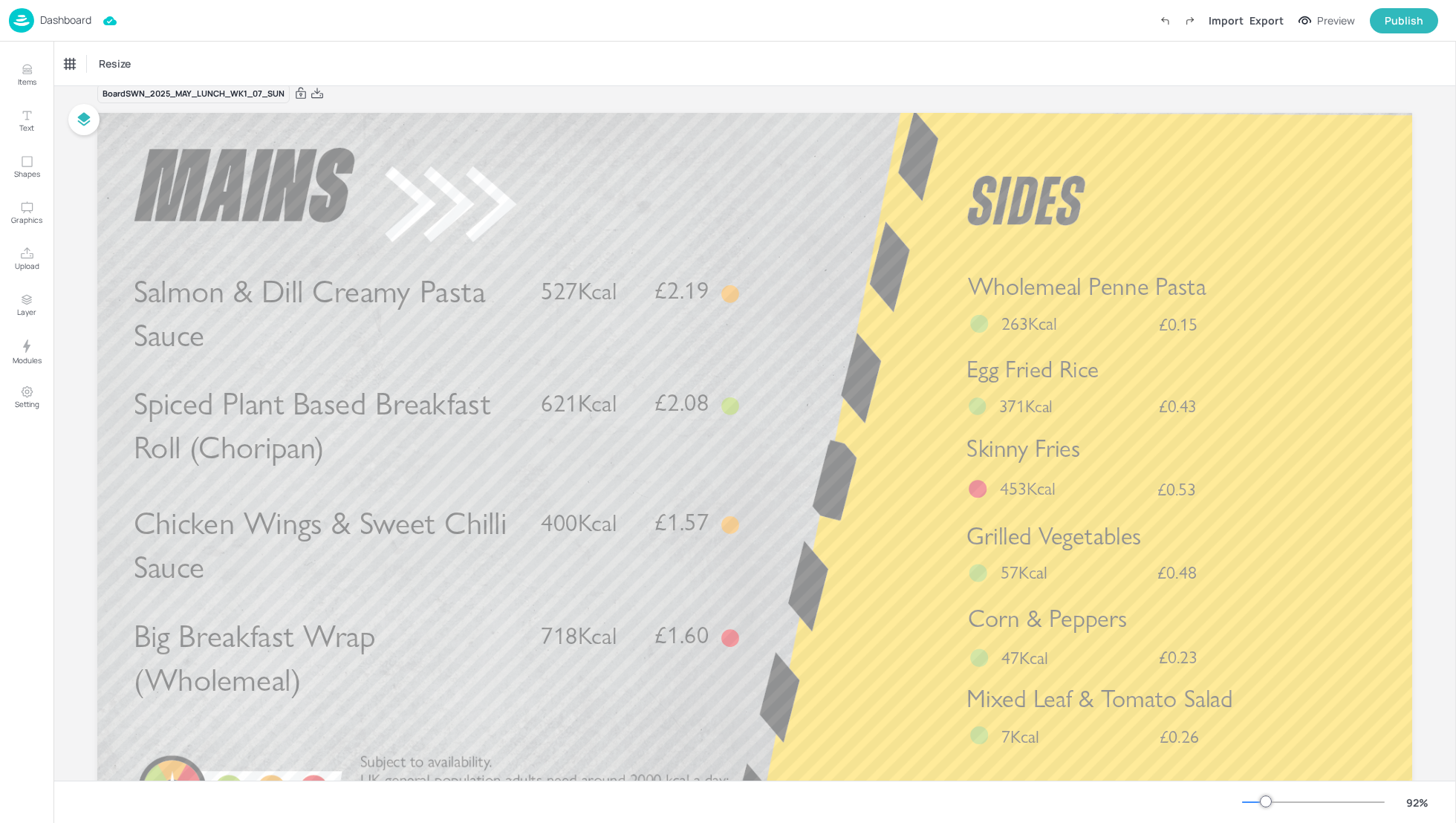 scroll, scrollTop: 0, scrollLeft: 0, axis: both 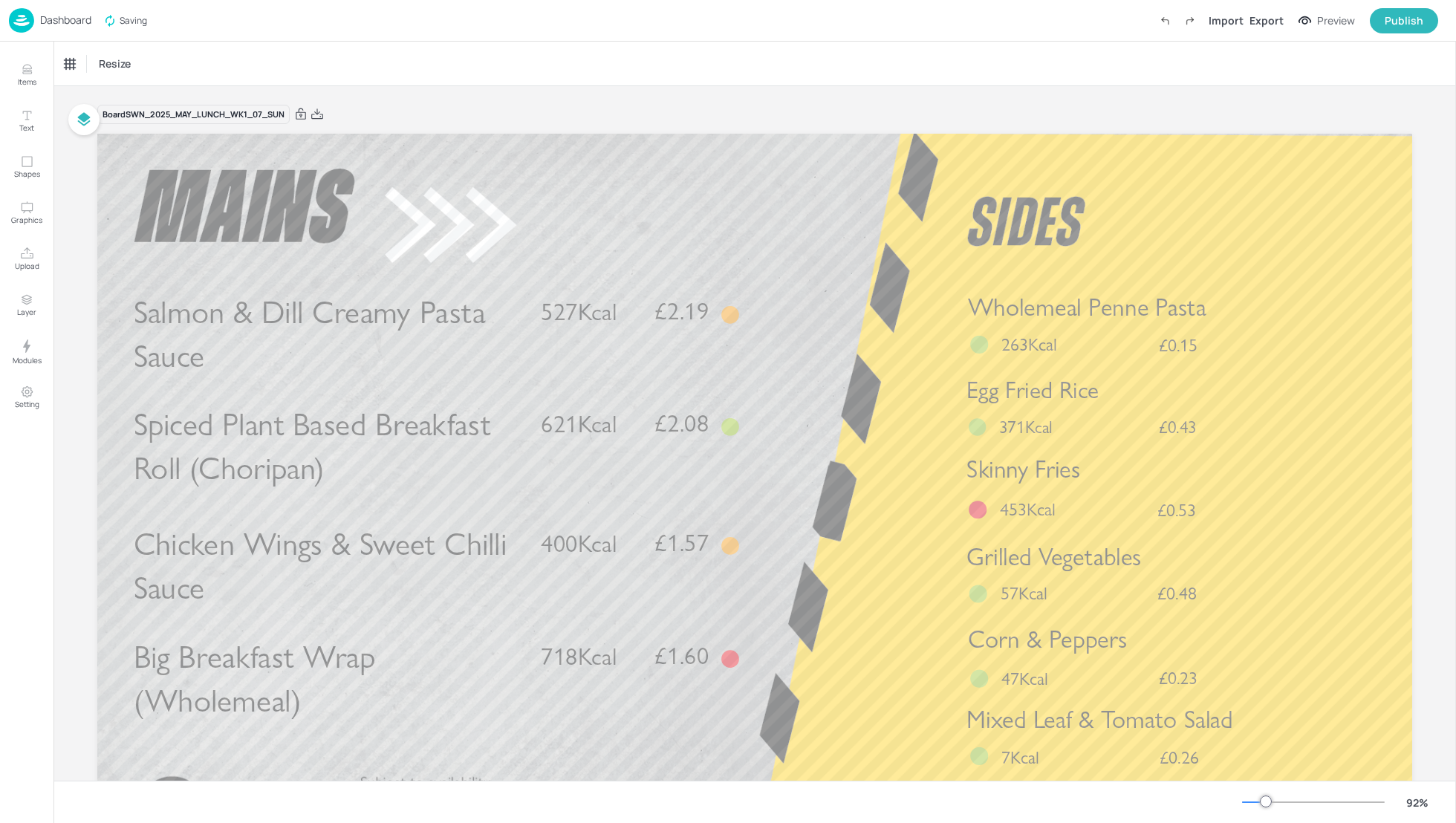 click on "Resize" at bounding box center [755, 63] 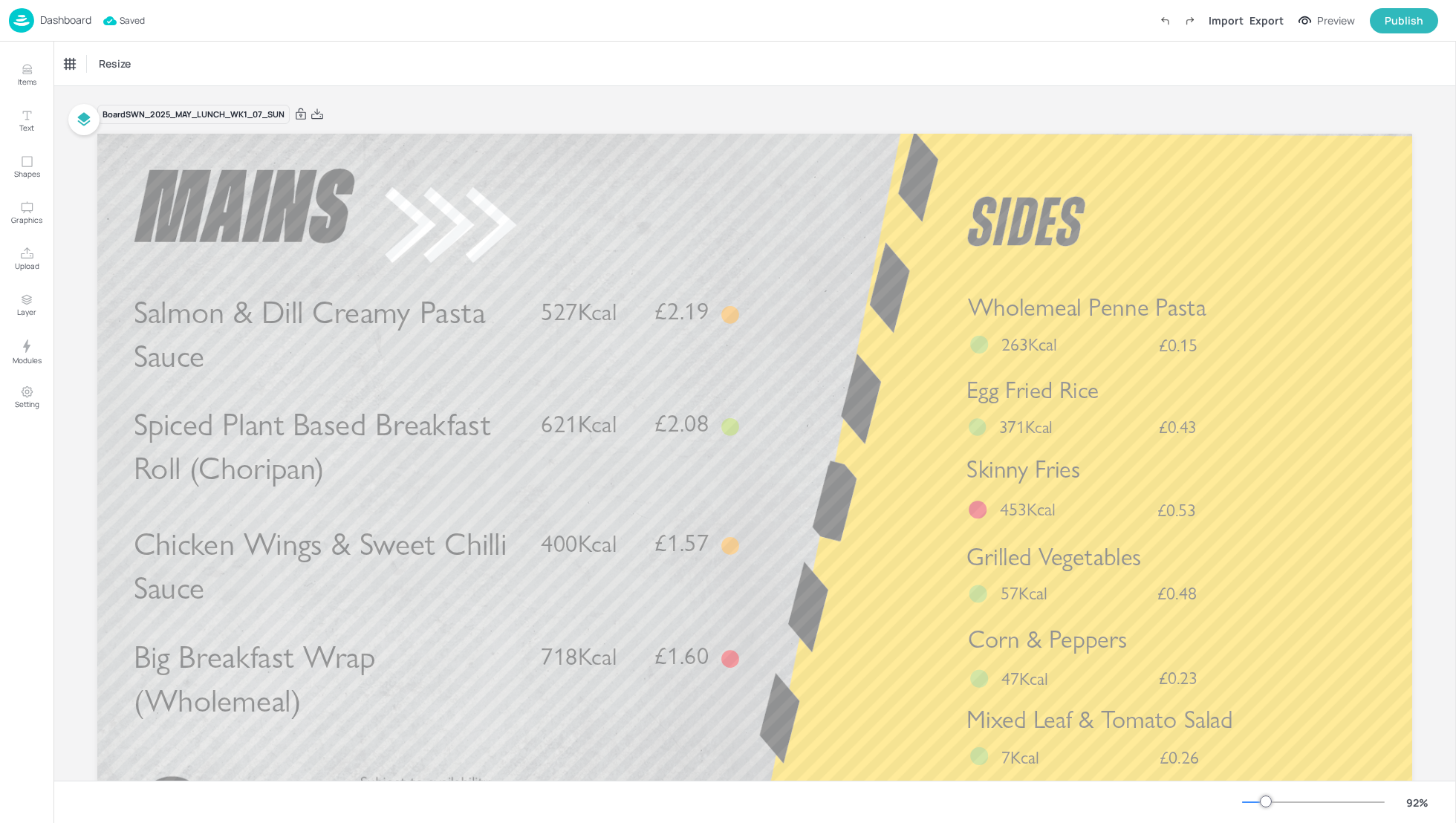 click on "Dashboard" at bounding box center [65, 20] 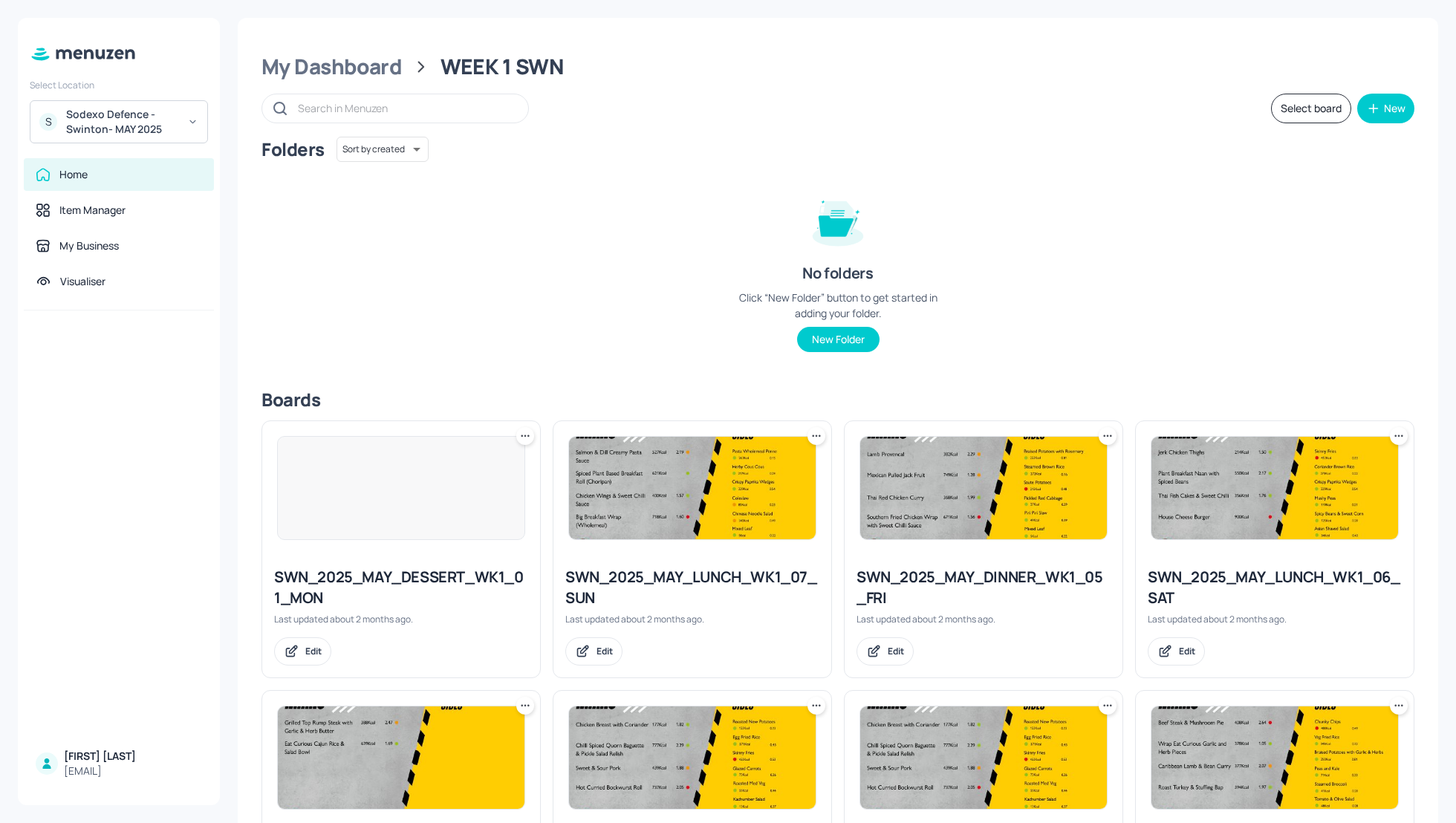 click on "SWN_2025_MAY_DESSERT_WK1_01_MON" at bounding box center (401, 588) 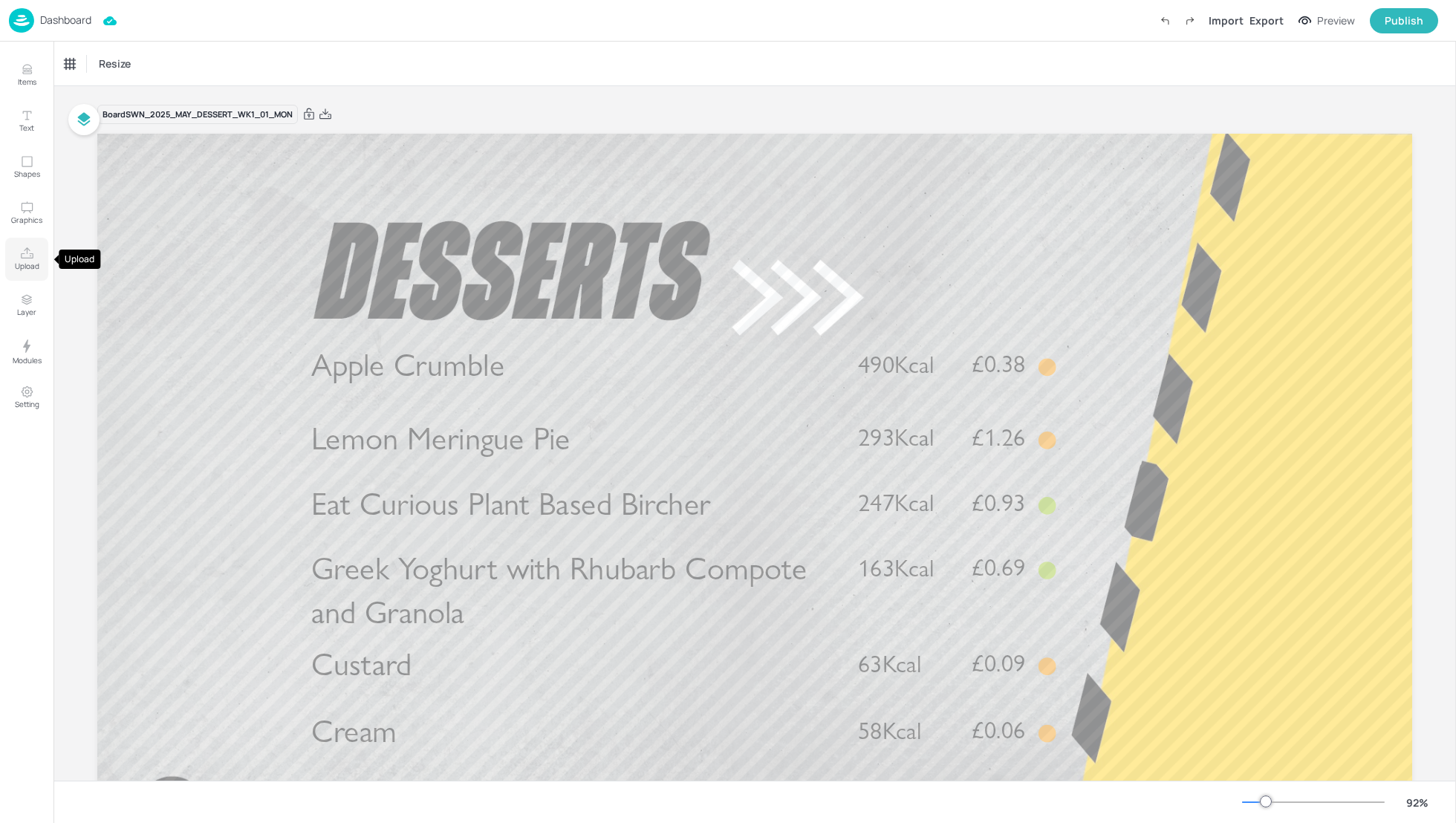 click 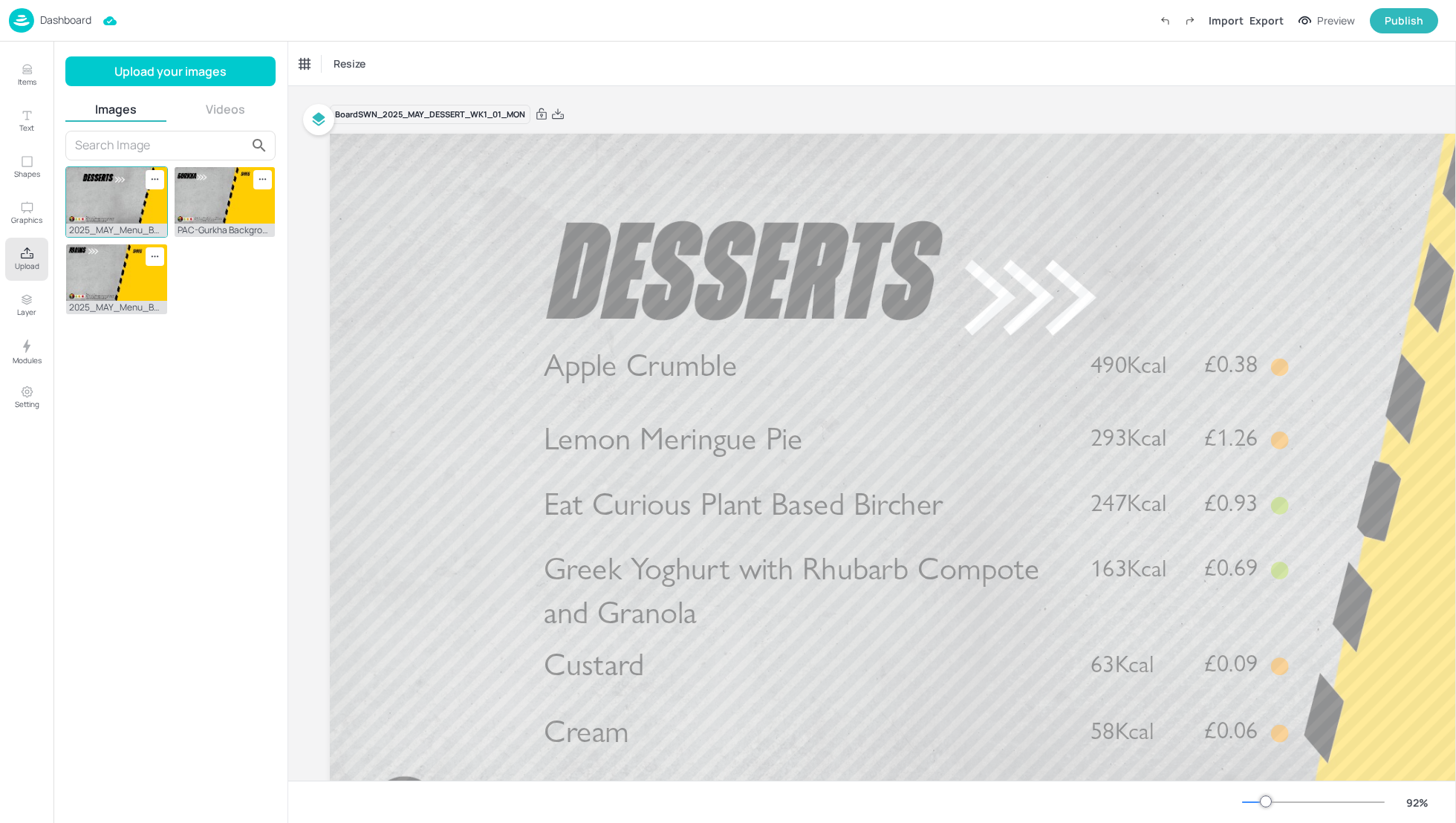 click at bounding box center [117, 195] 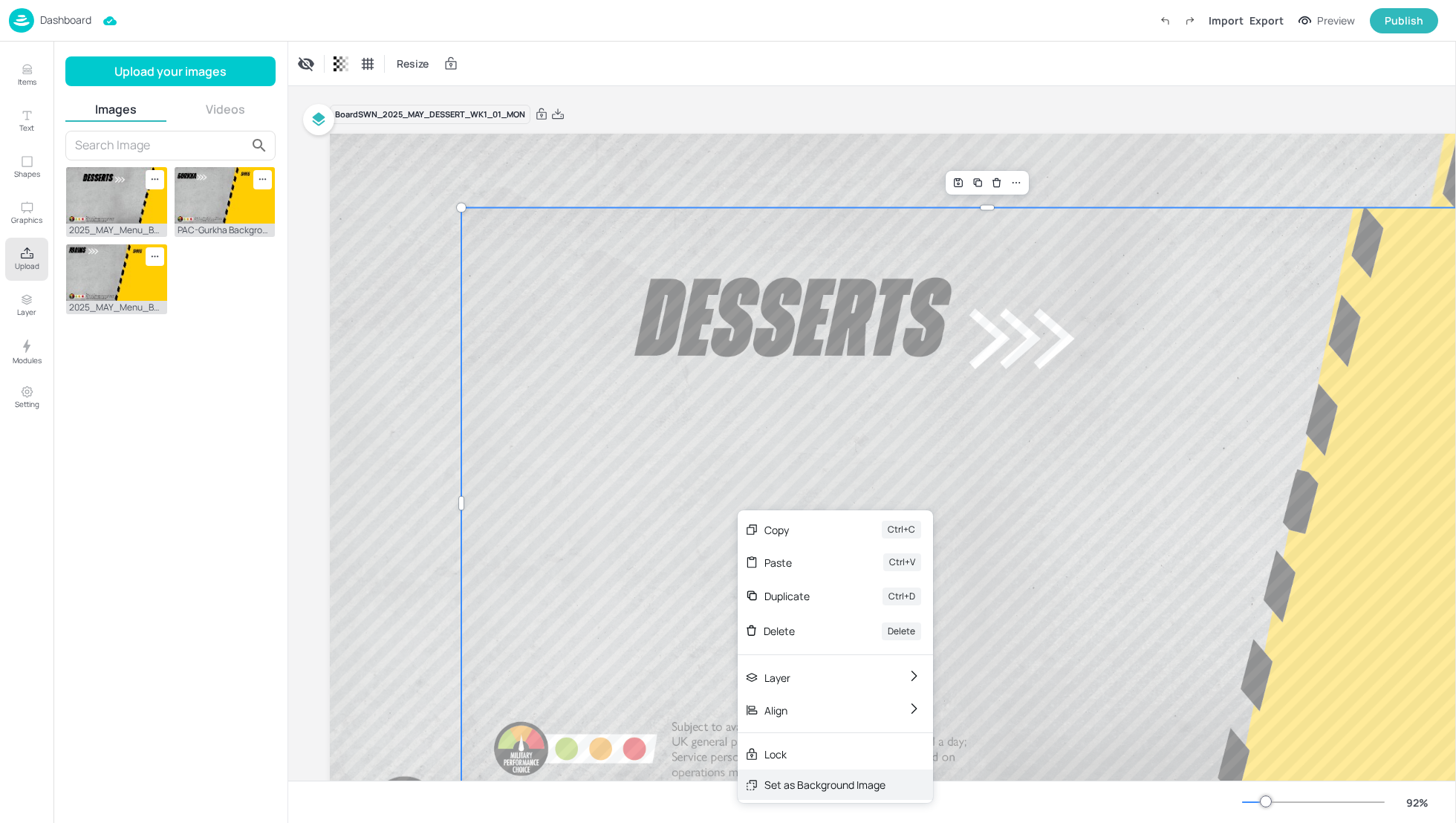 click on "Set as Background Image" at bounding box center (825, 784) 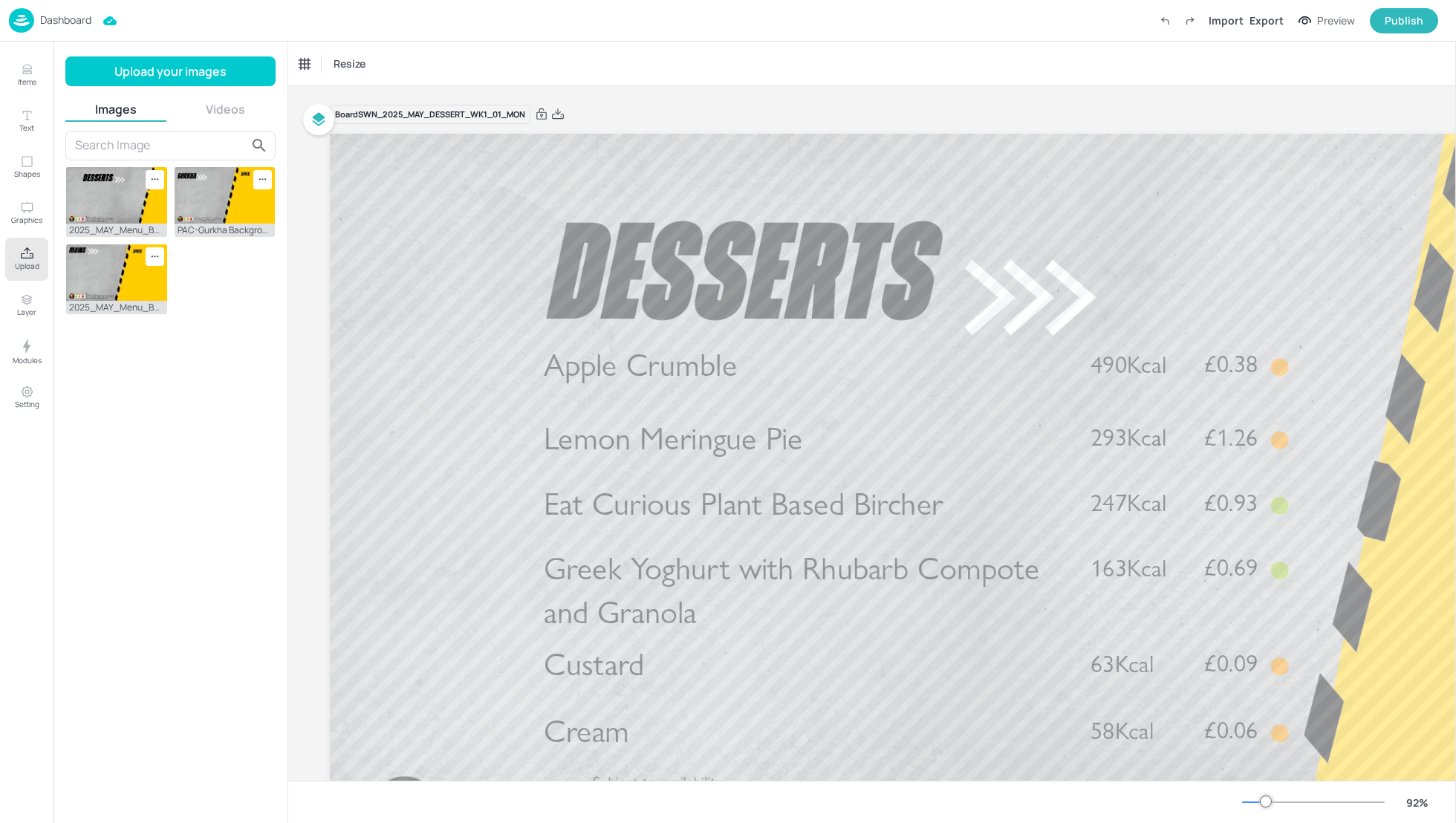 click on "Upload" at bounding box center (27, 266) 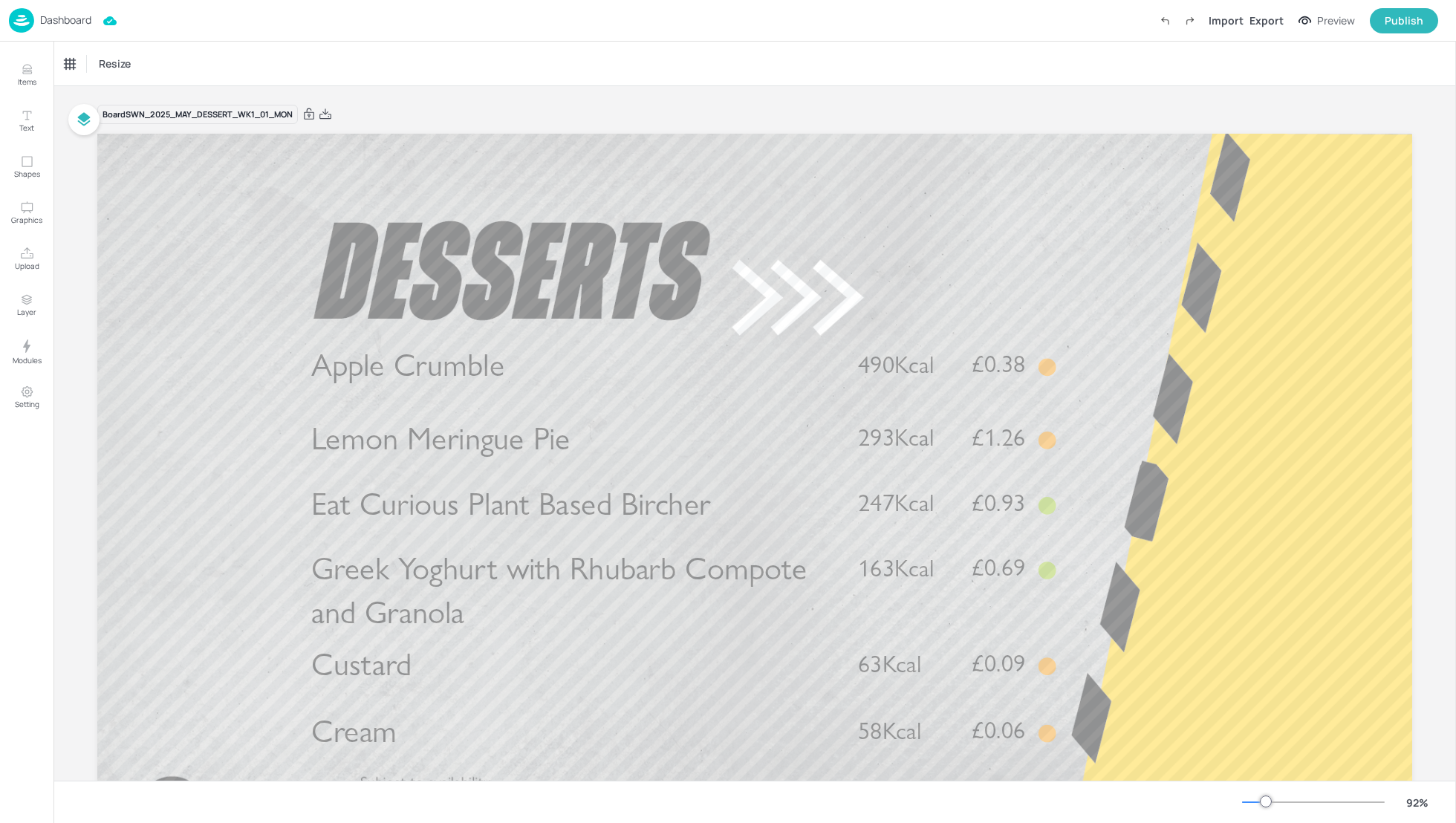 click on "Resize" at bounding box center [755, 63] 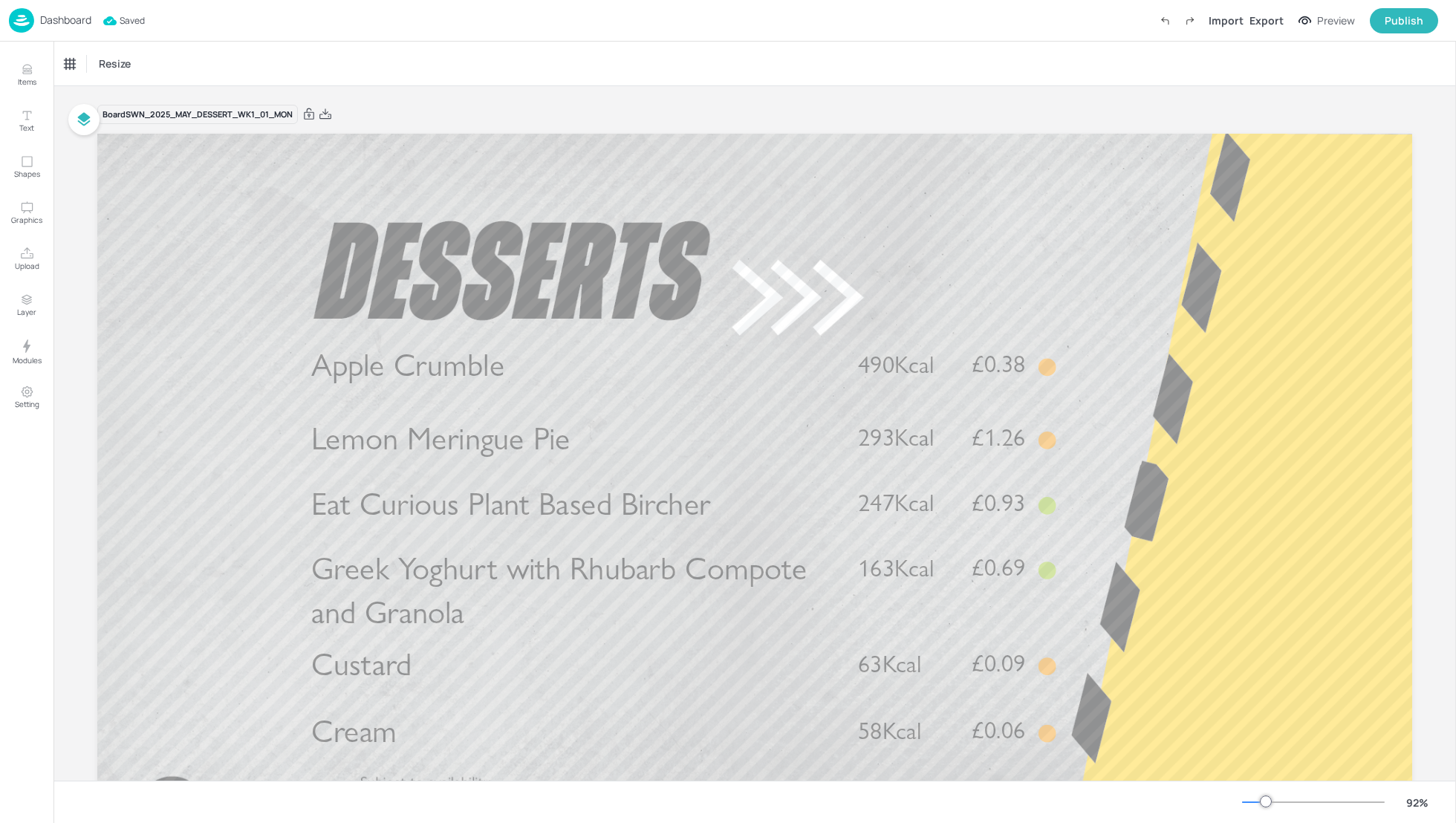 click on "Dashboard" at bounding box center (65, 20) 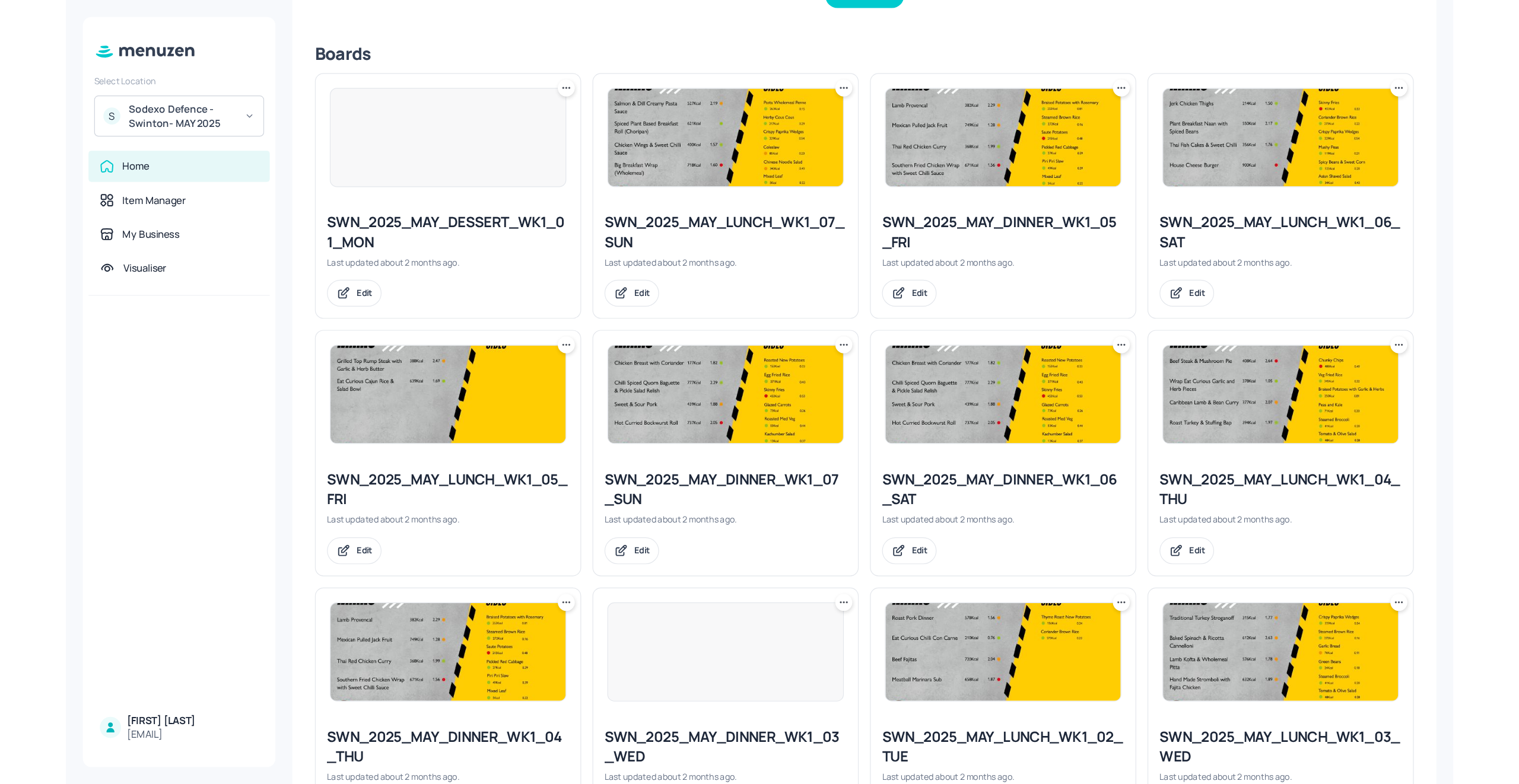 scroll, scrollTop: 273, scrollLeft: 0, axis: vertical 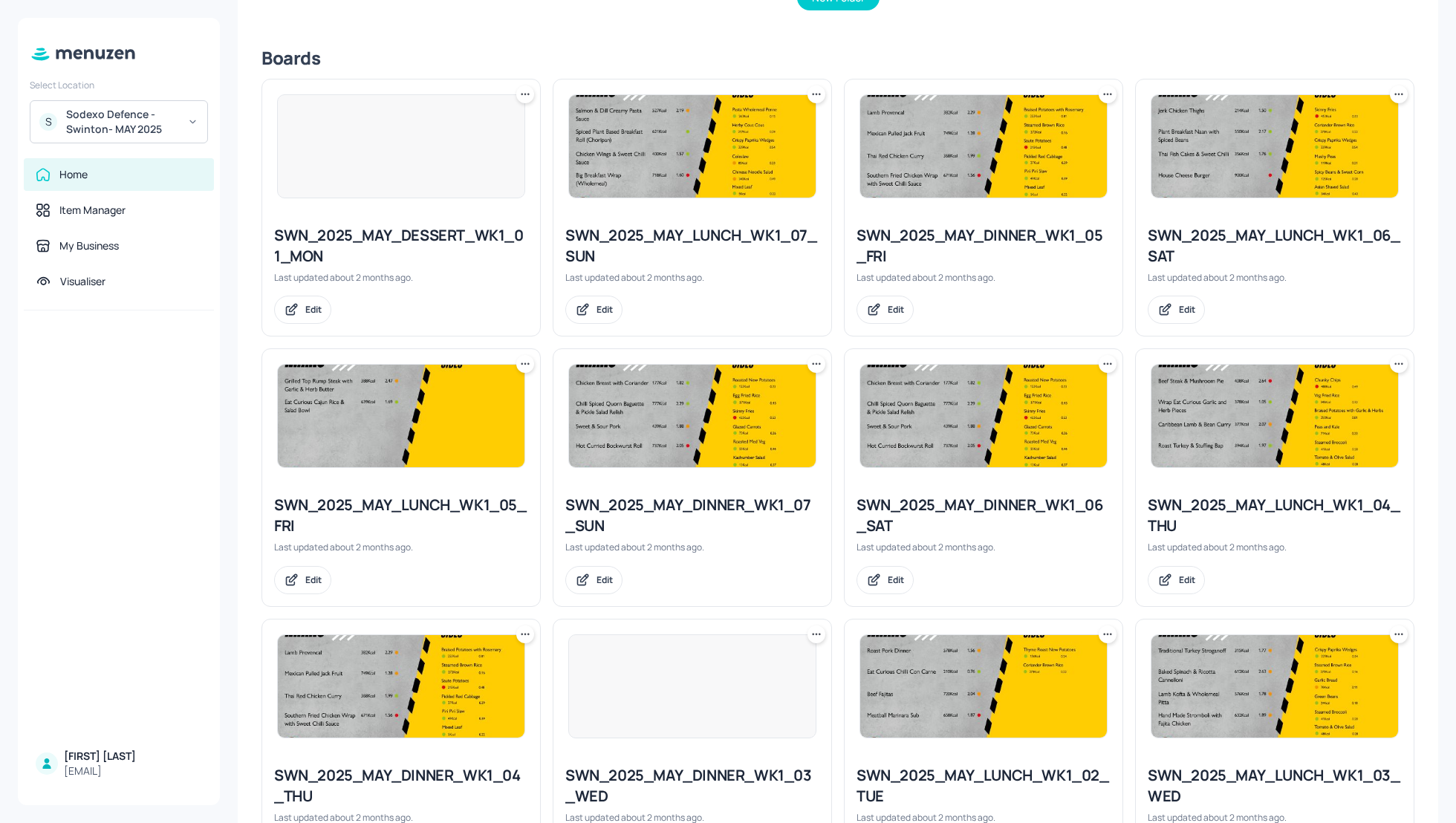 click on "SWN_2025_MAY_DINNER_WK1_05_FRI" at bounding box center (984, 246) 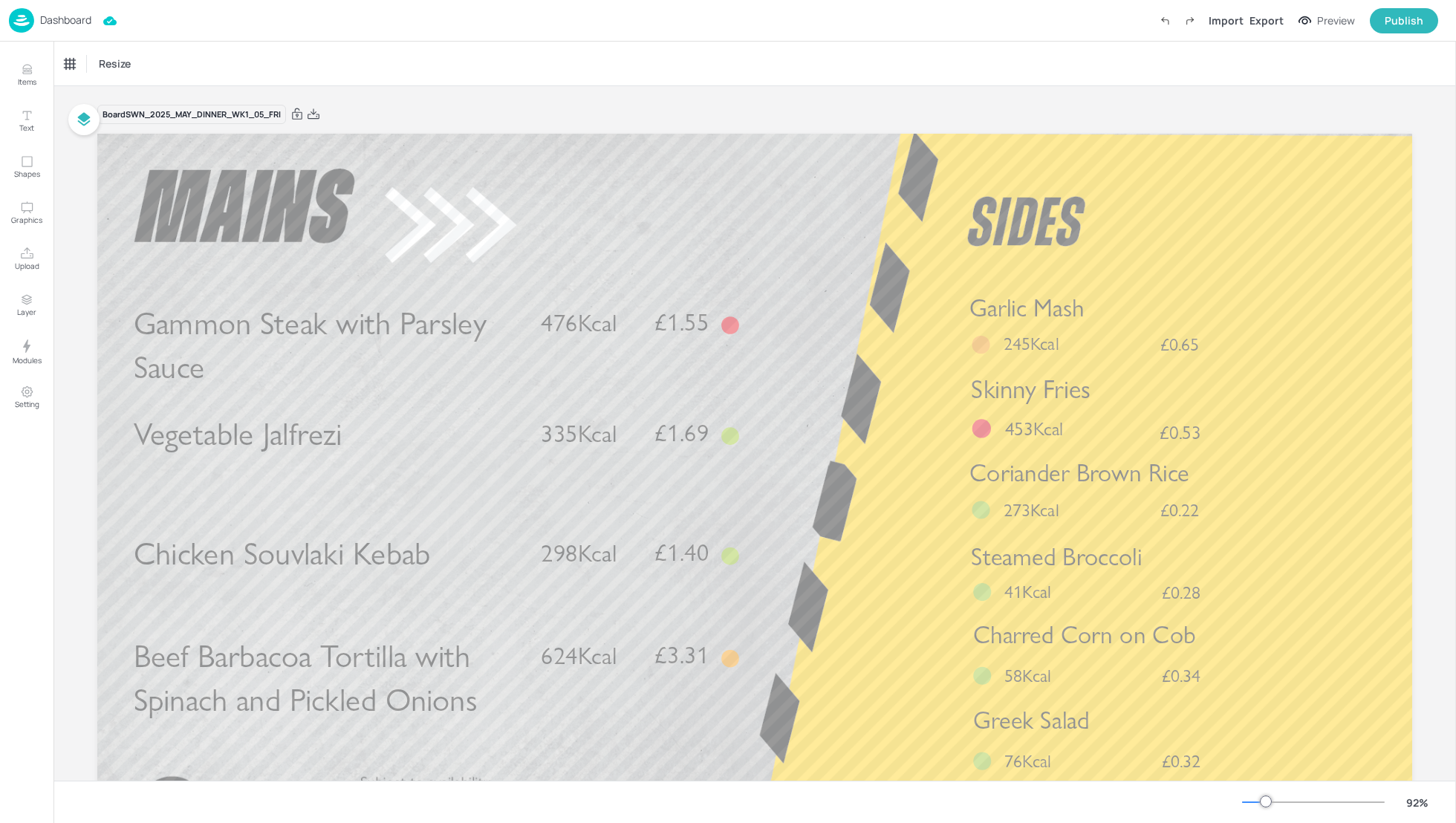 click on "Dashboard" at bounding box center (65, 20) 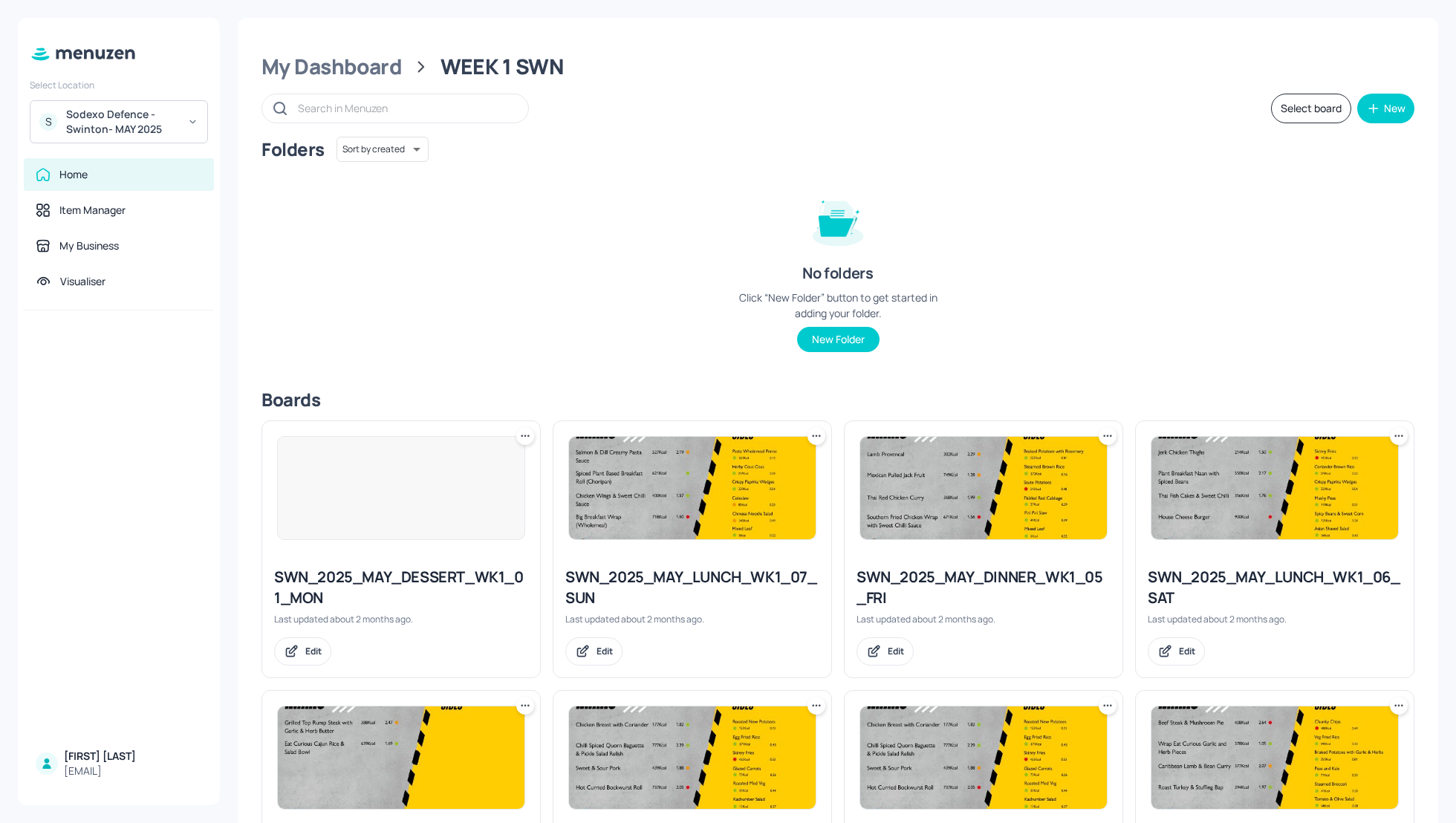 click on "SWN_2025_MAY_LUNCH_WK1_06_SAT" at bounding box center [1275, 588] 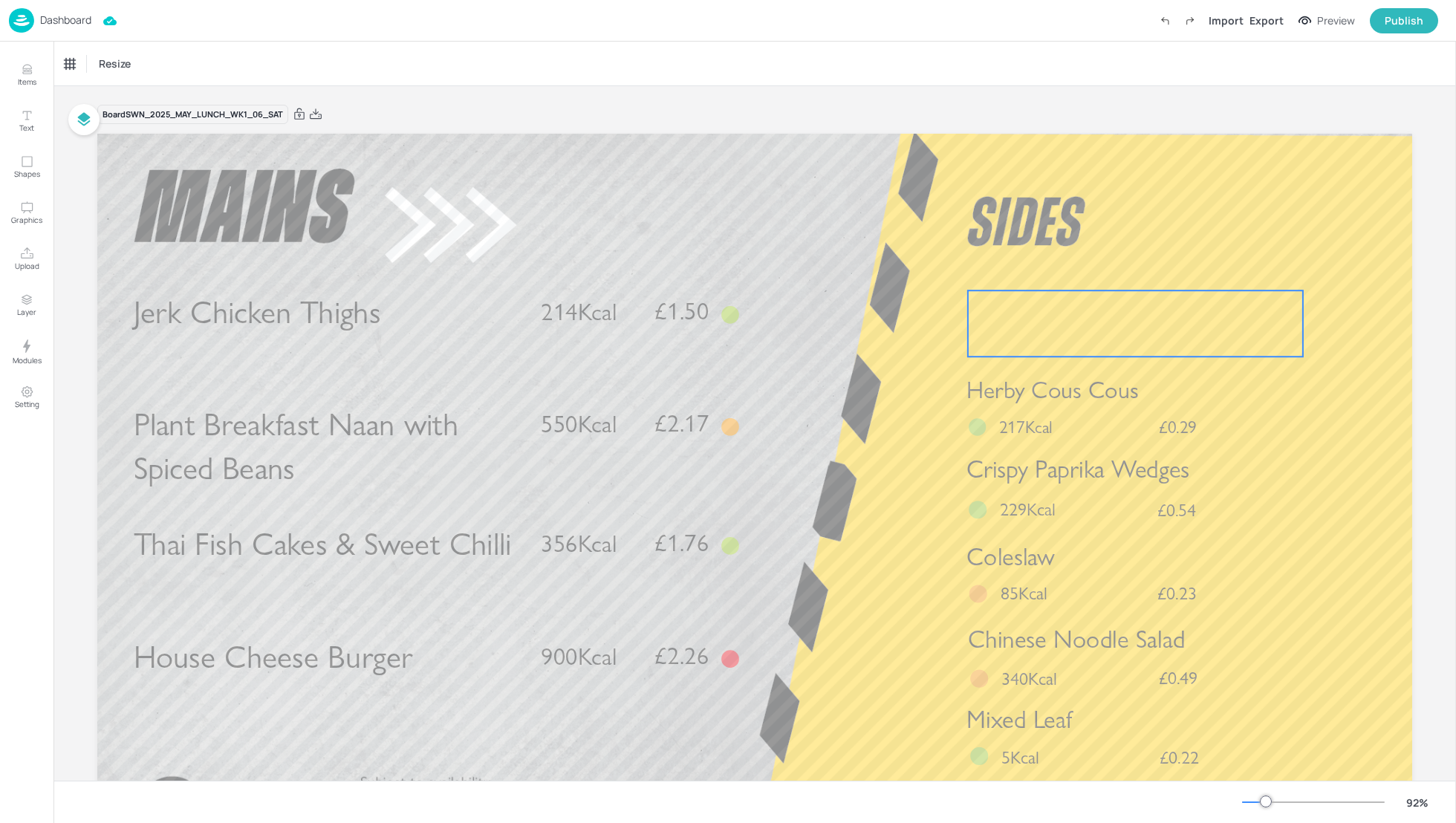 click at bounding box center (1135, 323) 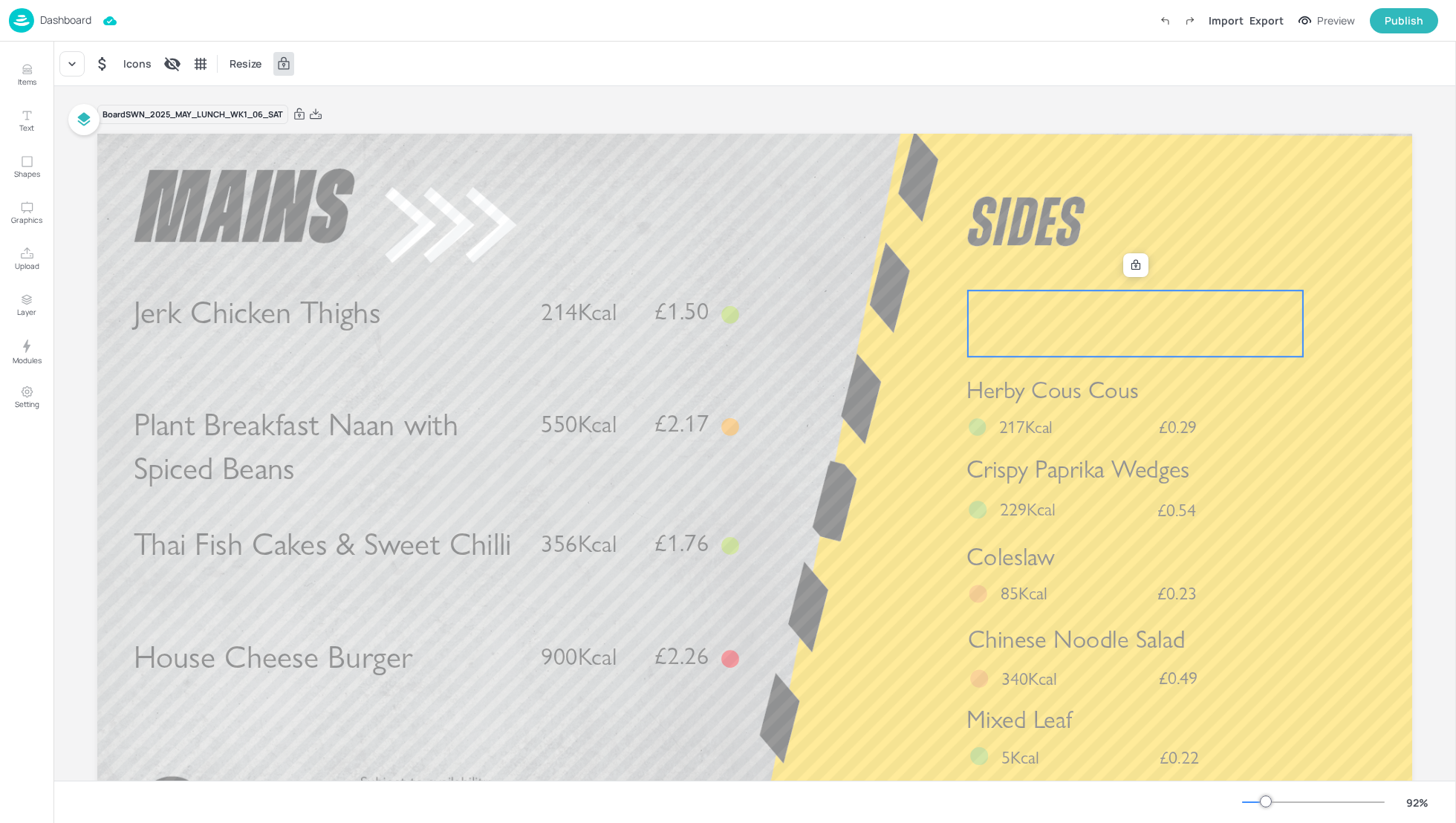 click on "Board  SWN_2025_MAY_LUNCH_WK1_06_SAT   Jerk Chicken Thighs £1.50 214Kcal Thai Fish Cakes & Sweet Chilli  £1.76 356Kcal House Cheese Burger £2.26 900Kcal Plant Breakfast Naan with Spiced Beans £2.17 550Kcal Herby Cous Cous £0.29 217Kcal Coleslaw £0.23 85Kcal Chinese Noodle Salad £0.49 340Kcal Crispy Paprika Wedges £0.54 229Kcal Mixed Leaf £0.22 5Kcal" at bounding box center (755, 498) 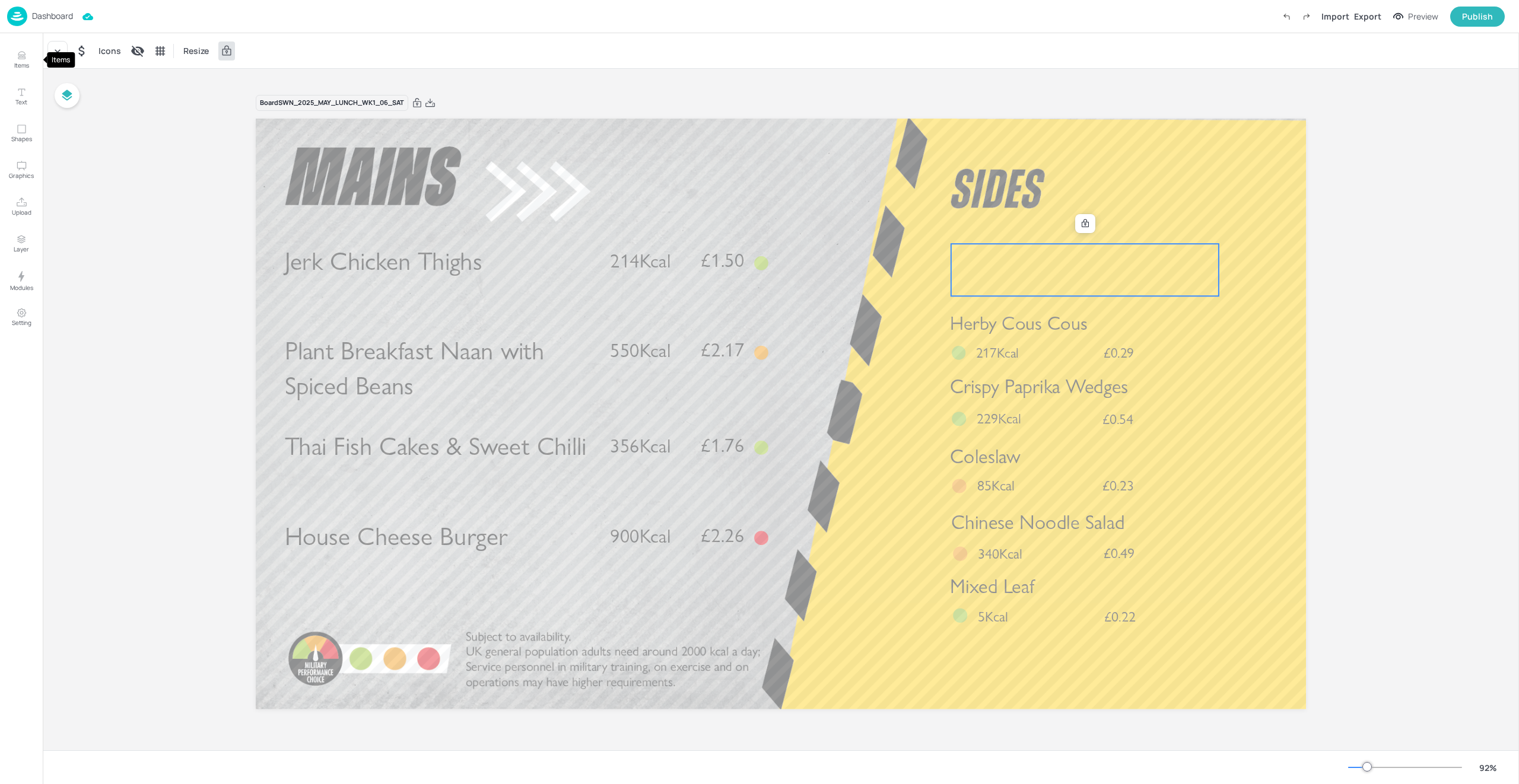 click on "Items" at bounding box center [61, 60] 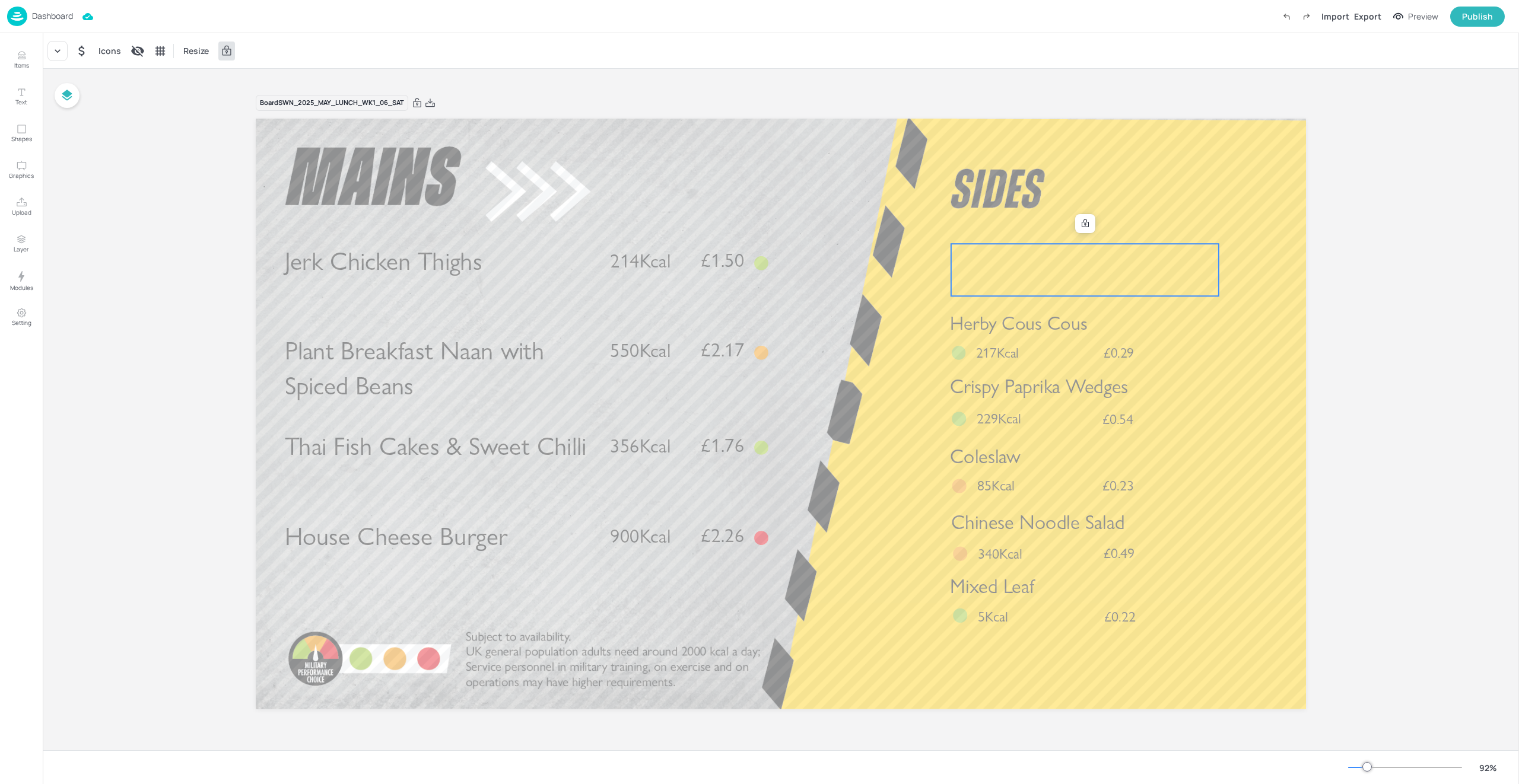 click at bounding box center (1085, 270) 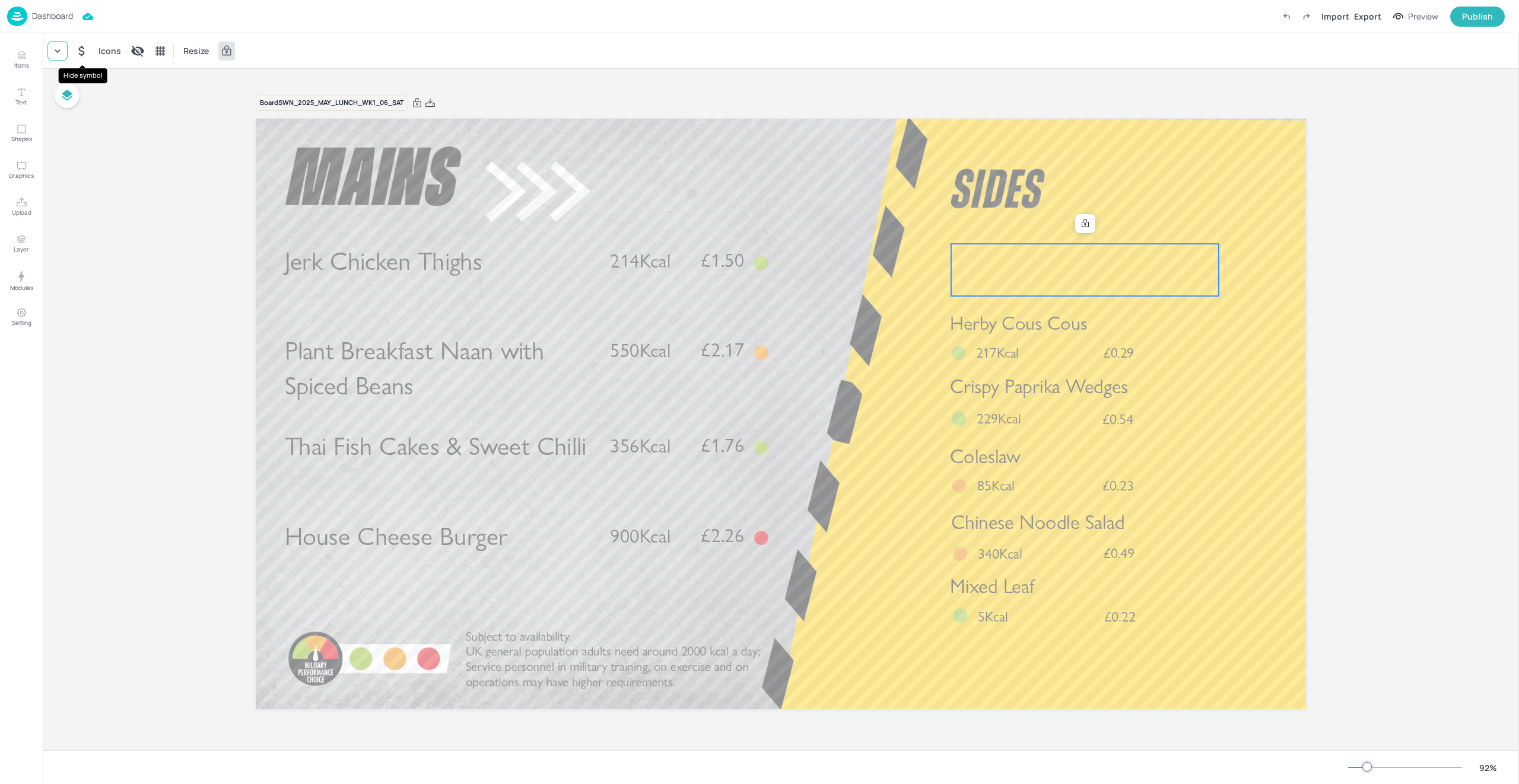 click 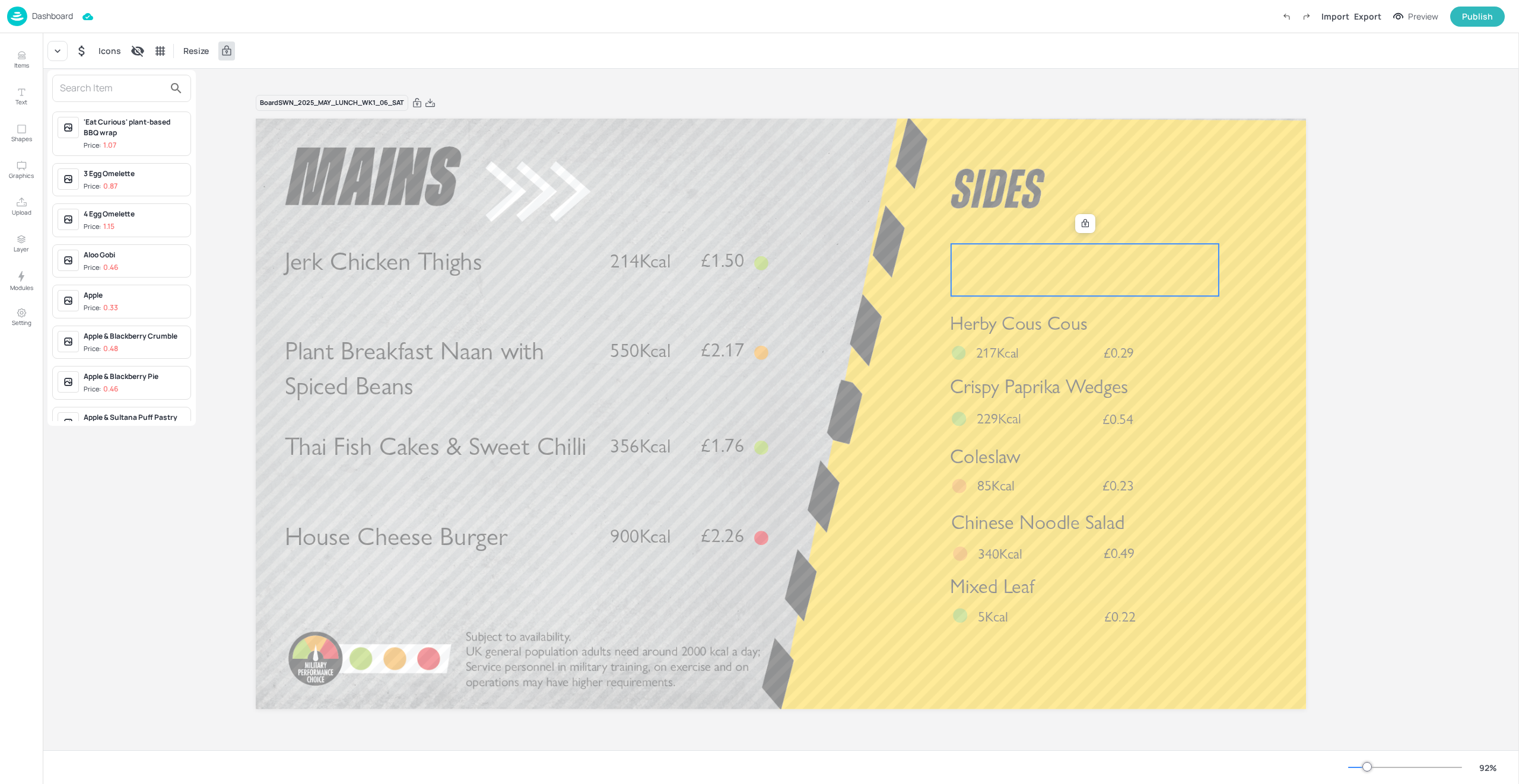 click at bounding box center (112, 88) 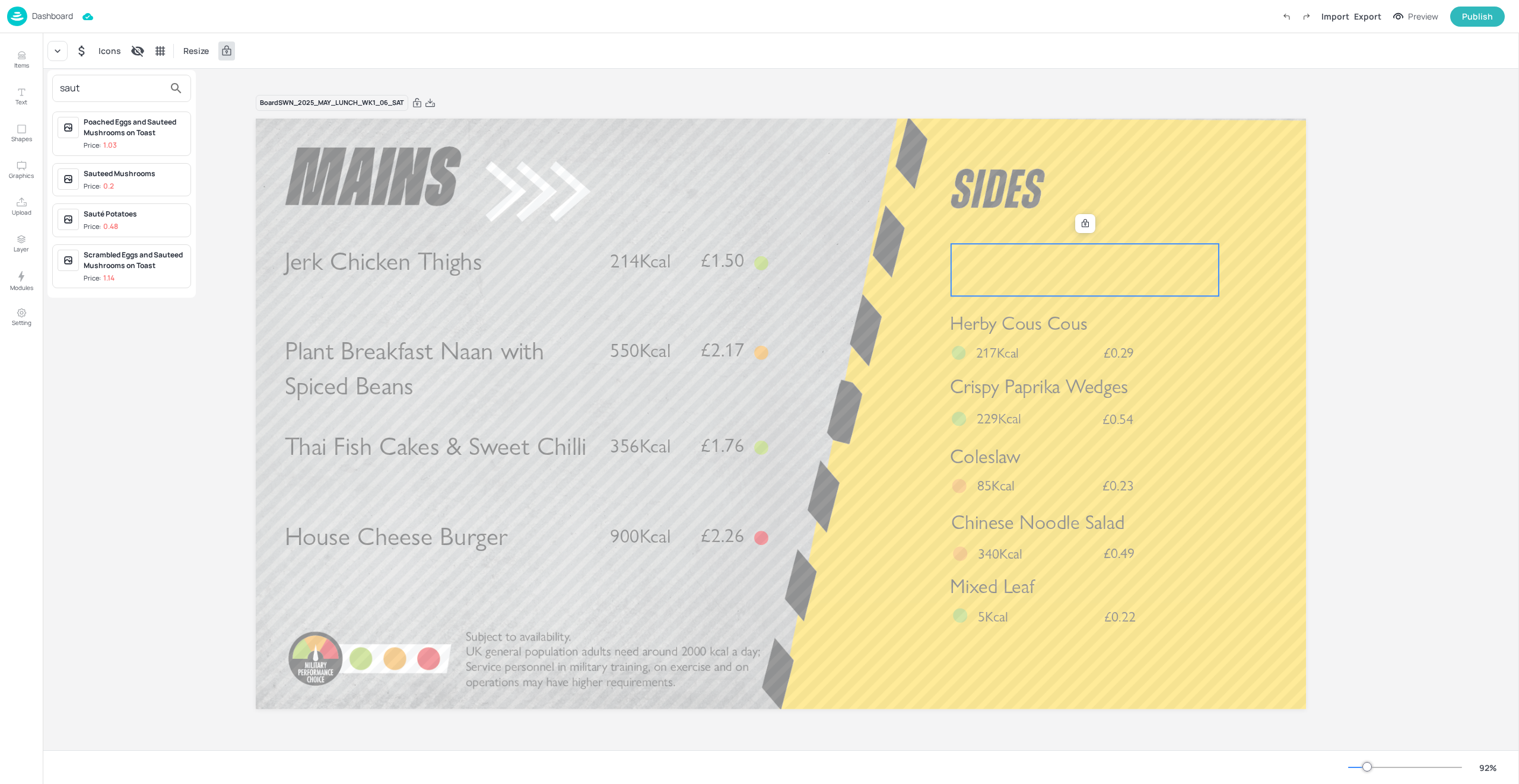 type on "saut" 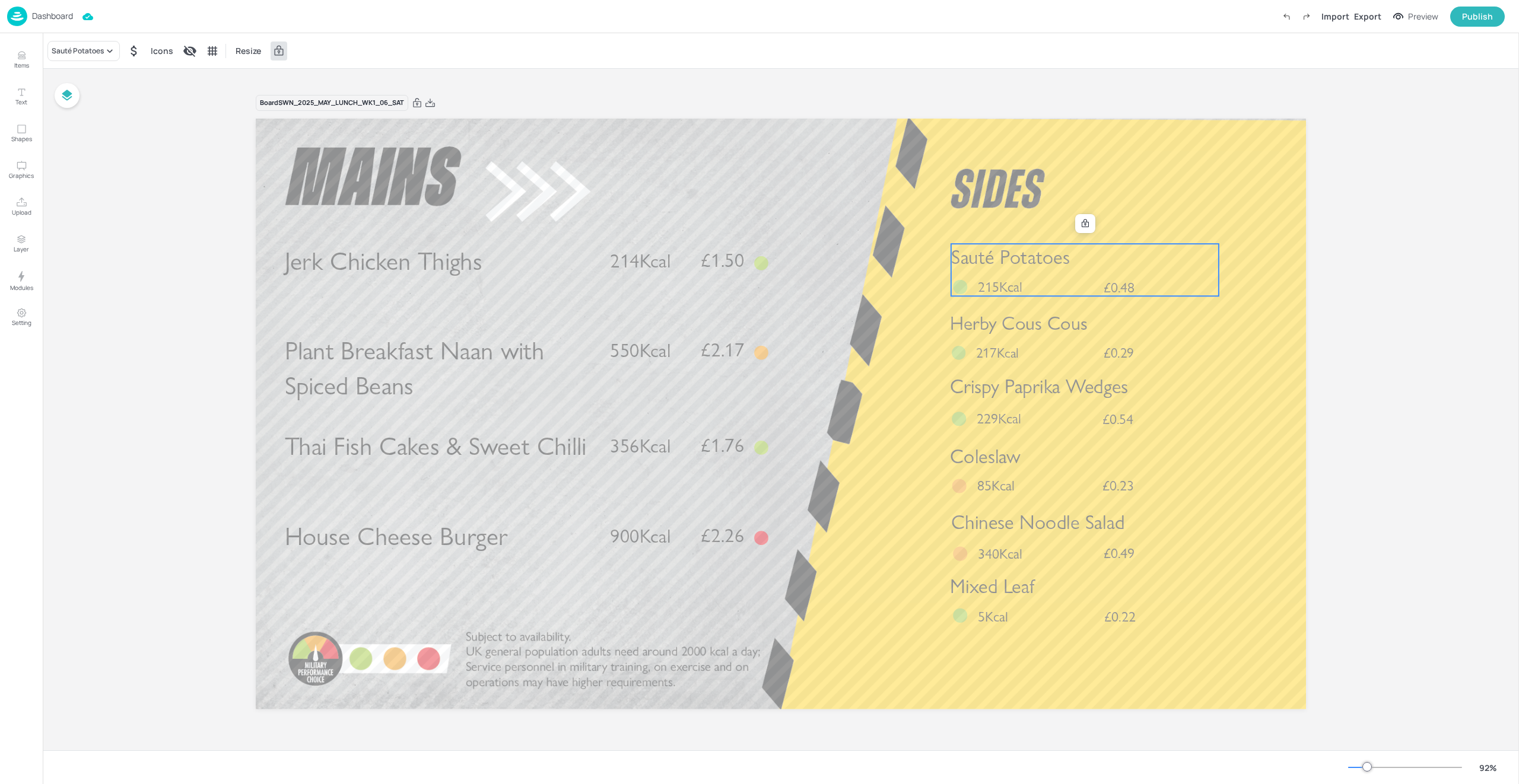 click on "Board  SWN_2025_MAY_LUNCH_WK1_06_SAT   Jerk Chicken Thighs £1.50 214Kcal Thai Fish Cakes & Sweet Chilli  £1.76 356Kcal House Cheese Burger £2.26 900Kcal Plant Breakfast Naan with Spiced Beans £2.17 550Kcal Sauté Potatoes £0.48 215Kcal Herby Cous Cous £0.29 217Kcal Coleslaw £0.23 85Kcal Chinese Noodle Salad £0.49 340Kcal Crispy Paprika Wedges £0.54 229Kcal Mixed Leaf £0.22 5Kcal" at bounding box center [781, 409] 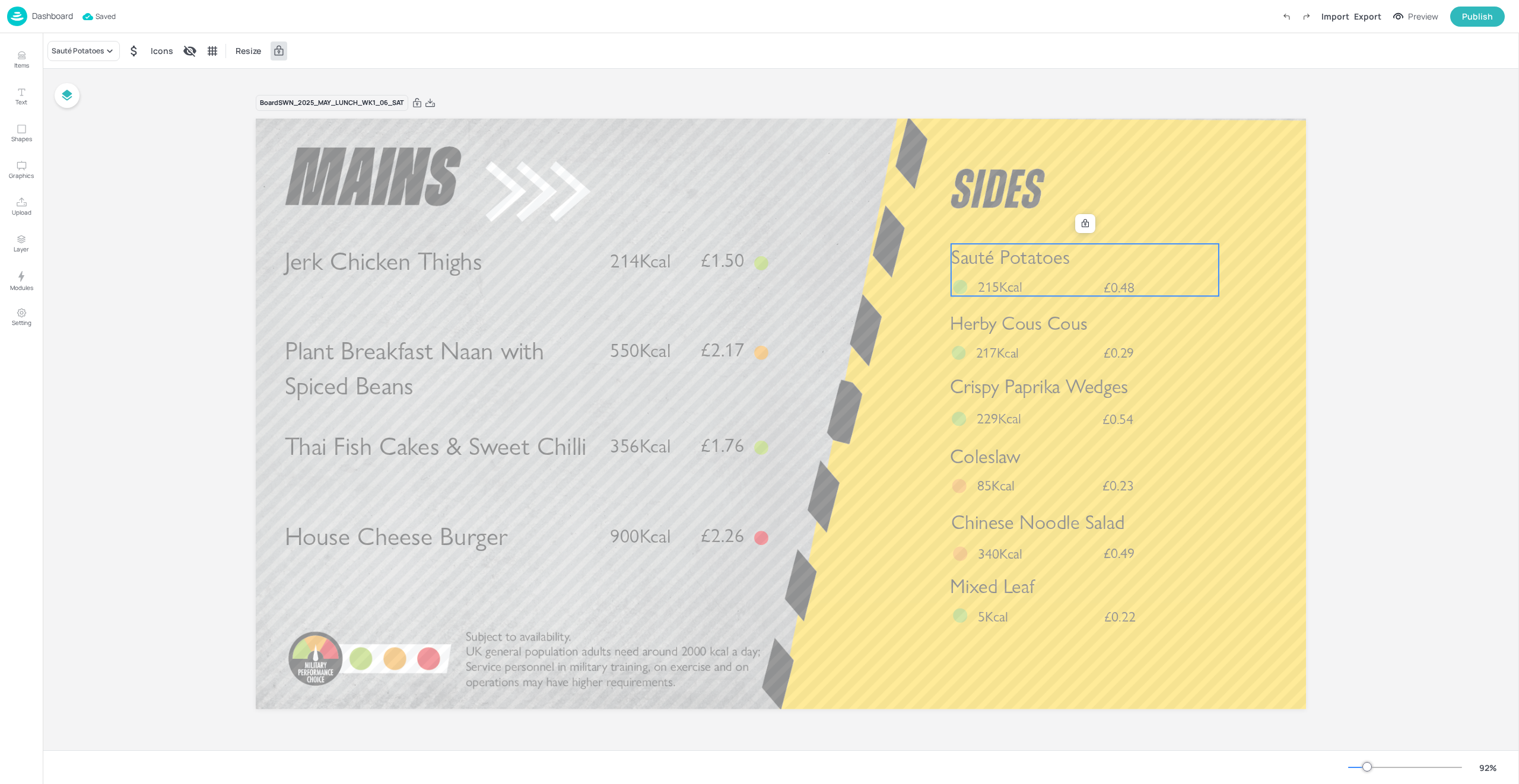 click on "Dashboard" at bounding box center [52, 16] 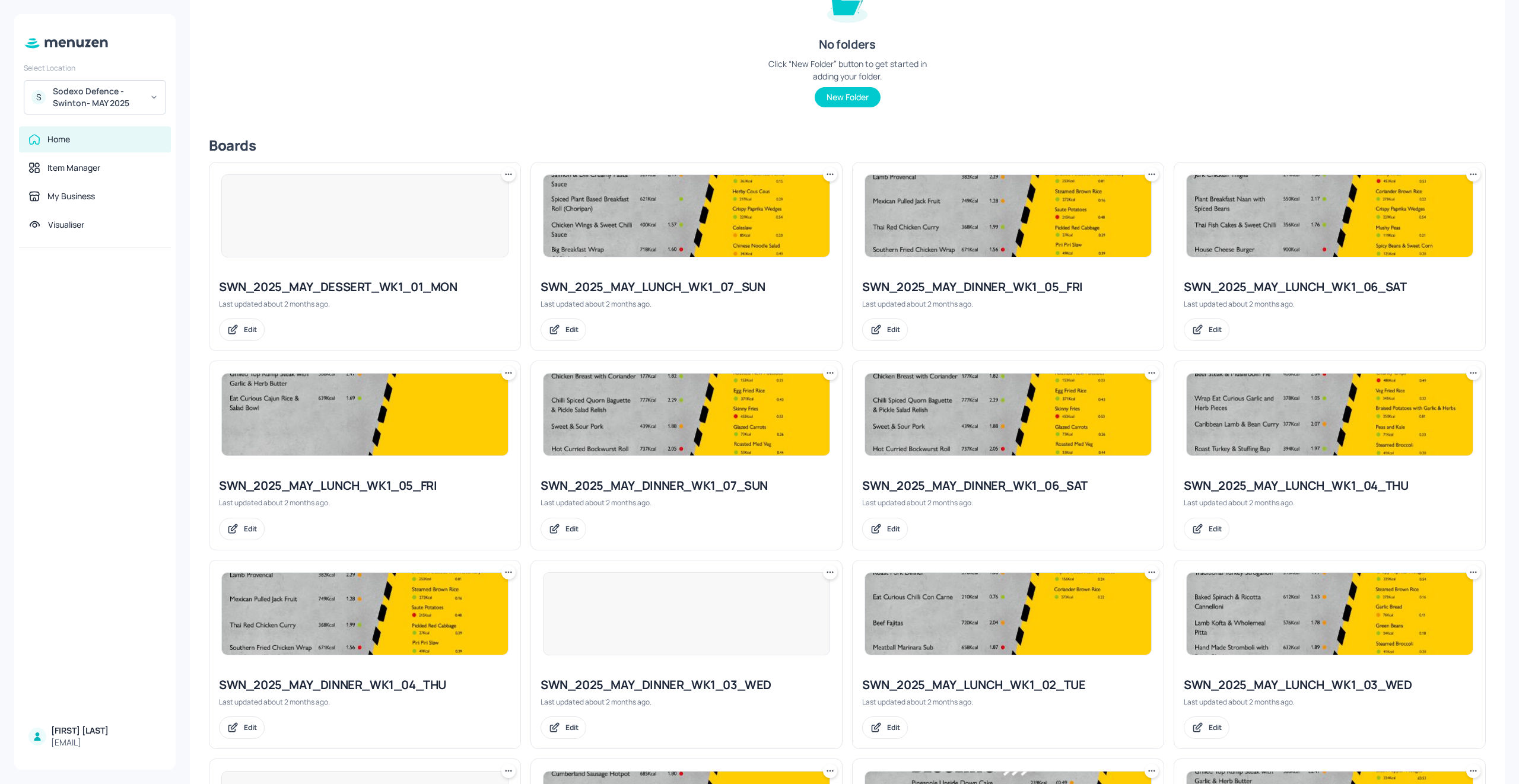 scroll, scrollTop: 176, scrollLeft: 0, axis: vertical 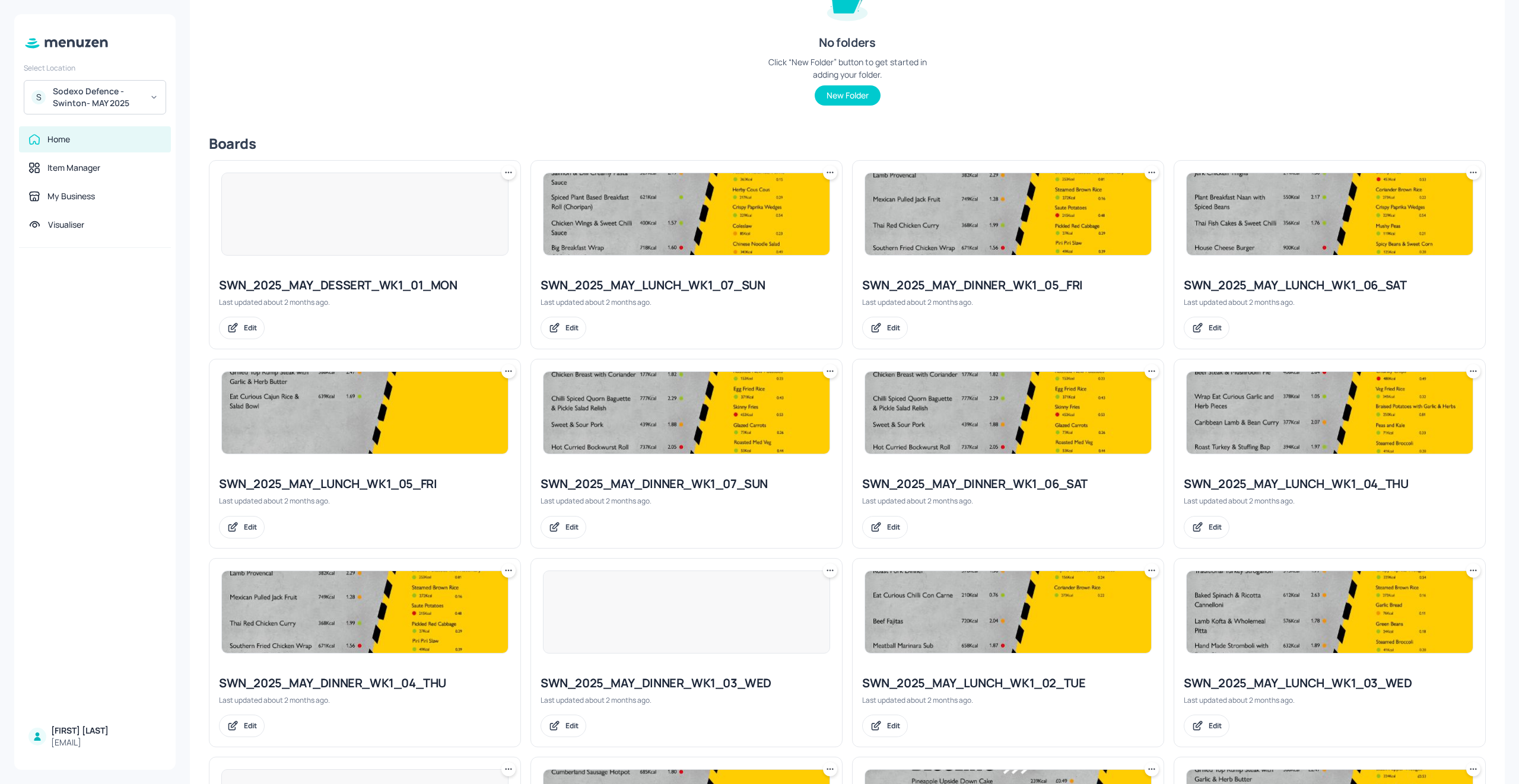 click on "SWN_2025_MAY_LUNCH_WK1_04_THU" at bounding box center [1330, 484] 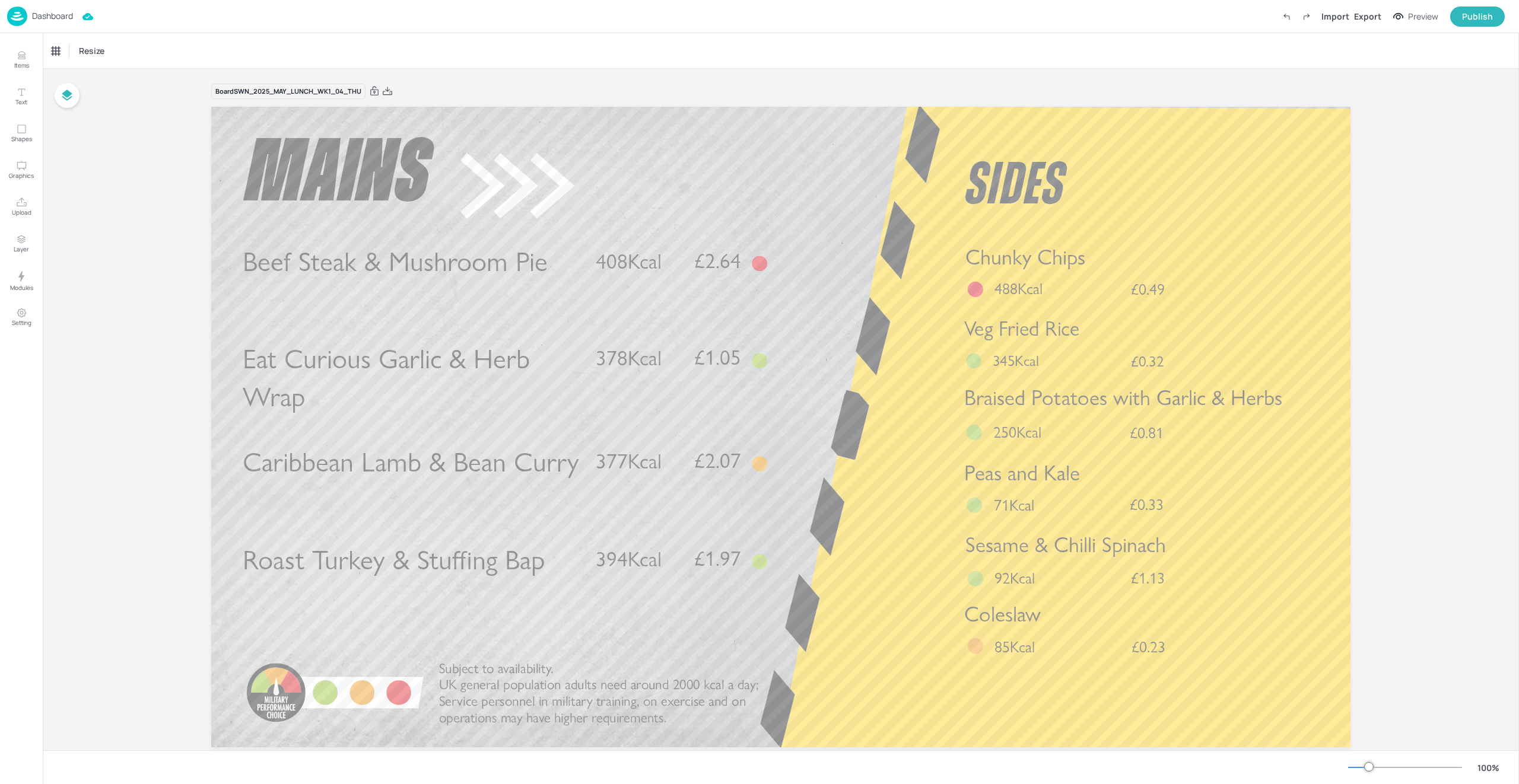 click on "Dashboard" at bounding box center (52, 16) 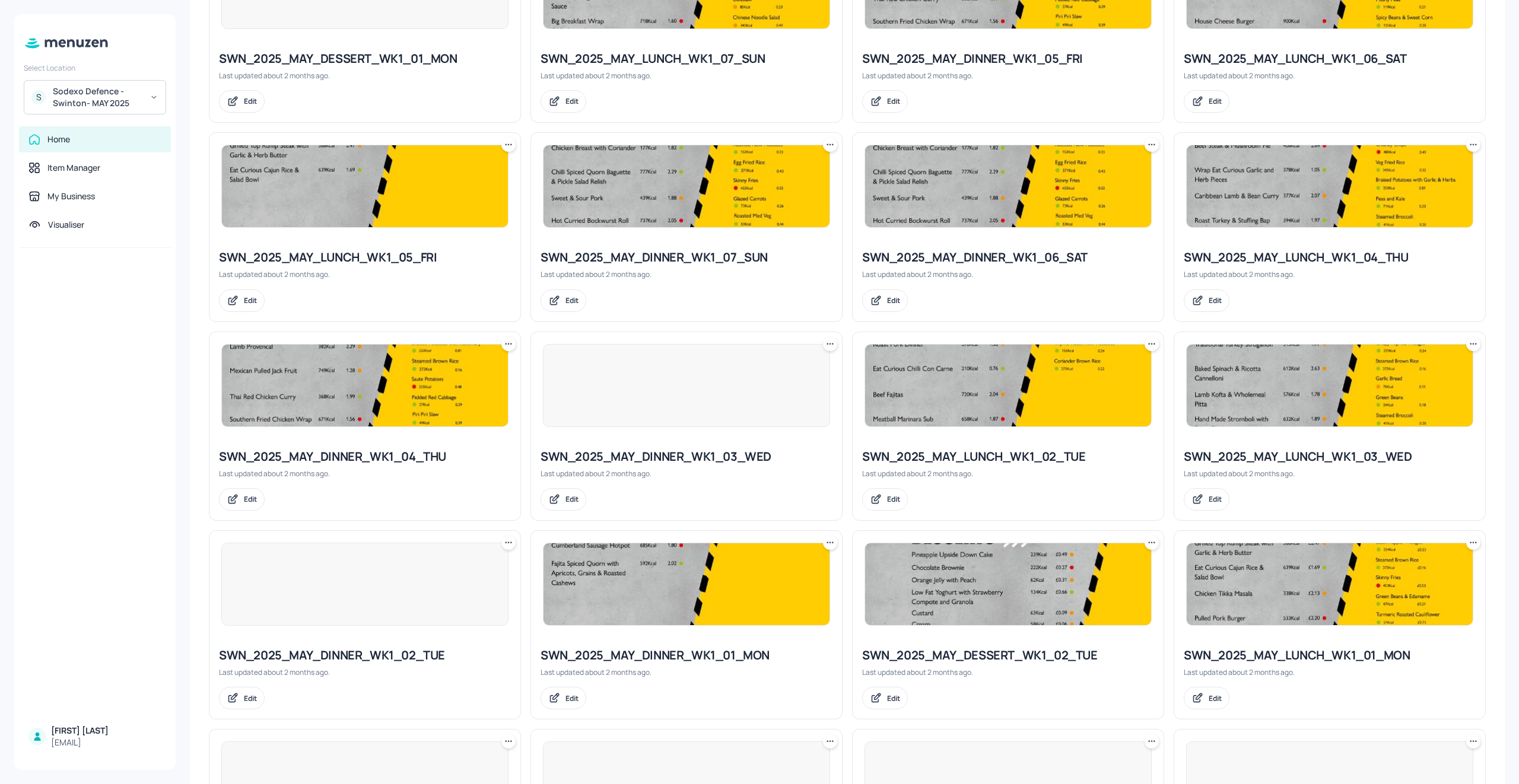 scroll, scrollTop: 410, scrollLeft: 0, axis: vertical 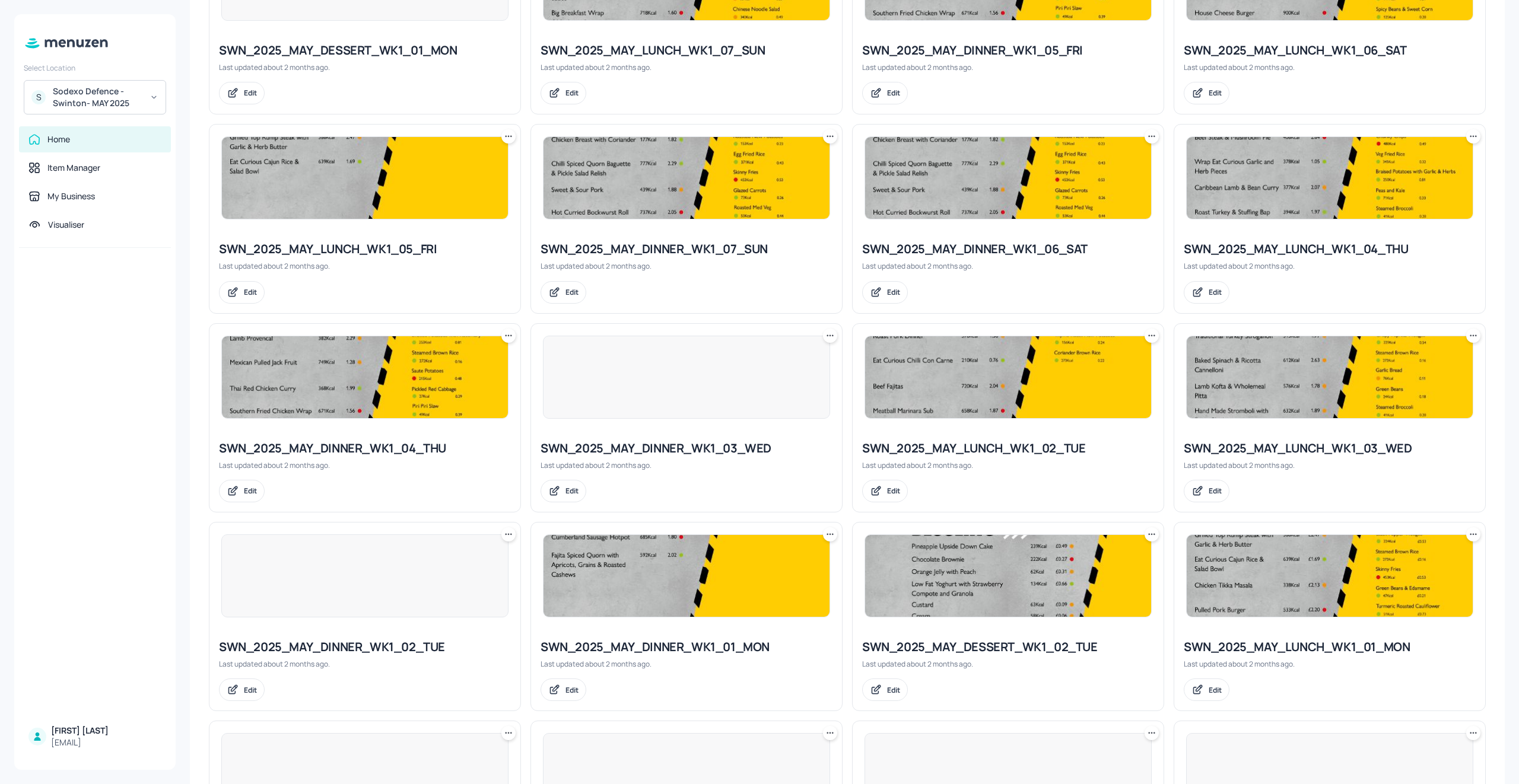 click on "SWN_2025_MAY_DINNER_WK1_04_THU" at bounding box center (365, 448) 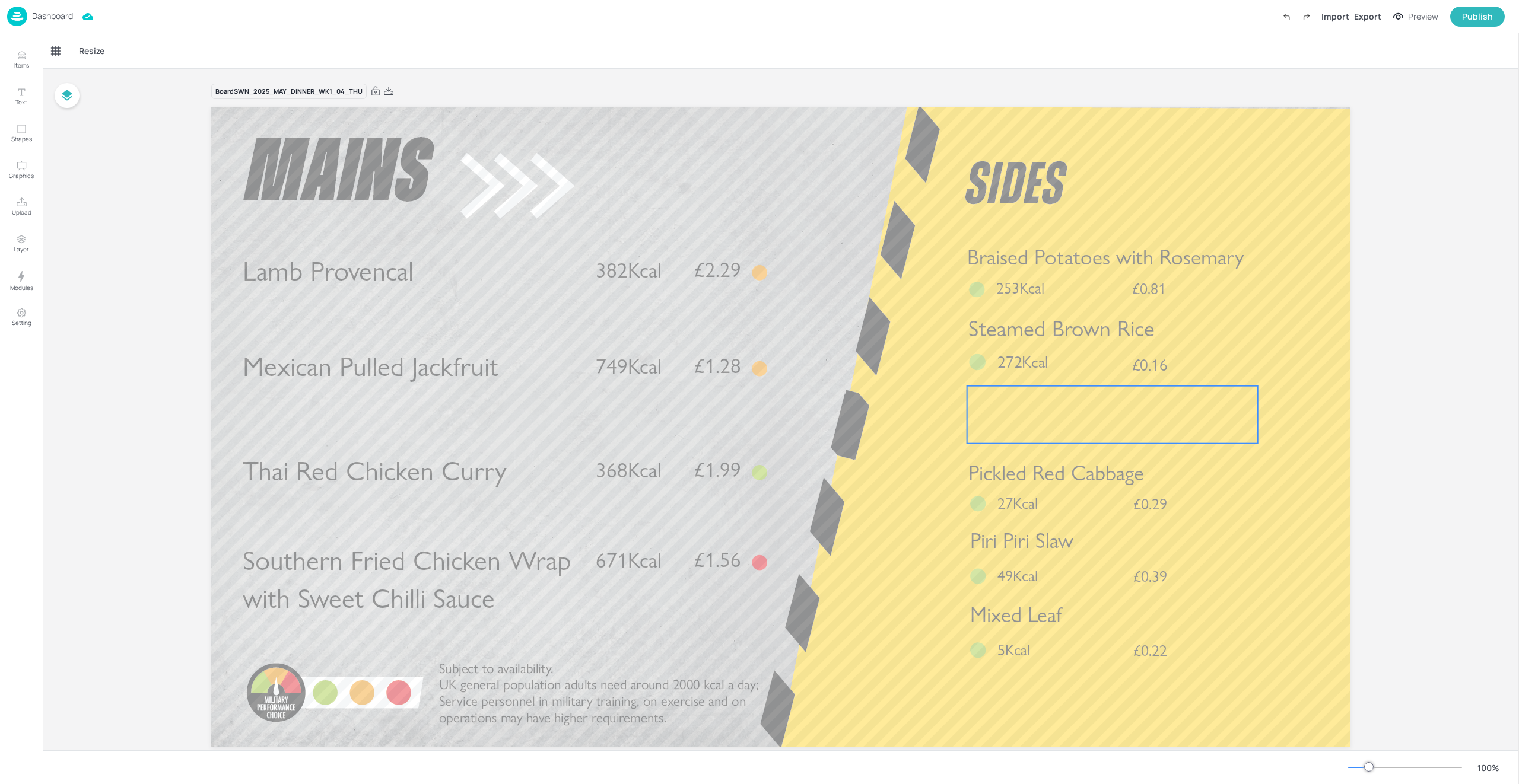 click at bounding box center [1113, 415] 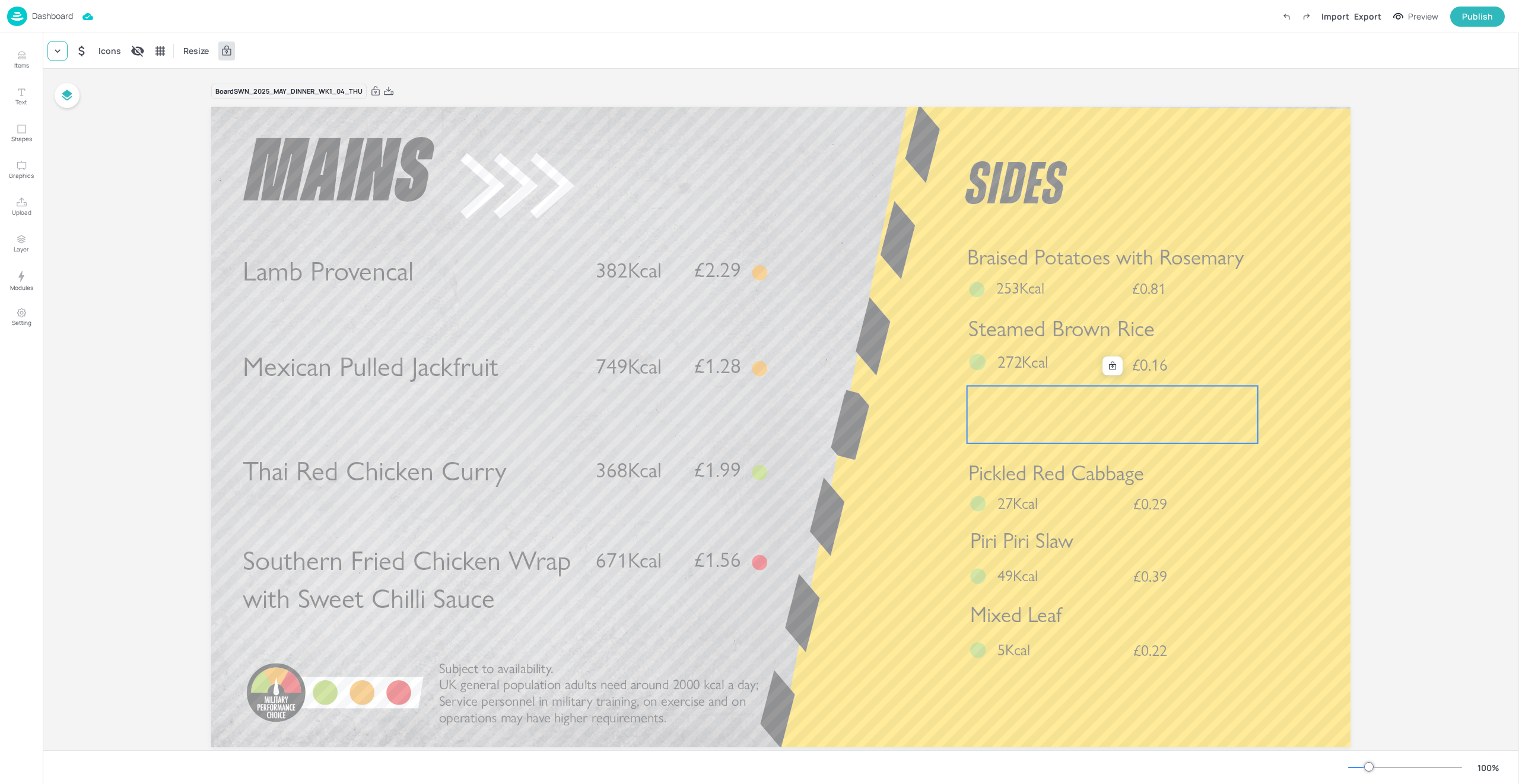 click 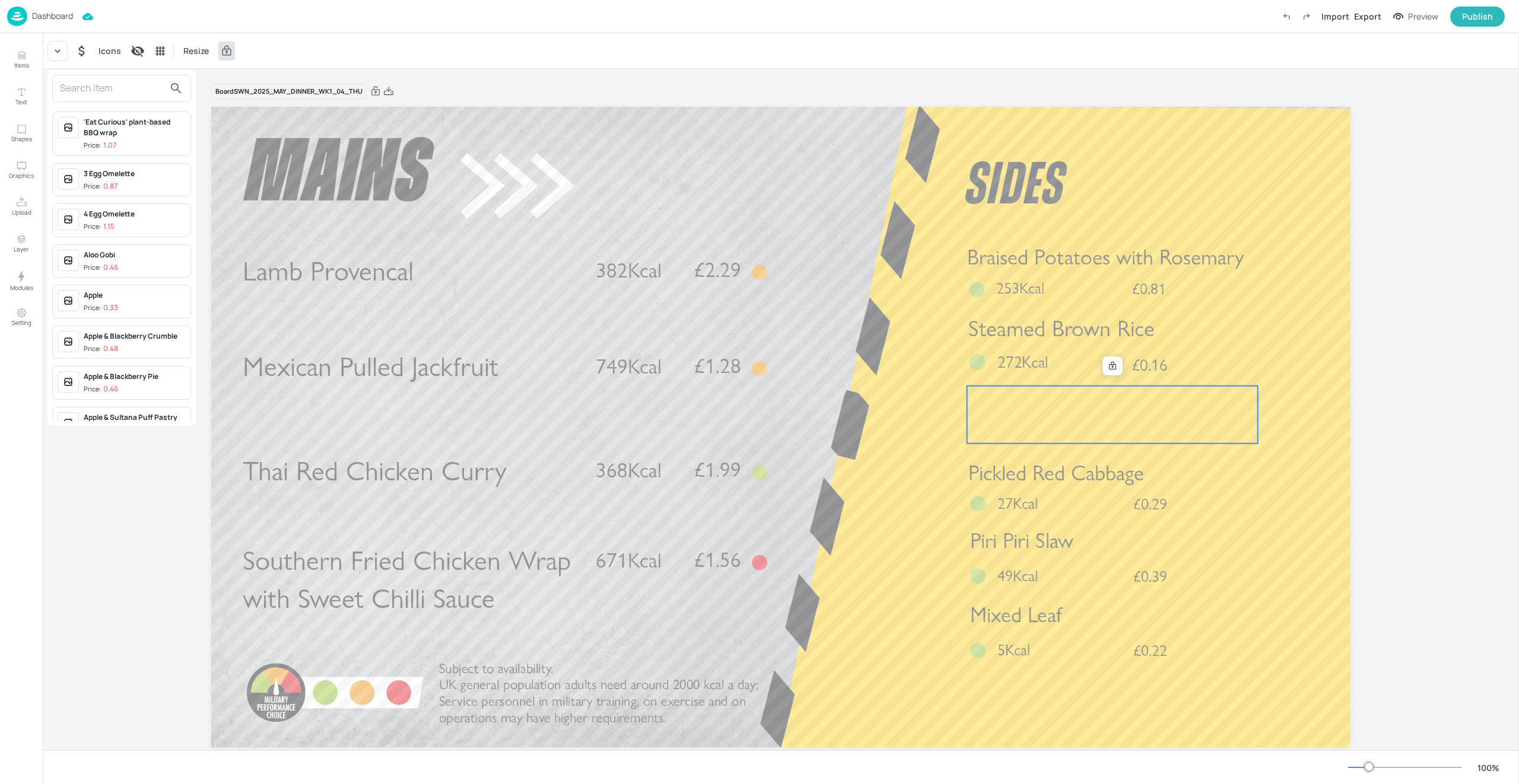 click at bounding box center [112, 88] 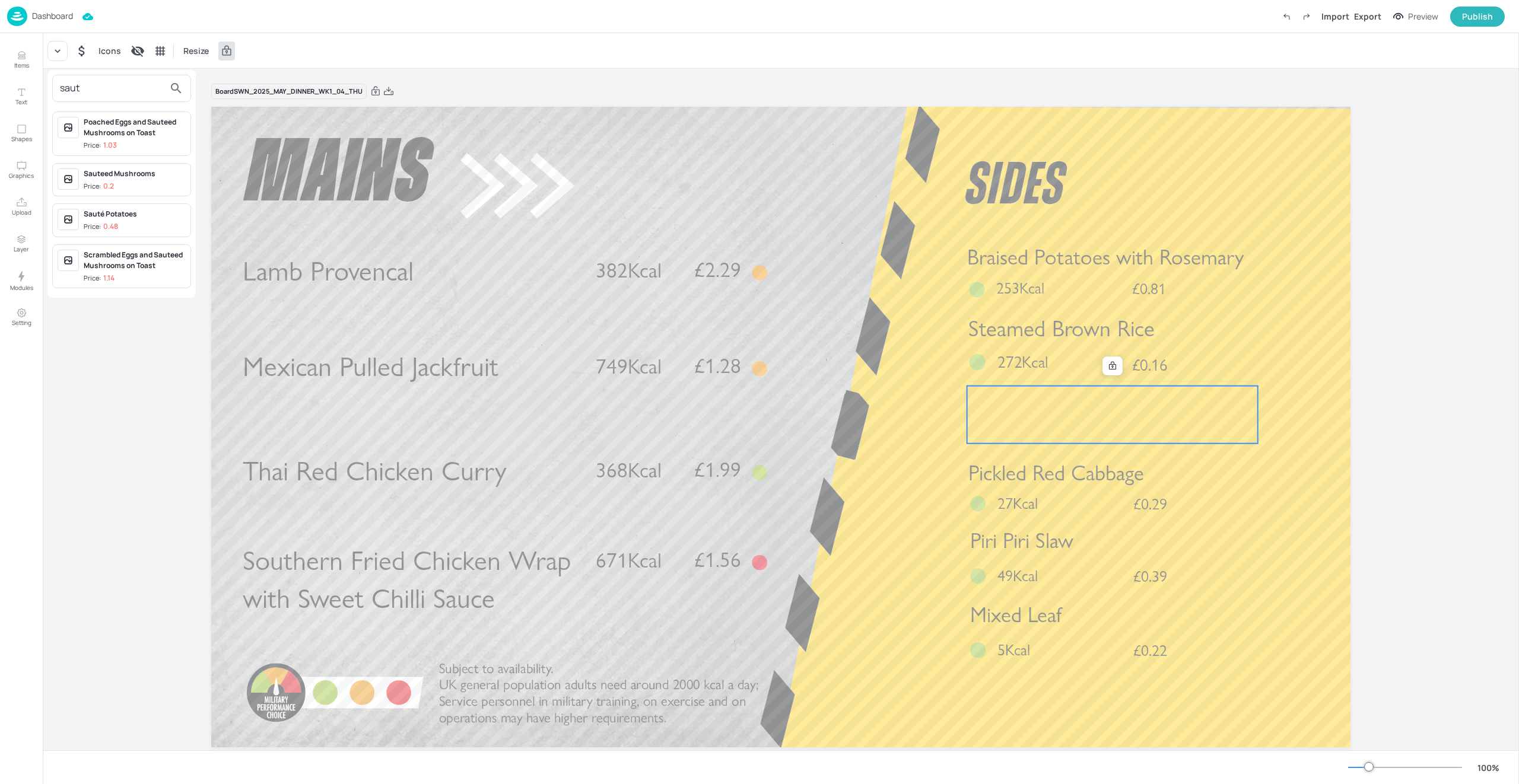 type on "saut" 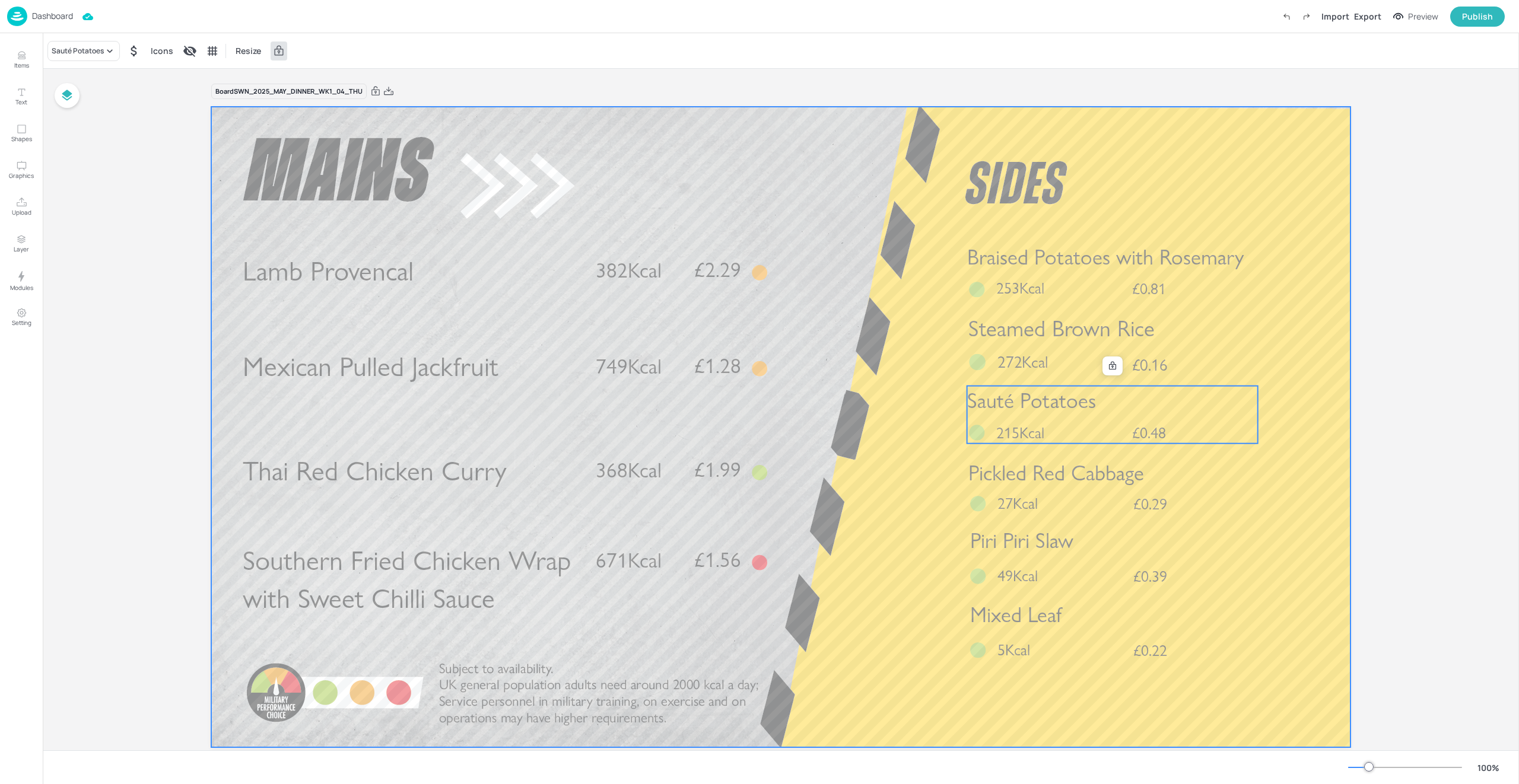 click on "Board  SWN_2025_MAY_DINNER_WK1_04_THU   Lamb Provencal £2.29 382Kcal Thai Red Chicken Curry £1.99 368Kcal Southern Fried Chicken Wrap with Sweet Chilli Sauce £1.56 671Kcal Mexican Pulled Jackfruit £1.28 749Kcal Braised Potatoes with Rosemary £0.81 253Kcal Steamed Brown Rice £0.16 272Kcal Pickled Red Cabbage  £0.29 27Kcal Piri Piri Slaw  £0.39 49Kcal Sauté Potatoes £0.48 215Kcal Mixed Leaf £0.22 5Kcal" at bounding box center (781, 423) 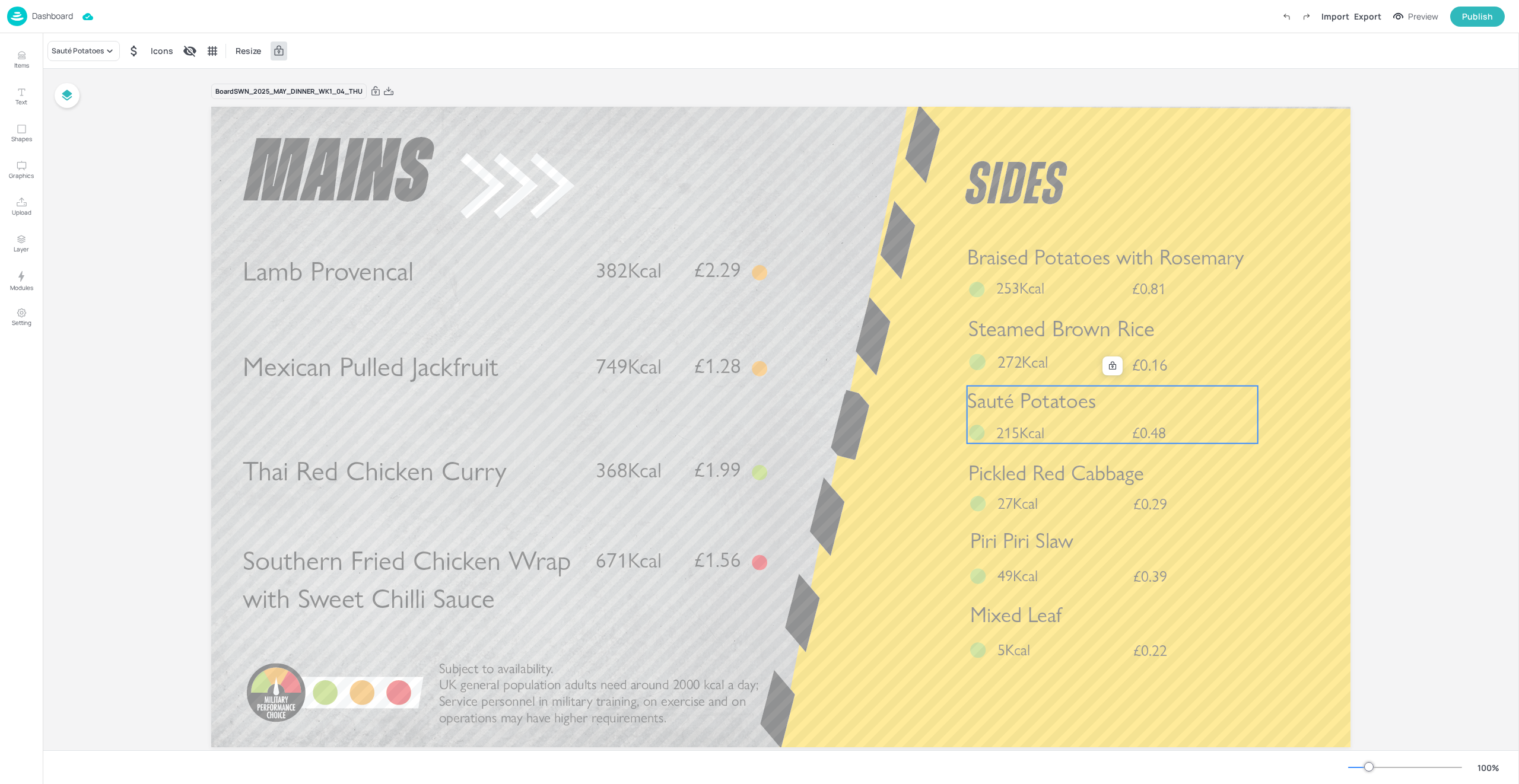 click on "Board  SWN_2025_MAY_DINNER_WK1_04_THU   Lamb Provencal £2.29 382Kcal Thai Red Chicken Curry £1.99 368Kcal Southern Fried Chicken Wrap with Sweet Chilli Sauce £1.56 671Kcal Mexican Pulled Jackfruit £1.28 749Kcal Braised Potatoes with Rosemary £0.81 253Kcal Steamed Brown Rice £0.16 272Kcal Pickled Red Cabbage  £0.29 27Kcal Piri Piri Slaw  £0.39 49Kcal Sauté Potatoes £0.48 215Kcal Mixed Leaf £0.22 5Kcal" at bounding box center [781, 423] 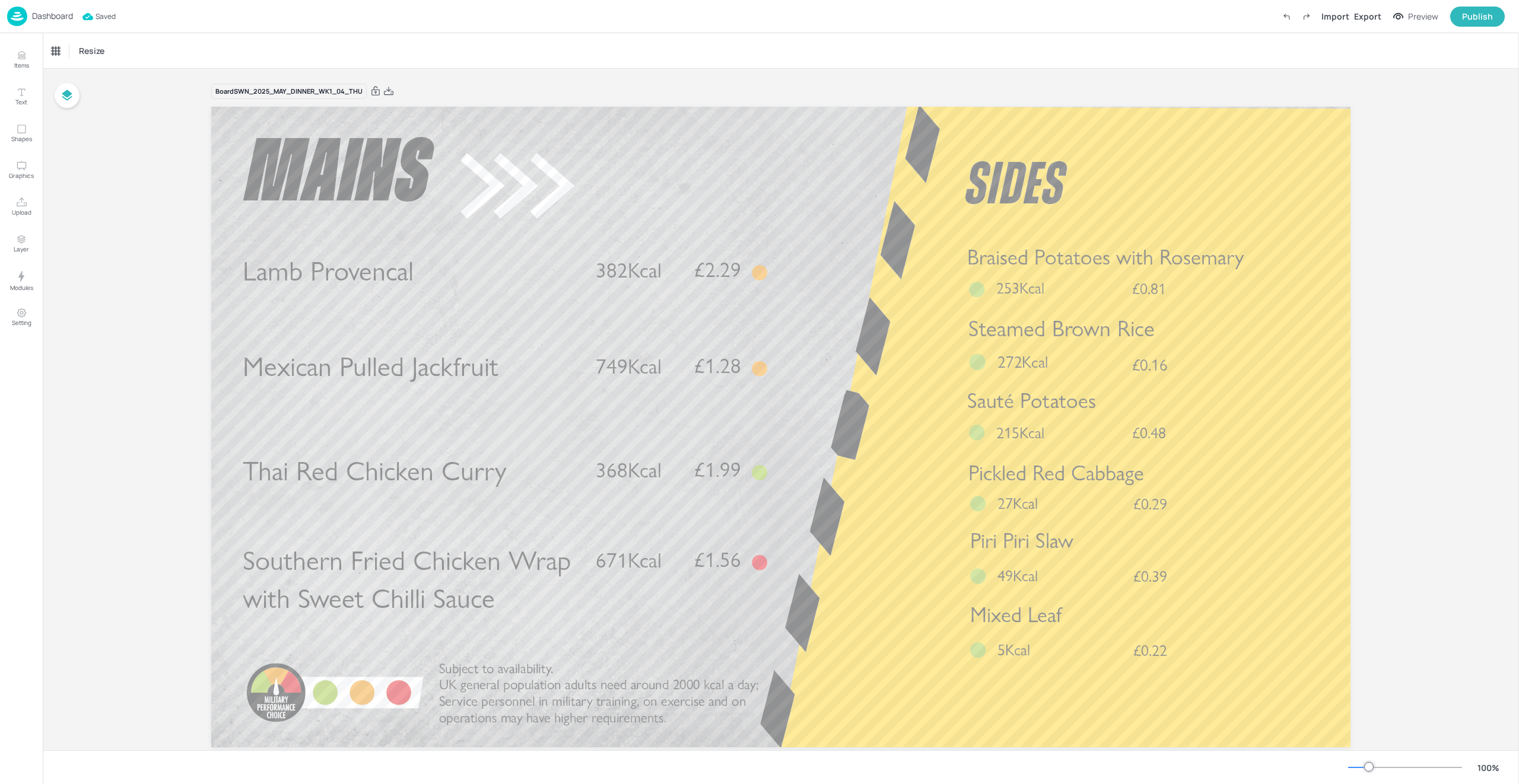 click on "Dashboard" at bounding box center [52, 16] 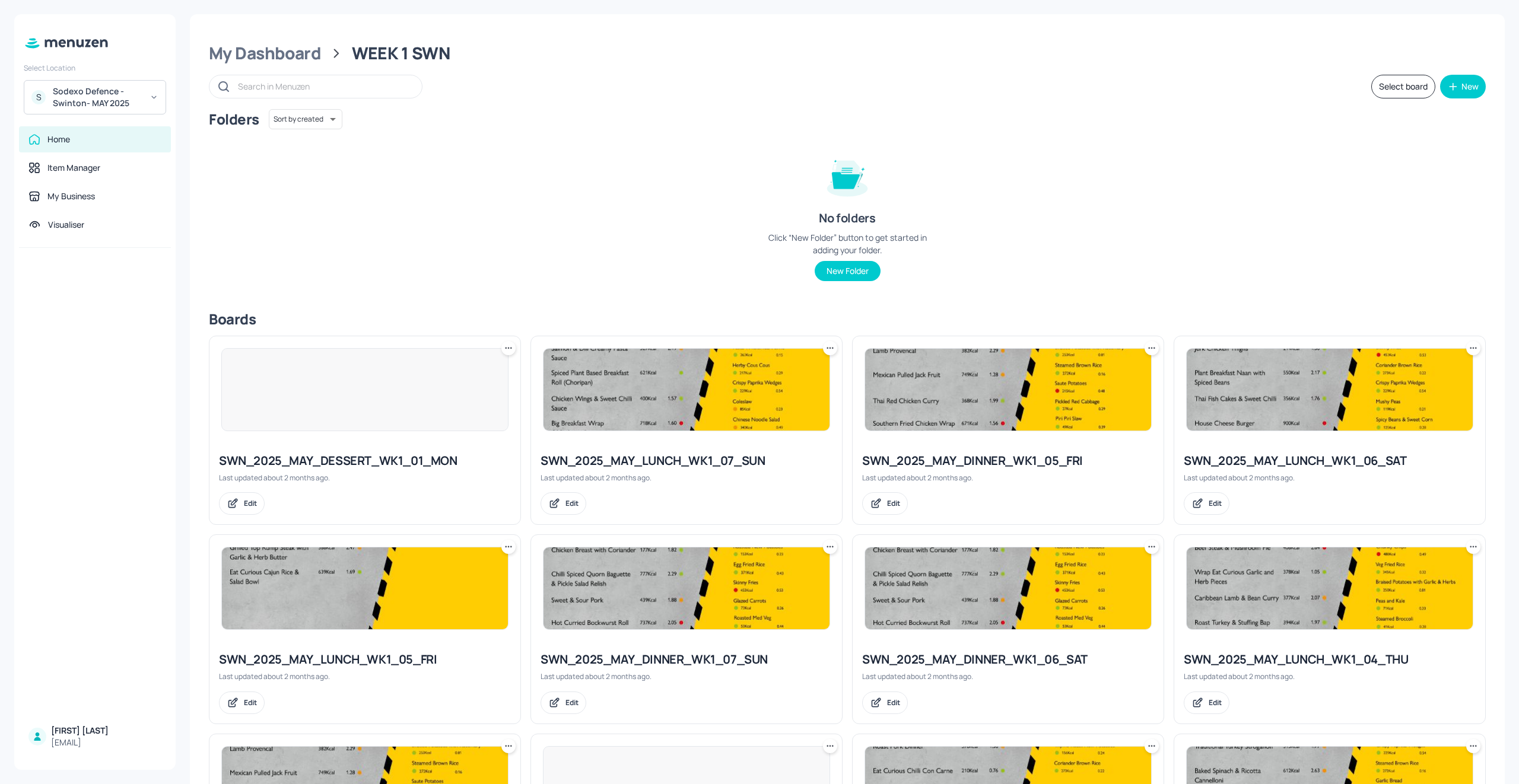 click on "Folders Sort by created id ​" at bounding box center [847, 119] 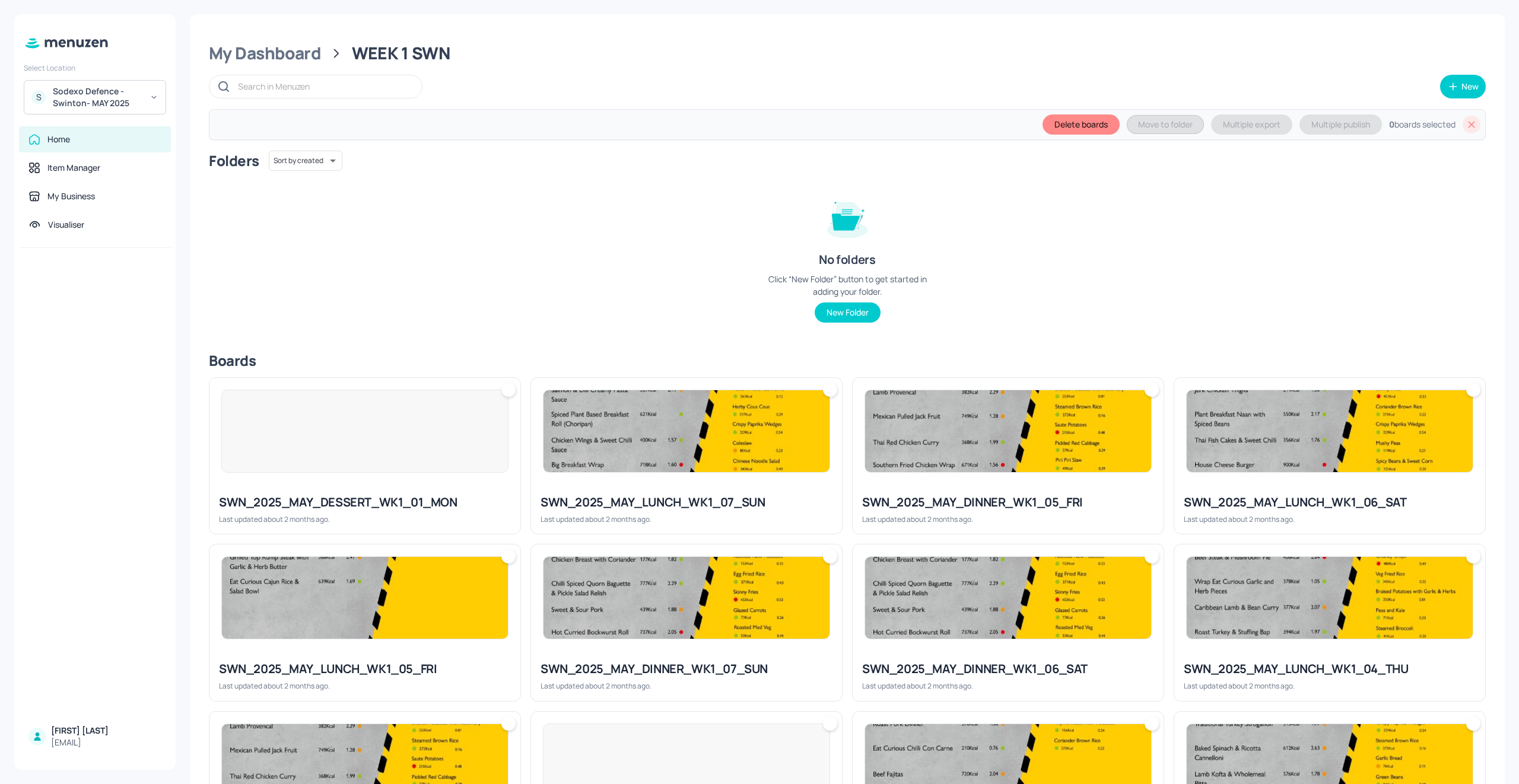 click at bounding box center (365, 431) 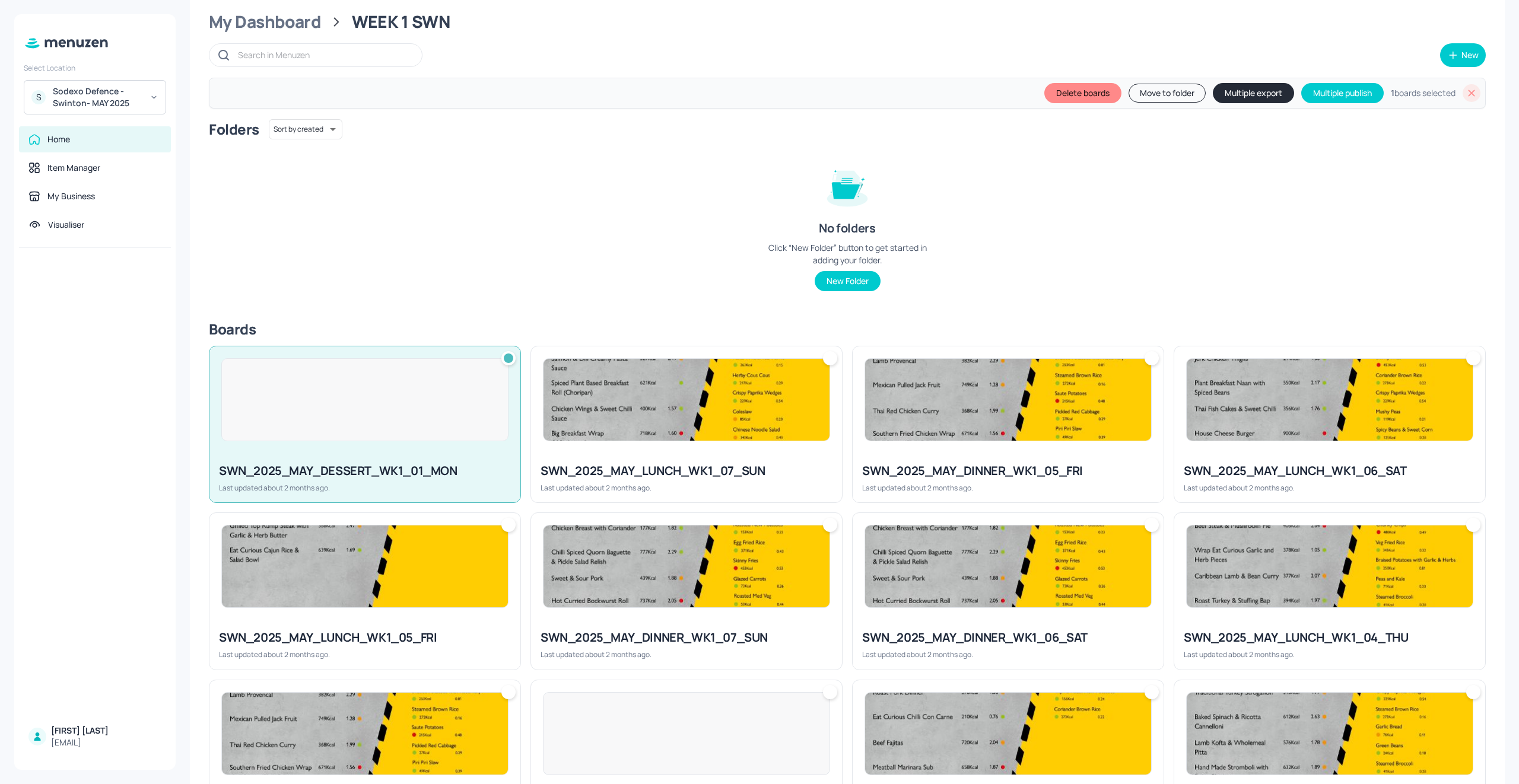 click on "SWN_2025_MAY_LUNCH_WK1_07_SUN" at bounding box center (687, 471) 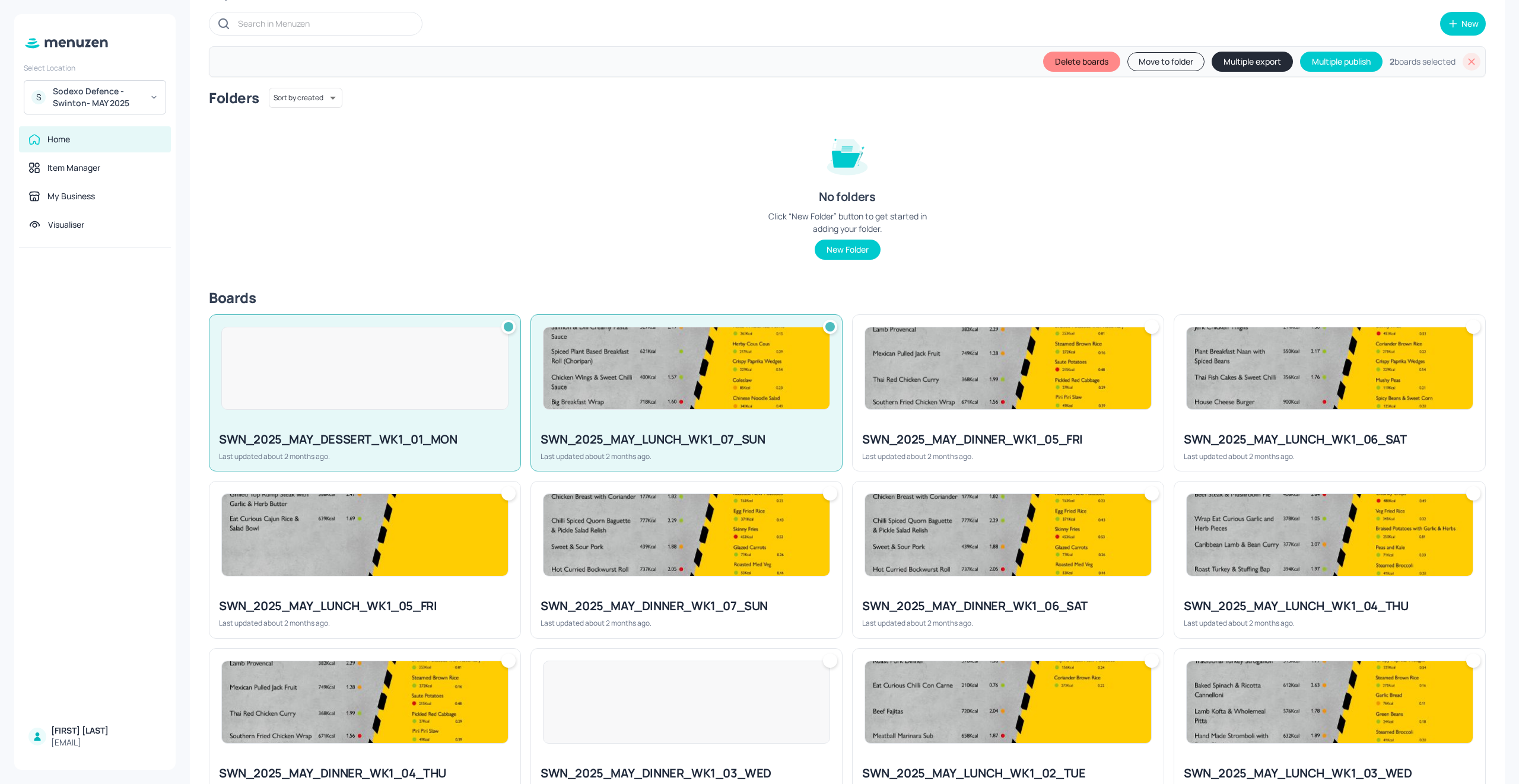 click at bounding box center [1008, 368] 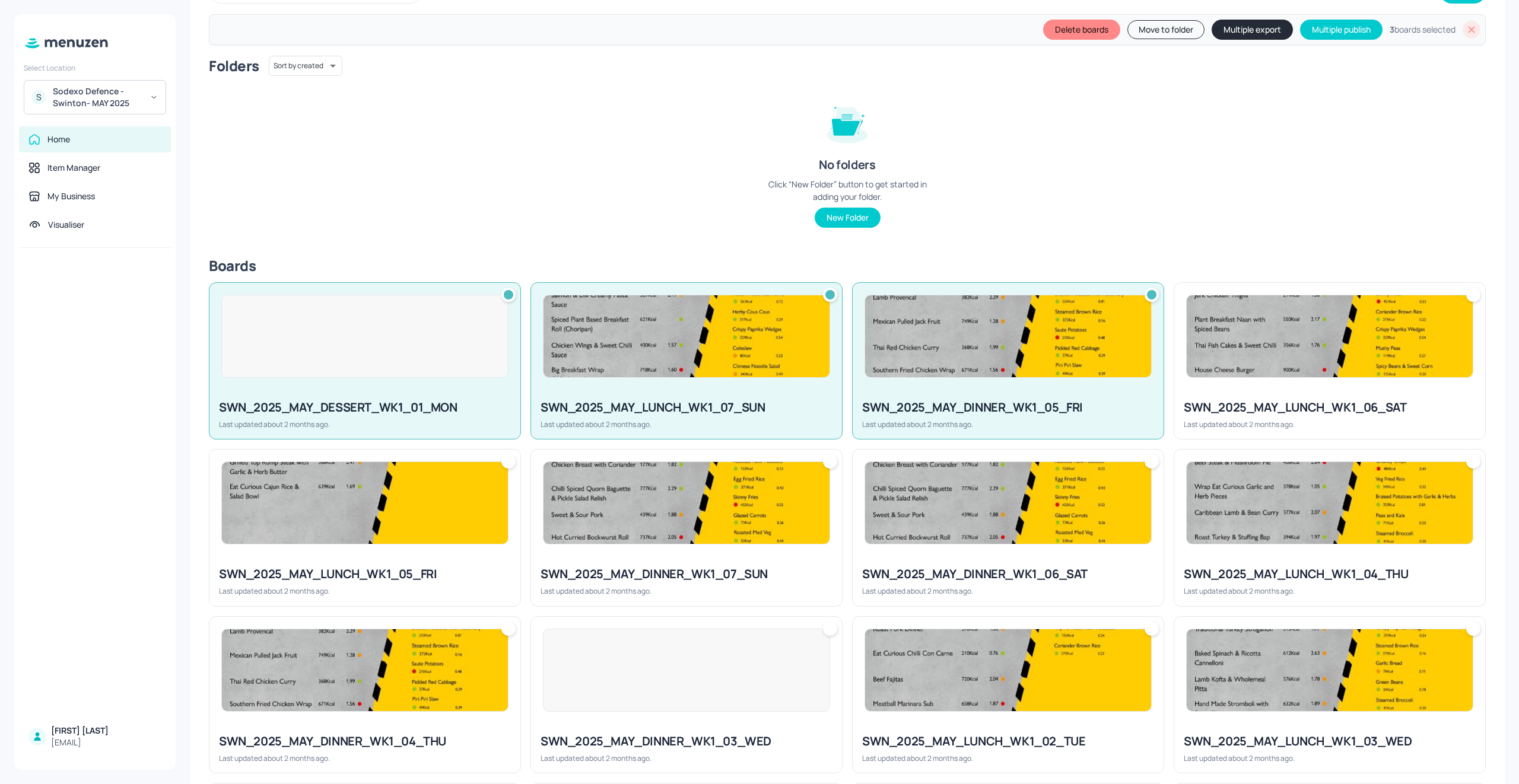 click on "SWN_2025_MAY_LUNCH_WK1_06_SAT" at bounding box center (1330, 407) 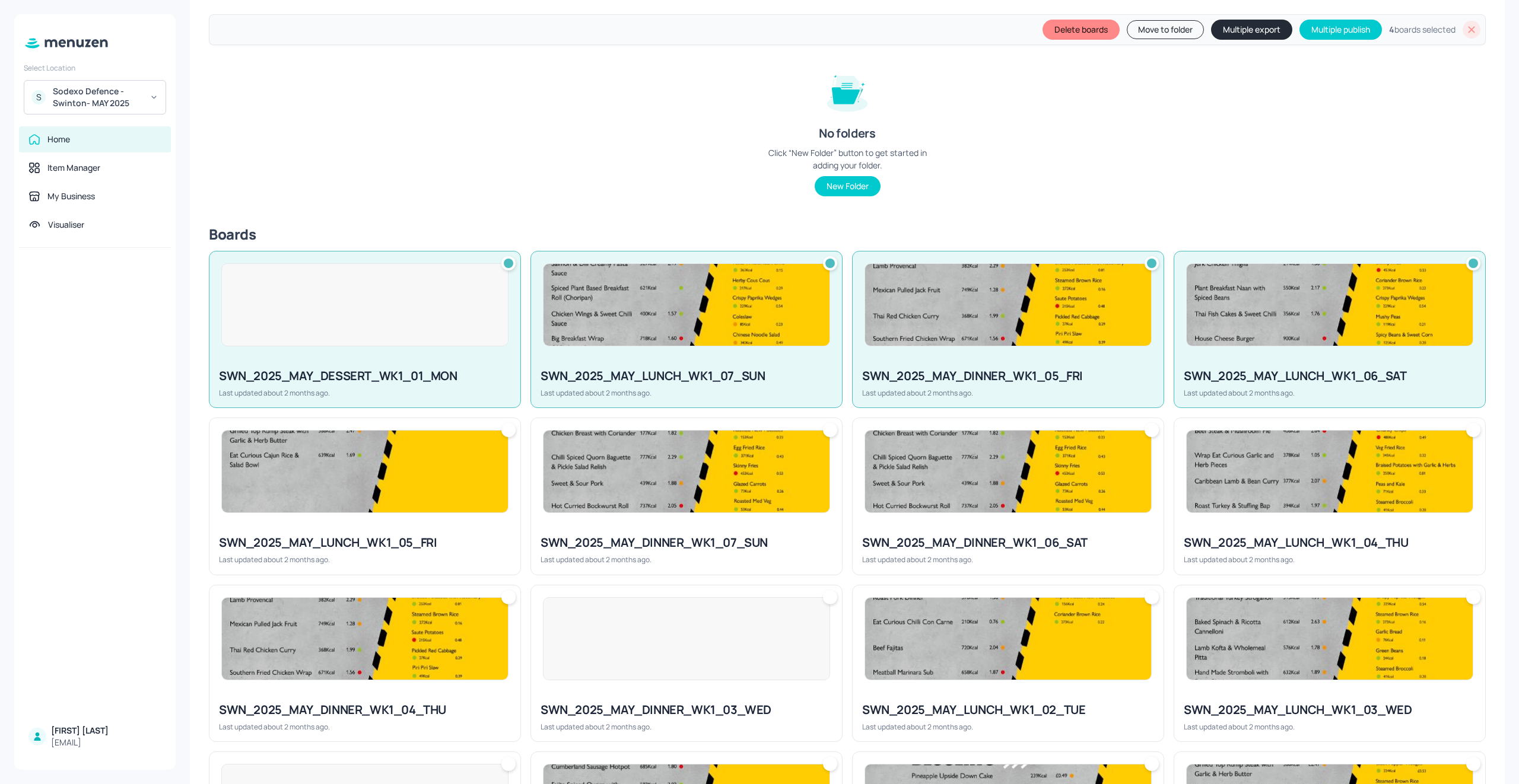 click at bounding box center (1330, 471) 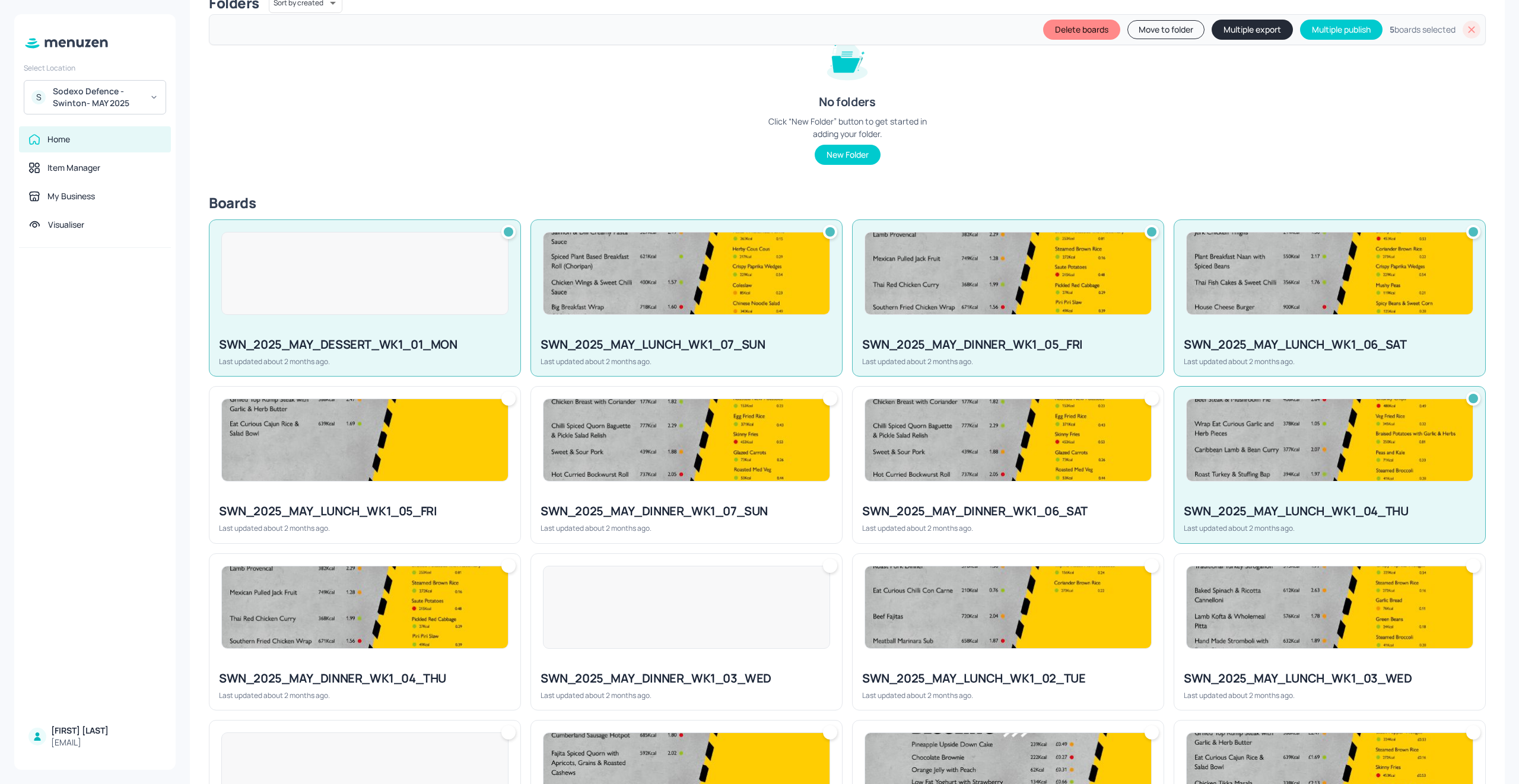 click at bounding box center (1008, 440) 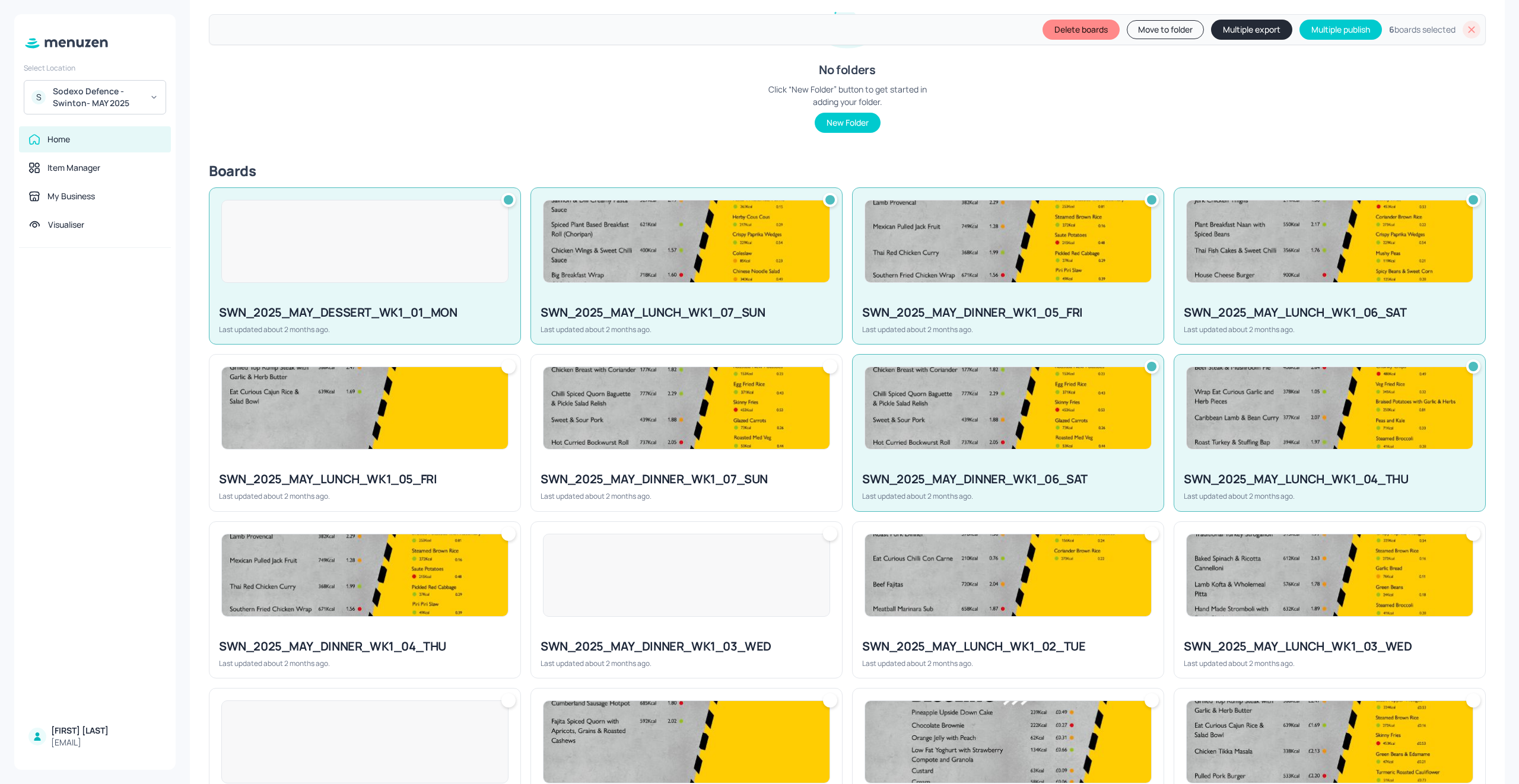 click at bounding box center [687, 408] 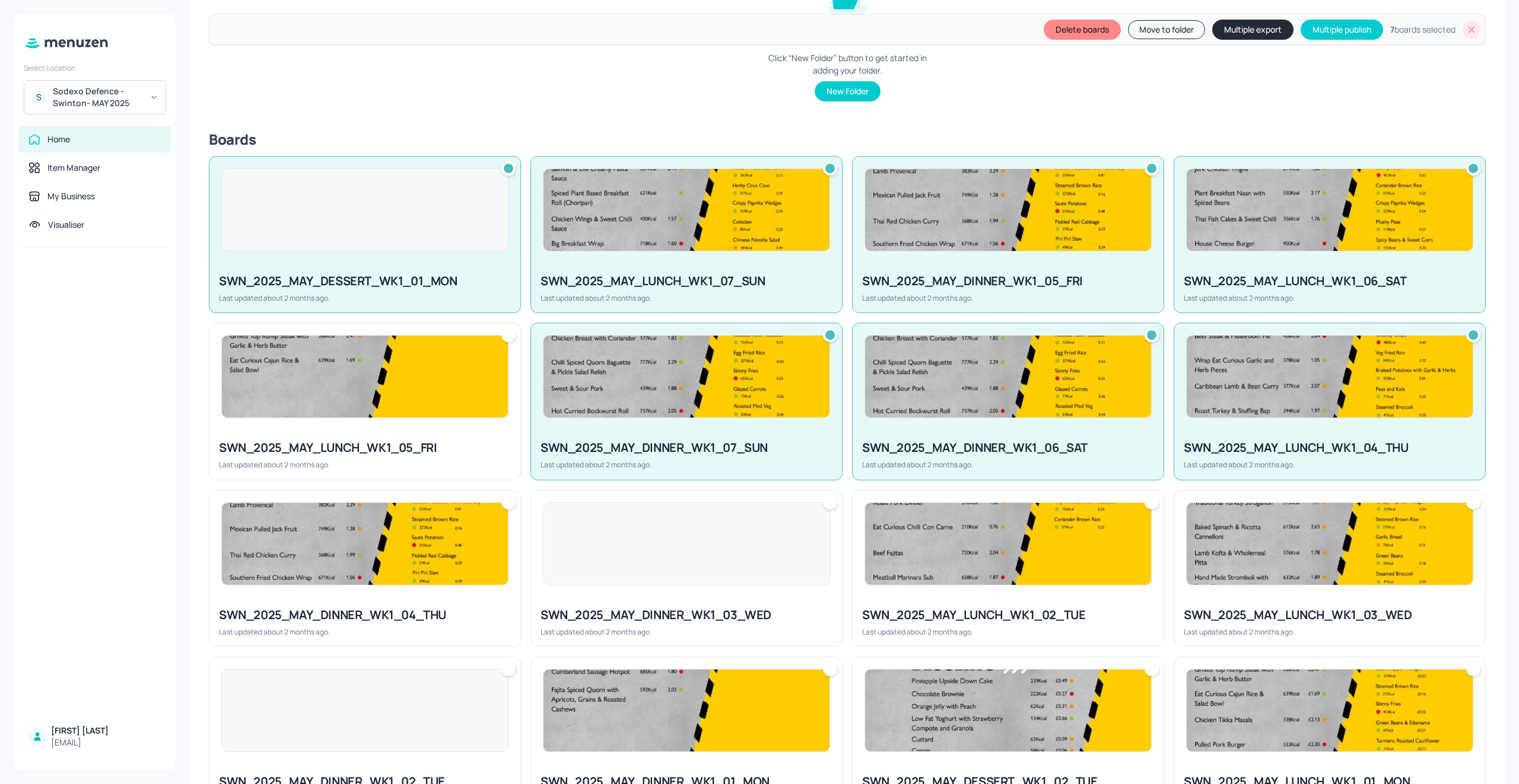 click on "SWN_2025_MAY_LUNCH_WK1_05_FRI Last updated about 2 months ago." at bounding box center (365, 401) 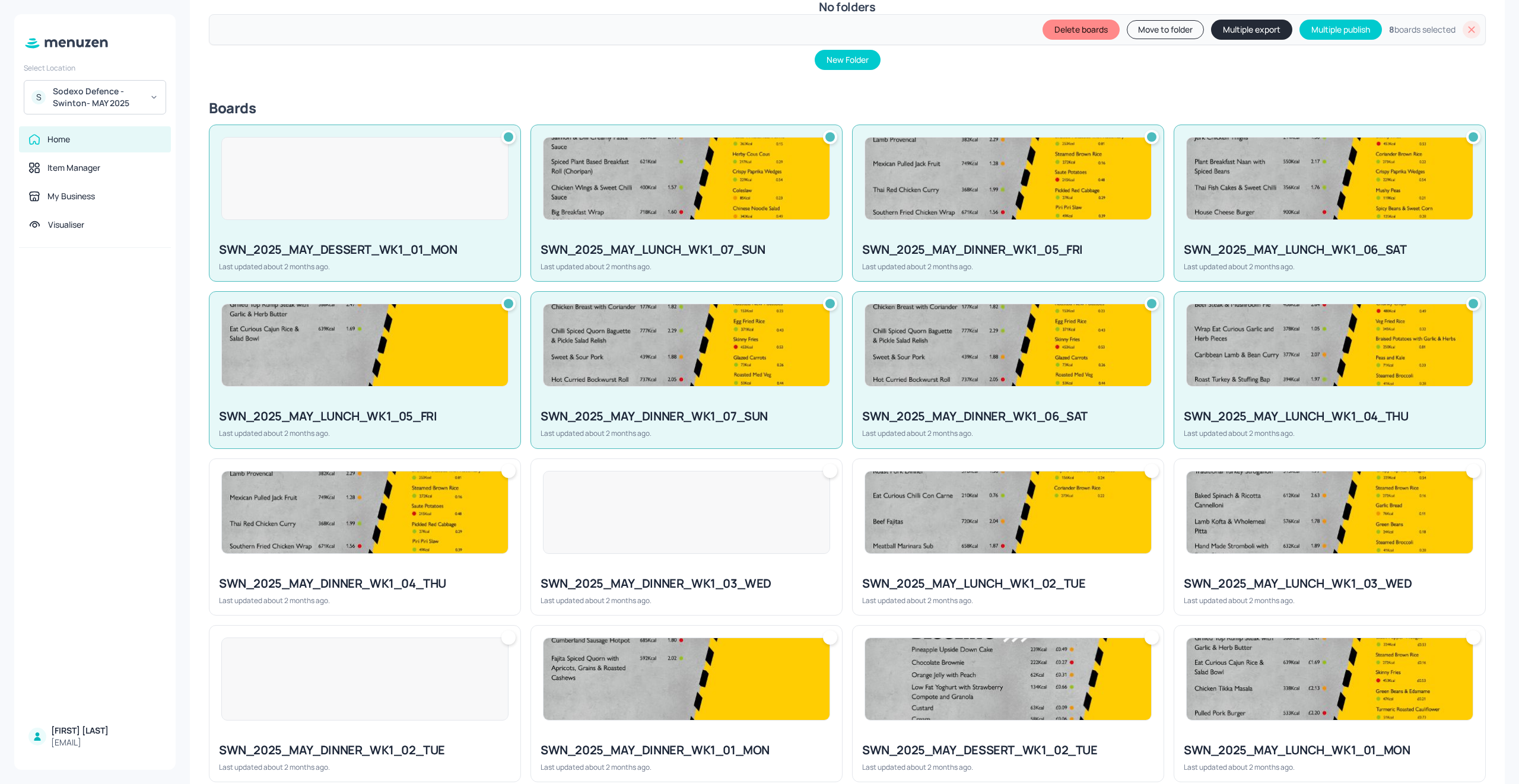 click at bounding box center (365, 512) 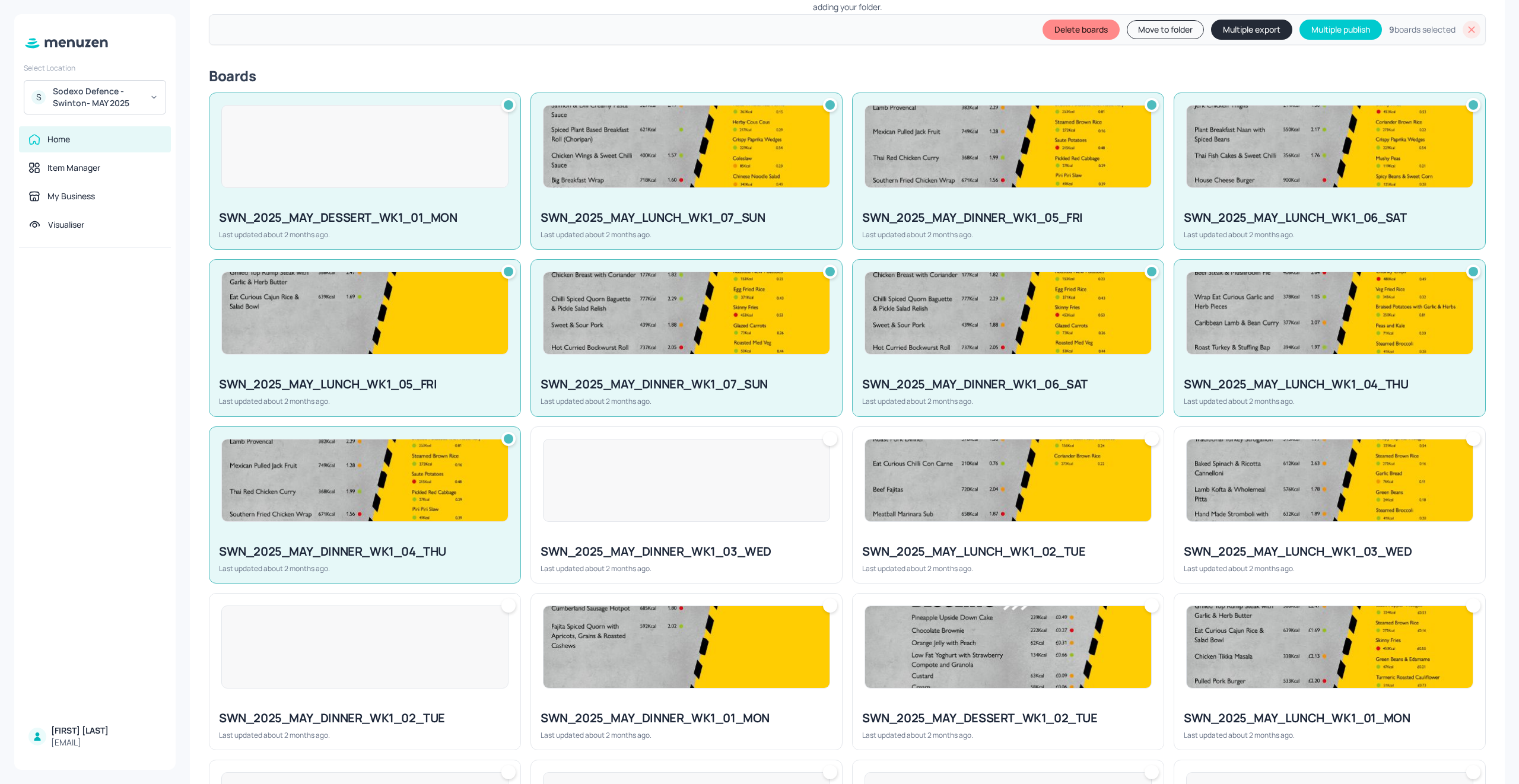 click at bounding box center [687, 480] 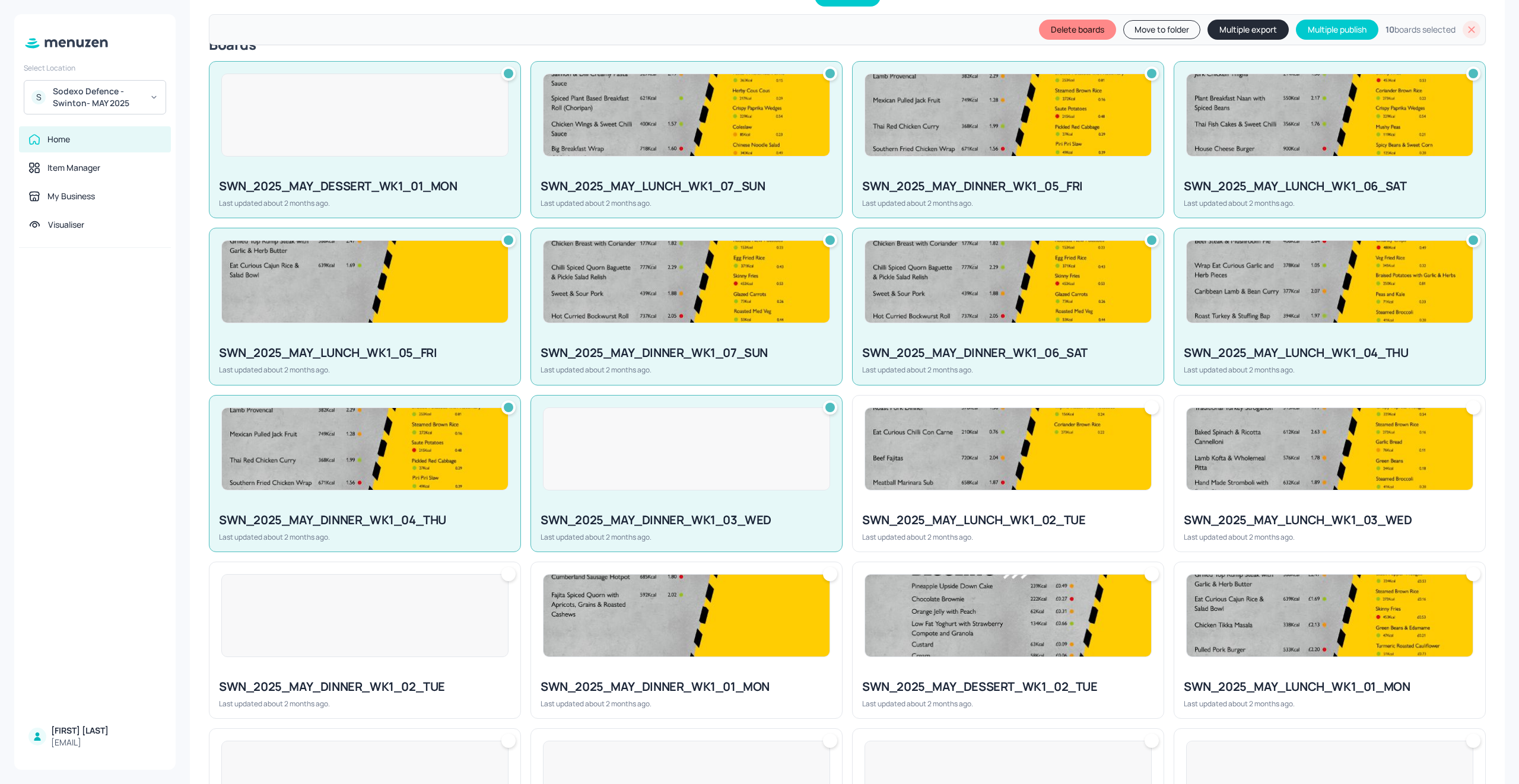 click at bounding box center (1008, 449) 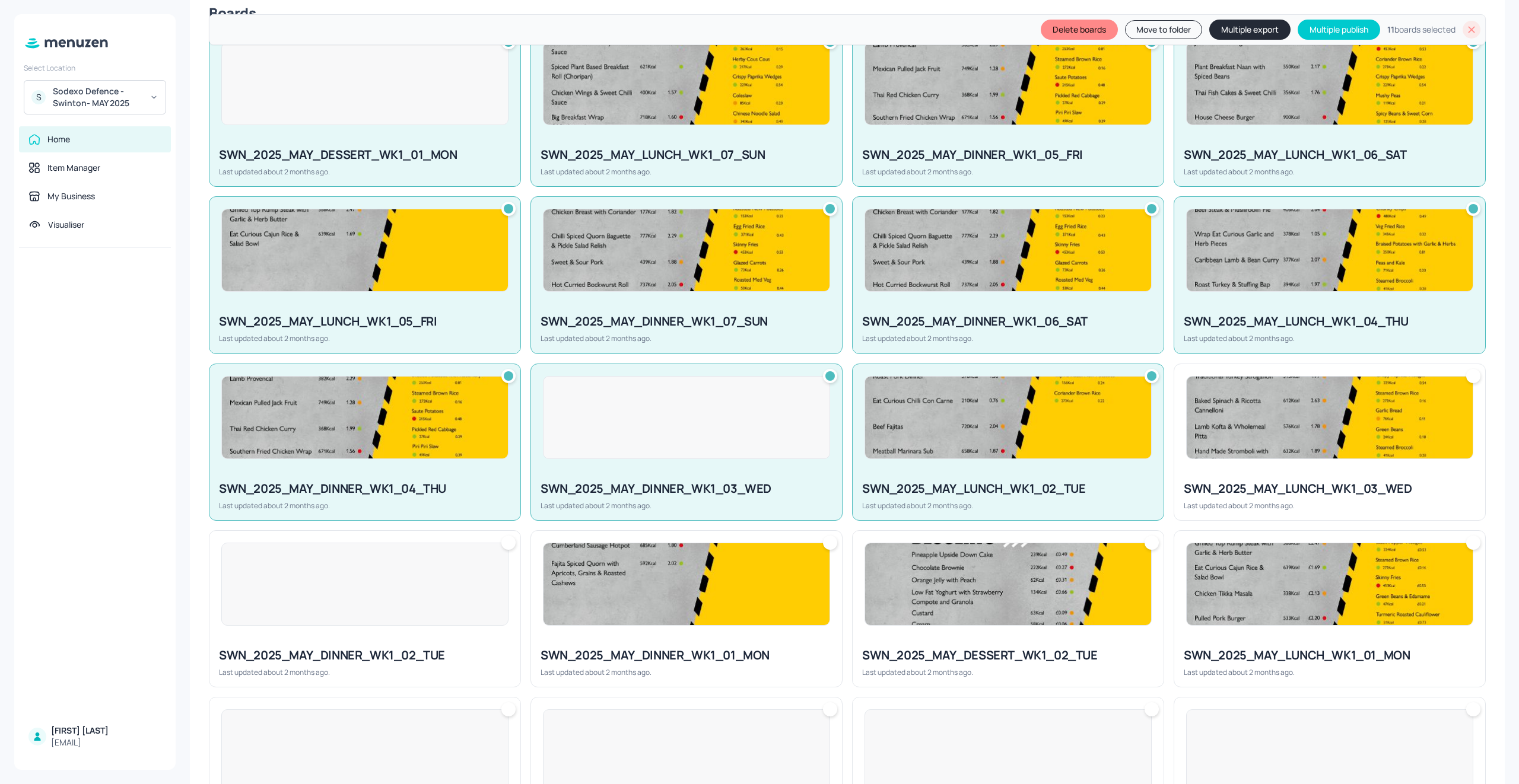 click at bounding box center [1330, 418] 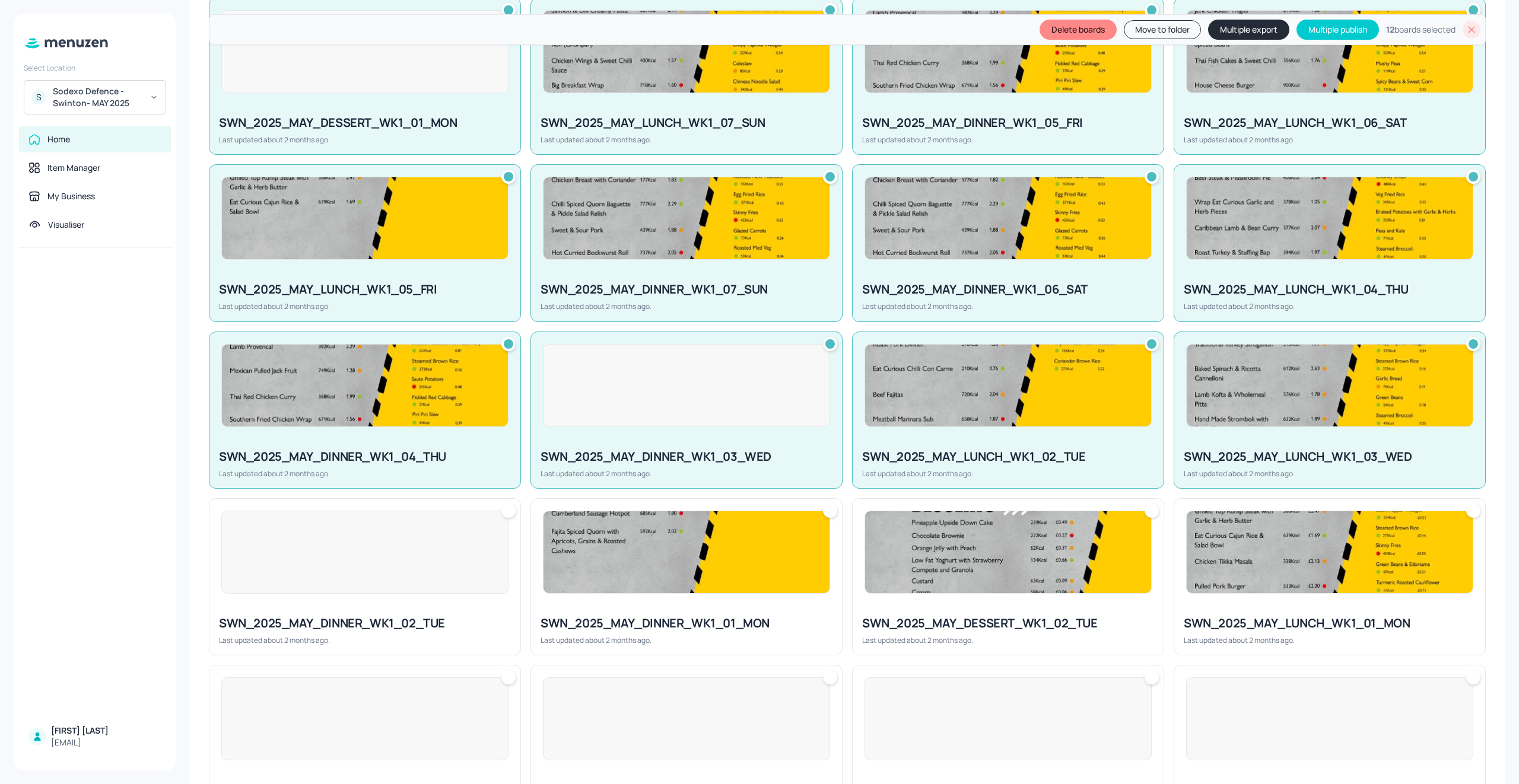 click at bounding box center (1330, 552) 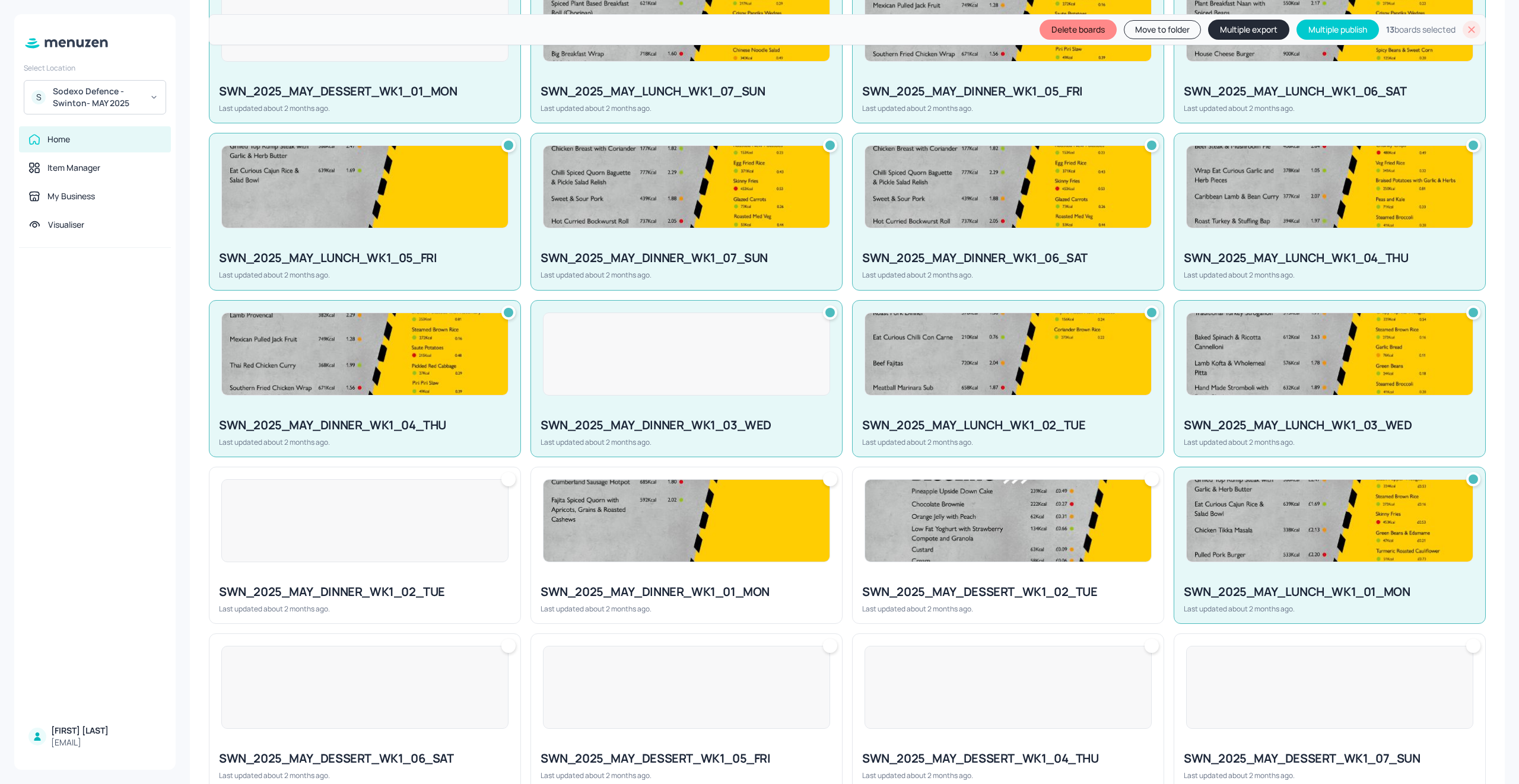 click at bounding box center [1008, 521] 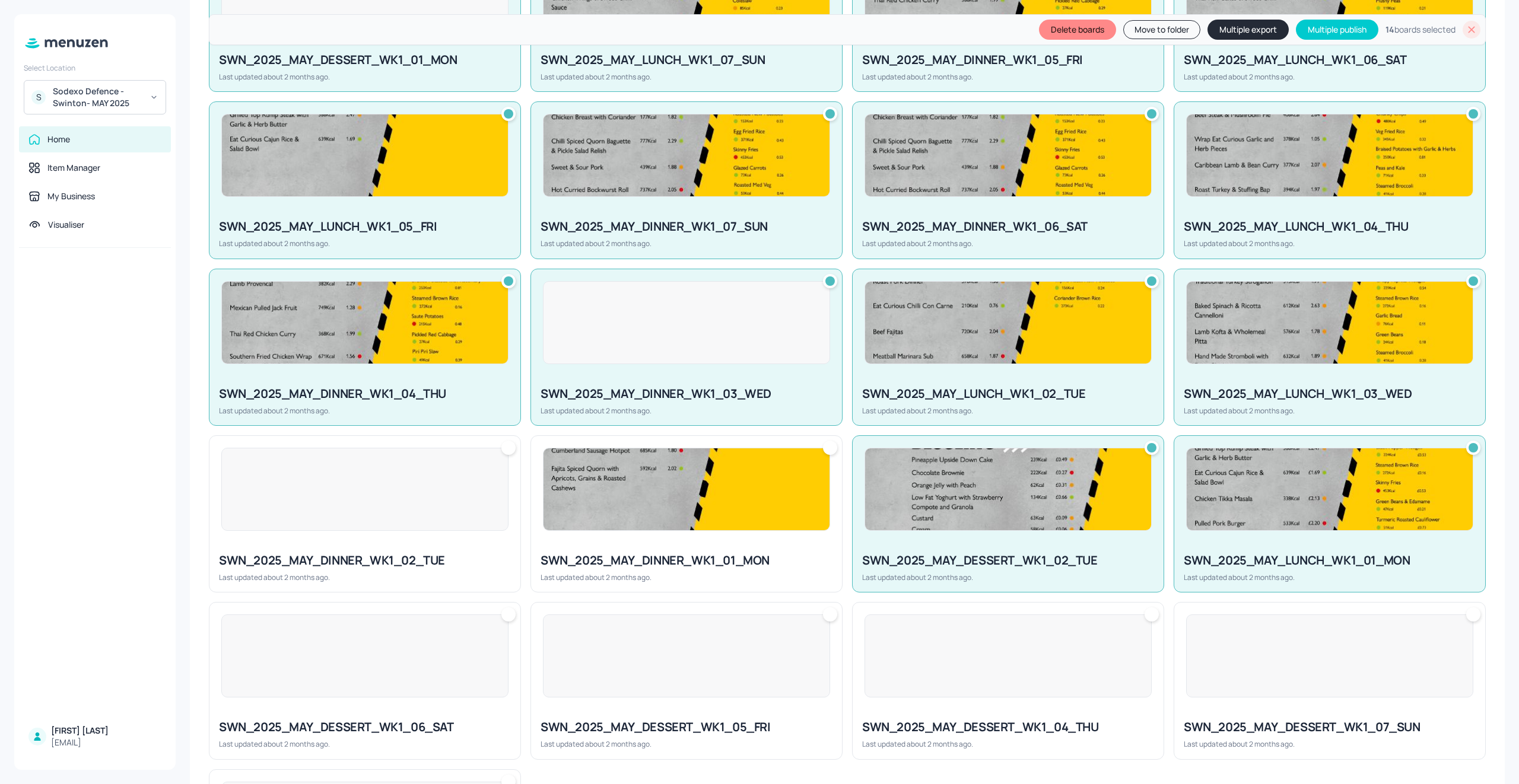 click at bounding box center [687, 489] 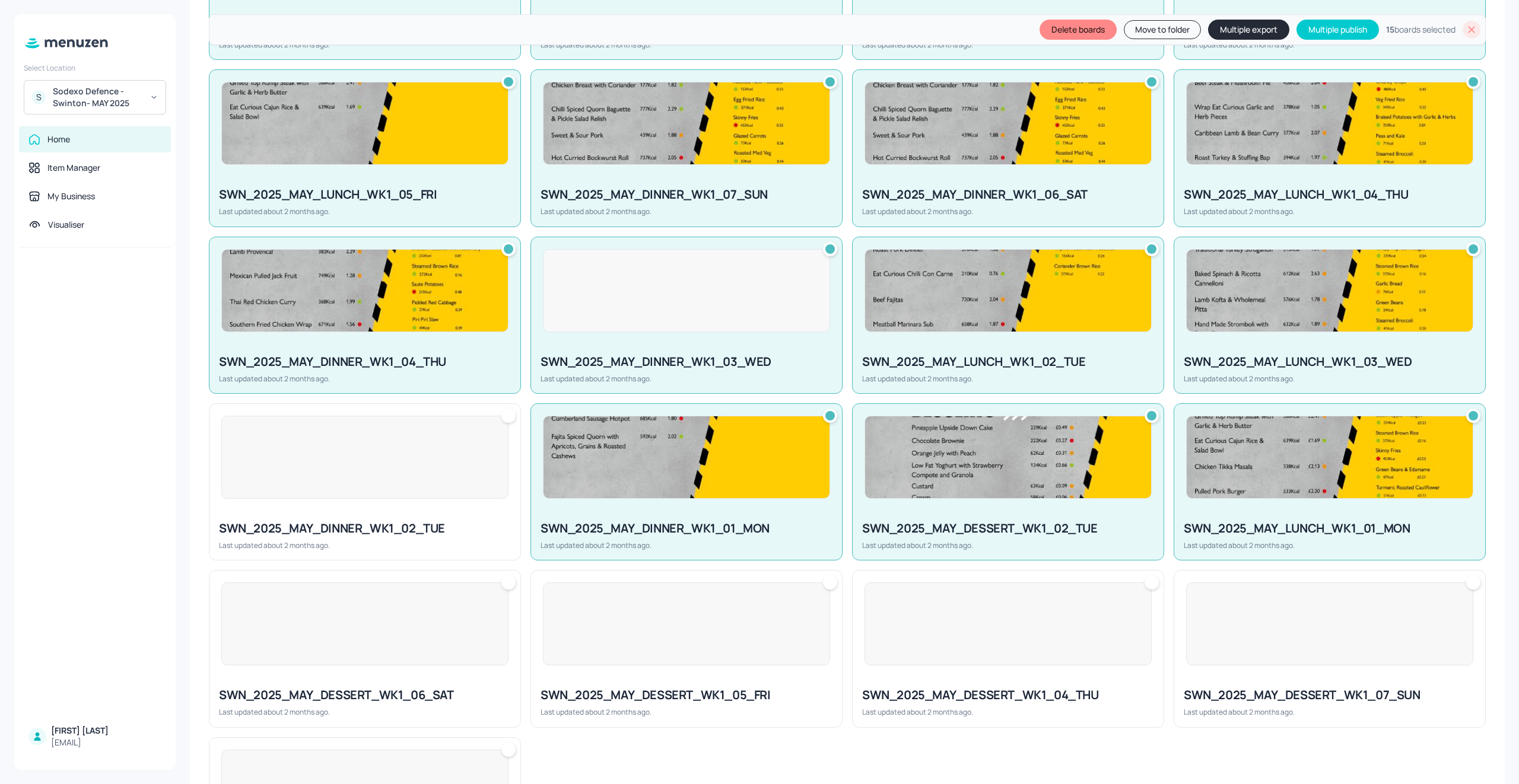 click on "SWN_2025_MAY_DINNER_WK1_02_TUE Last updated about 2 months ago." at bounding box center (365, 535) 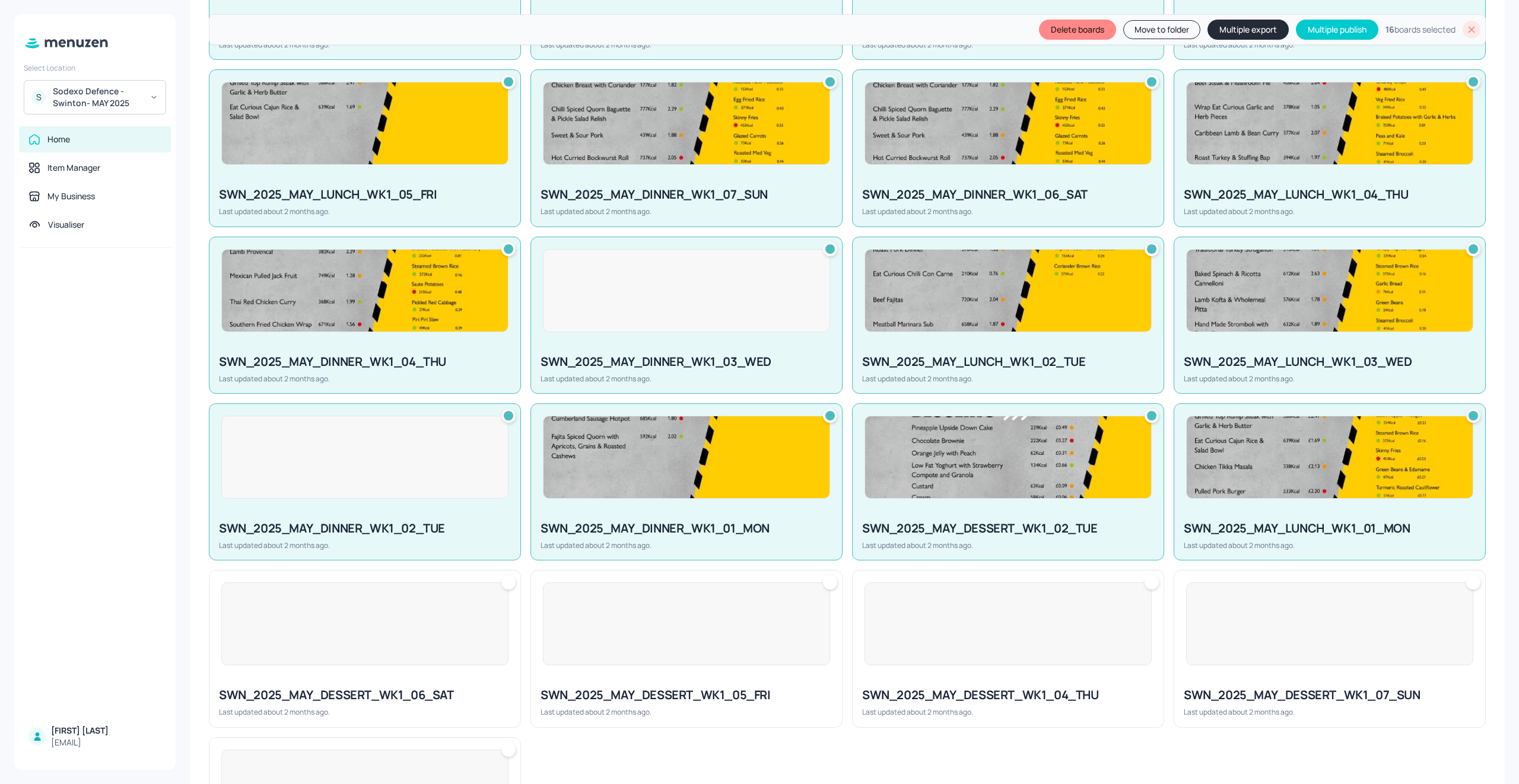 scroll, scrollTop: 506, scrollLeft: 0, axis: vertical 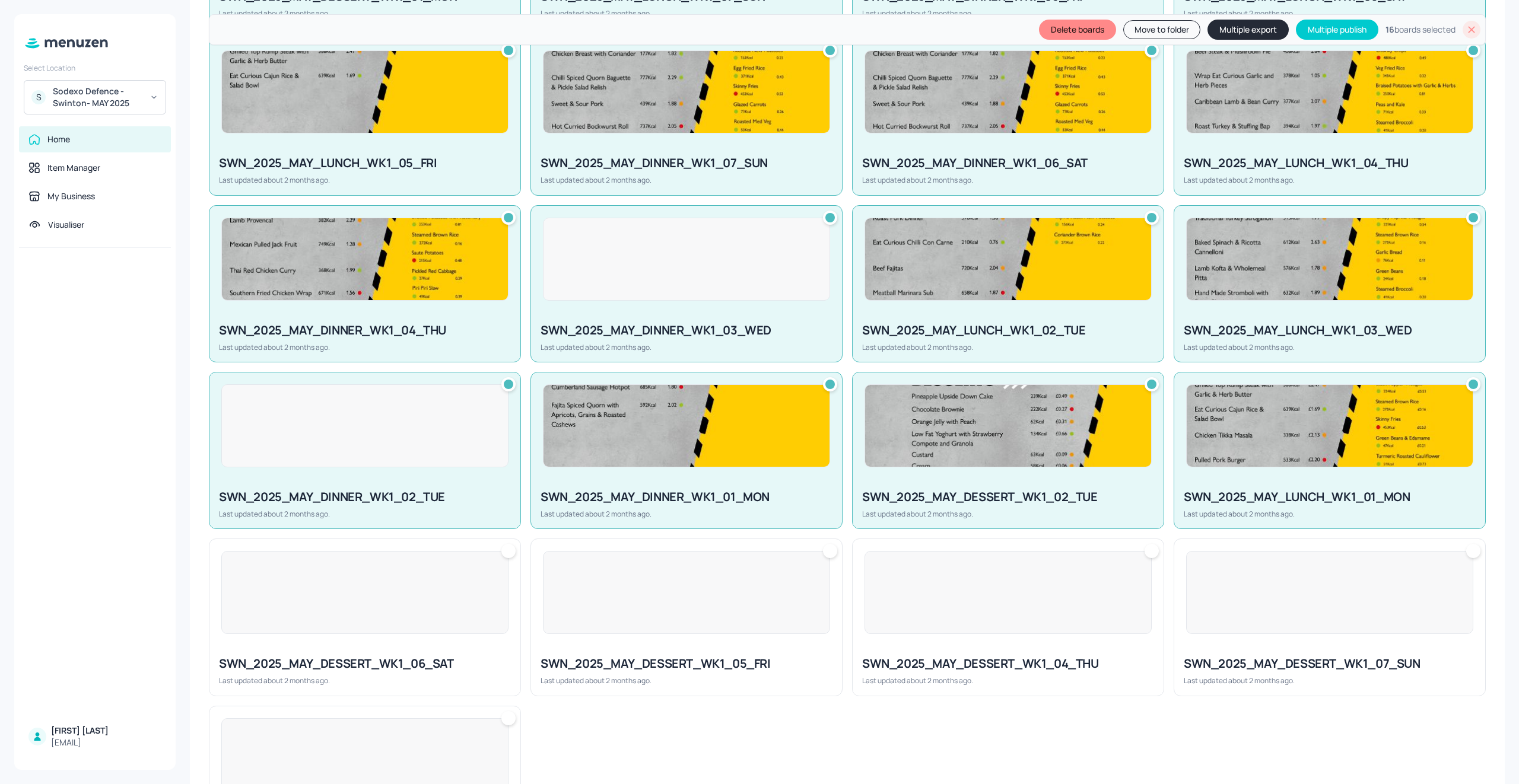click at bounding box center (365, 592) 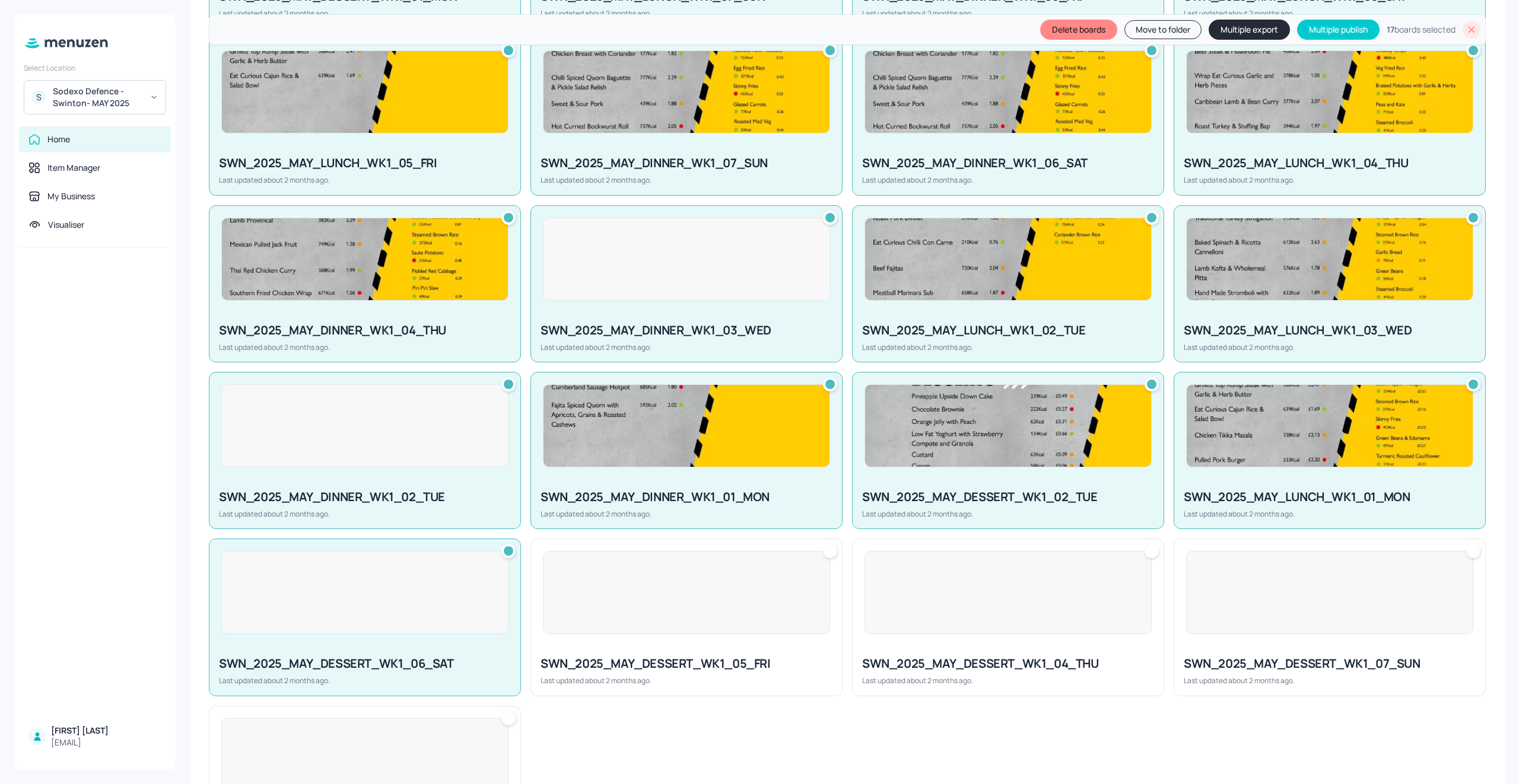 click at bounding box center [687, 592] 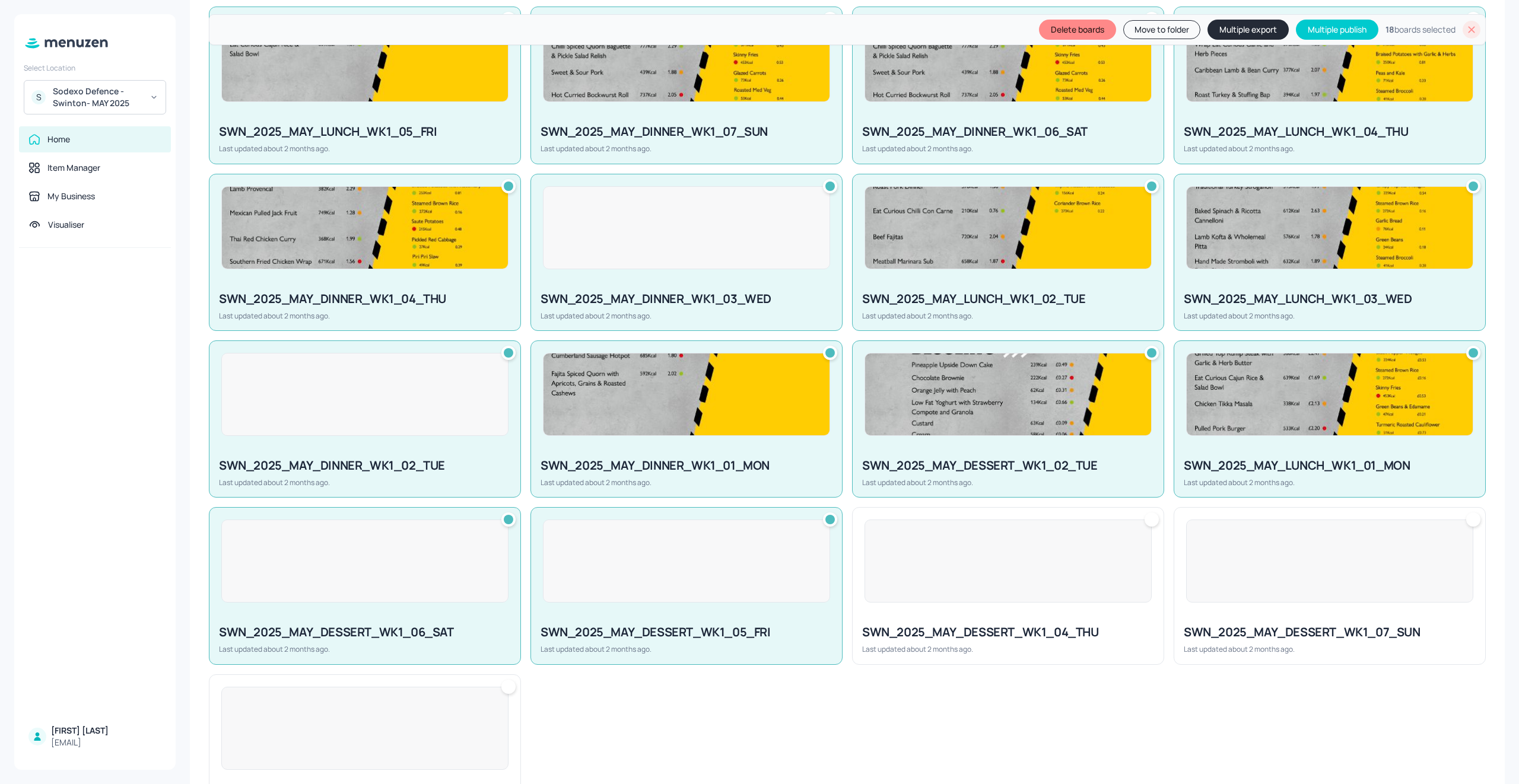 click at bounding box center [1008, 561] 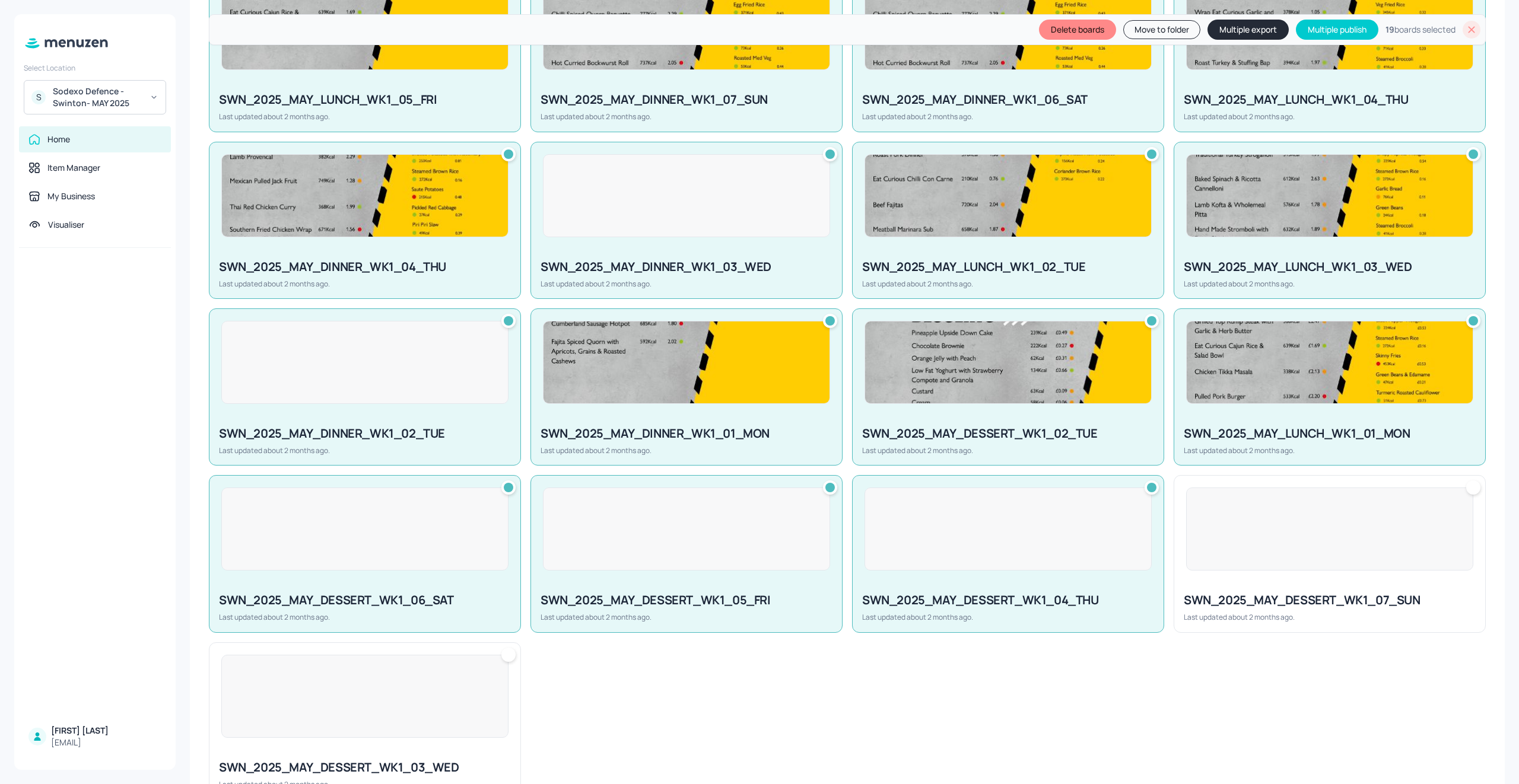 click at bounding box center (1330, 529) 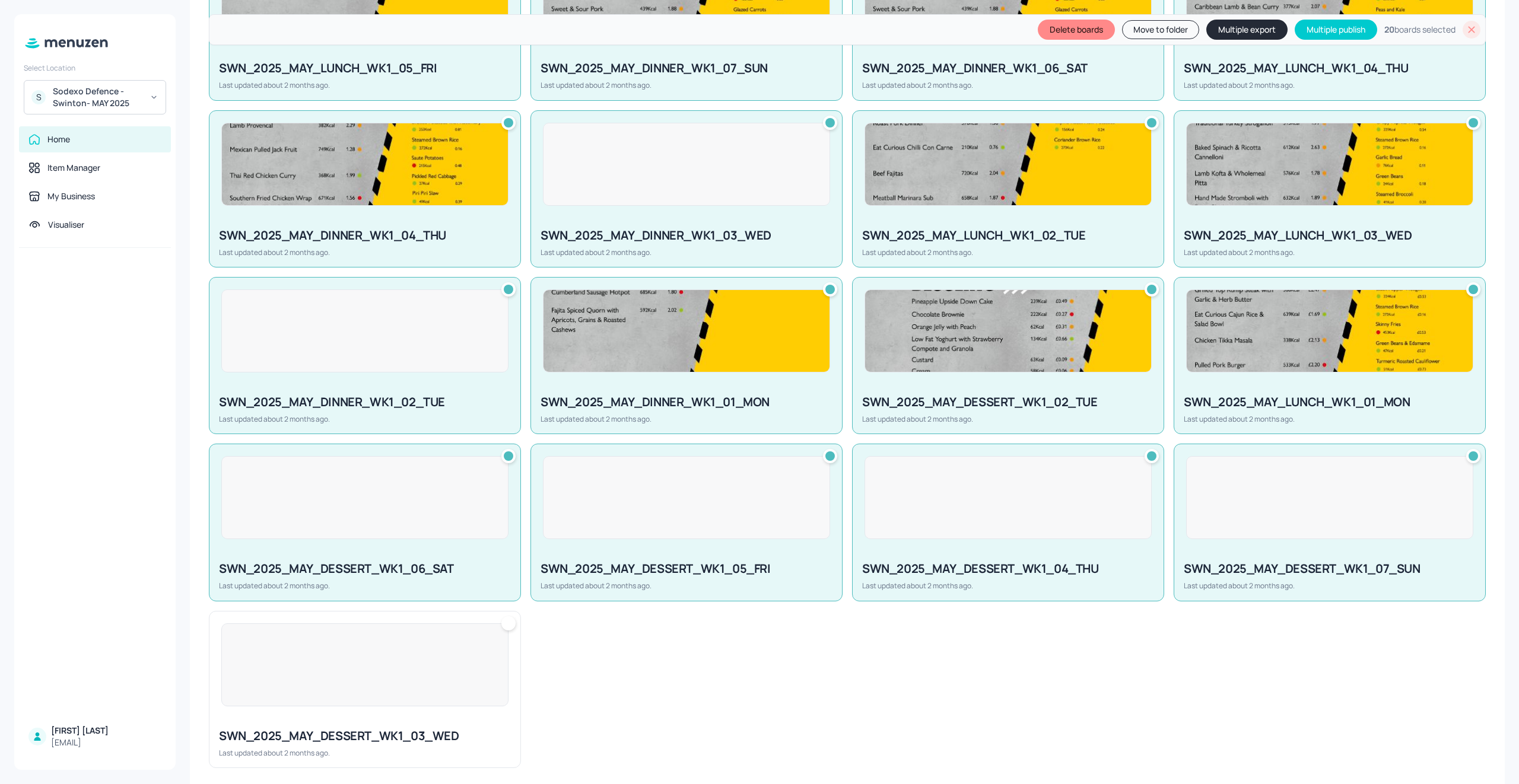 click on "SWN_2025_MAY_DESSERT_WK1_03_WED Last updated about 2 months ago." at bounding box center (365, 742) 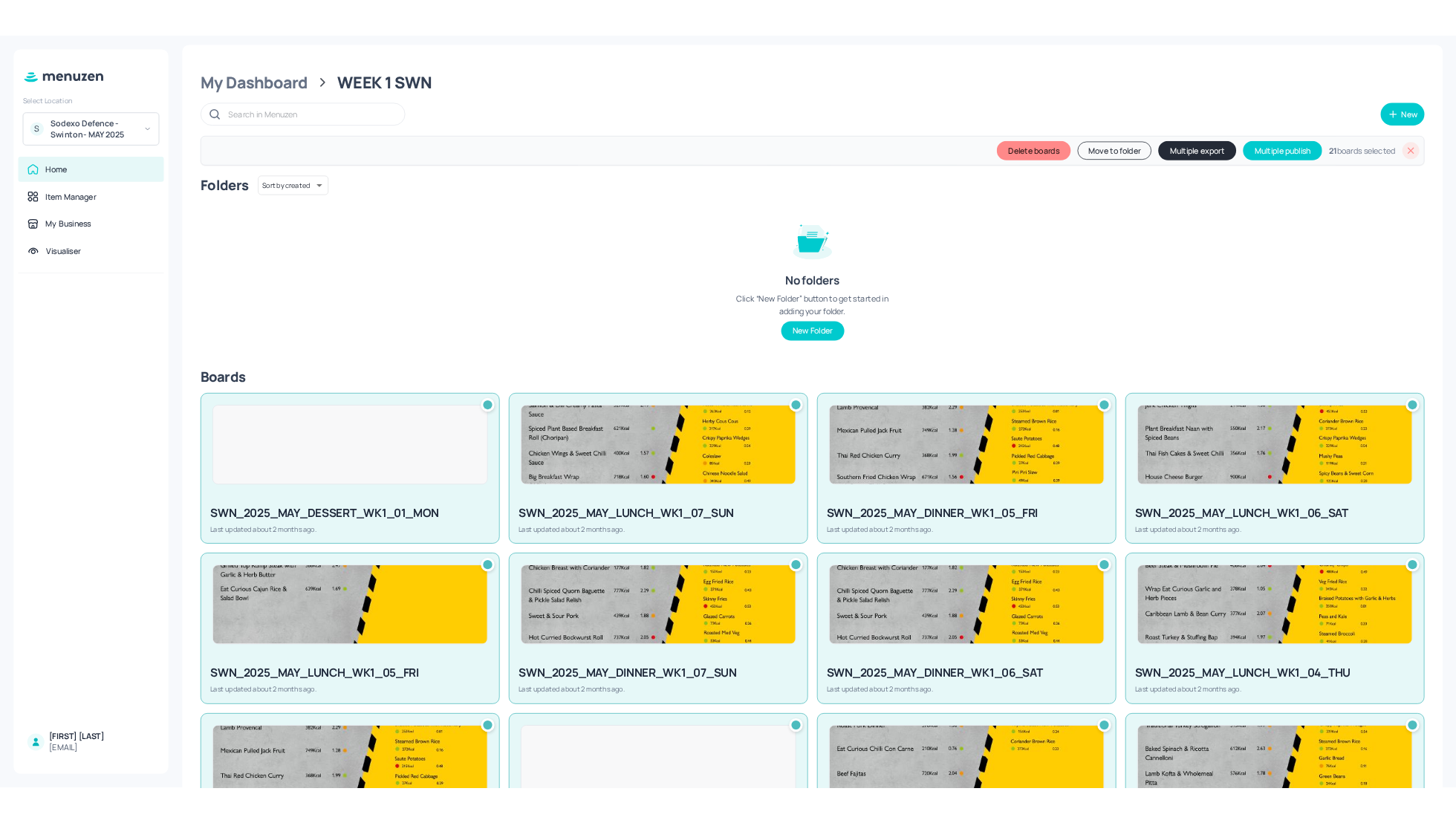 scroll, scrollTop: 0, scrollLeft: 0, axis: both 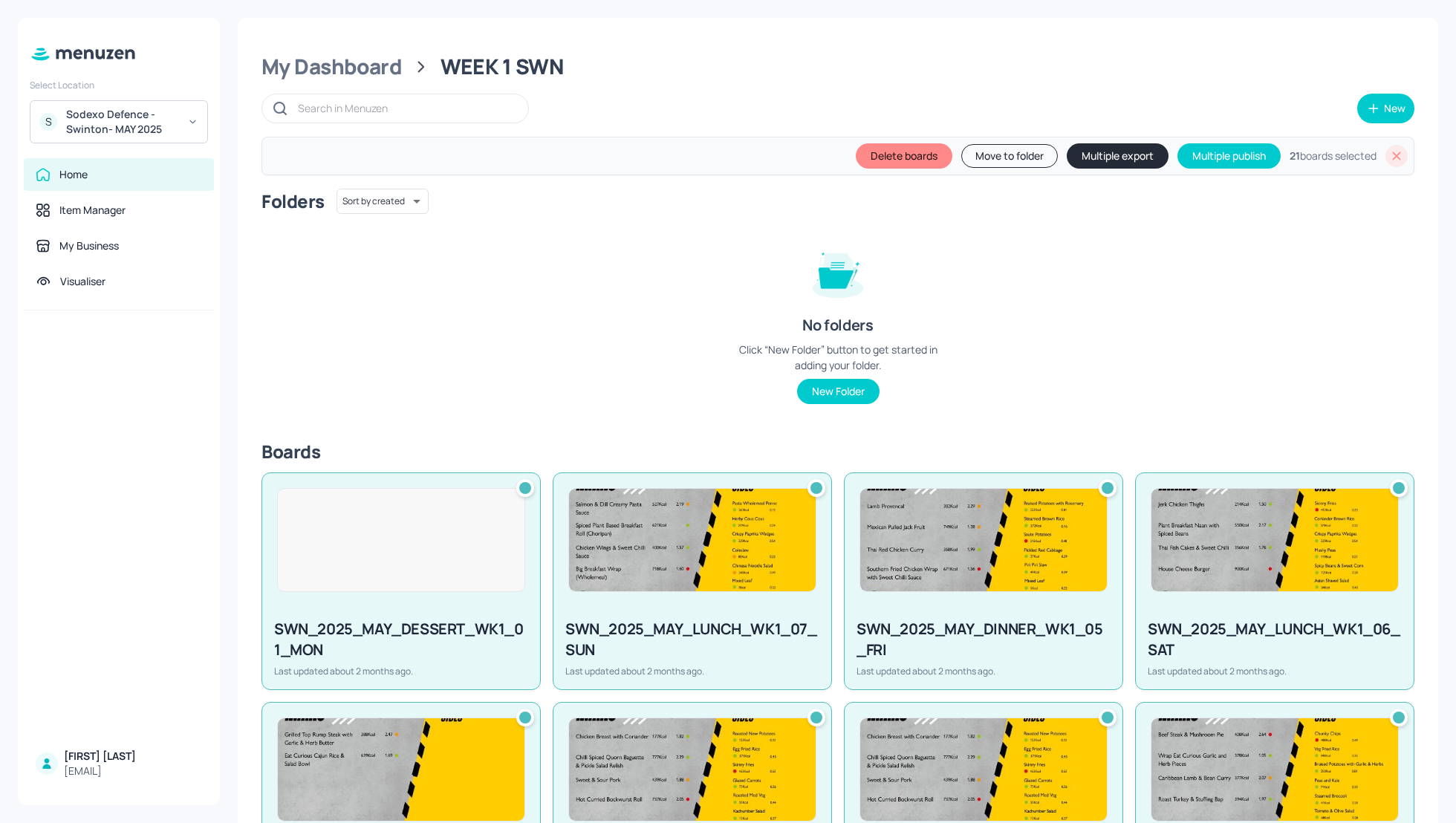 click on "Multiple export" at bounding box center (1117, 156) 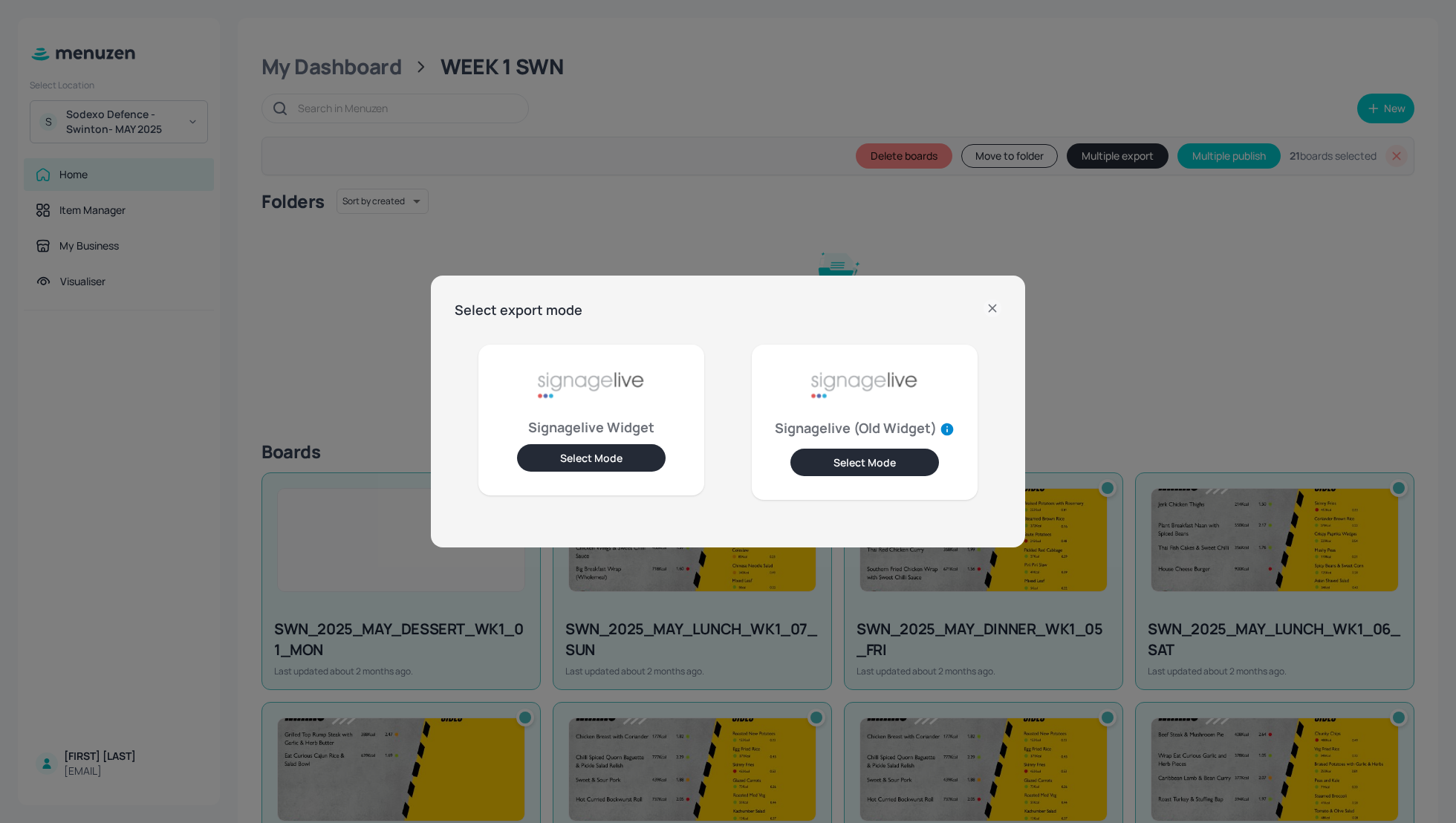 click on "Select Mode" at bounding box center (591, 458) 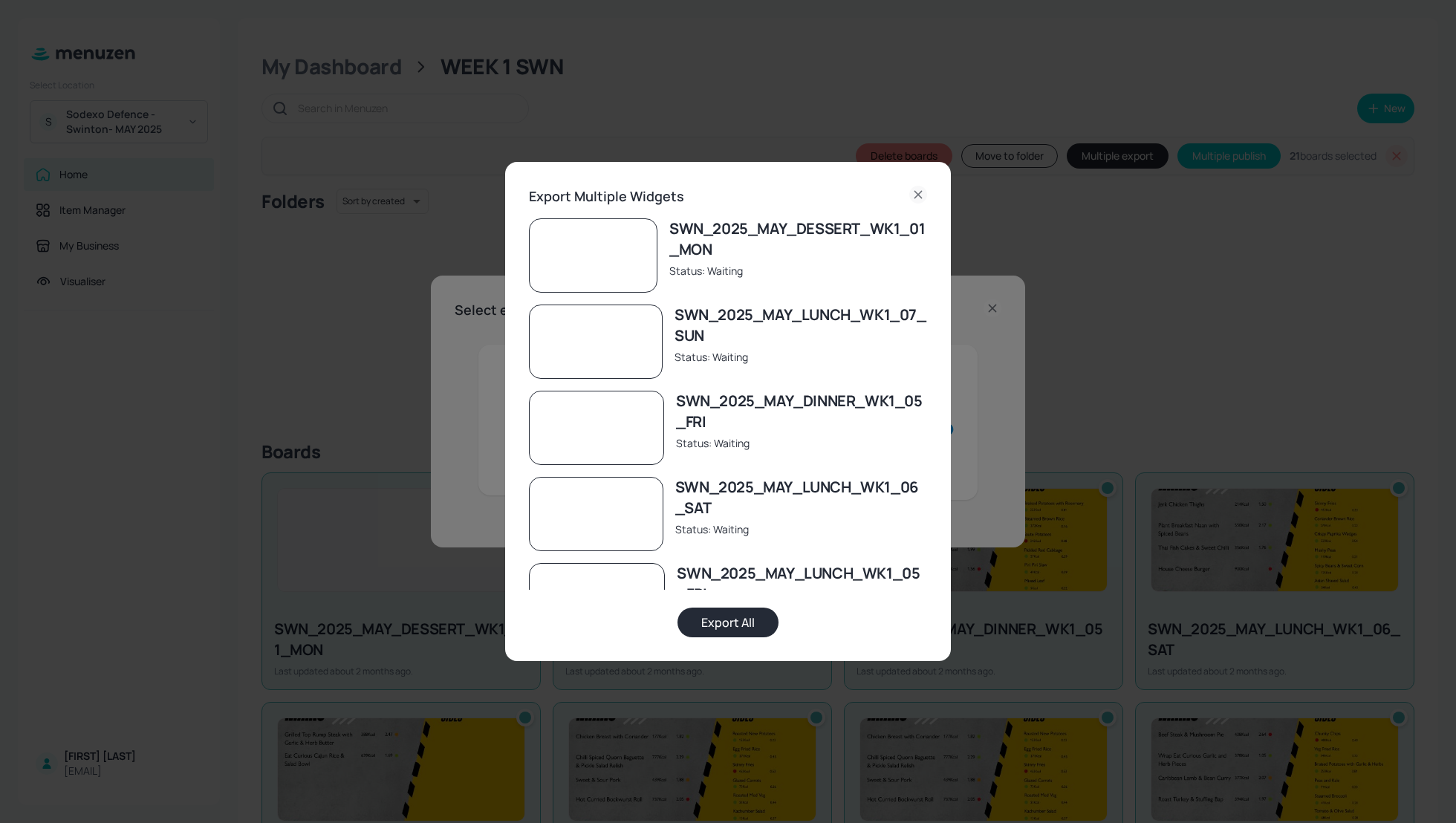 click on "Export All" at bounding box center [728, 622] 